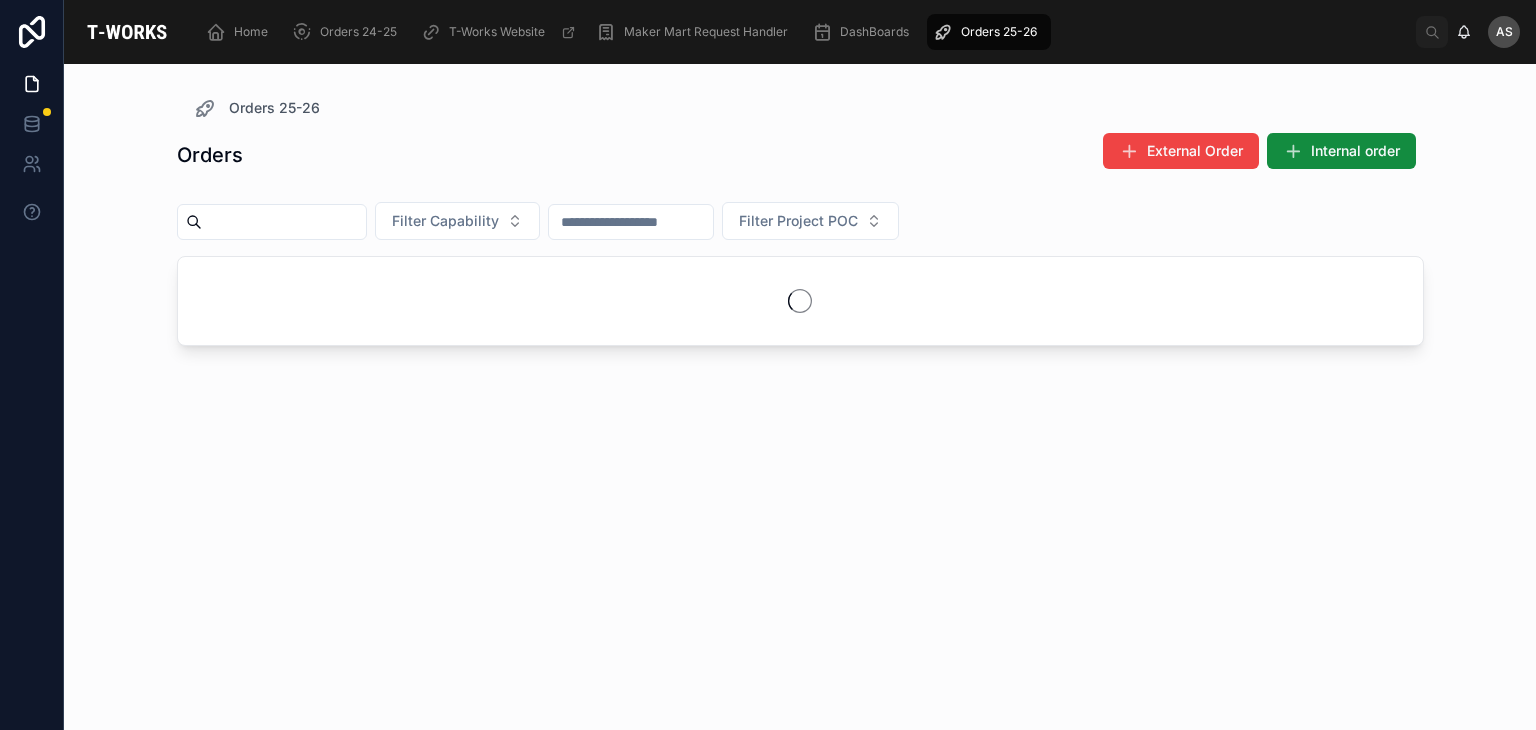 scroll, scrollTop: 0, scrollLeft: 0, axis: both 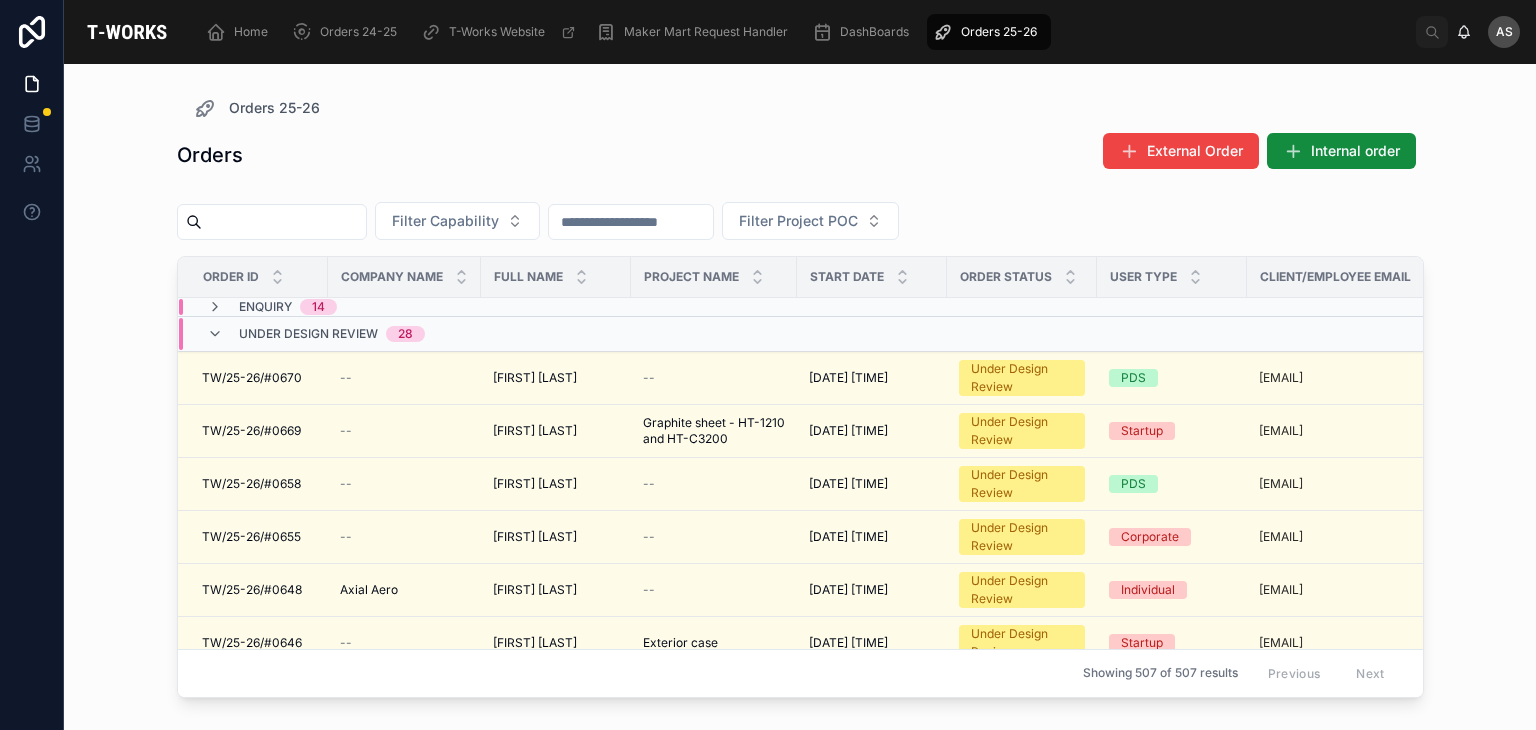 click on "Under Design Review 28" at bounding box center [404, 334] 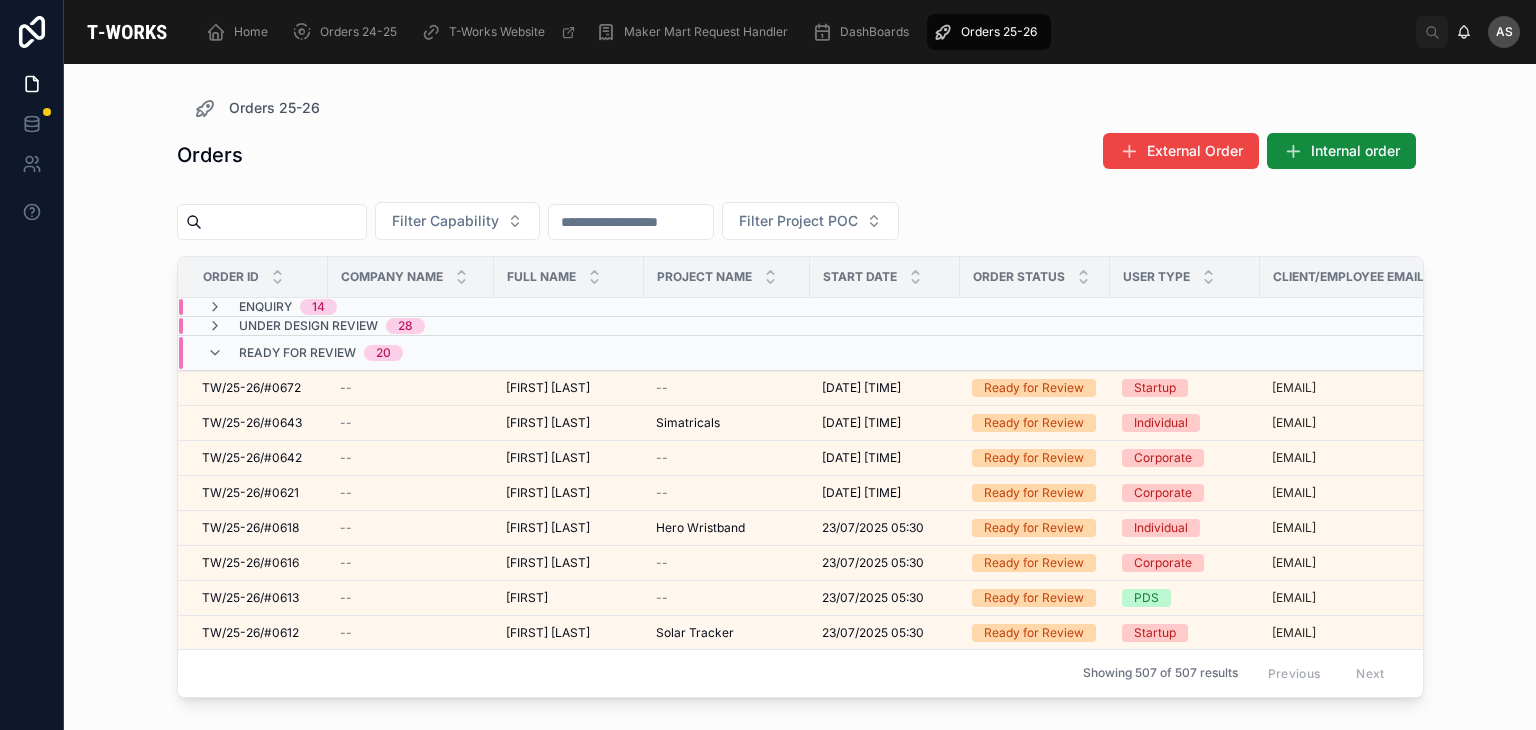 click on "Ready for Review 20" at bounding box center [411, 353] 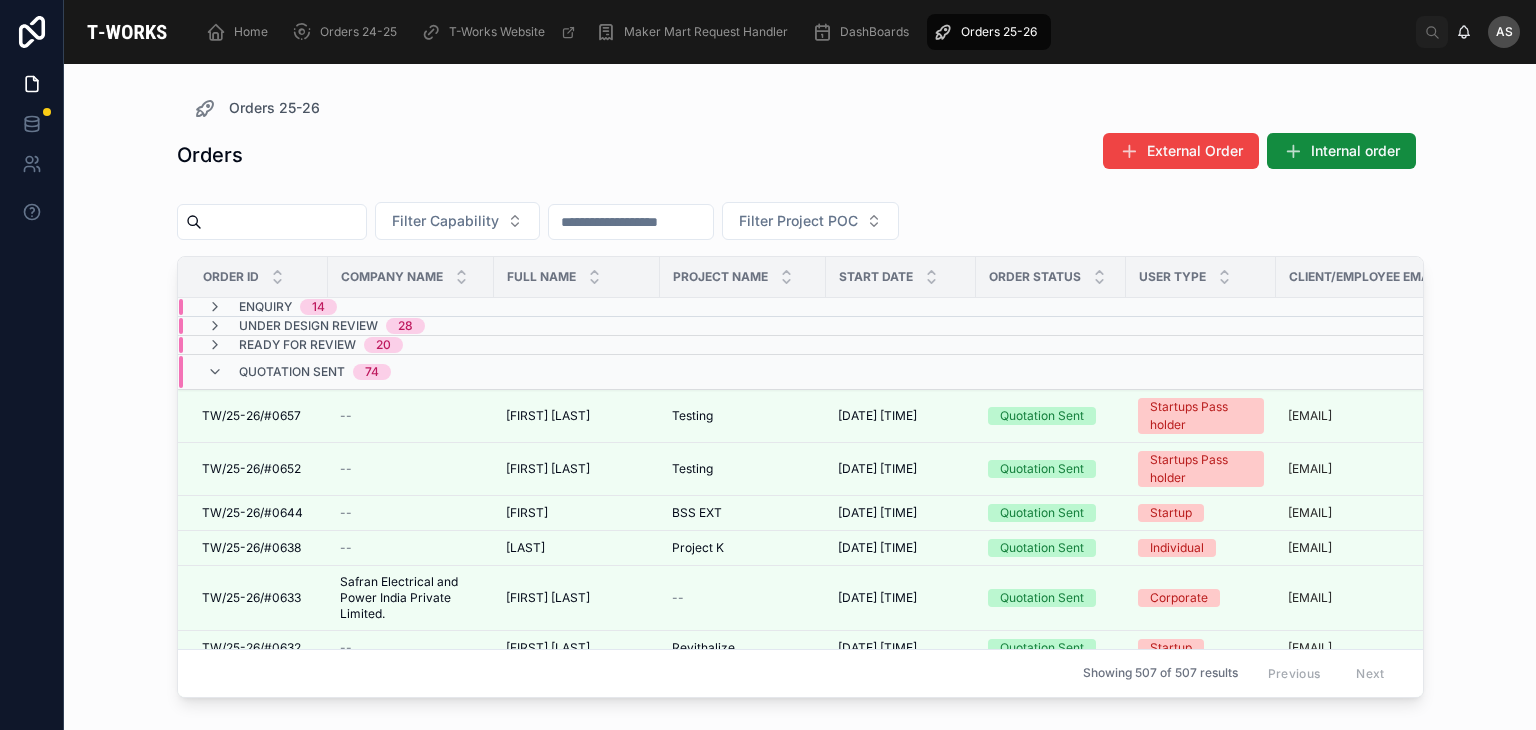 click on "74" at bounding box center [372, 372] 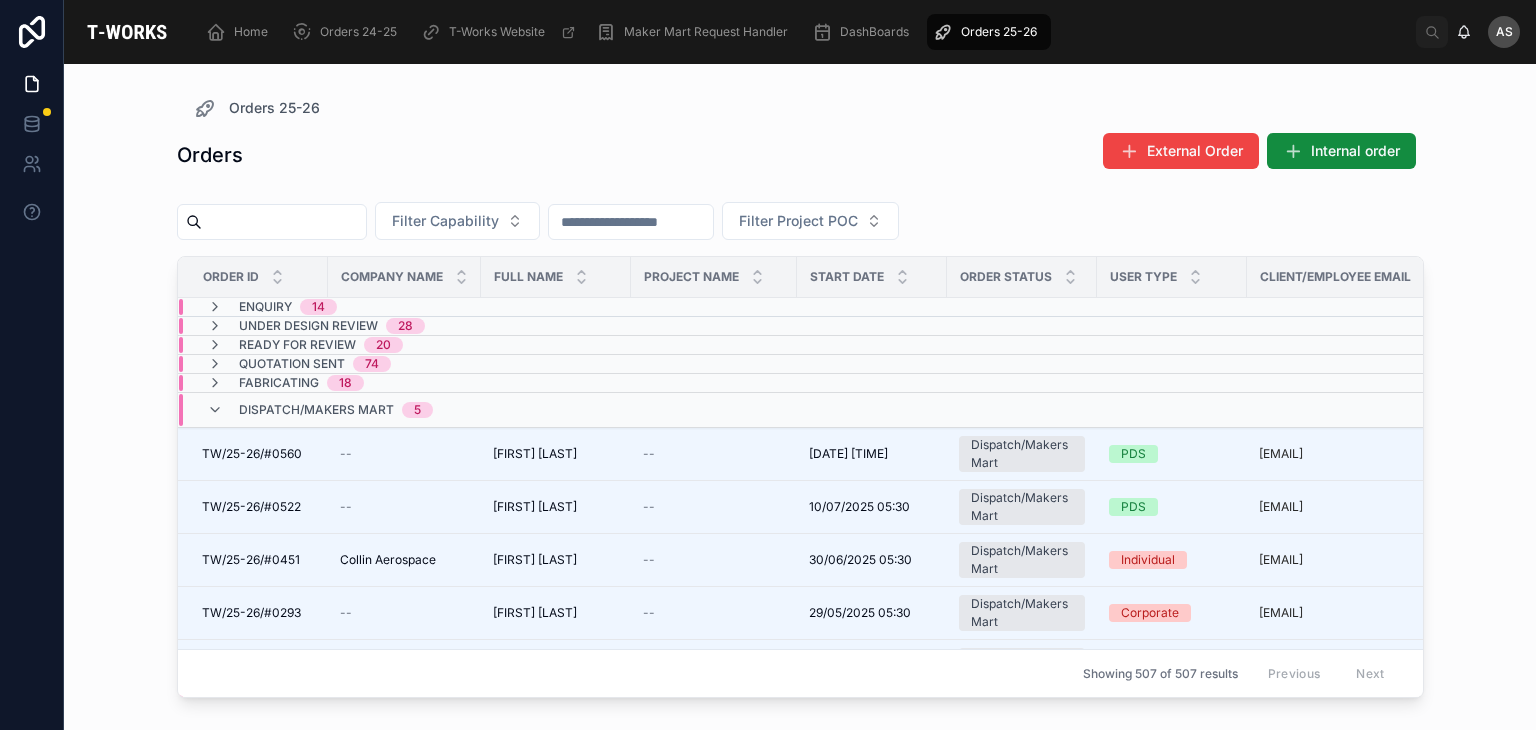 click on "Dispatch/Makers Mart 5" at bounding box center [336, 410] 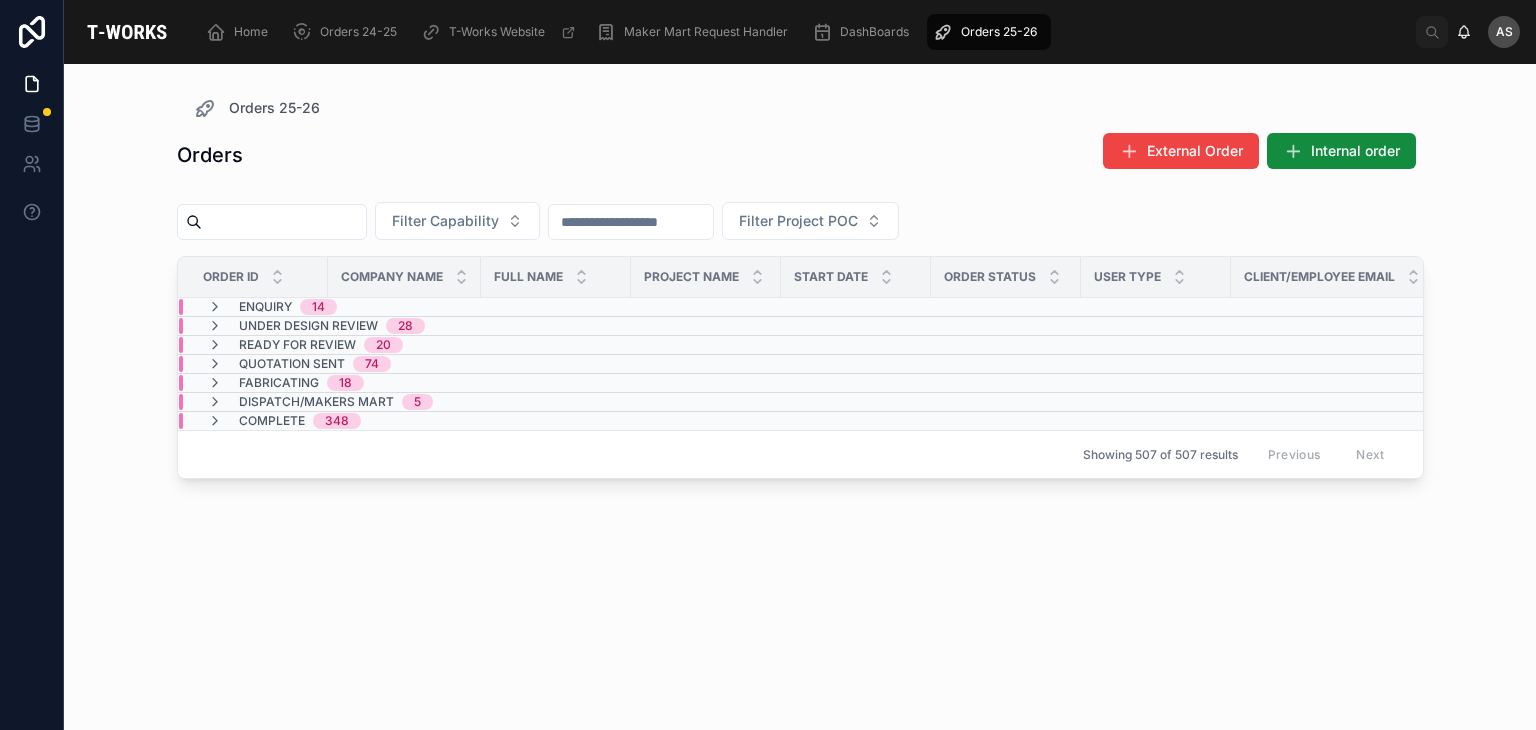 click on "20" at bounding box center [383, 345] 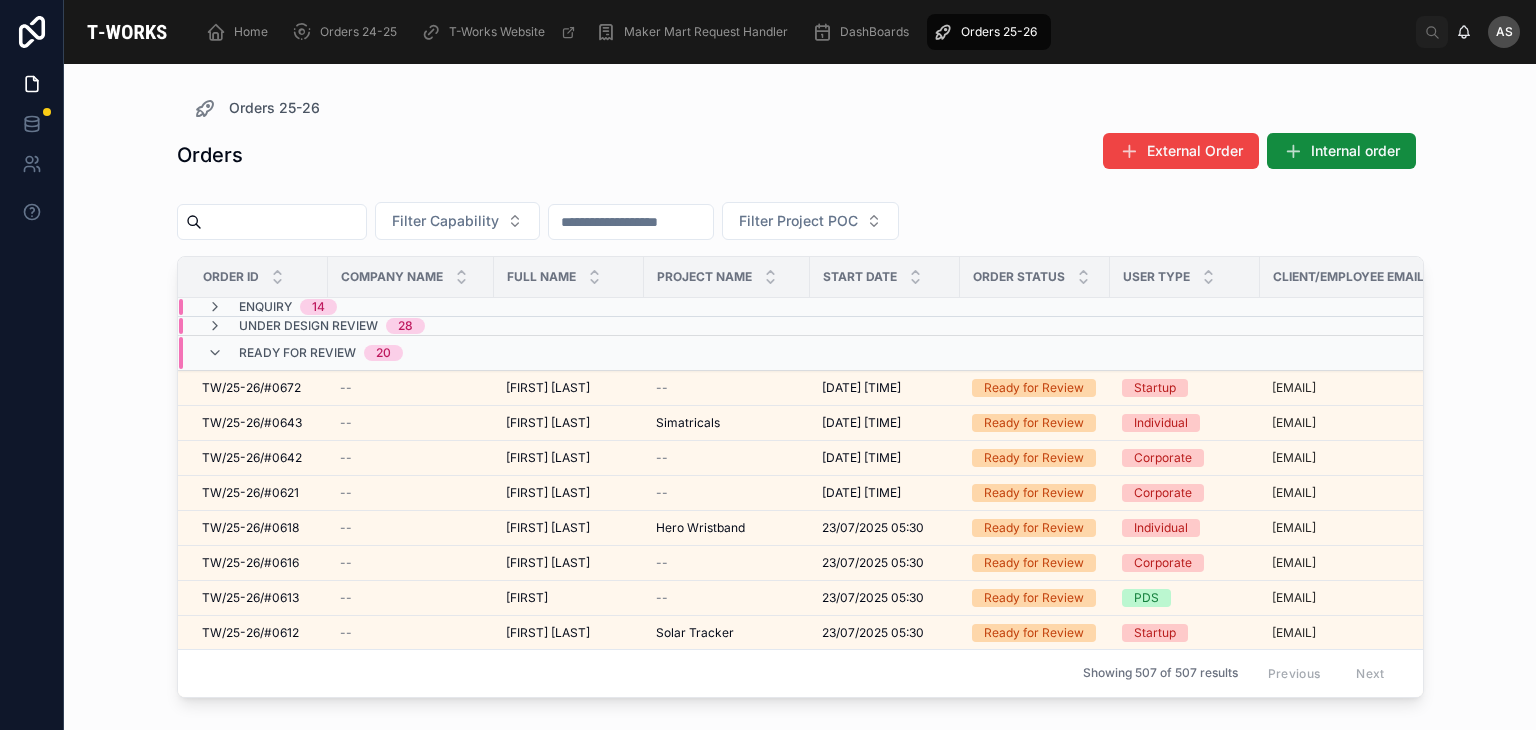 click on "20" at bounding box center (383, 353) 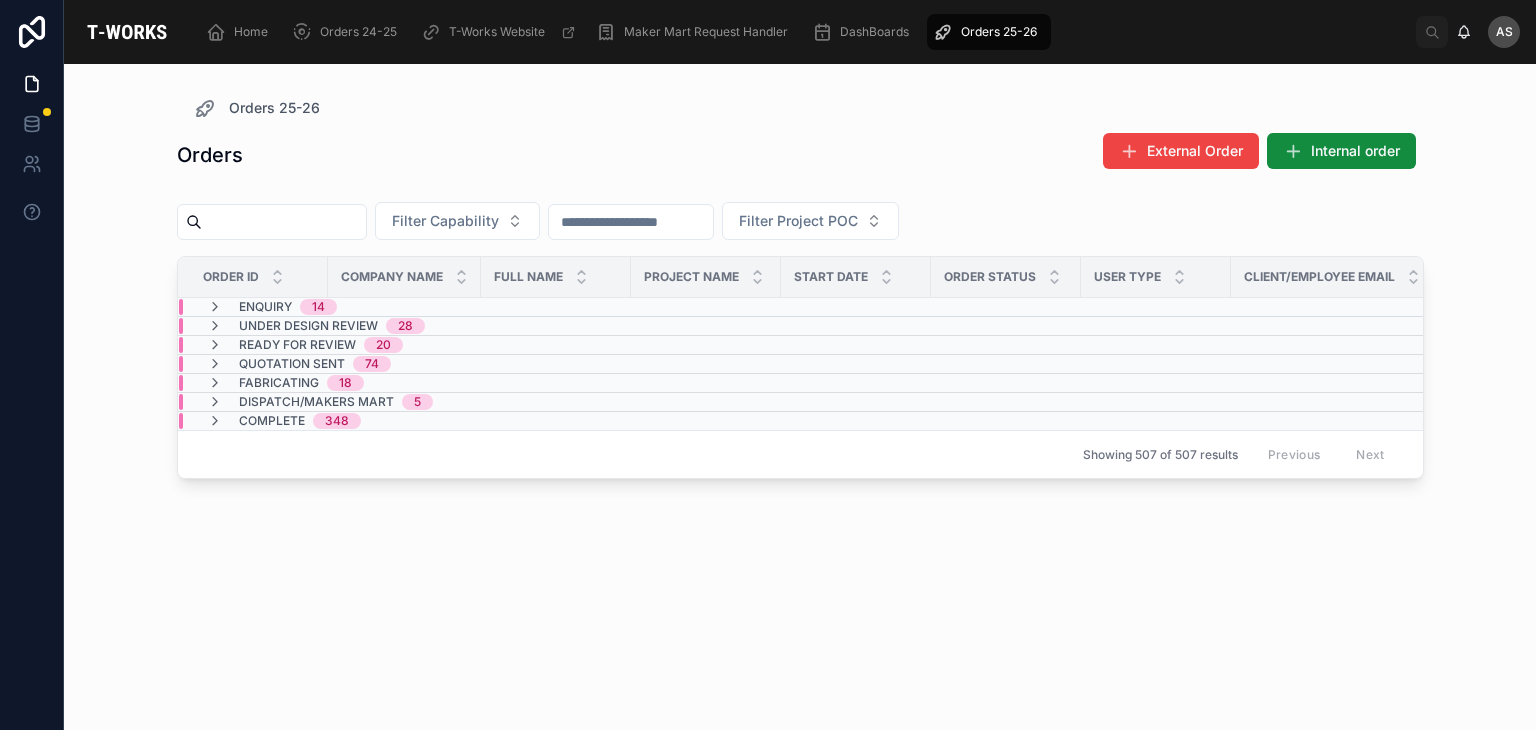 click on "Under Design Review" at bounding box center (308, 326) 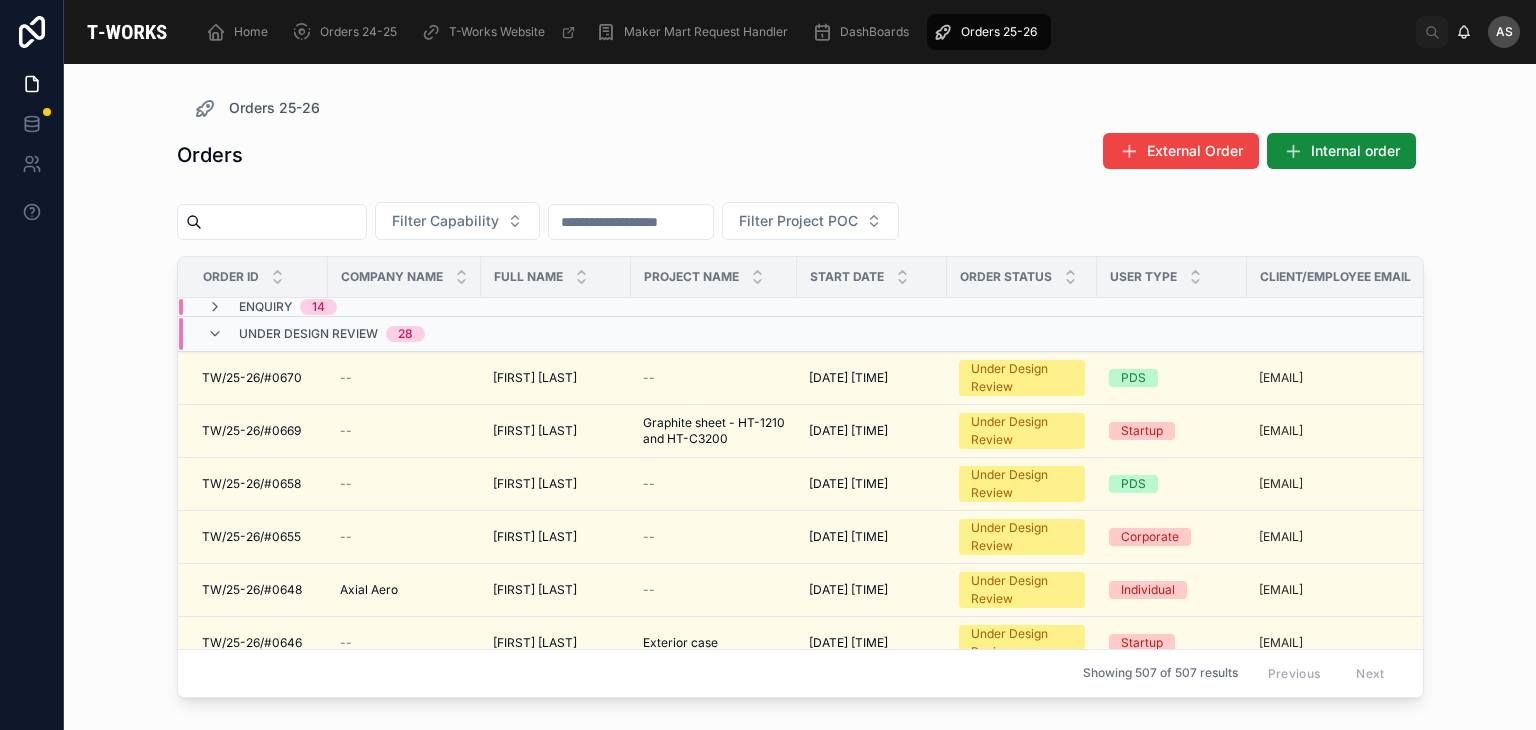 click on "Enquiry 14" at bounding box center [404, 307] 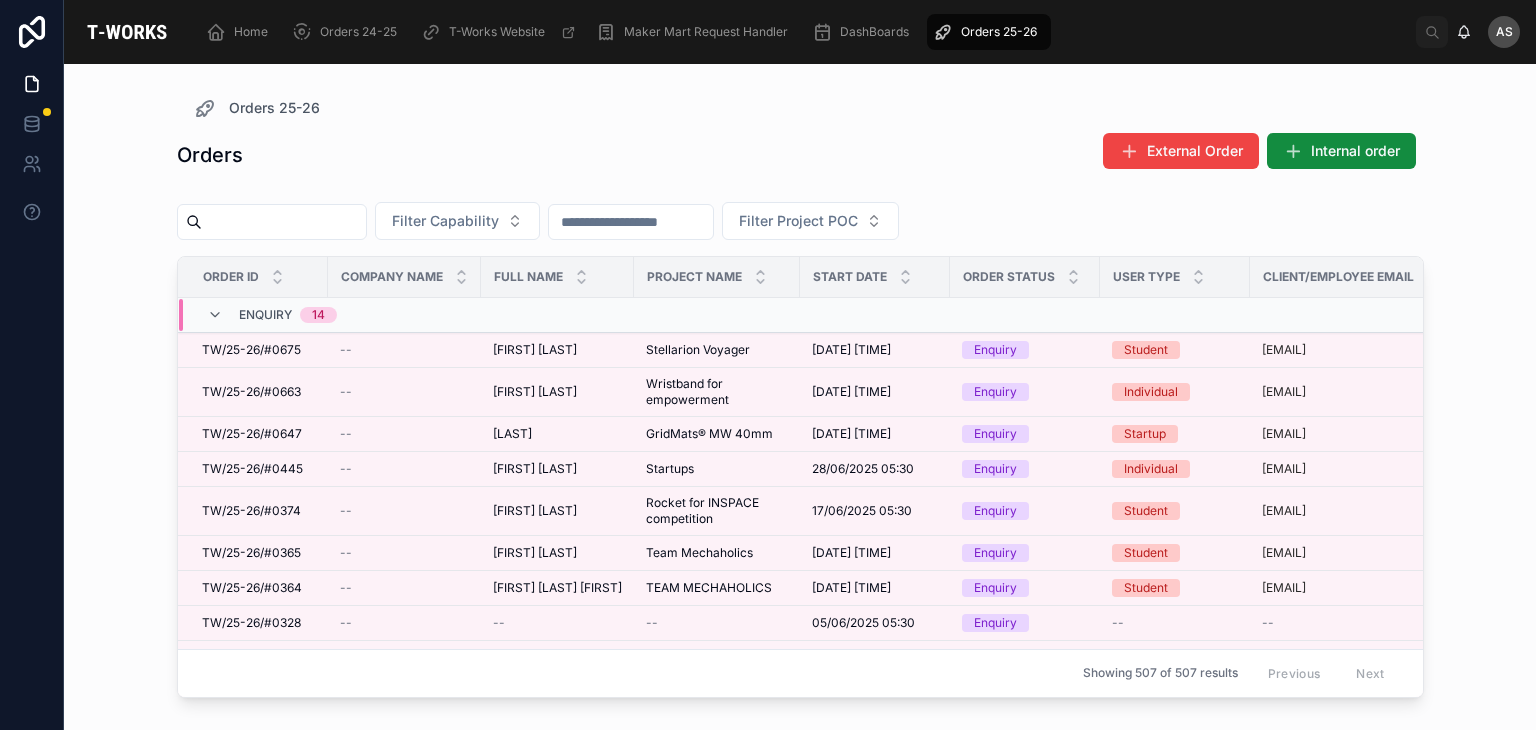 click on "Enquiry 14" at bounding box center [272, 315] 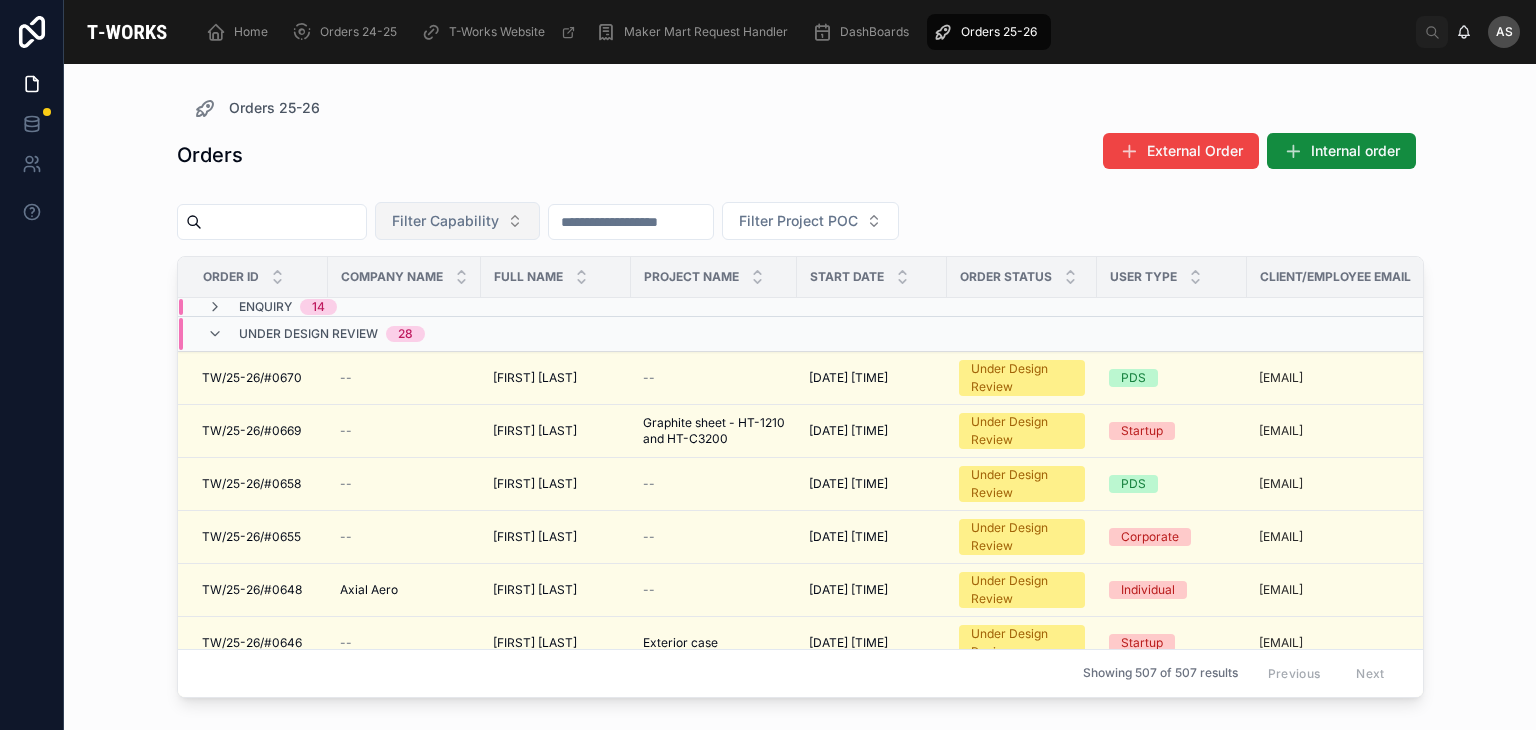 click on "Filter Capability" at bounding box center (457, 221) 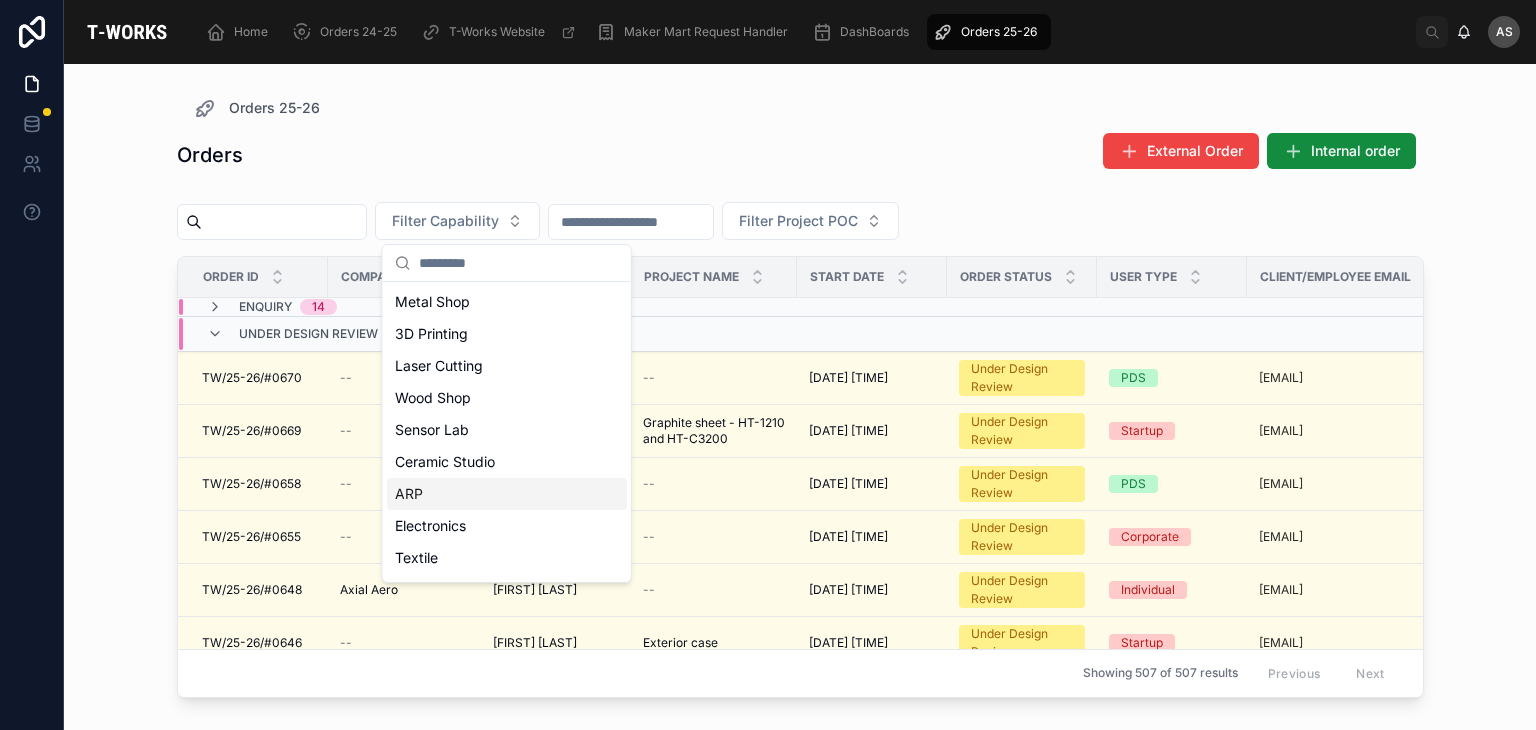 click on "ARP" at bounding box center (507, 494) 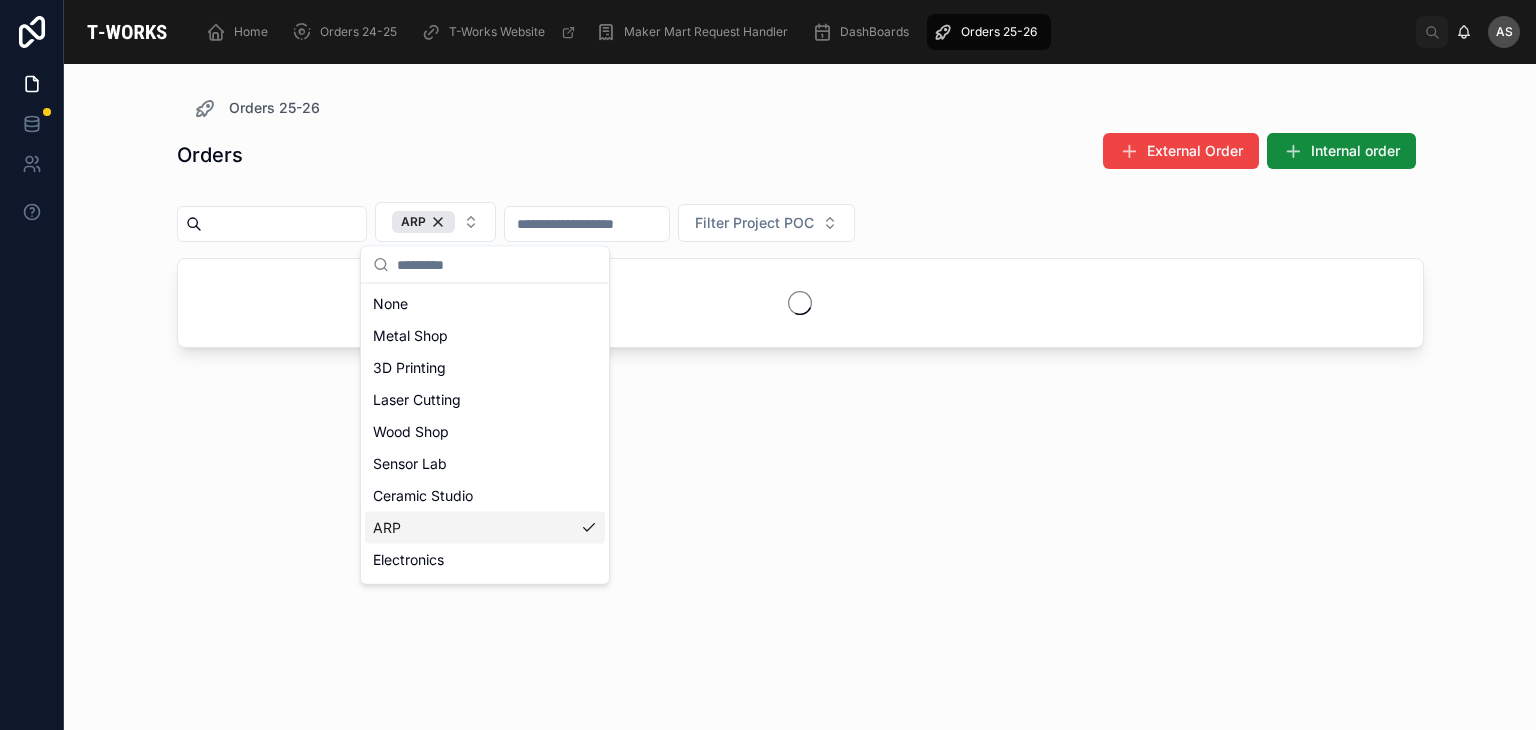 click on "Ceramic Studio" at bounding box center (485, 496) 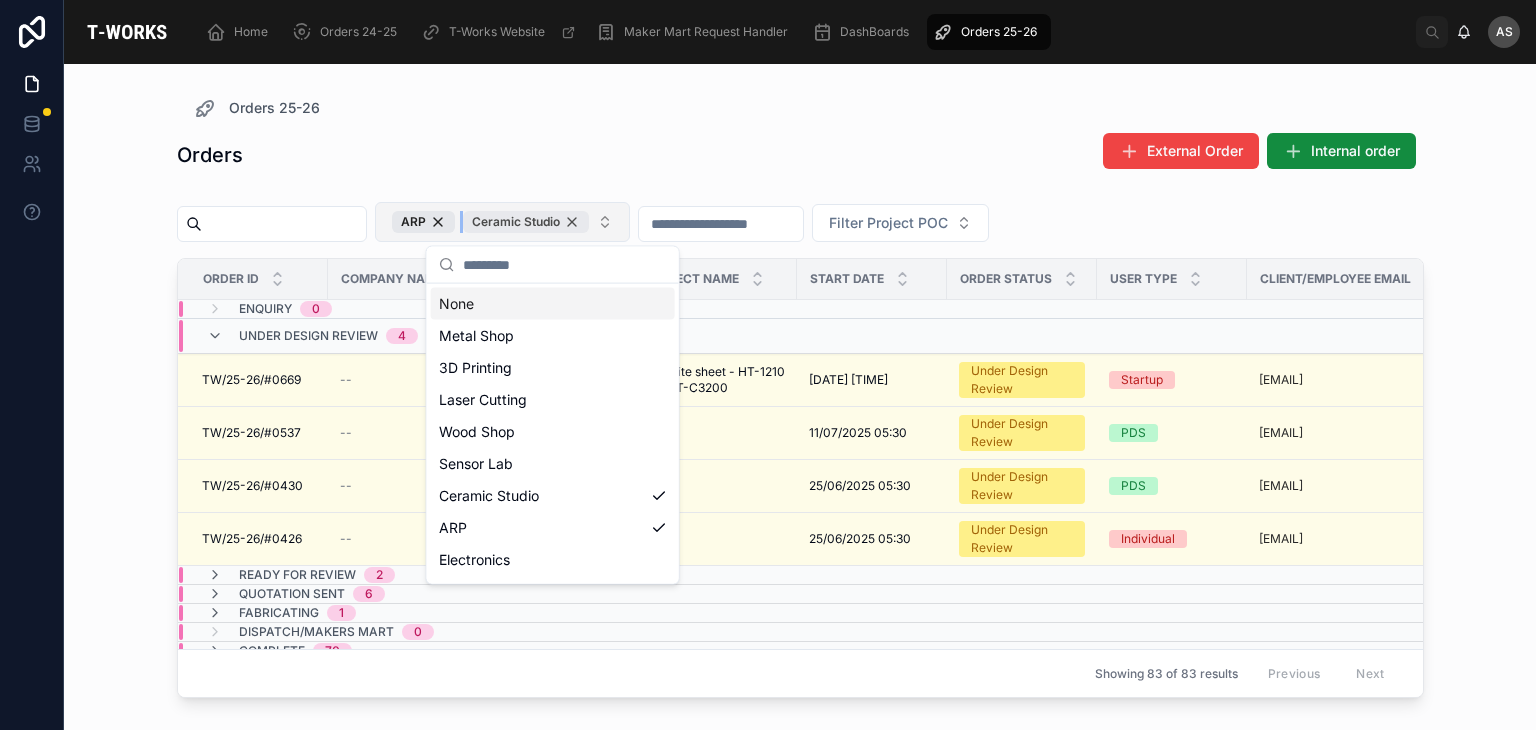 click on "Ceramic Studio" at bounding box center (526, 222) 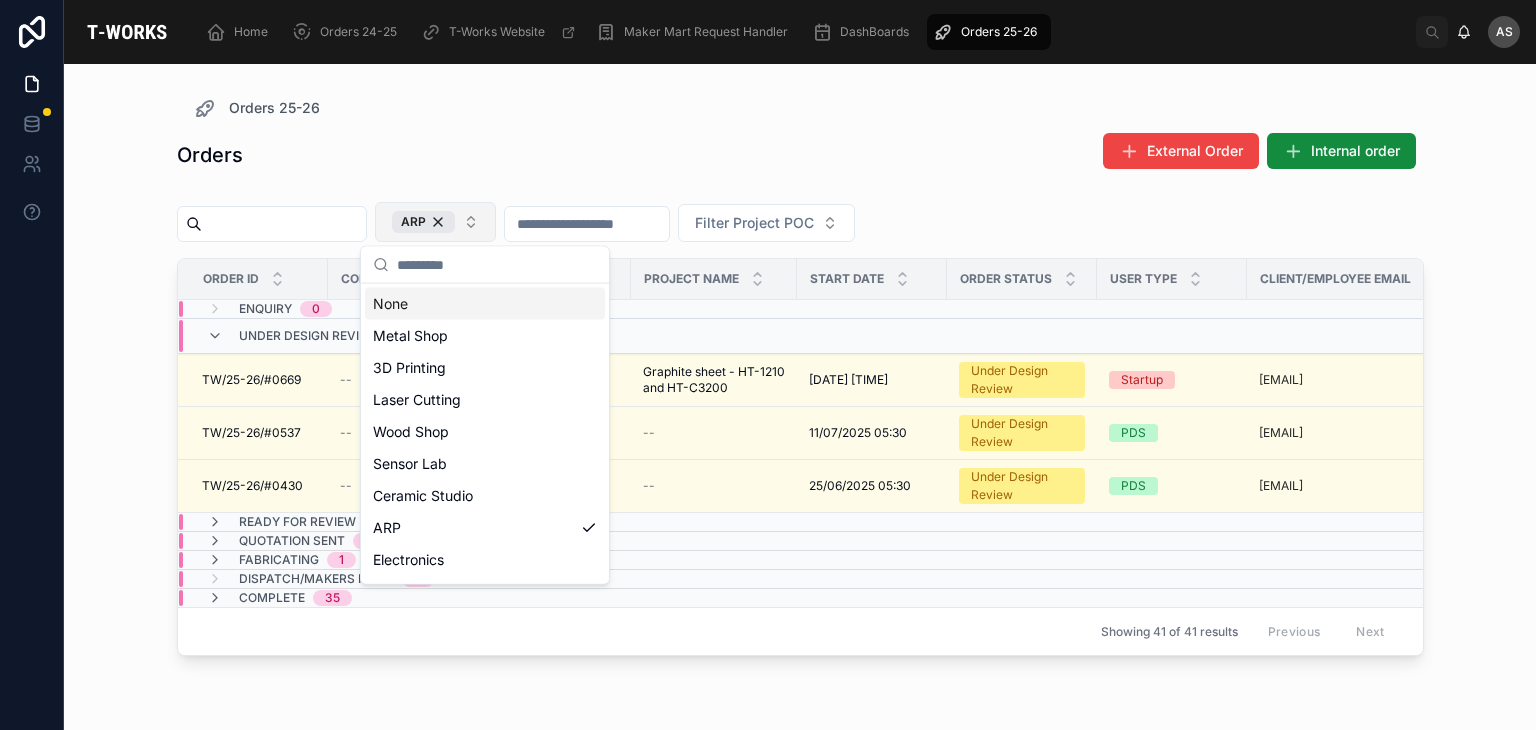 click on "Orders External Order Internal order" at bounding box center (800, 155) 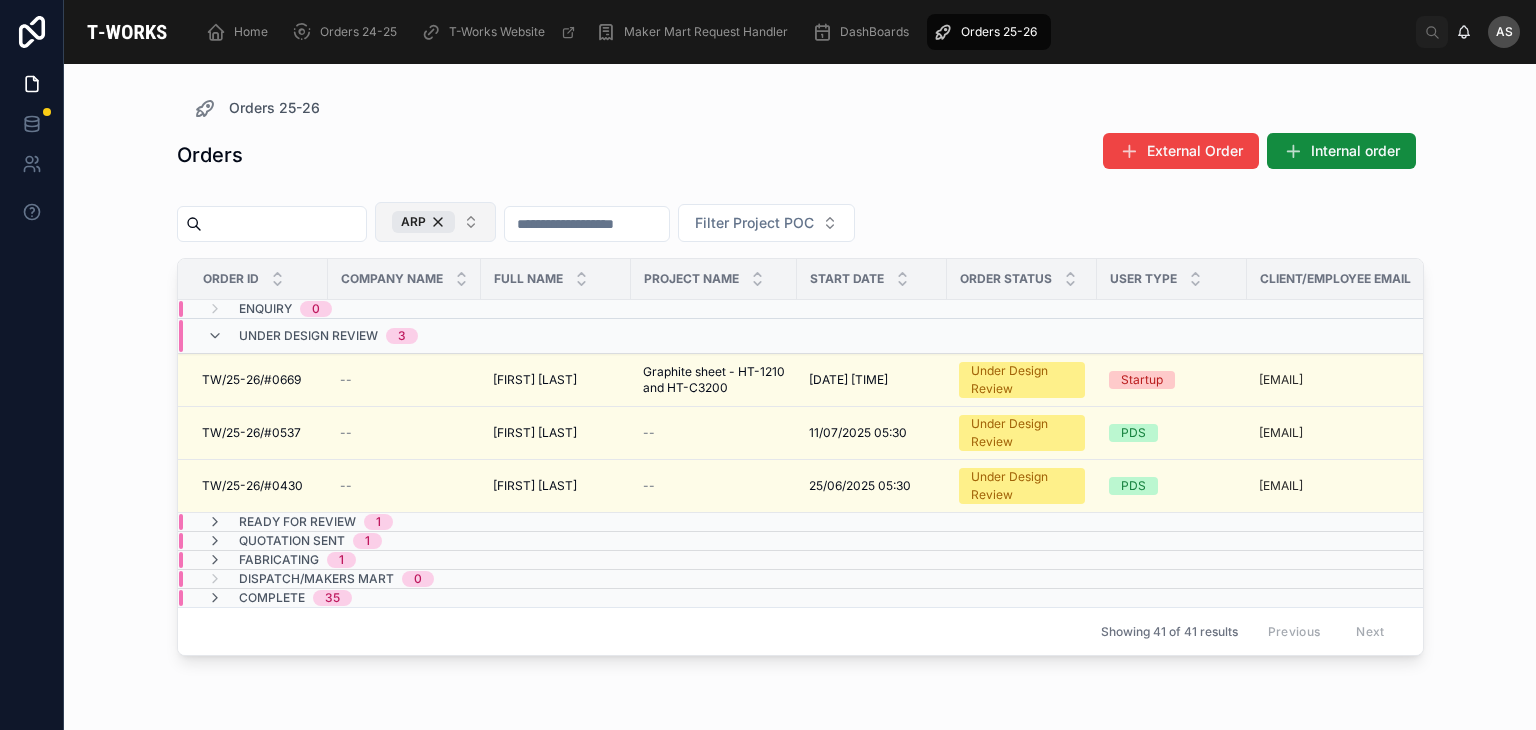 click on "Ready for Review 1" at bounding box center (404, 522) 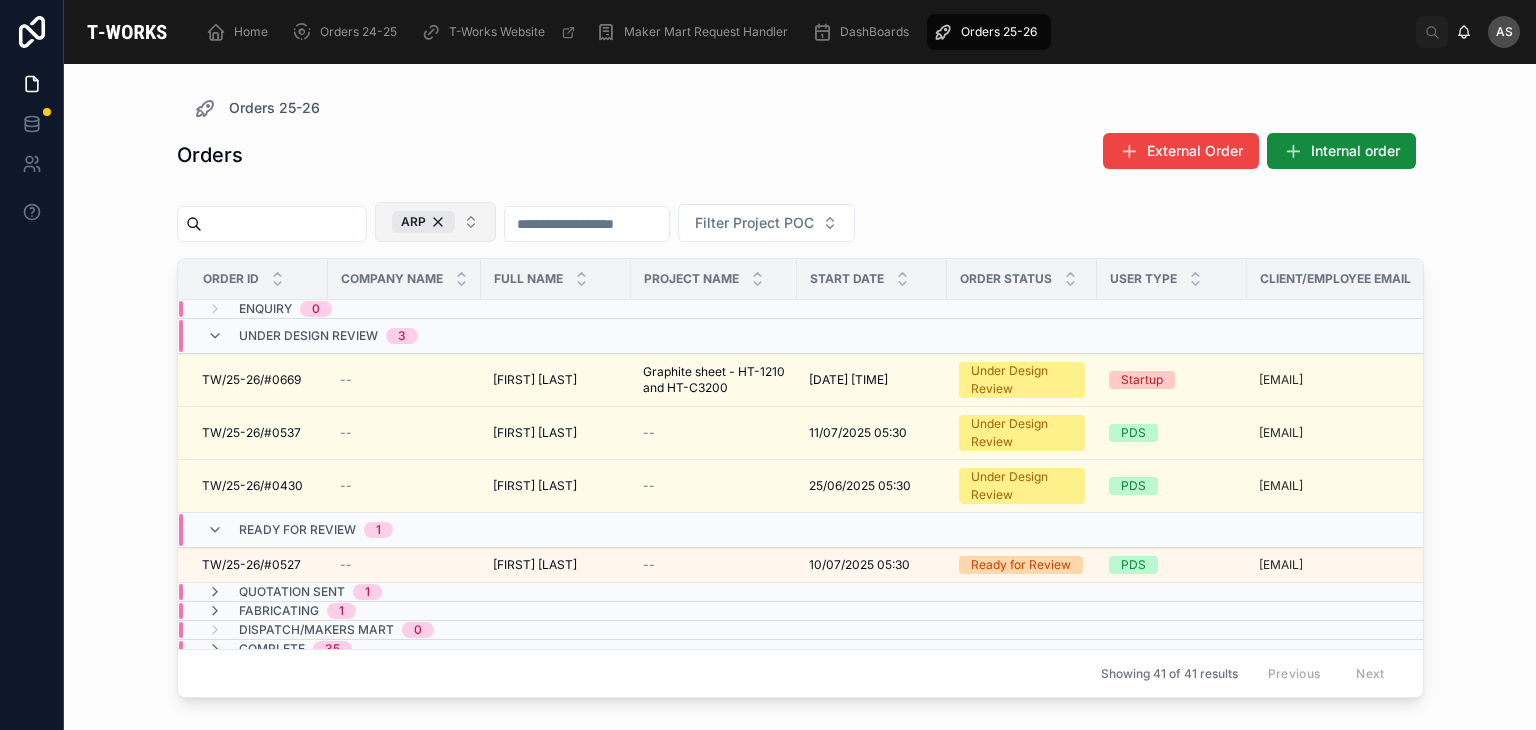 click on "Ready for Review 1" at bounding box center (404, 530) 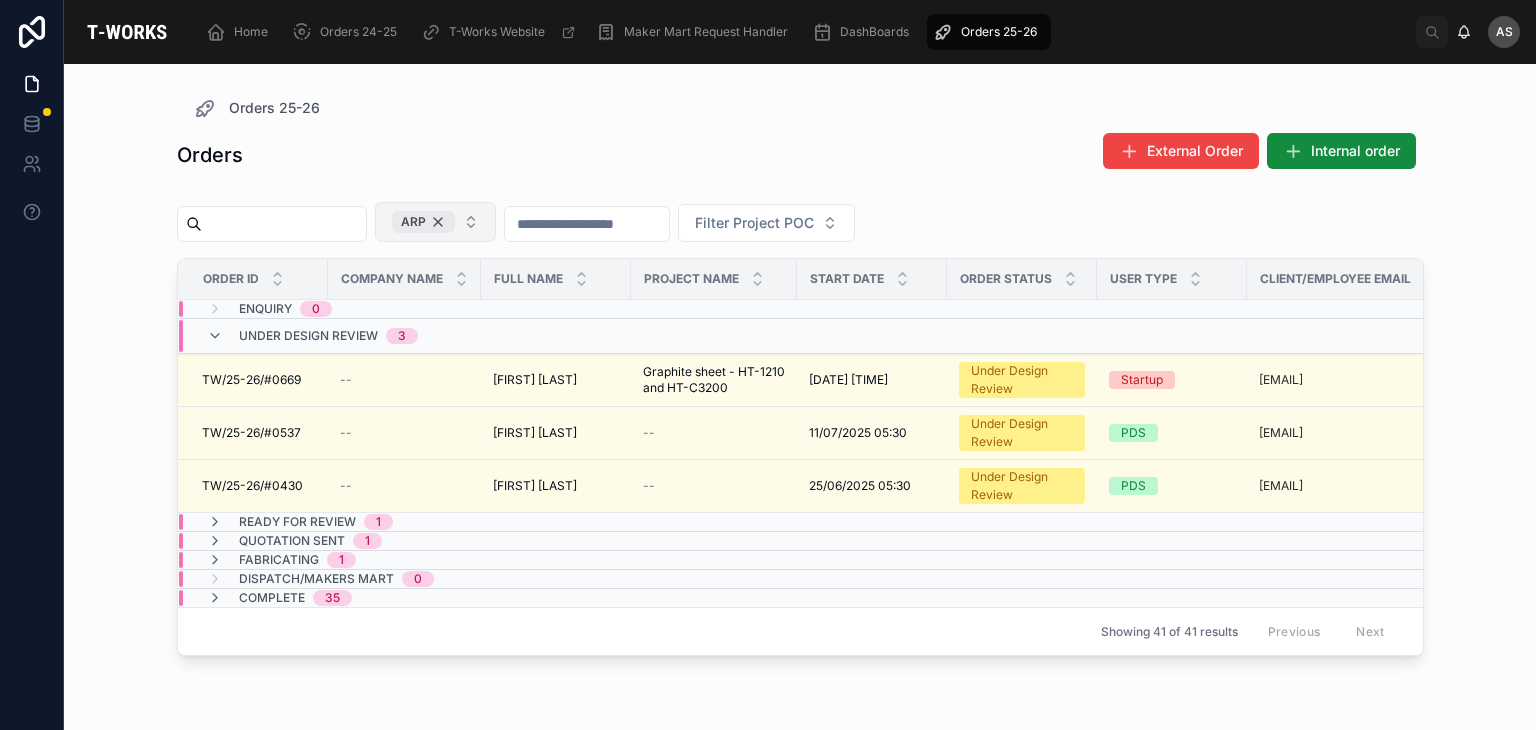 click on "ARP" at bounding box center [423, 222] 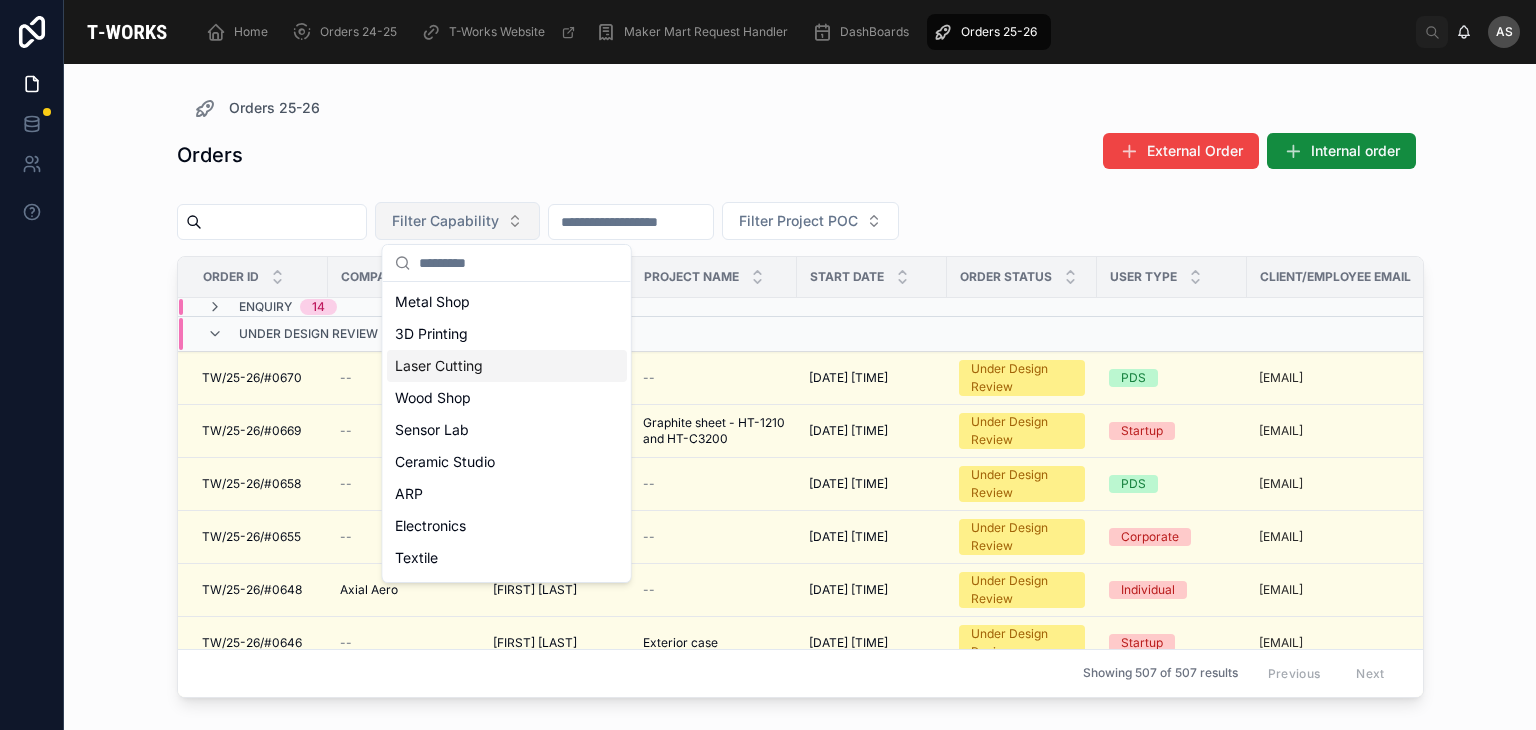 click on "Laser Cutting" at bounding box center (507, 366) 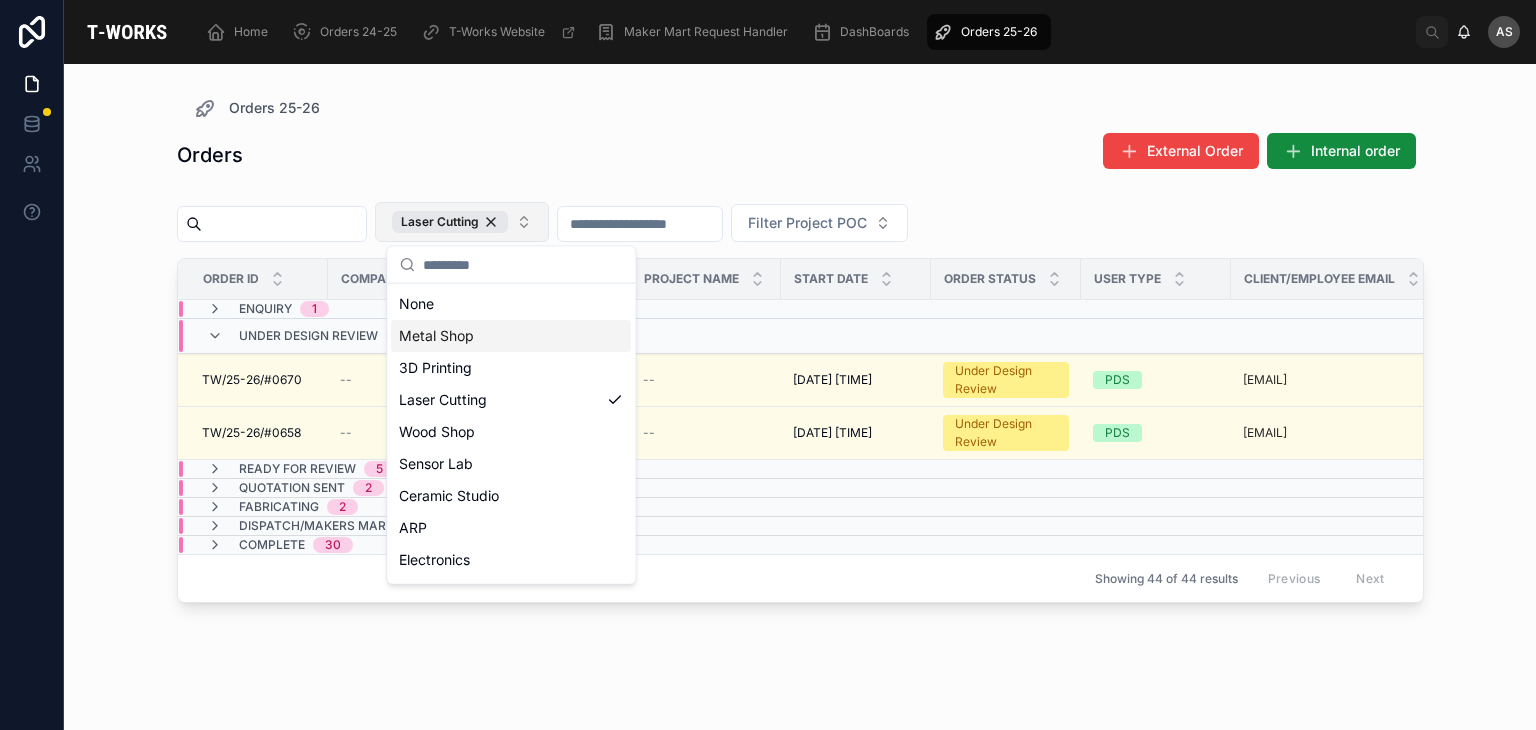 click on "Home  Orders 24-25 T-Works Website Maker Mart Request Handler DashBoards Orders 25-26" at bounding box center (803, 32) 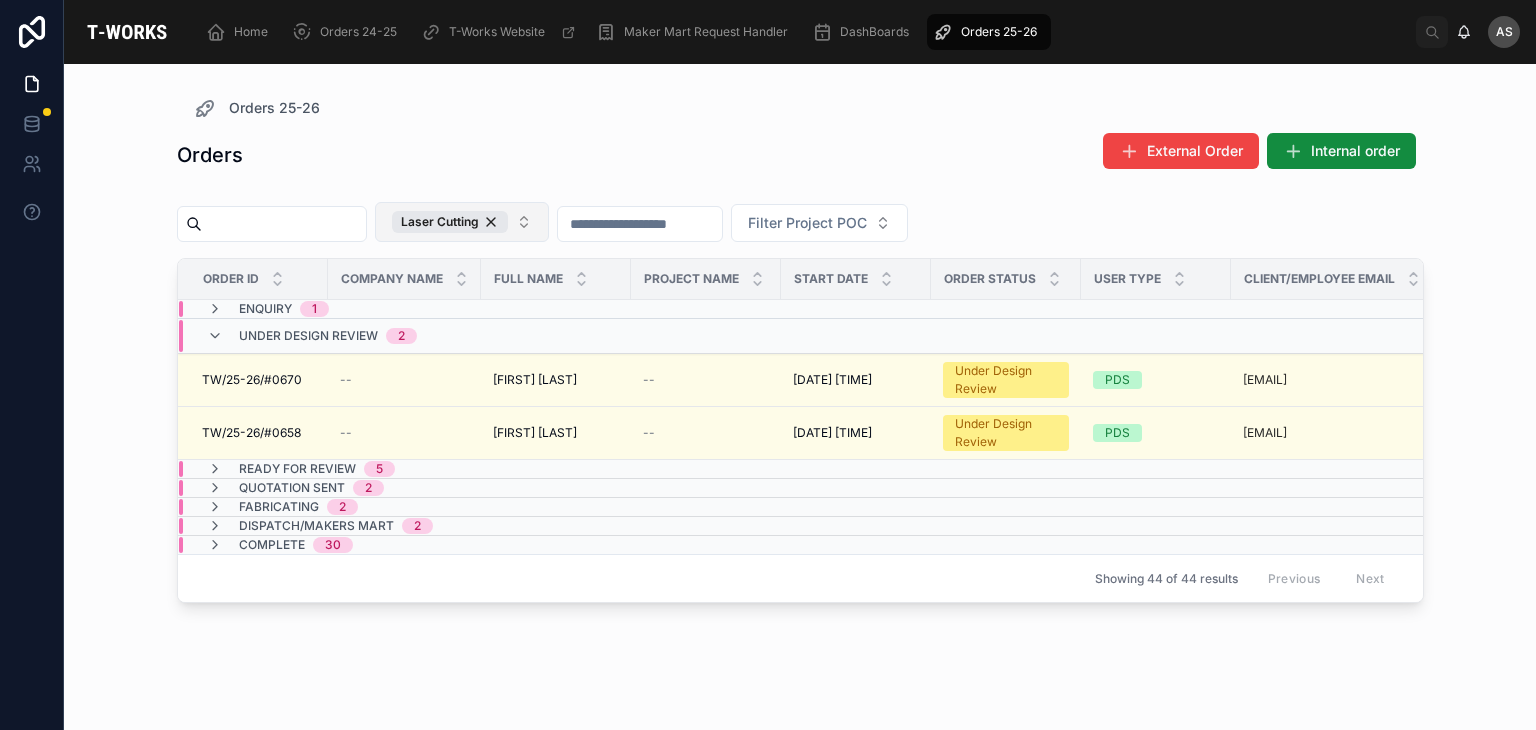 click on "Enquiry 1" at bounding box center (404, 309) 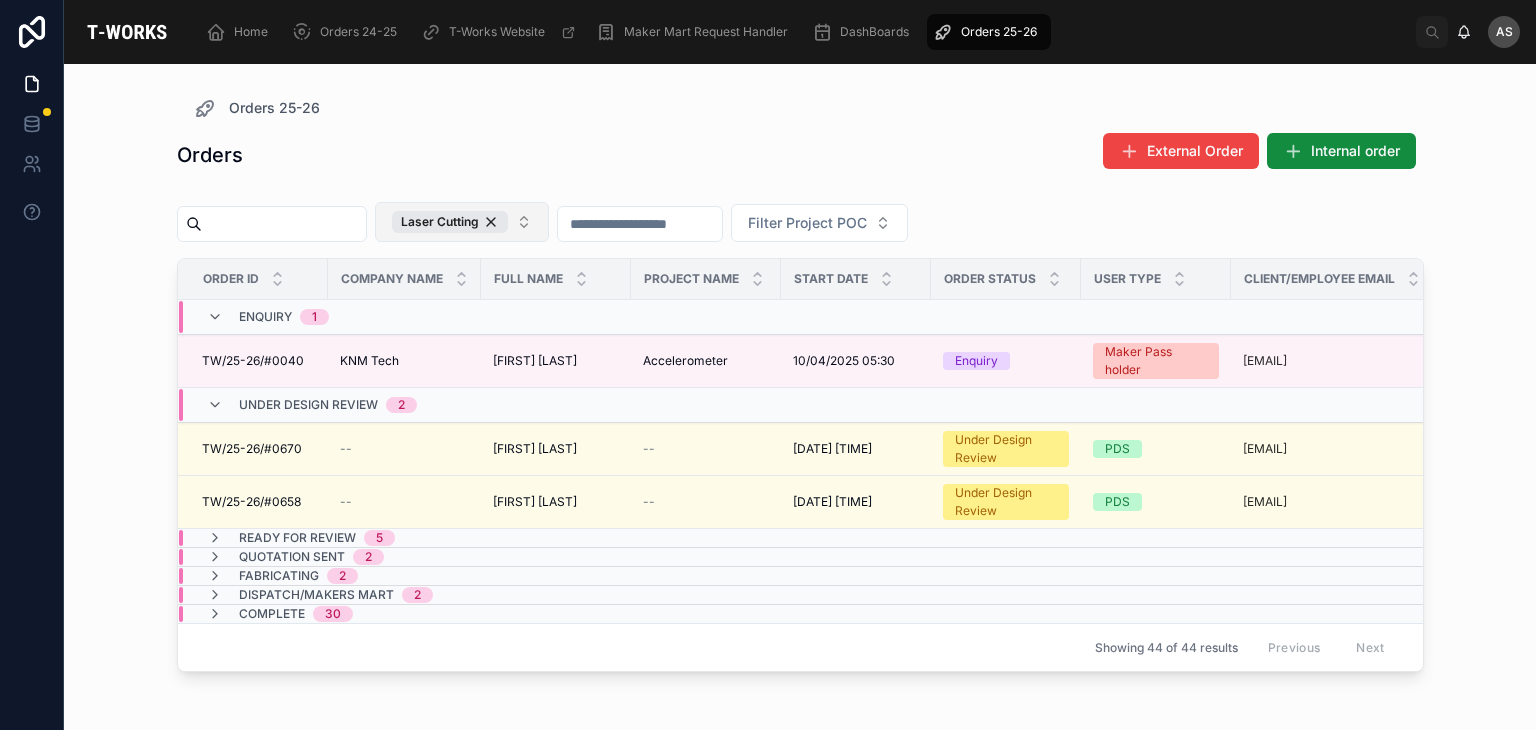 click on "Enquiry 1" at bounding box center [404, 317] 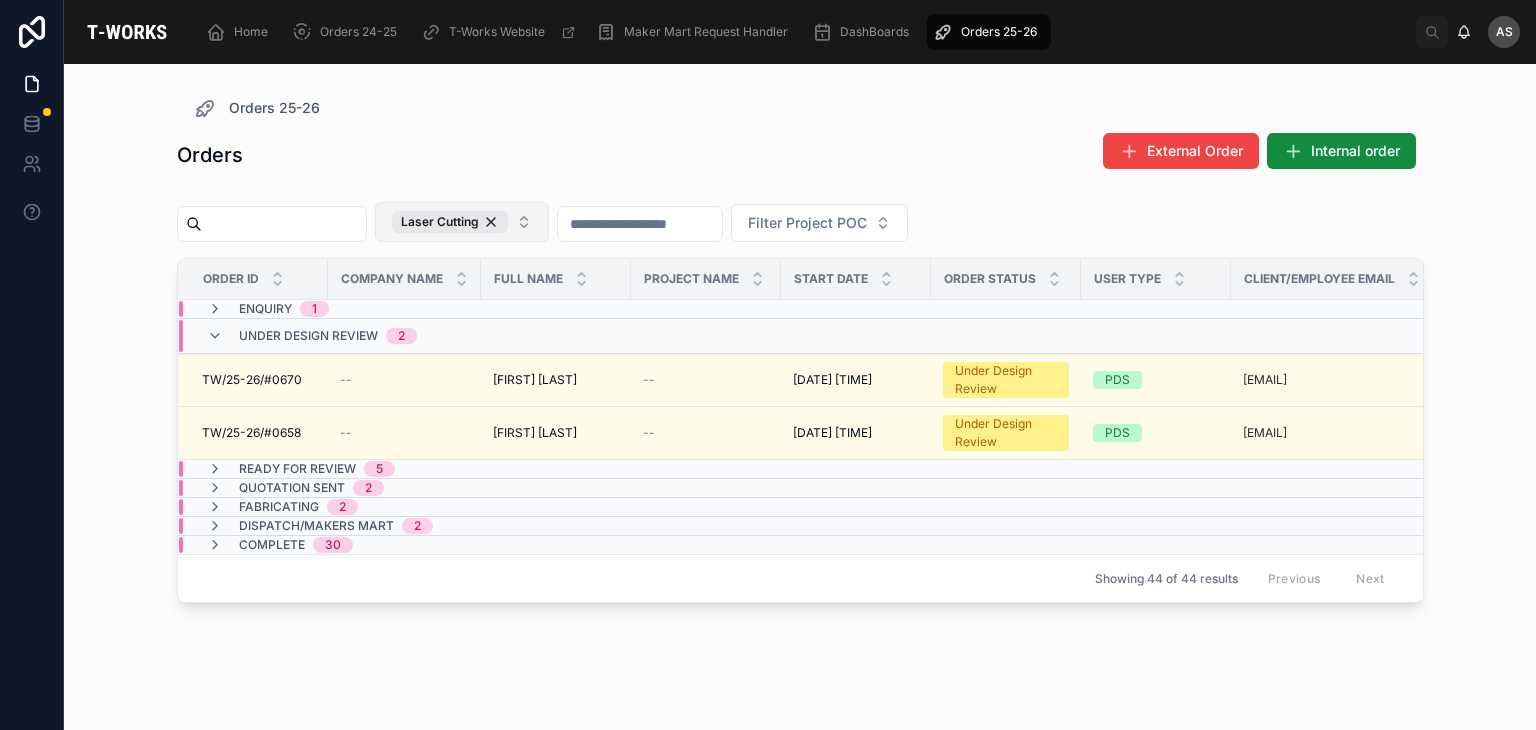 click on "5" at bounding box center (379, 469) 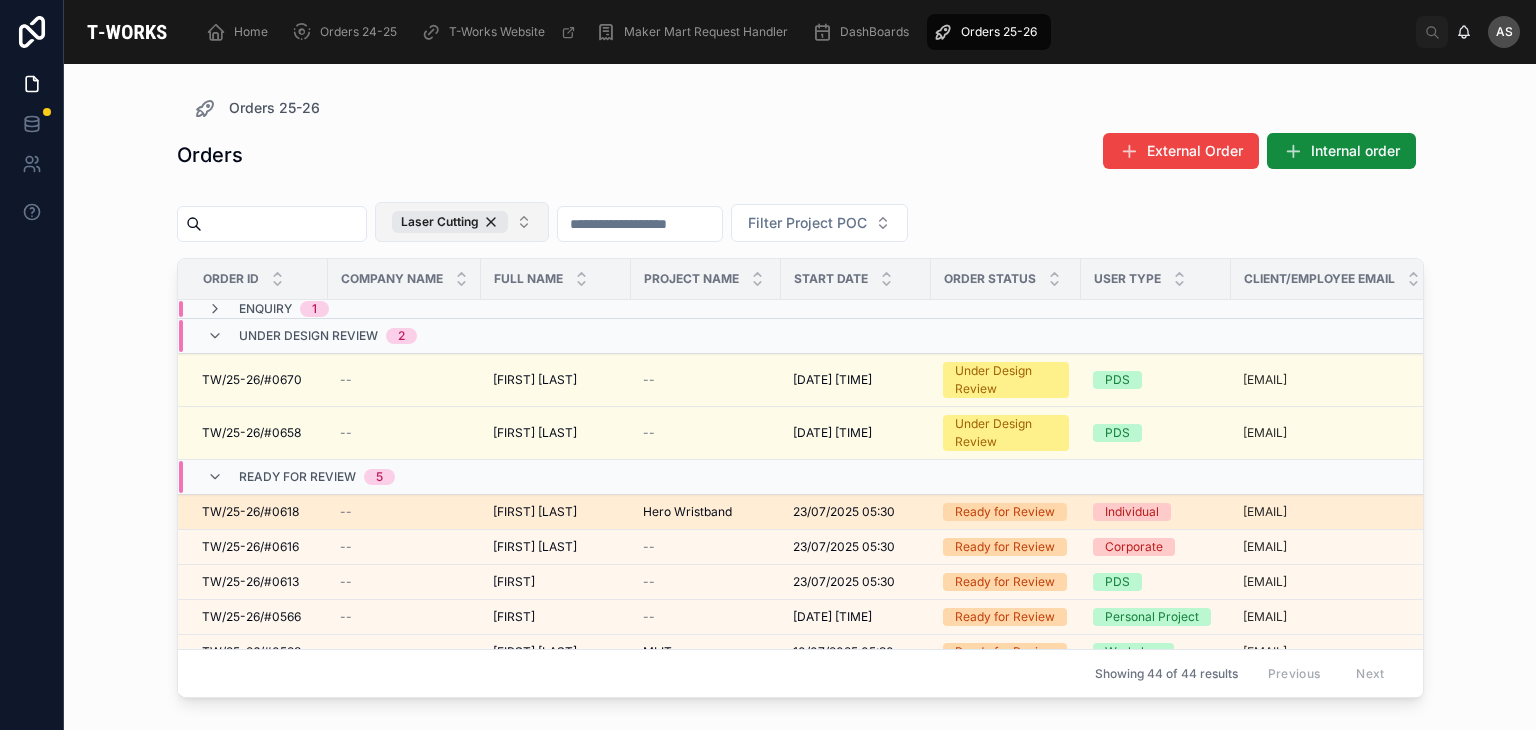 click on "[FIRST] [LAST]" at bounding box center (535, 512) 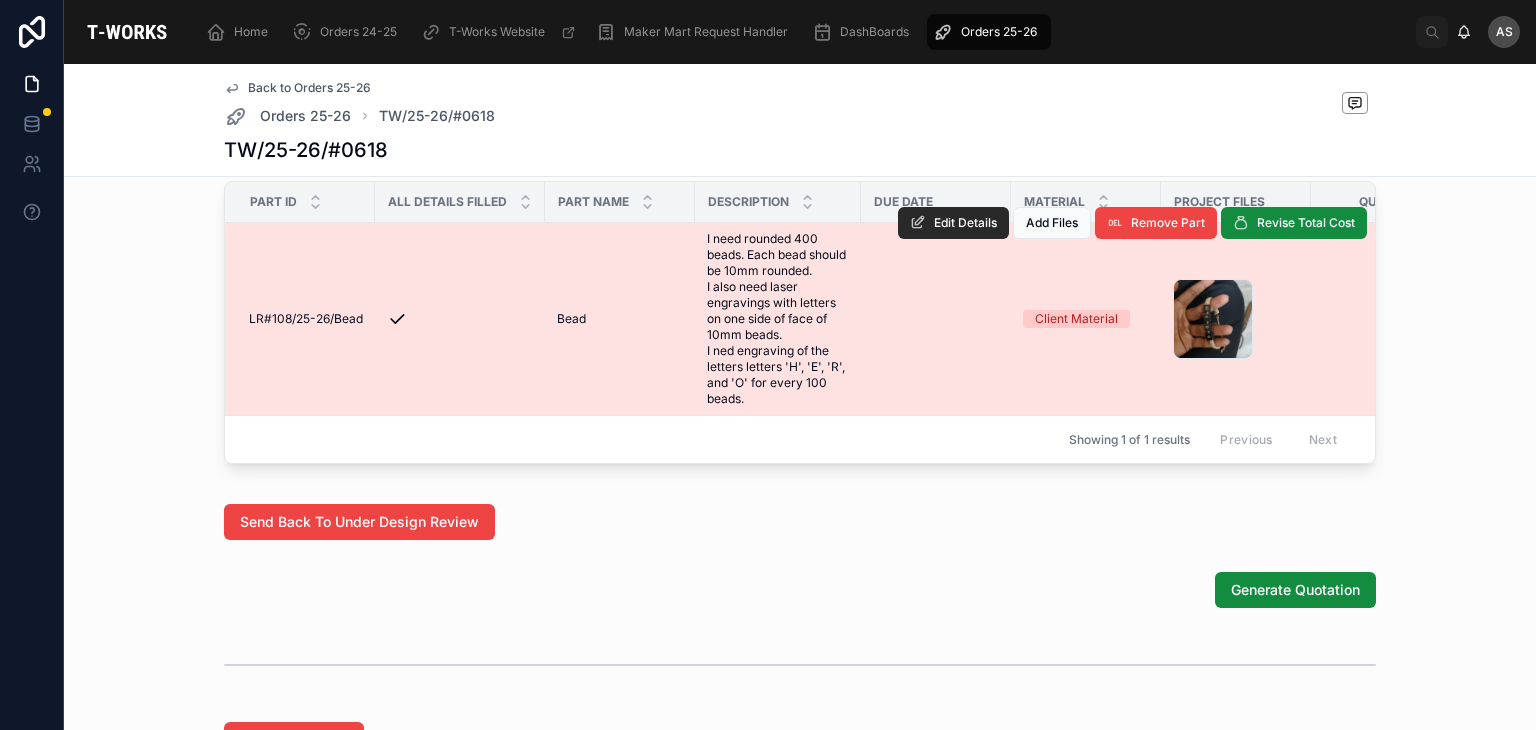 scroll, scrollTop: 1067, scrollLeft: 0, axis: vertical 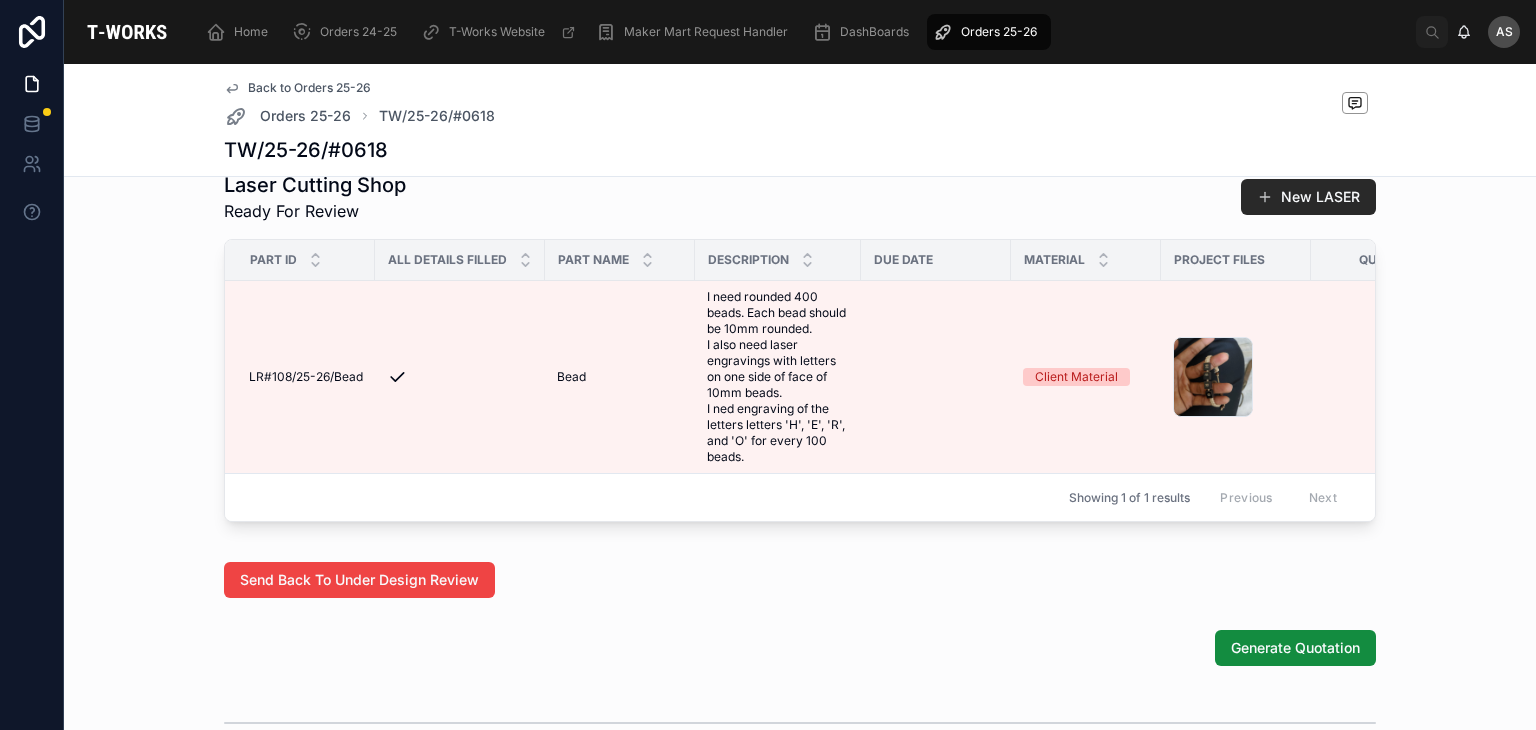 click on "Laser Cutting Shop Ready For Review New LASER Part ID All Details Filled Part Name Description Due Date Material Project Files Quantity Length Breadth Machine Setup Time(Min) Machine Time(Min) Total Amount(Without GST) LR#108/25-26/Bead LR#108/25-26/Bead Bead Bead I need rounded 400 beads. Each bead should be 10mm rounded.
I also need laser engravings with letters on one side of face of 10mm beads.
I ned engraving of the letters letters 'H', 'E', 'R', and 'O' for every 100 beads. I need rounded 400 beads. Each bead should be 10mm rounded.
I also need laser engravings with letters on one side of face of 10mm beads.
I ned engraving of the letters letters 'H', 'E', 'R', and 'O' for every 100 beads. Client Material WhatsApp-Image-2025-07-08-at-21.40.40 .jpg 2 2 385.00 385.00 83.00 83.00 Sill 10 10 15 15 1,700.00 1,700.00 Edit Details Add Files Remove Part Revise Total Cost Showing 1 of 1 results Previous Next" at bounding box center (800, 350) 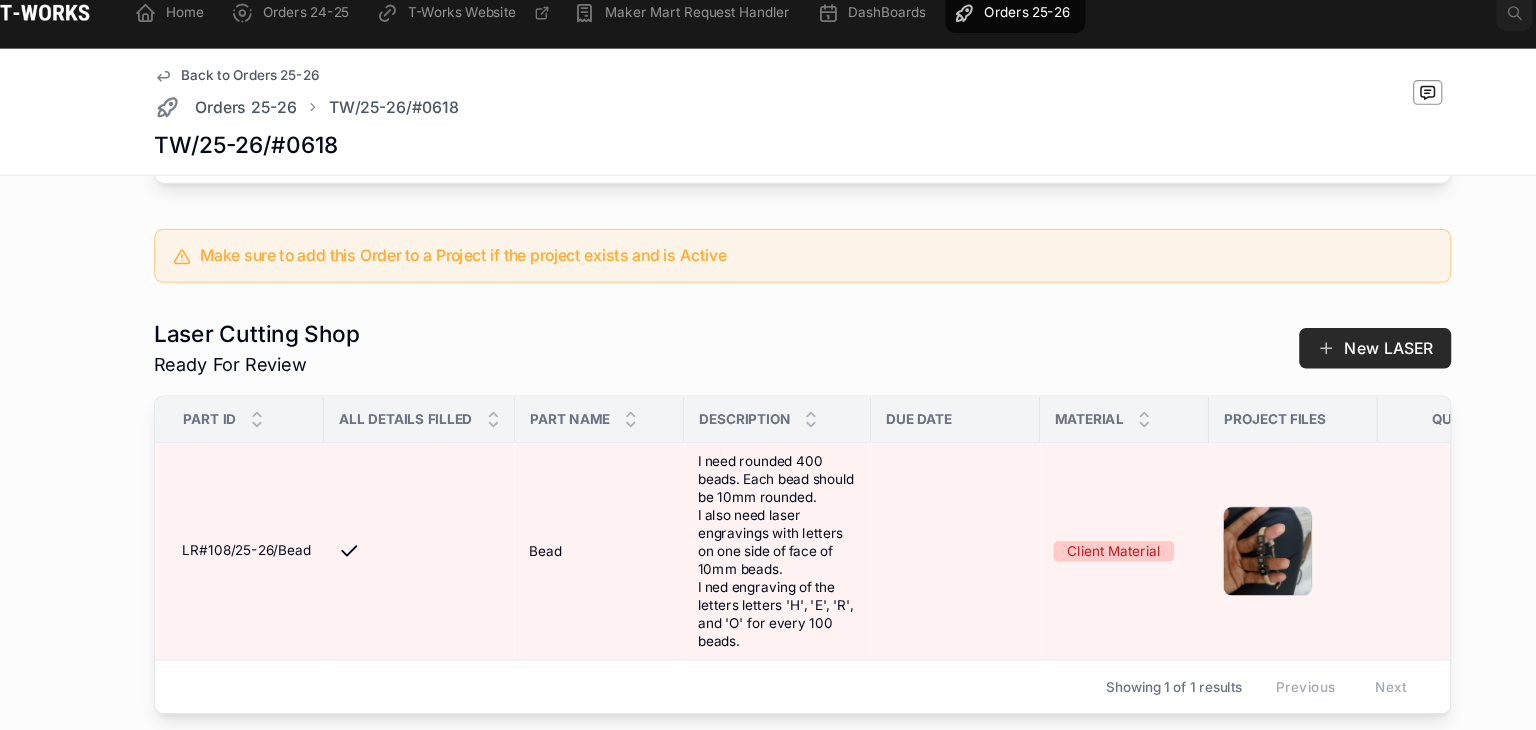 scroll, scrollTop: 1364, scrollLeft: 0, axis: vertical 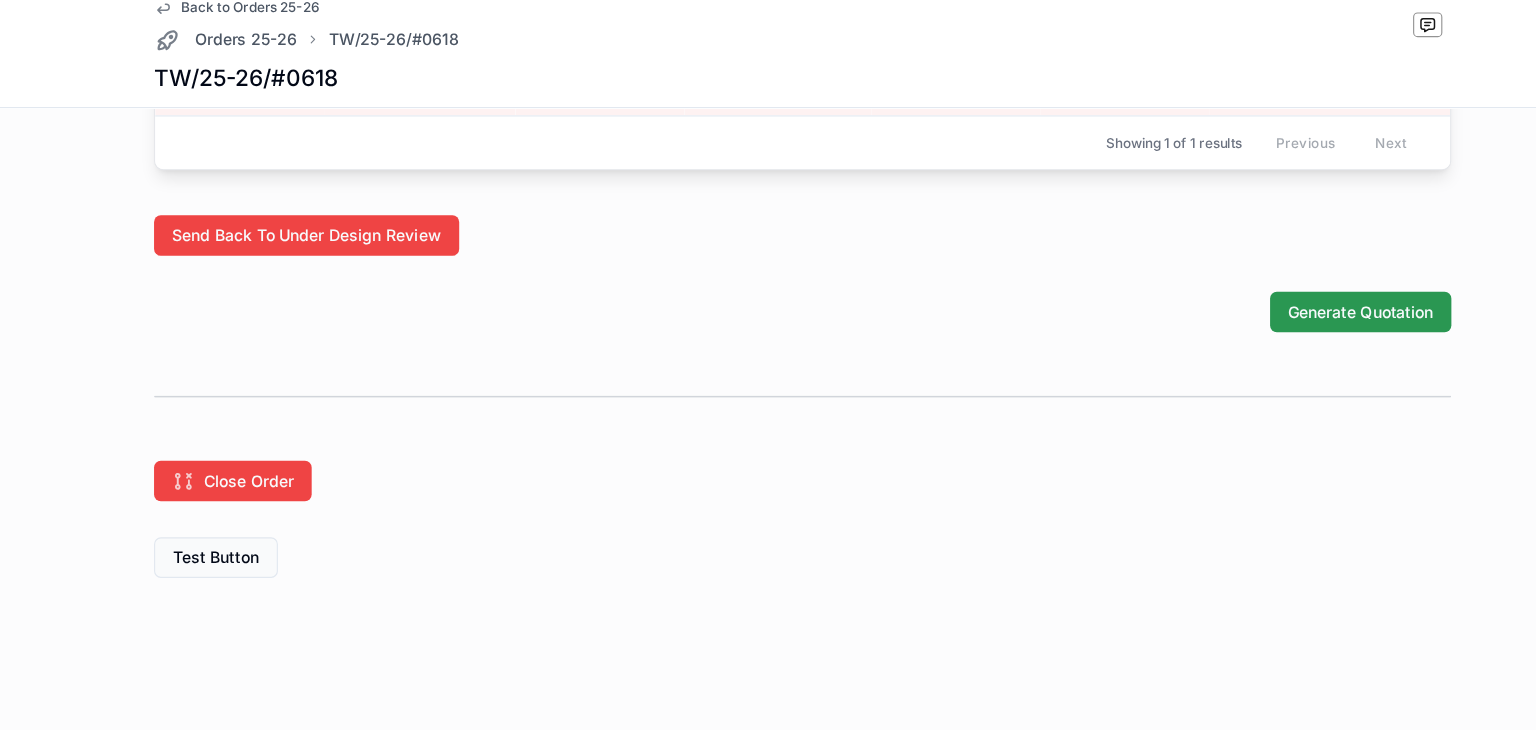 click on "Generate Quotation" at bounding box center (1295, 358) 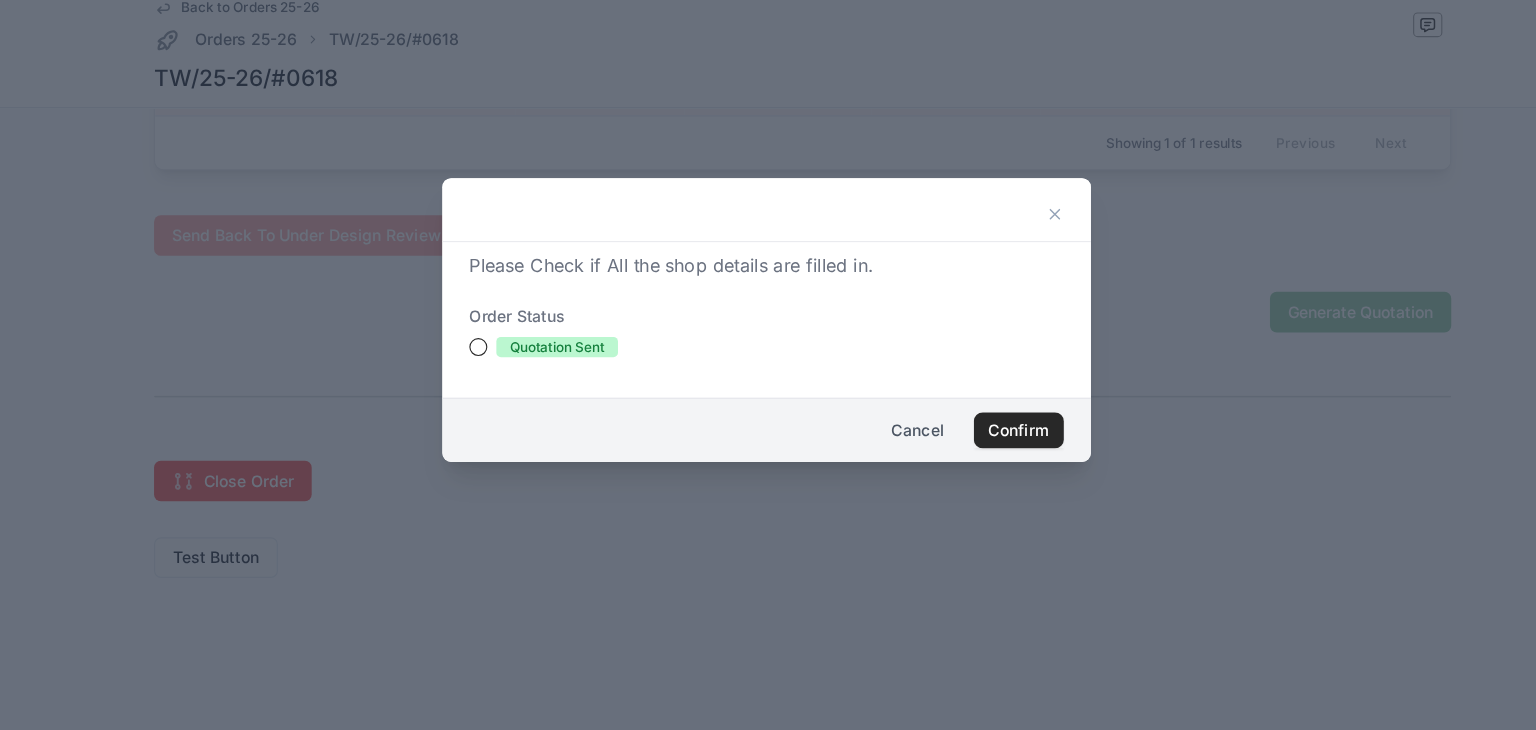 click on "Quotation Sent" at bounding box center [768, 389] 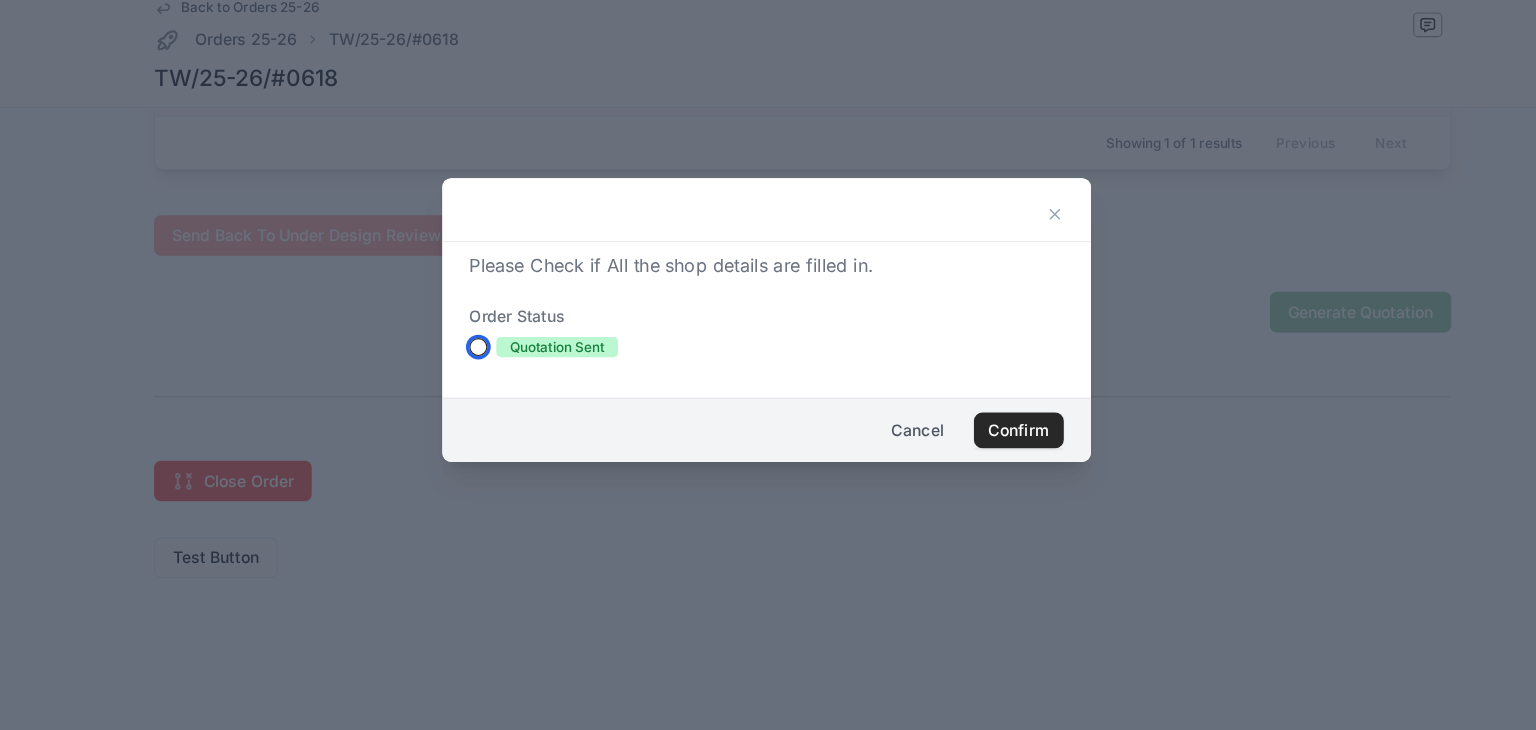 click on "Quotation Sent" at bounding box center [512, 389] 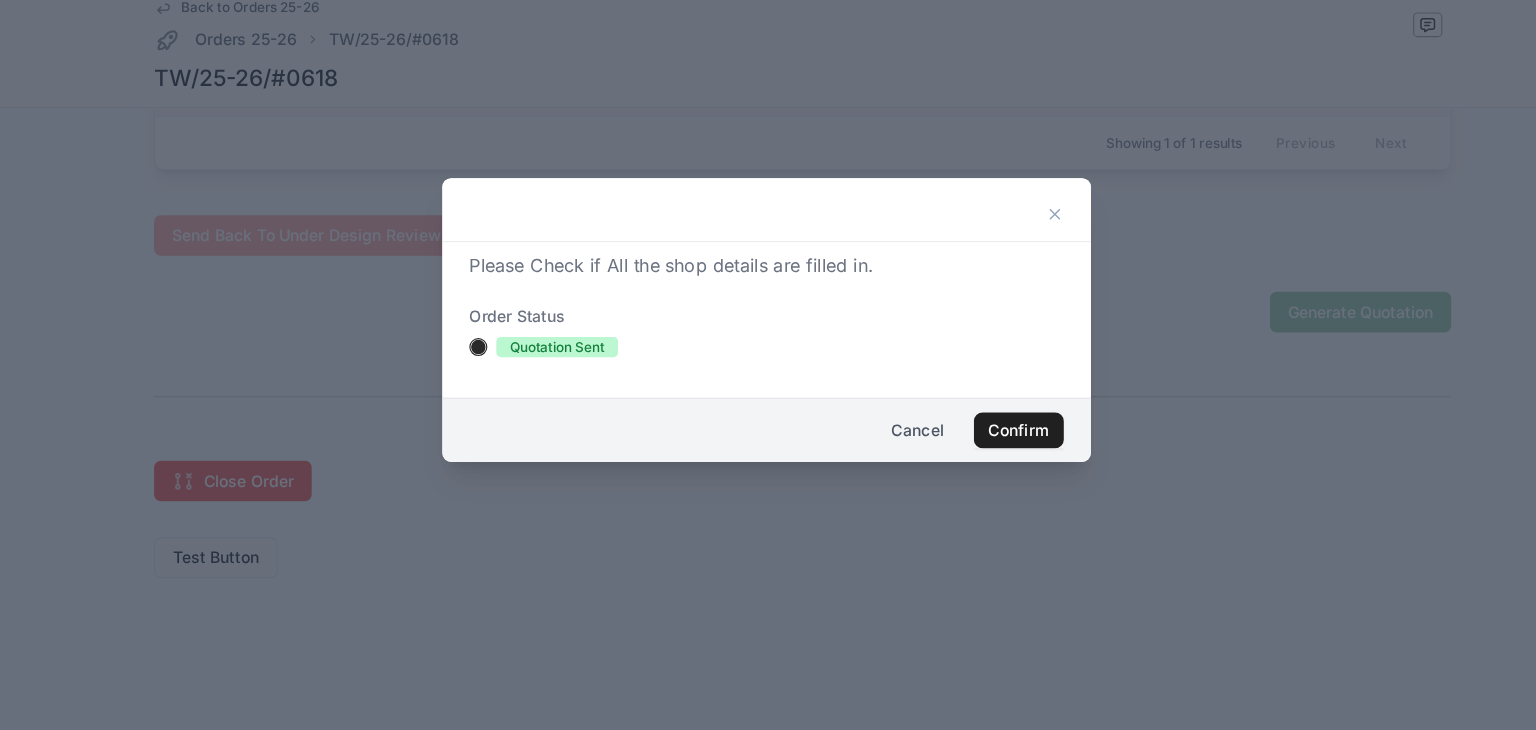 click on "Confirm" at bounding box center (992, 463) 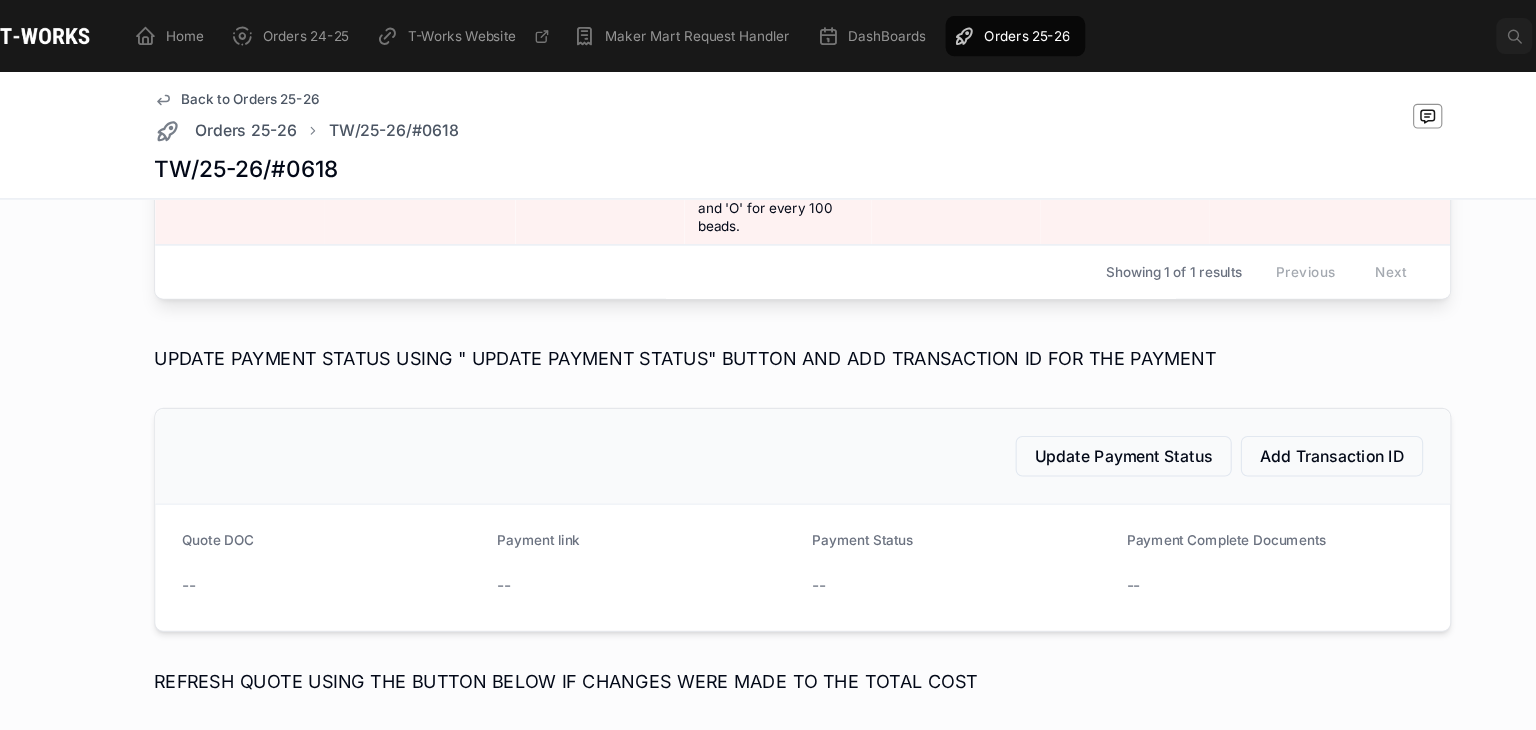 scroll, scrollTop: 847, scrollLeft: 0, axis: vertical 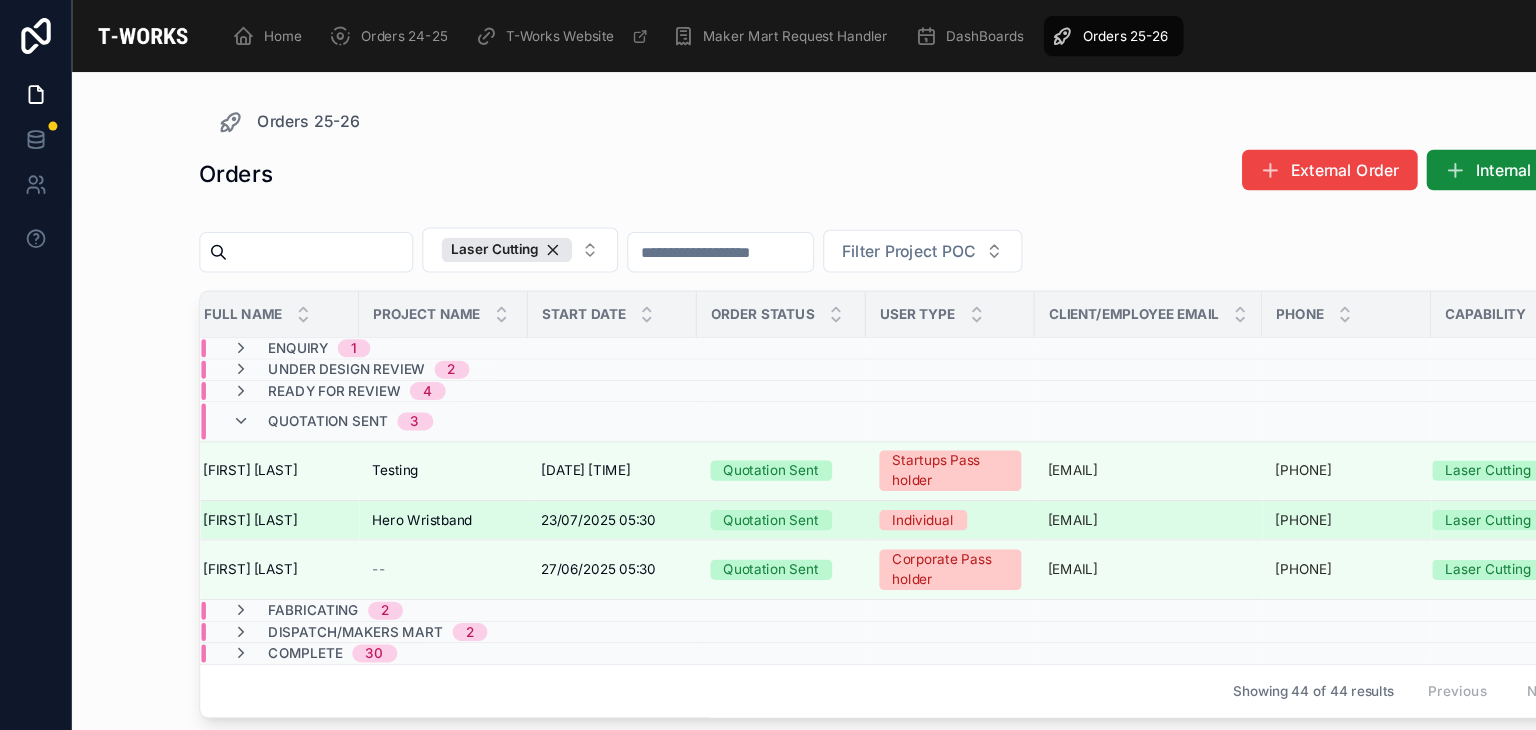 click on "Hero Wristband" at bounding box center (375, 462) 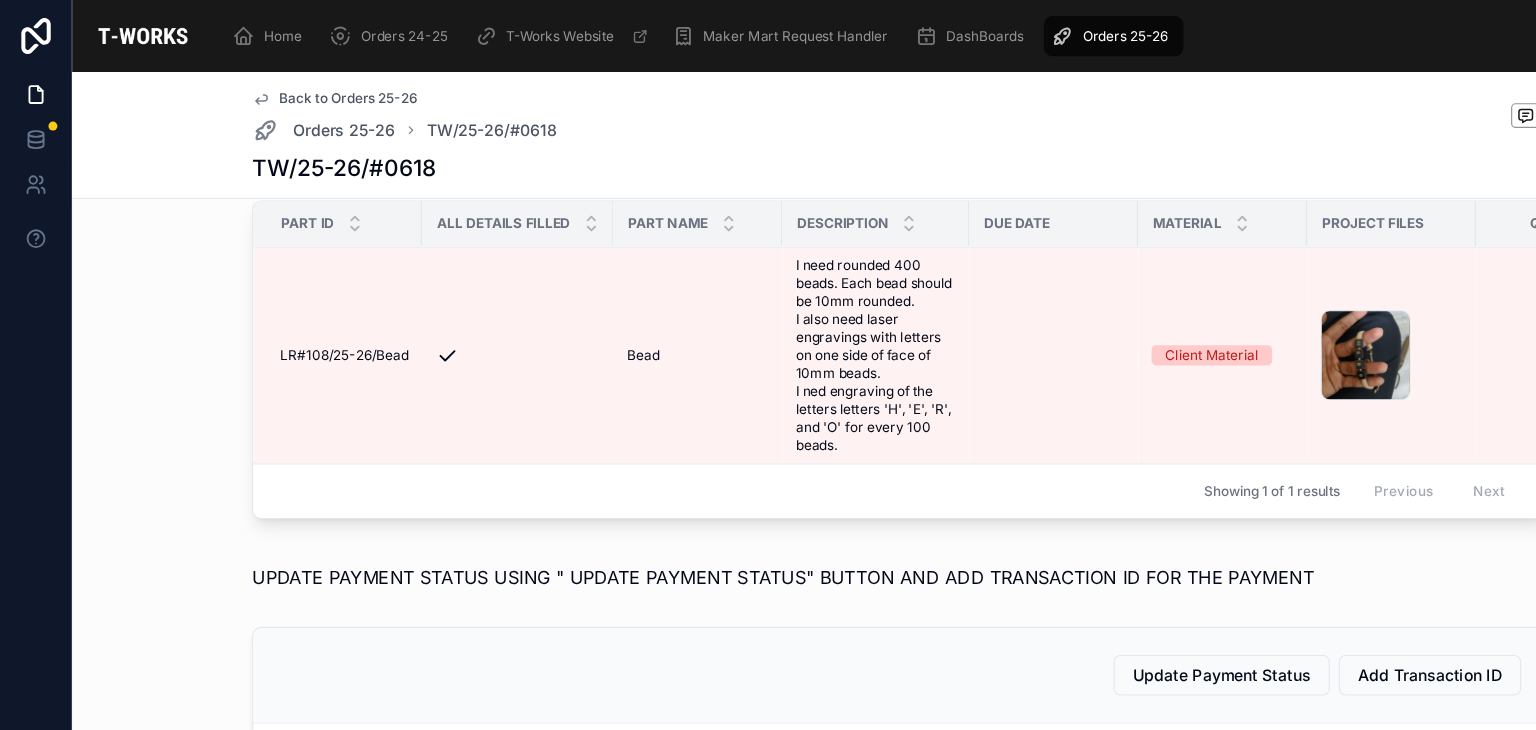 scroll, scrollTop: 652, scrollLeft: 0, axis: vertical 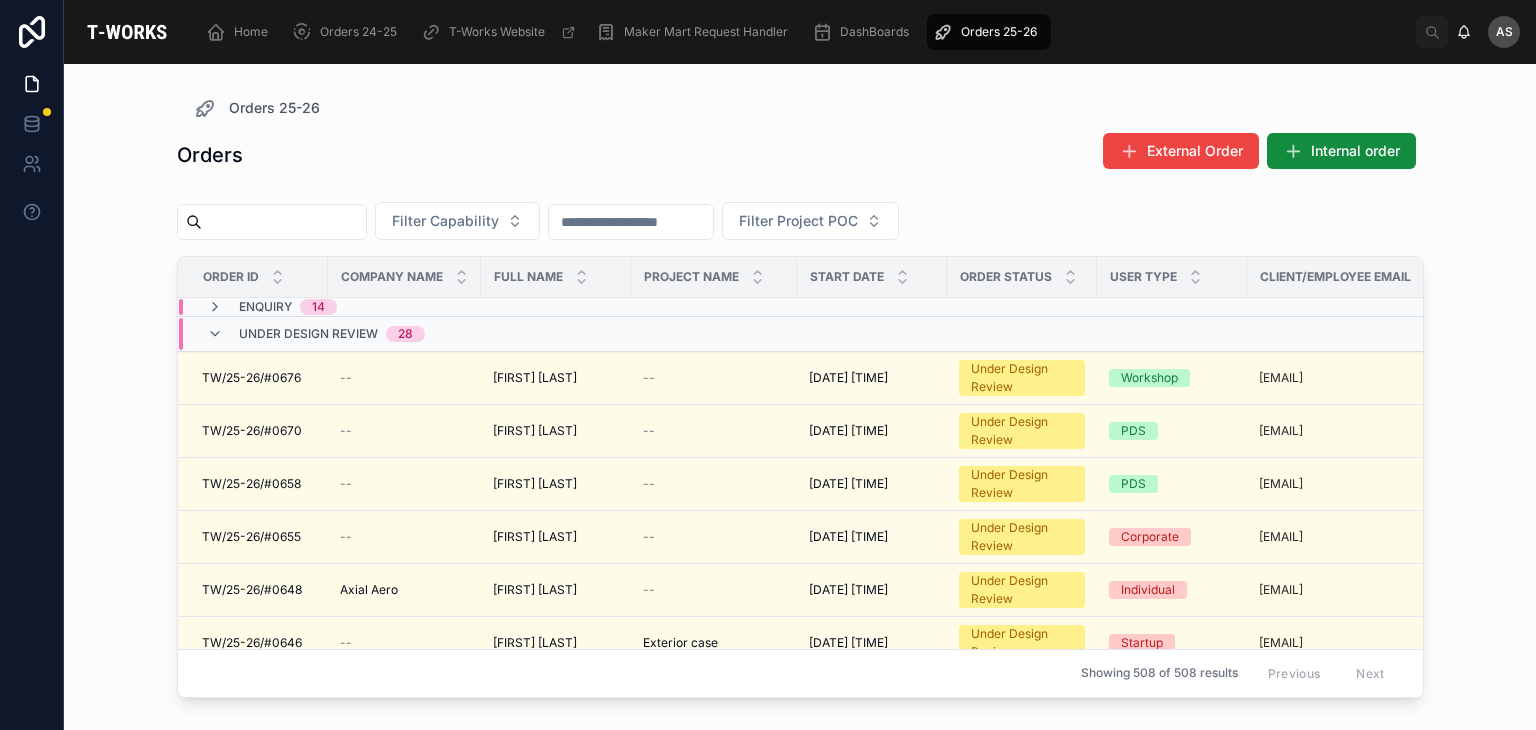 click on "Enquiry 14" at bounding box center (404, 307) 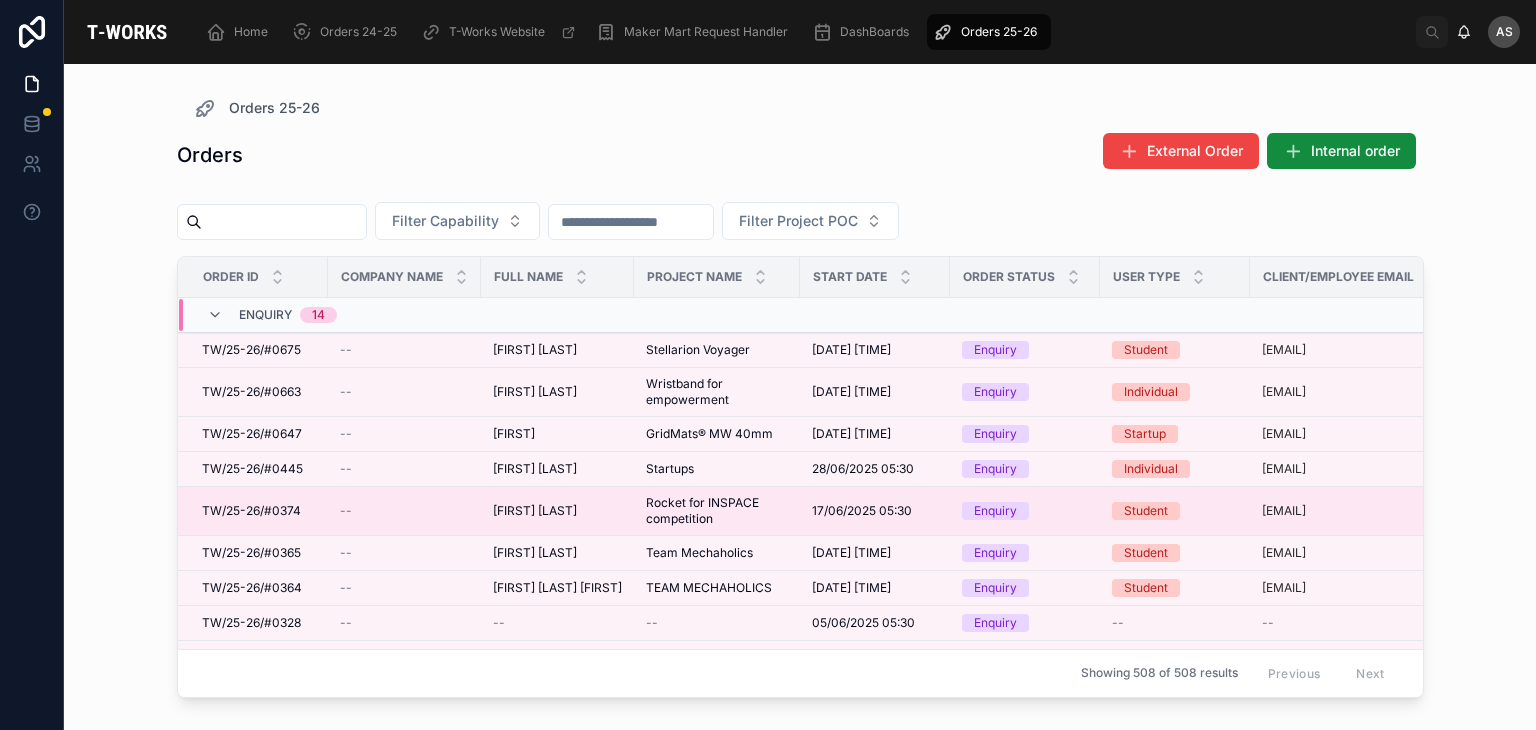 scroll, scrollTop: 0, scrollLeft: 0, axis: both 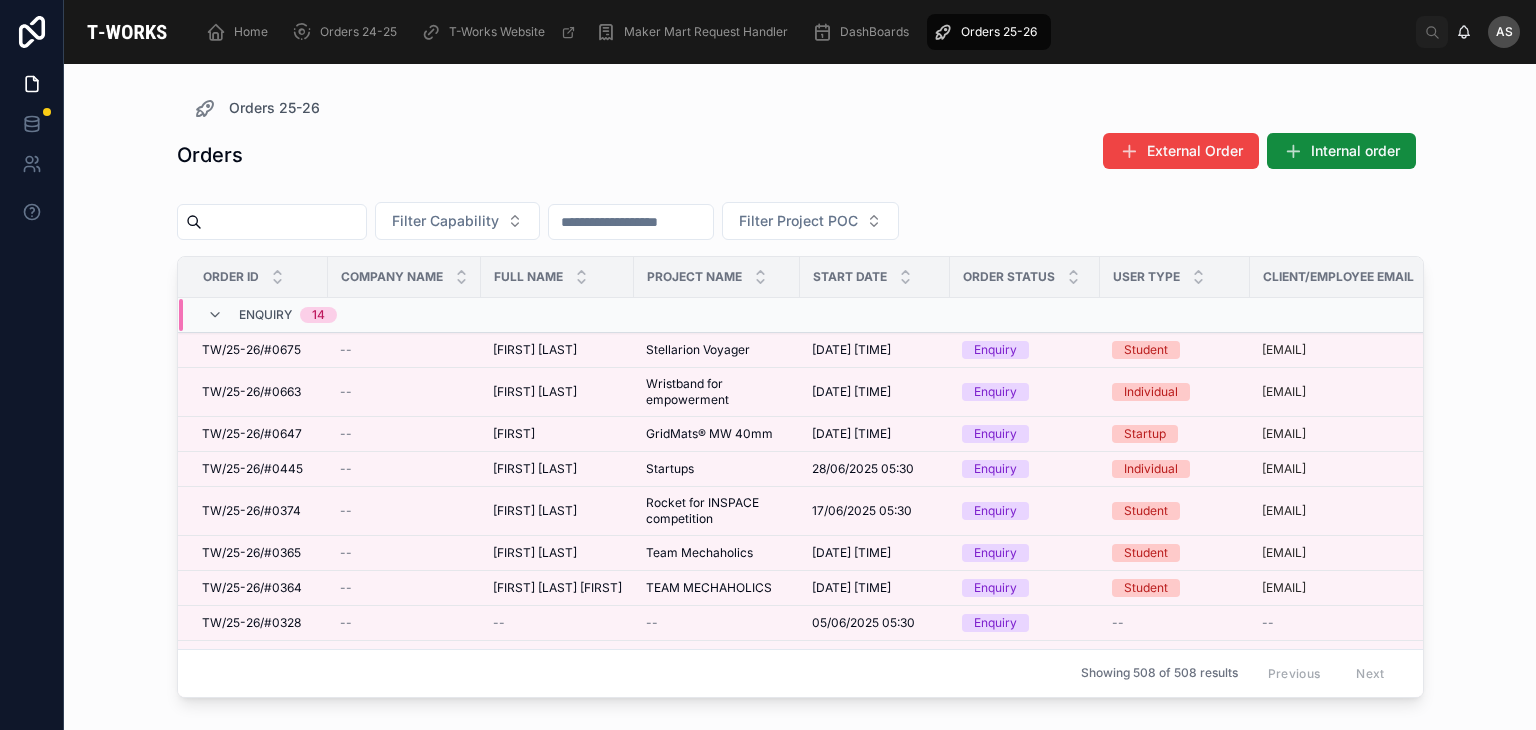 click on "Enquiry 14" at bounding box center (406, 315) 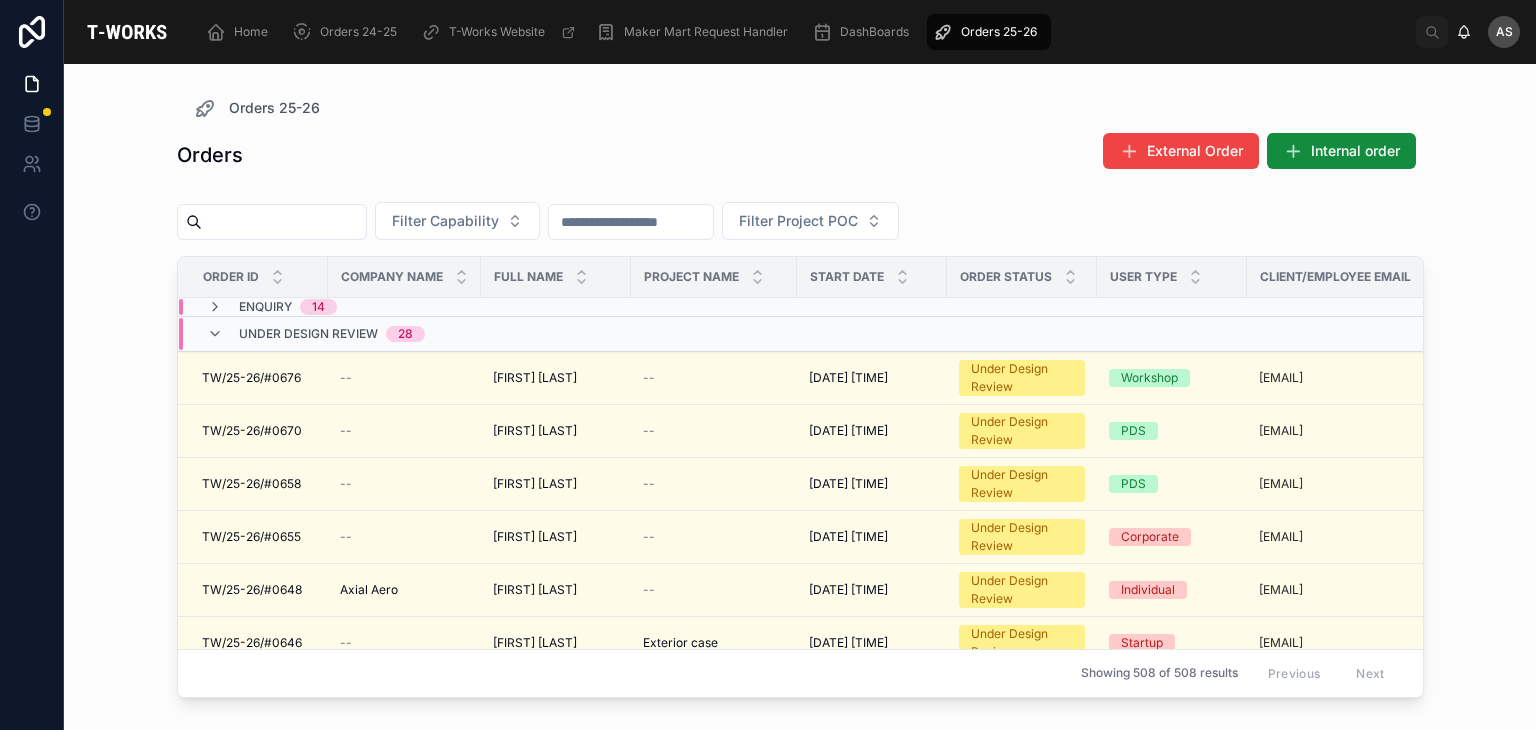 click on "Enquiry 14" at bounding box center (404, 307) 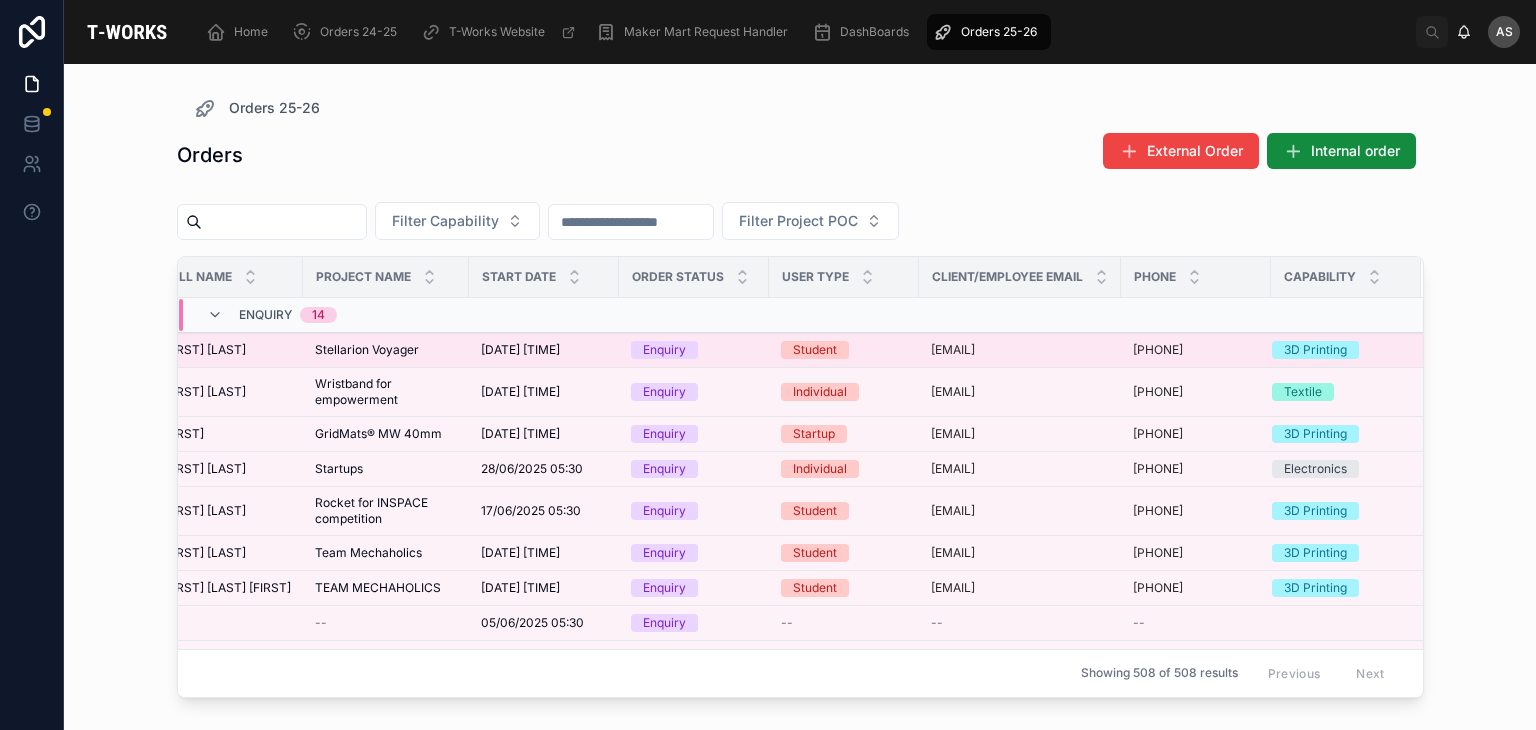 scroll, scrollTop: 0, scrollLeft: 0, axis: both 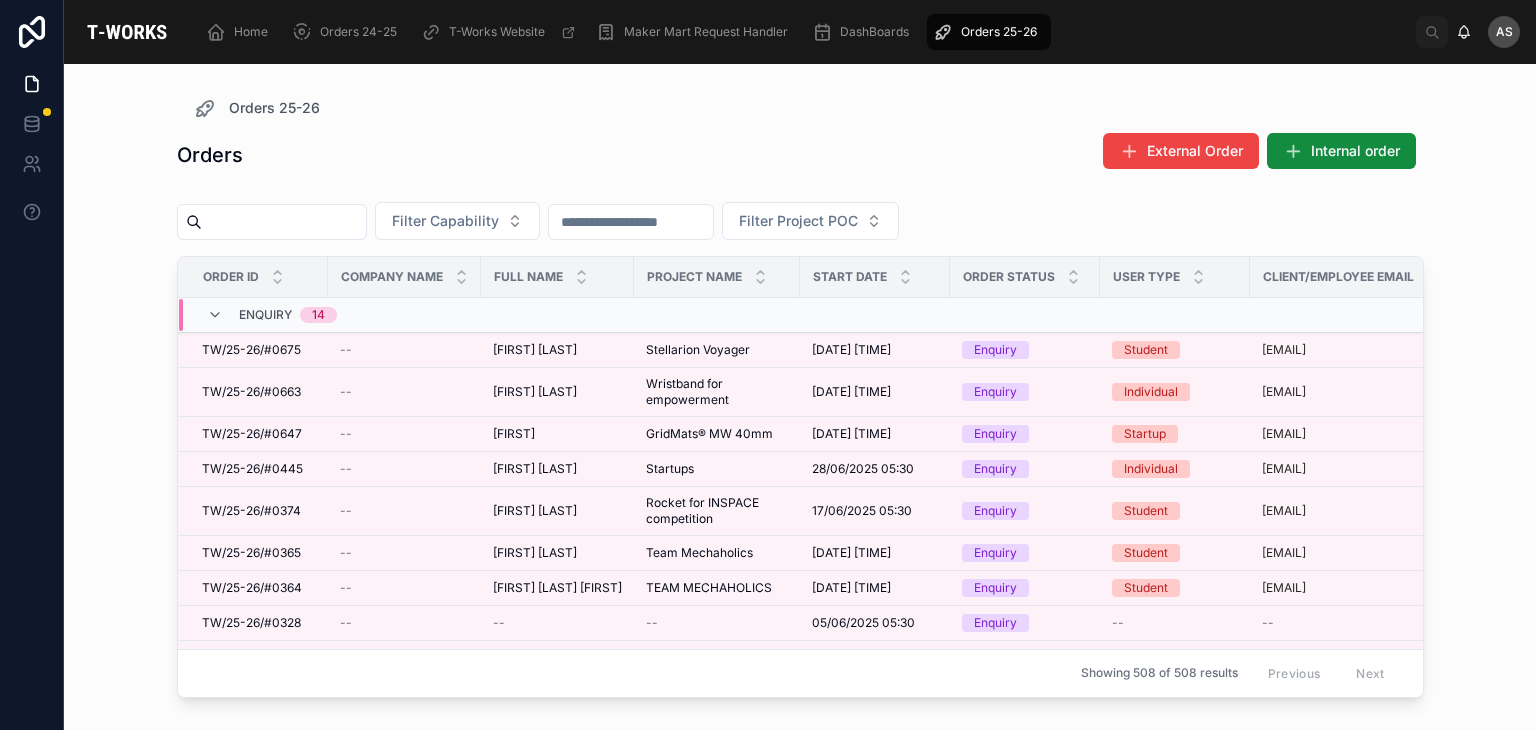 click on "Enquiry 14" at bounding box center (406, 315) 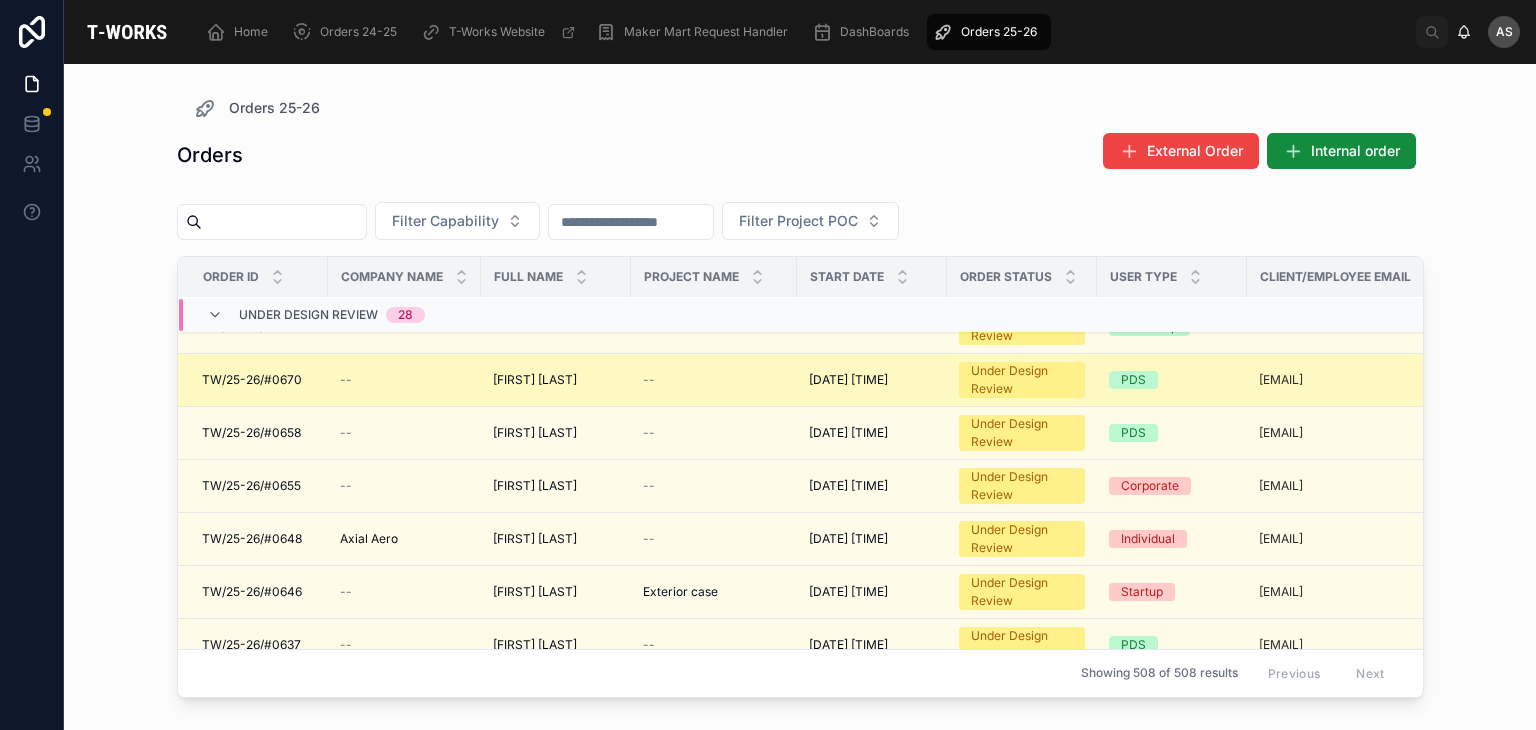scroll, scrollTop: 52, scrollLeft: 0, axis: vertical 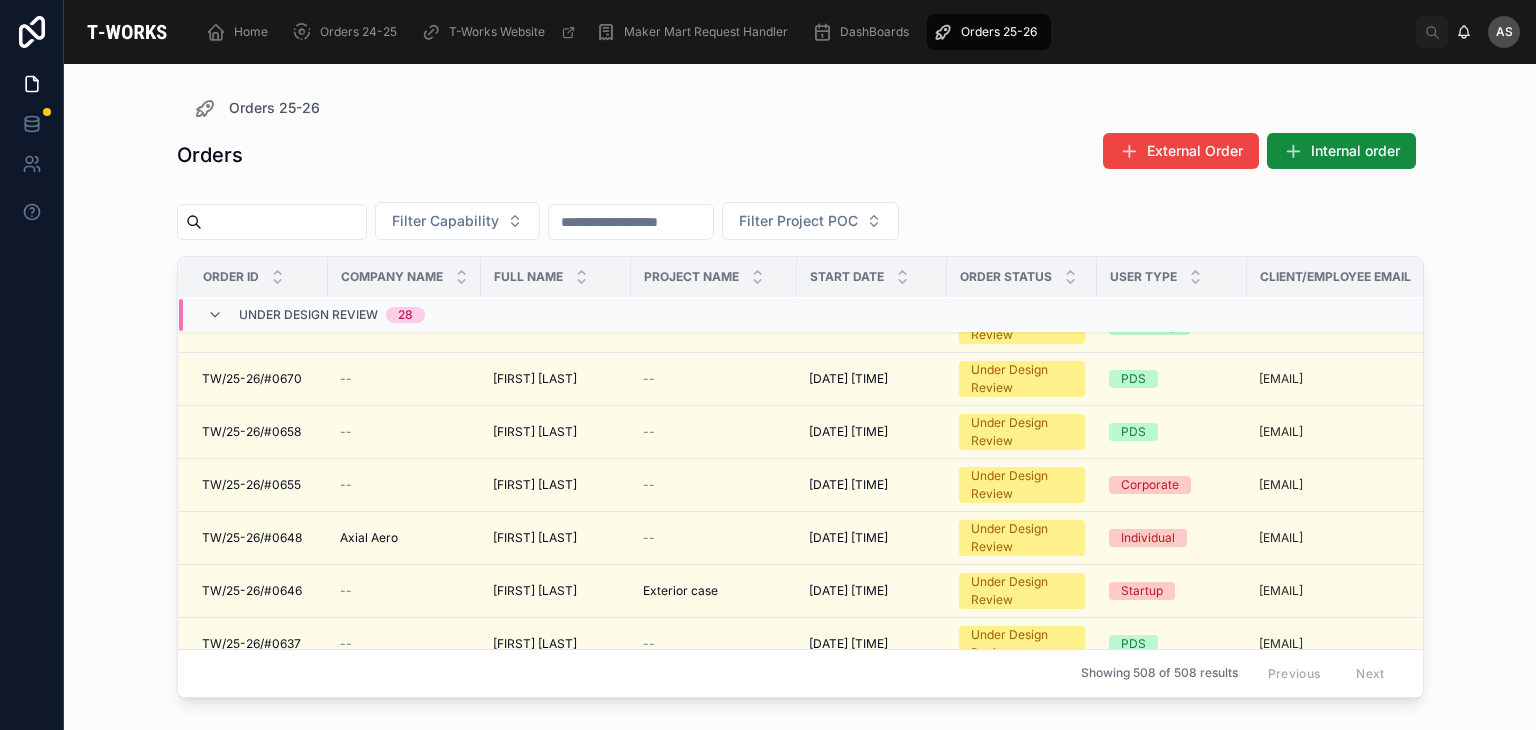 click on "Under Design Review 28" at bounding box center (404, 315) 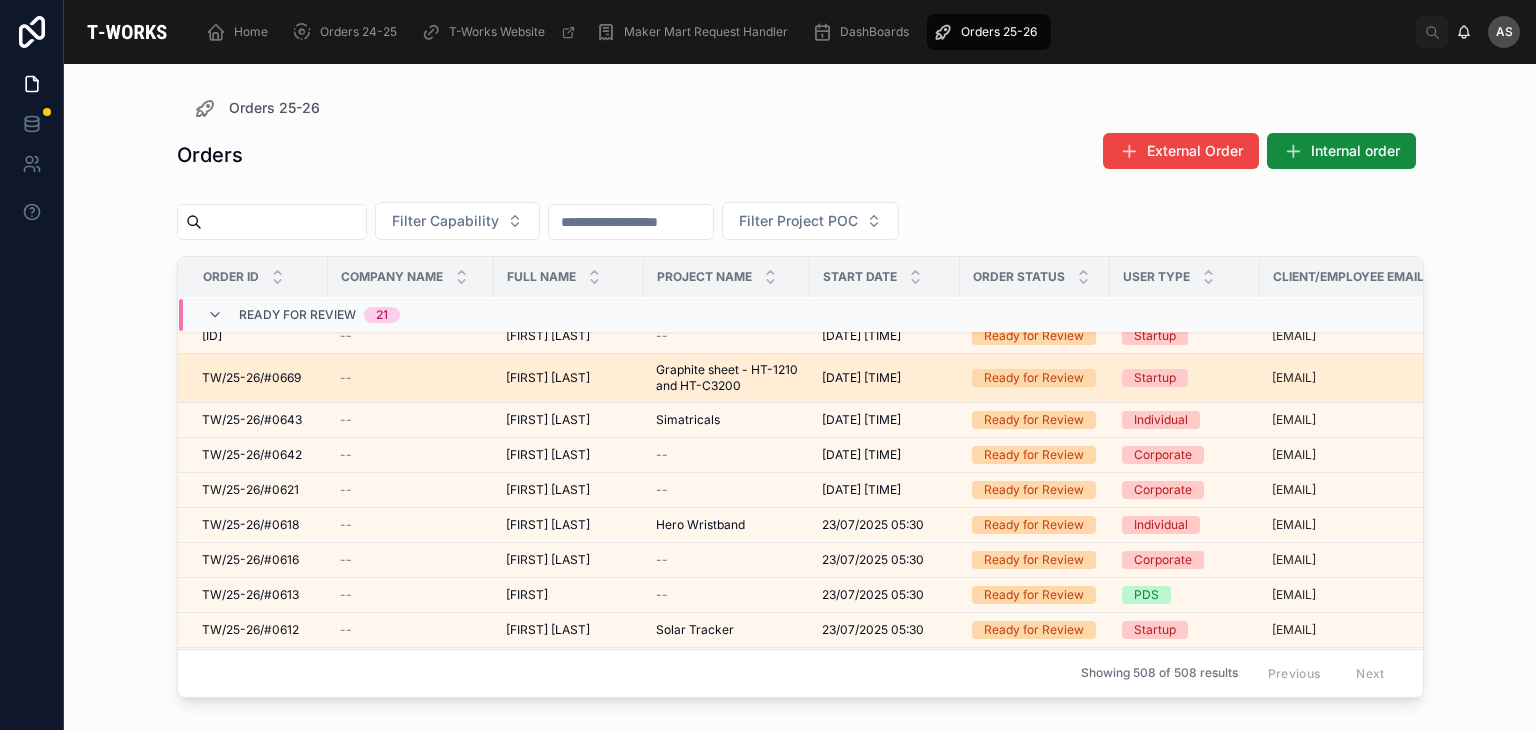 scroll, scrollTop: 0, scrollLeft: 0, axis: both 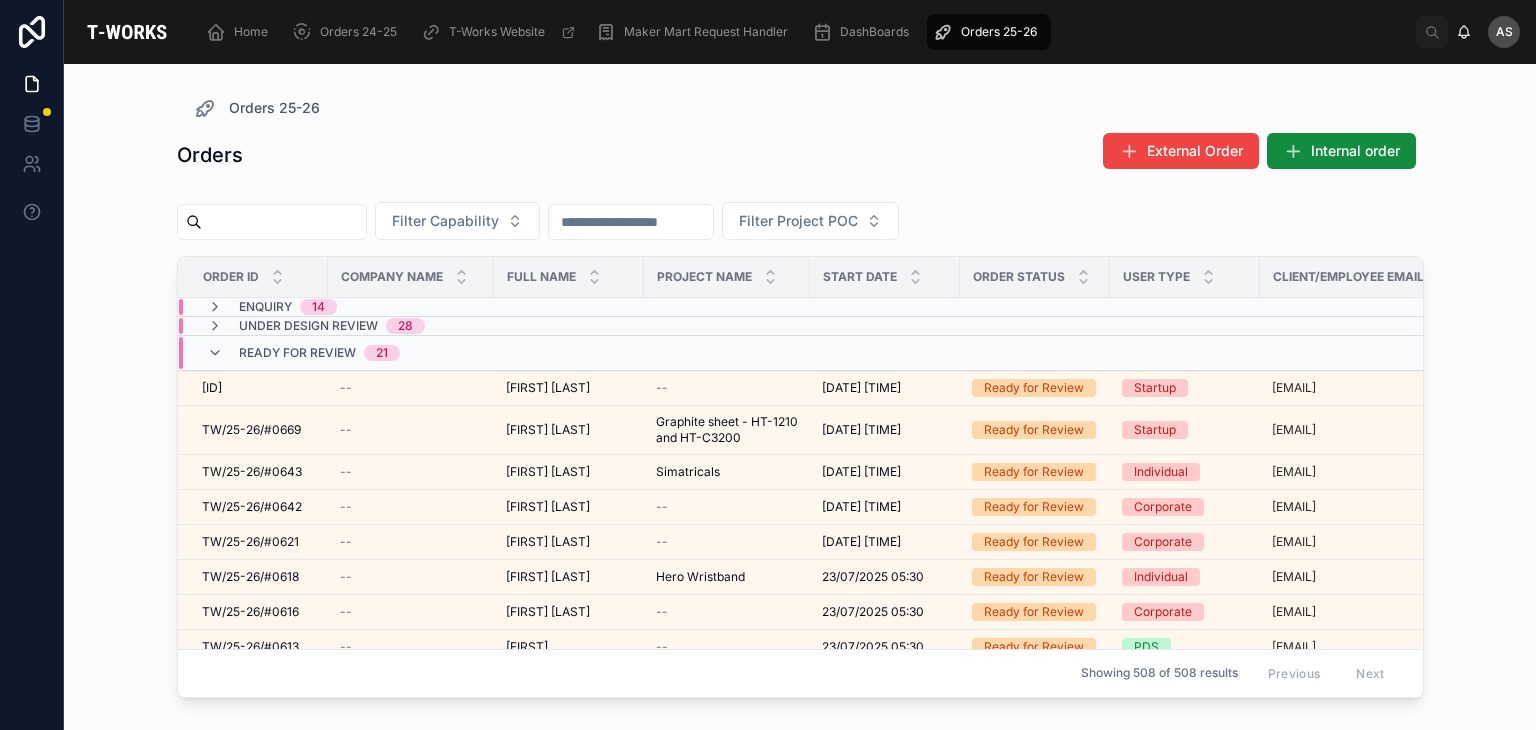 click on "Enquiry 14" at bounding box center [411, 307] 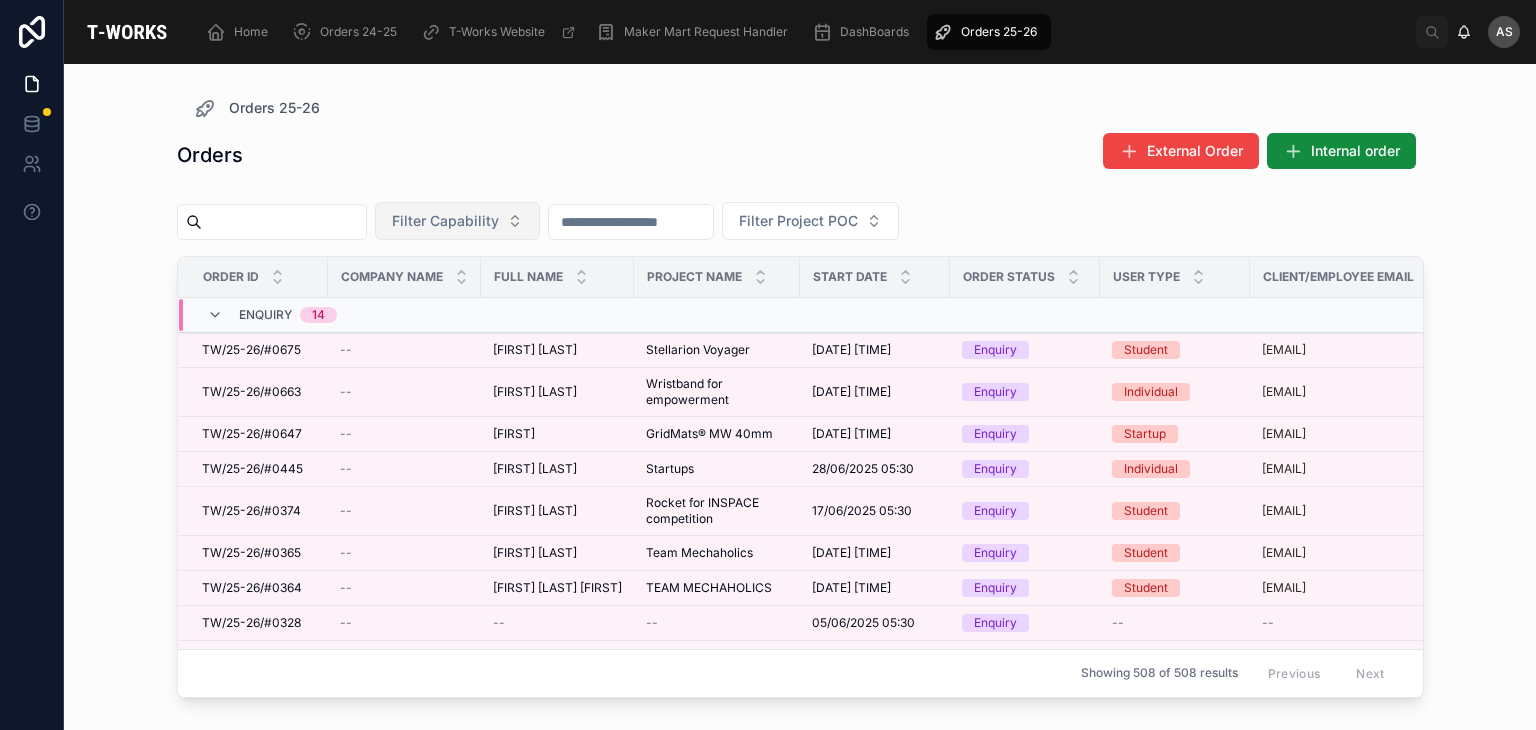 click on "Filter Capability" at bounding box center (445, 221) 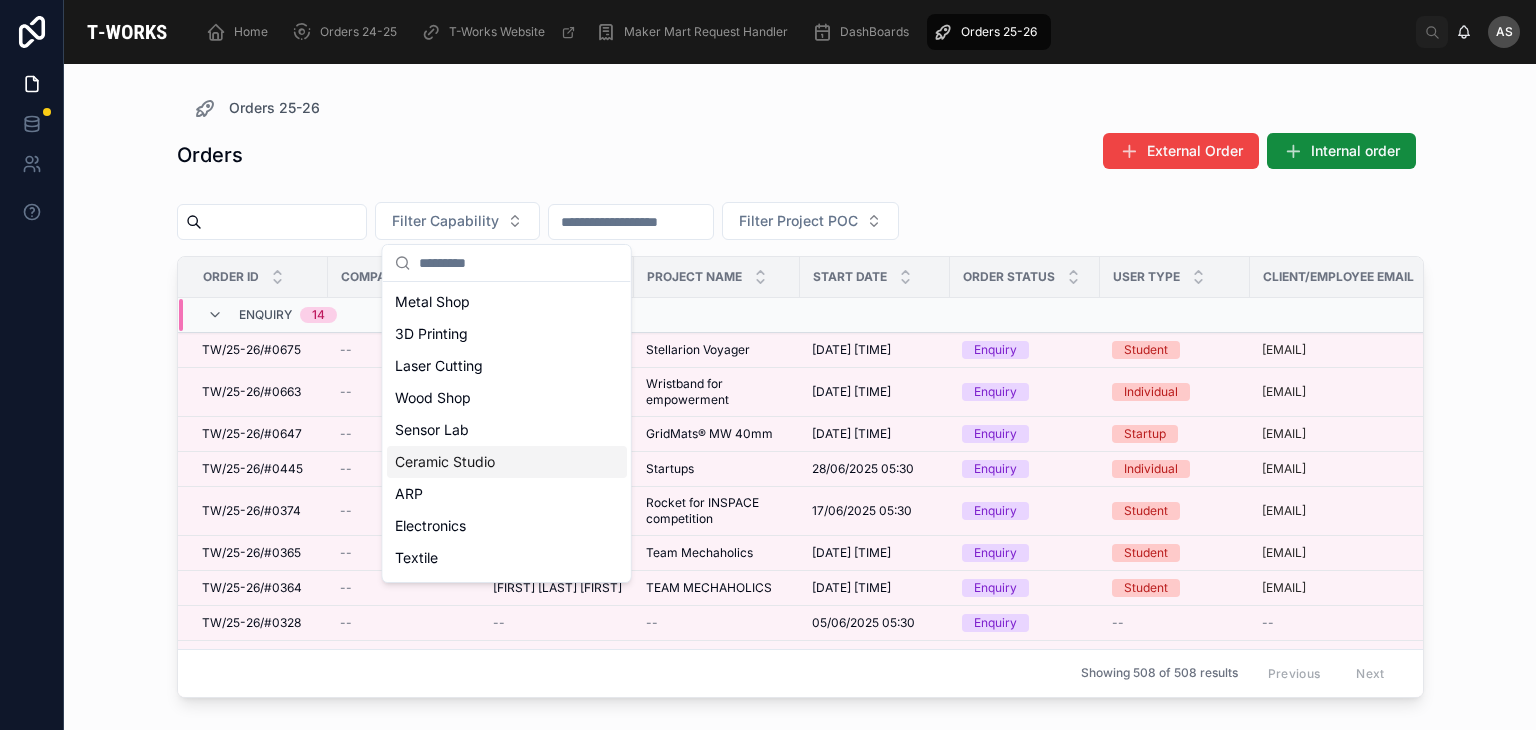 click on "Ceramic Studio" at bounding box center [507, 462] 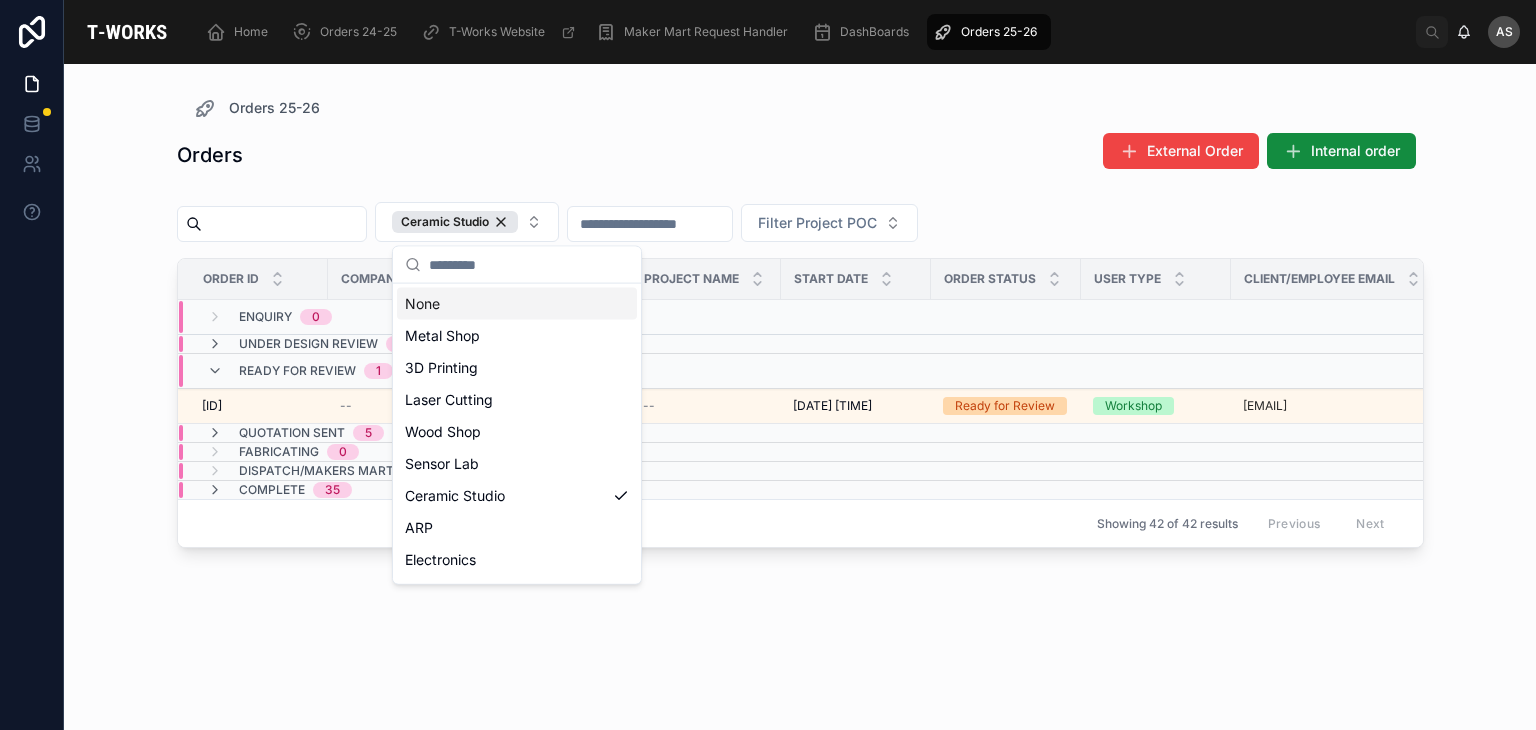 click on "Orders External Order Internal order" at bounding box center (800, 155) 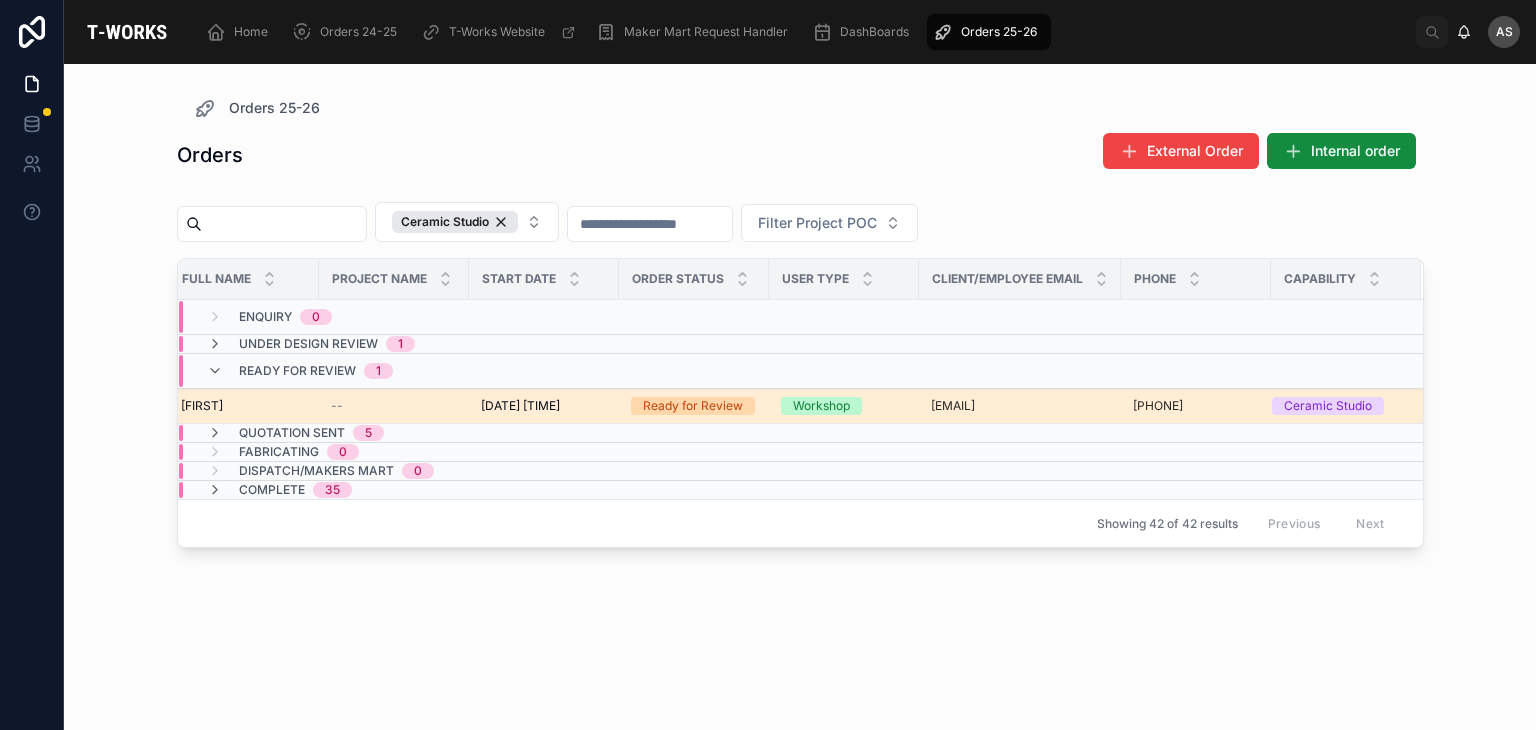 scroll, scrollTop: 0, scrollLeft: 0, axis: both 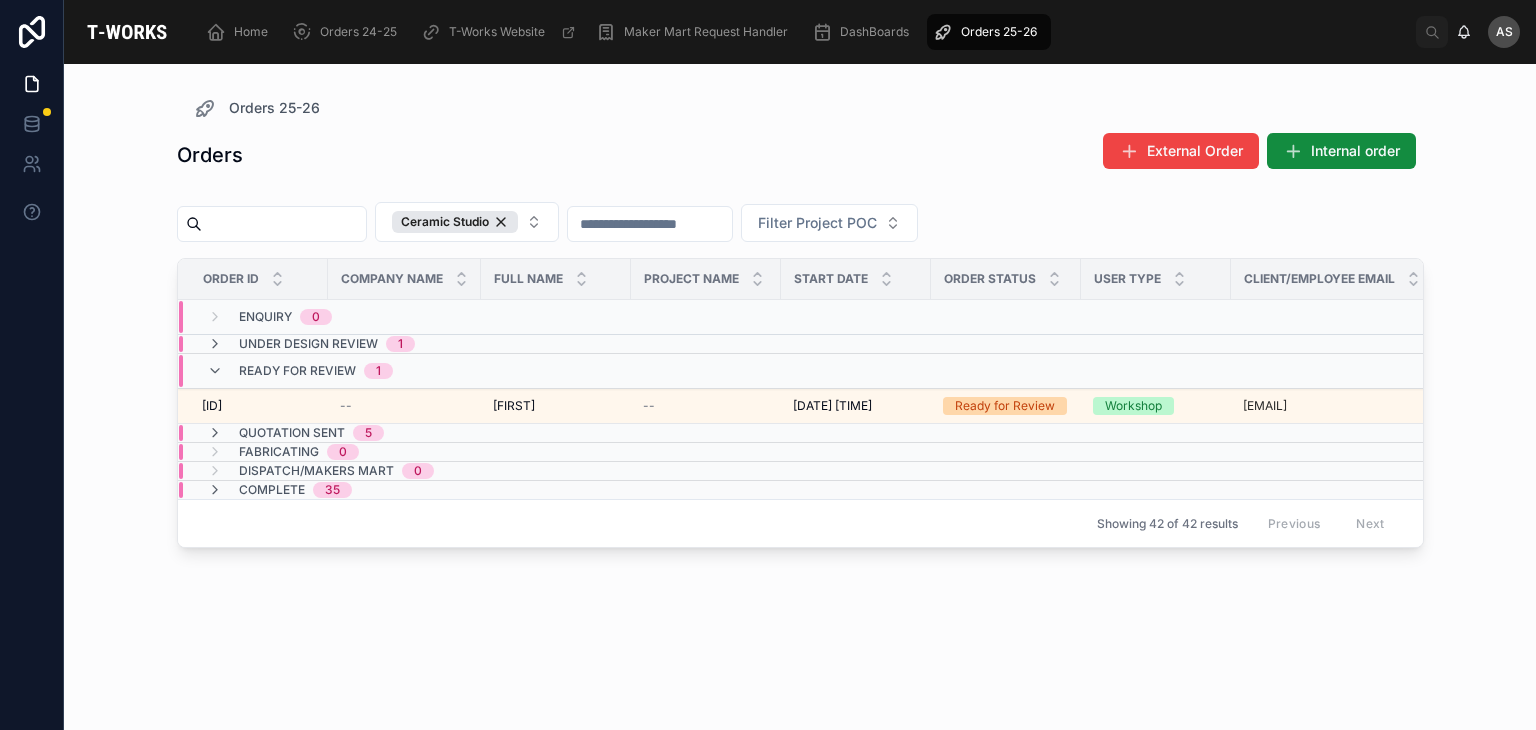 click on "1" at bounding box center [400, 344] 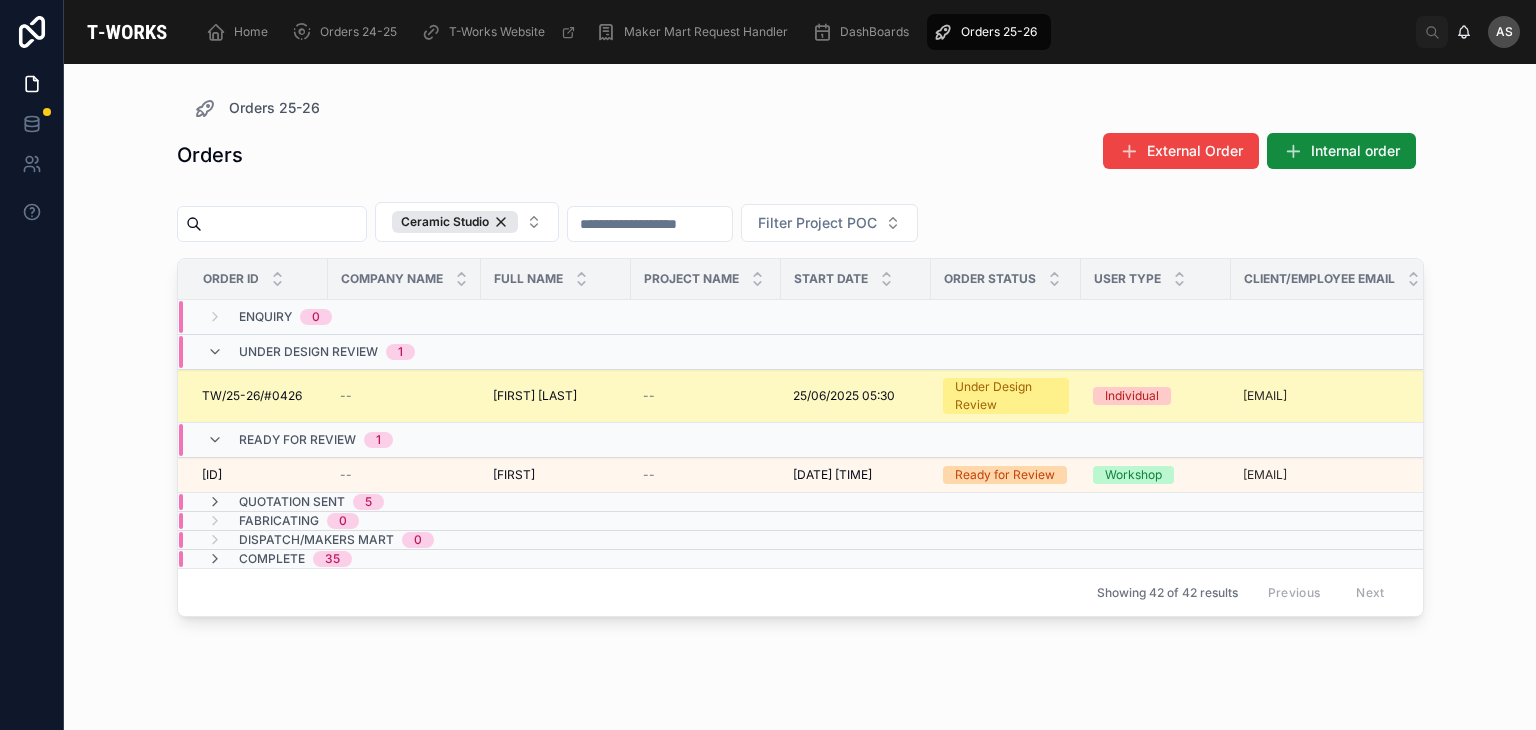click on "[FIRST] [LAST]" at bounding box center (535, 396) 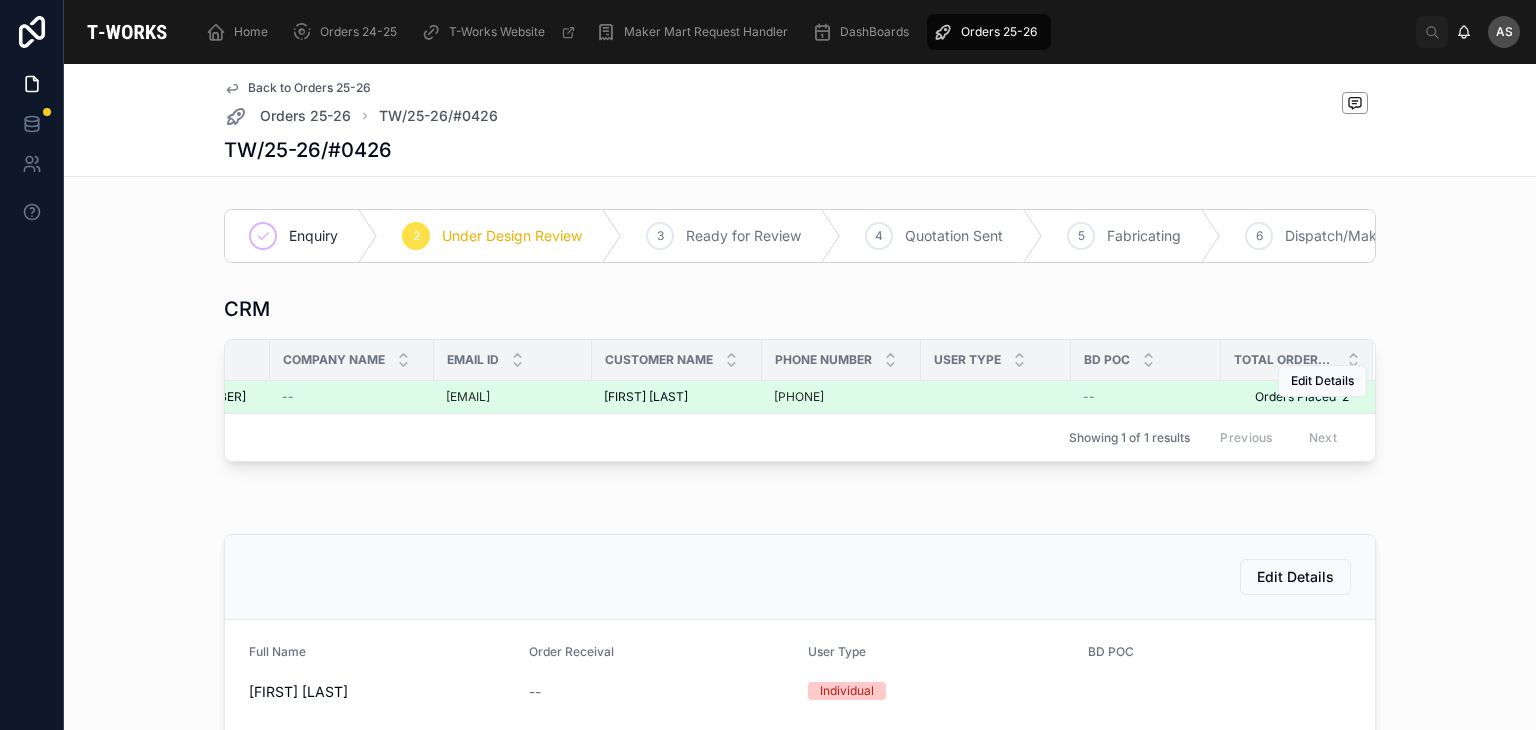 scroll, scrollTop: 0, scrollLeft: 0, axis: both 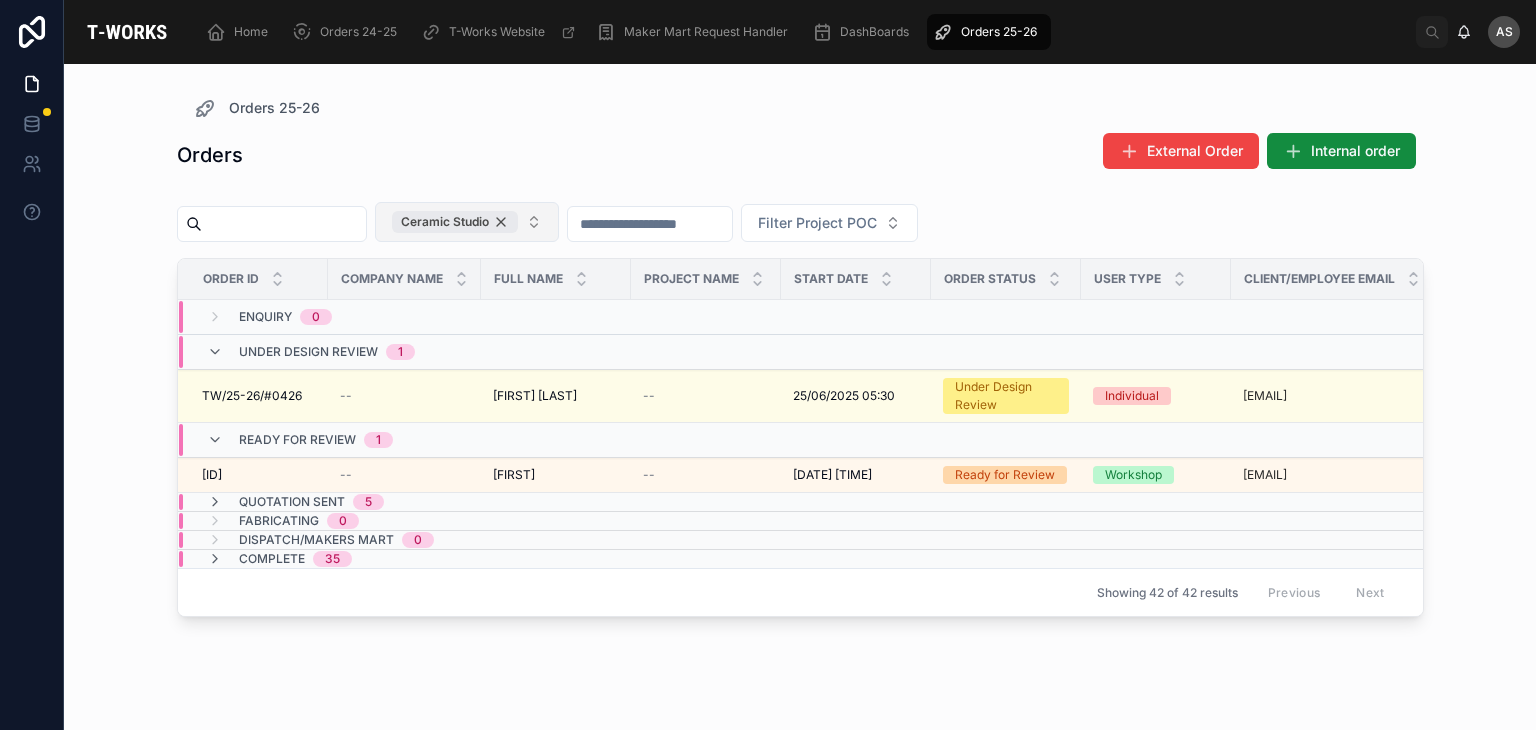 click on "Ceramic Studio" at bounding box center (455, 222) 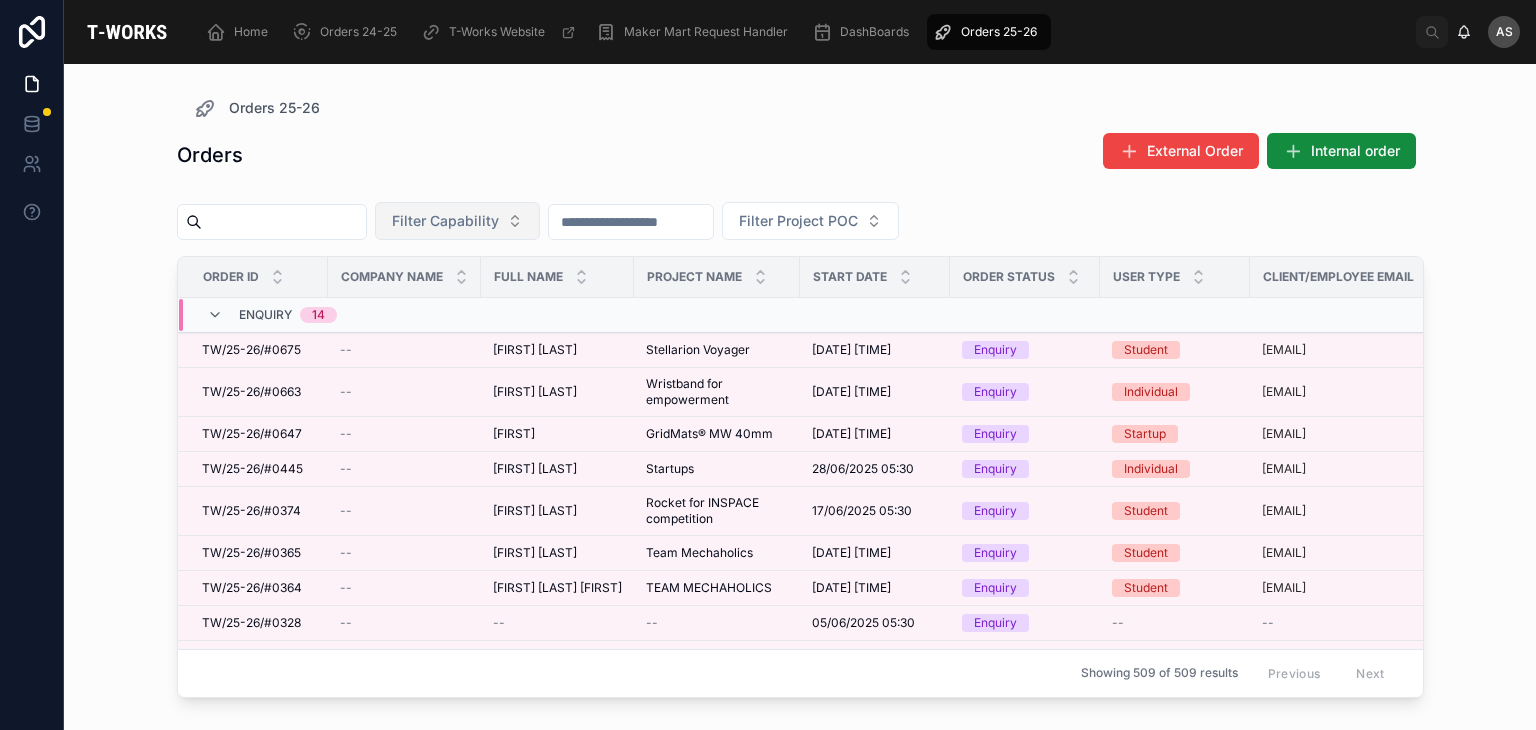 click on "Filter Capability" at bounding box center (445, 221) 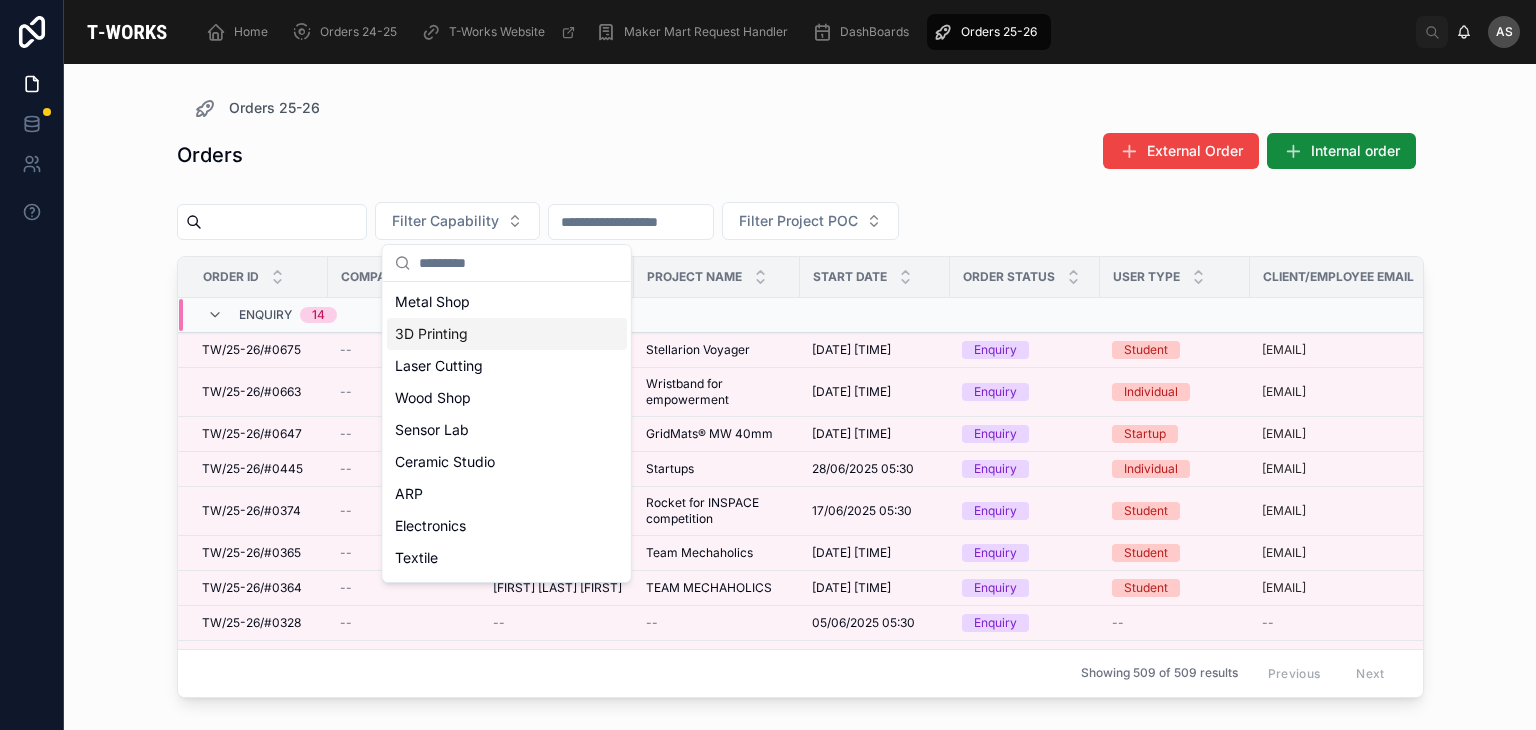 click on "3D Printing" at bounding box center [507, 334] 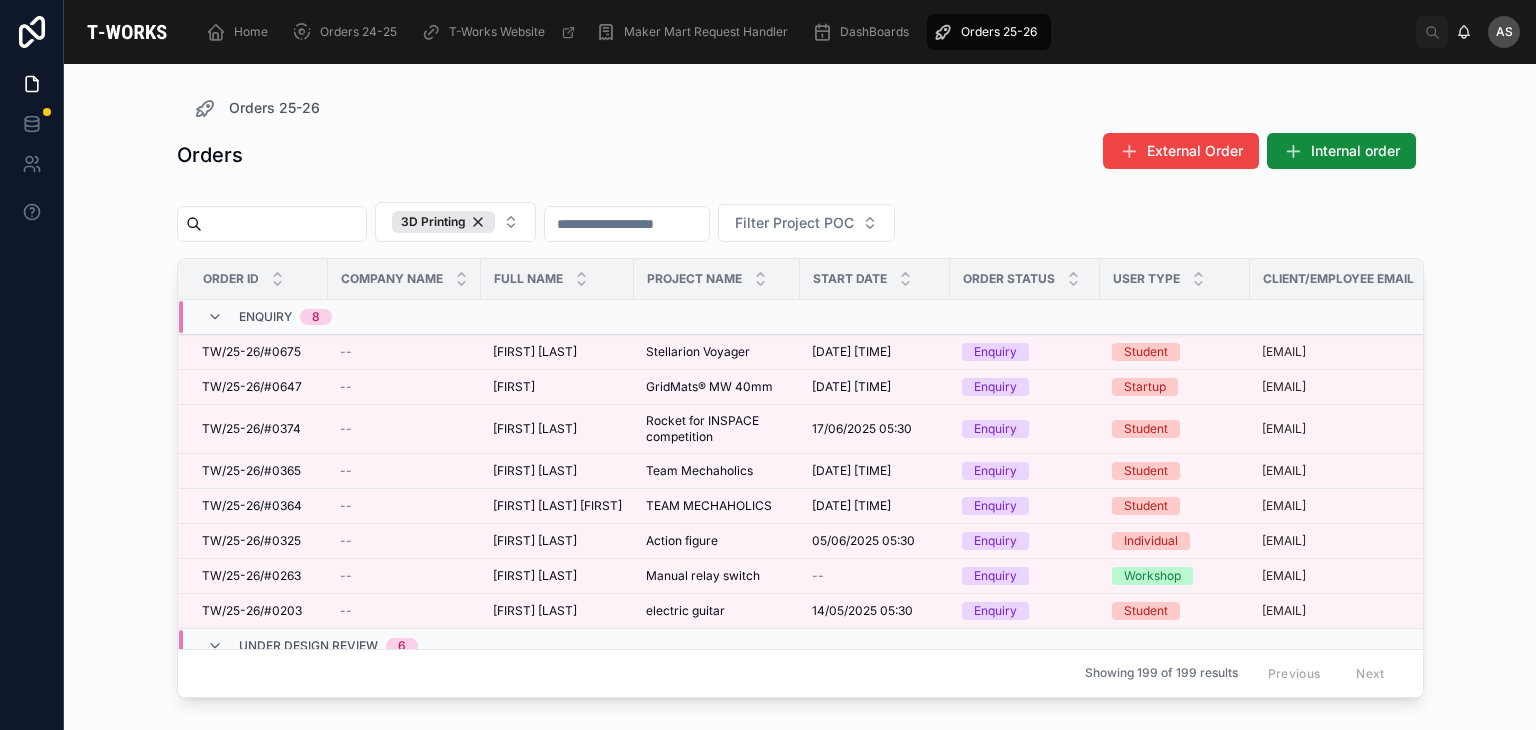 click on "Orders External Order Internal order" at bounding box center [800, 155] 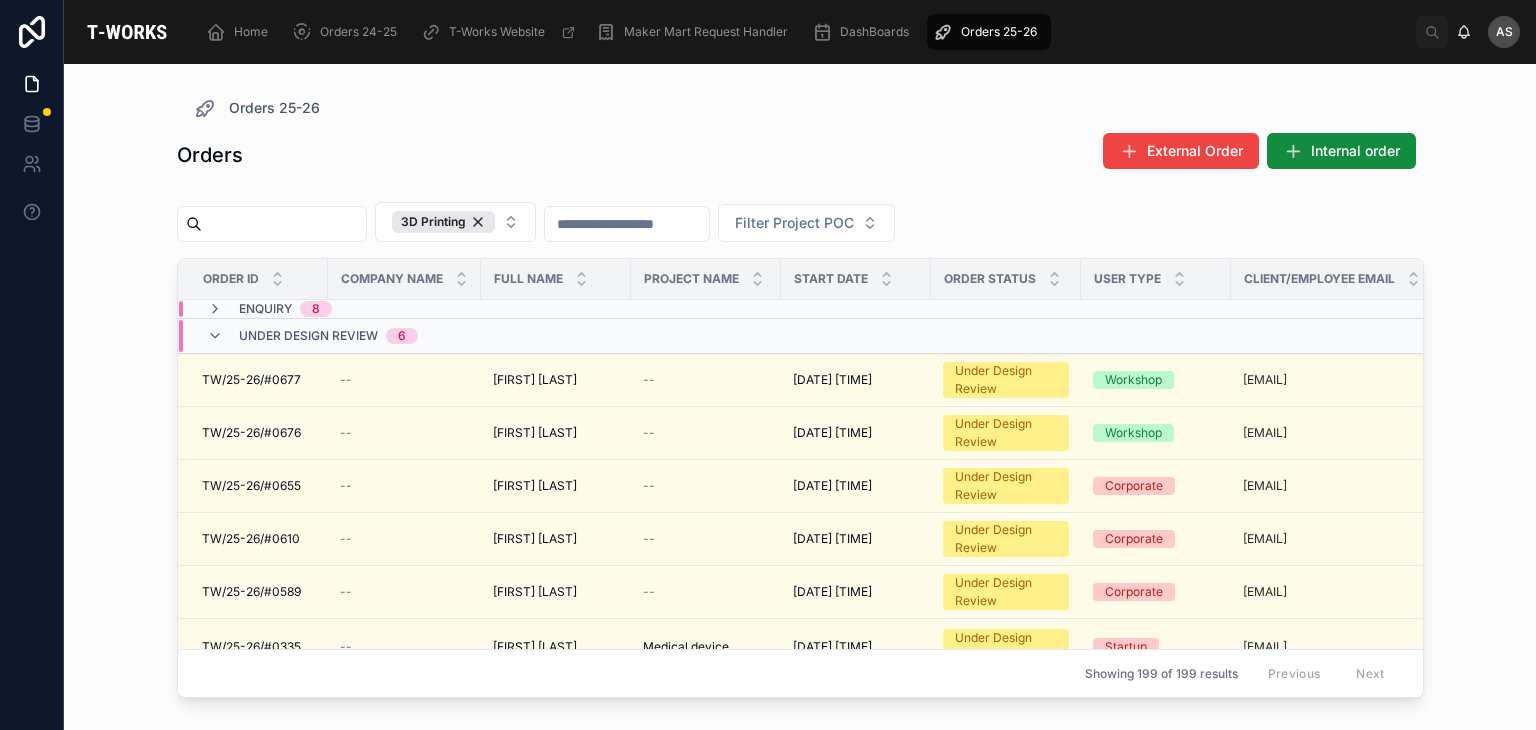 click on "Under Design Review 6" at bounding box center (404, 336) 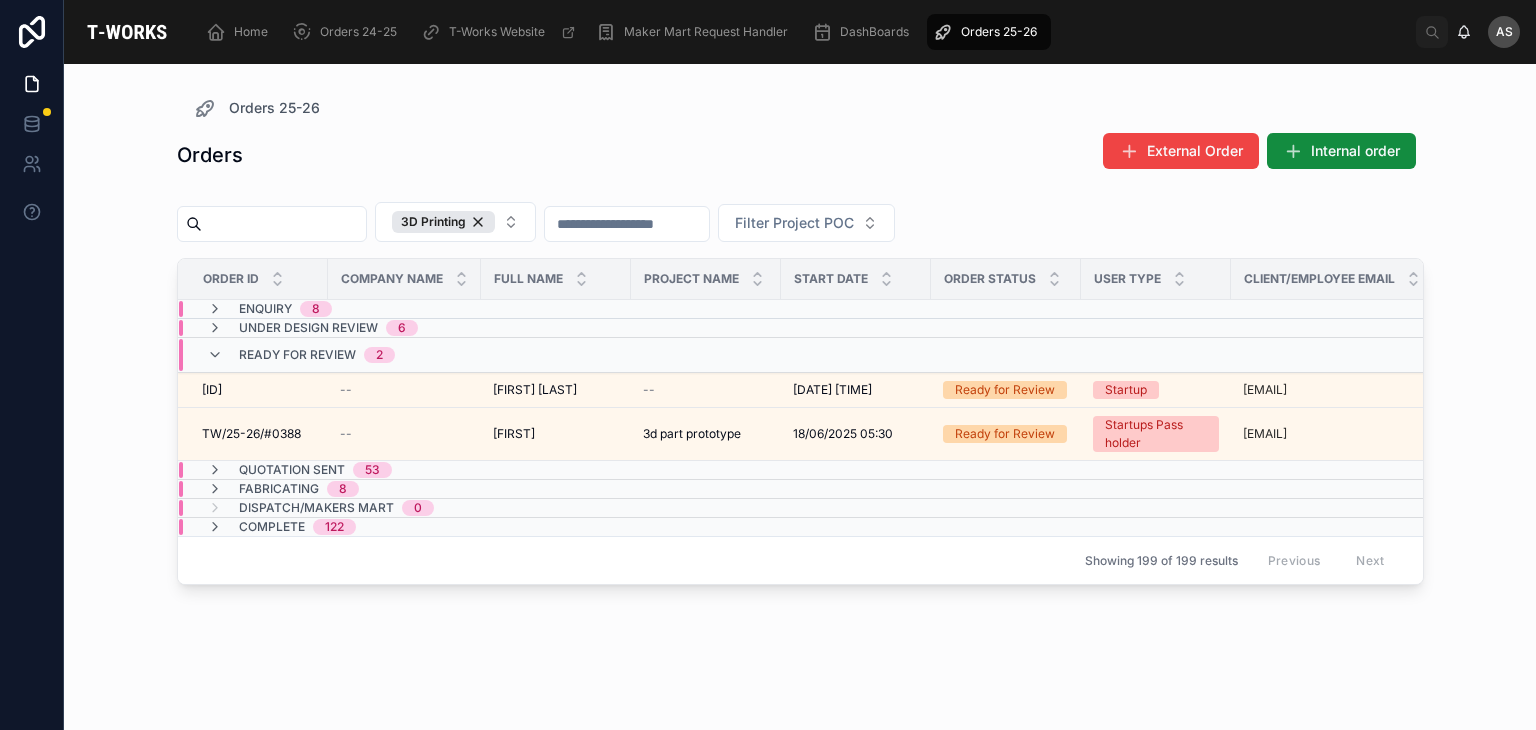 click on "Ready for Review 2" at bounding box center (404, 355) 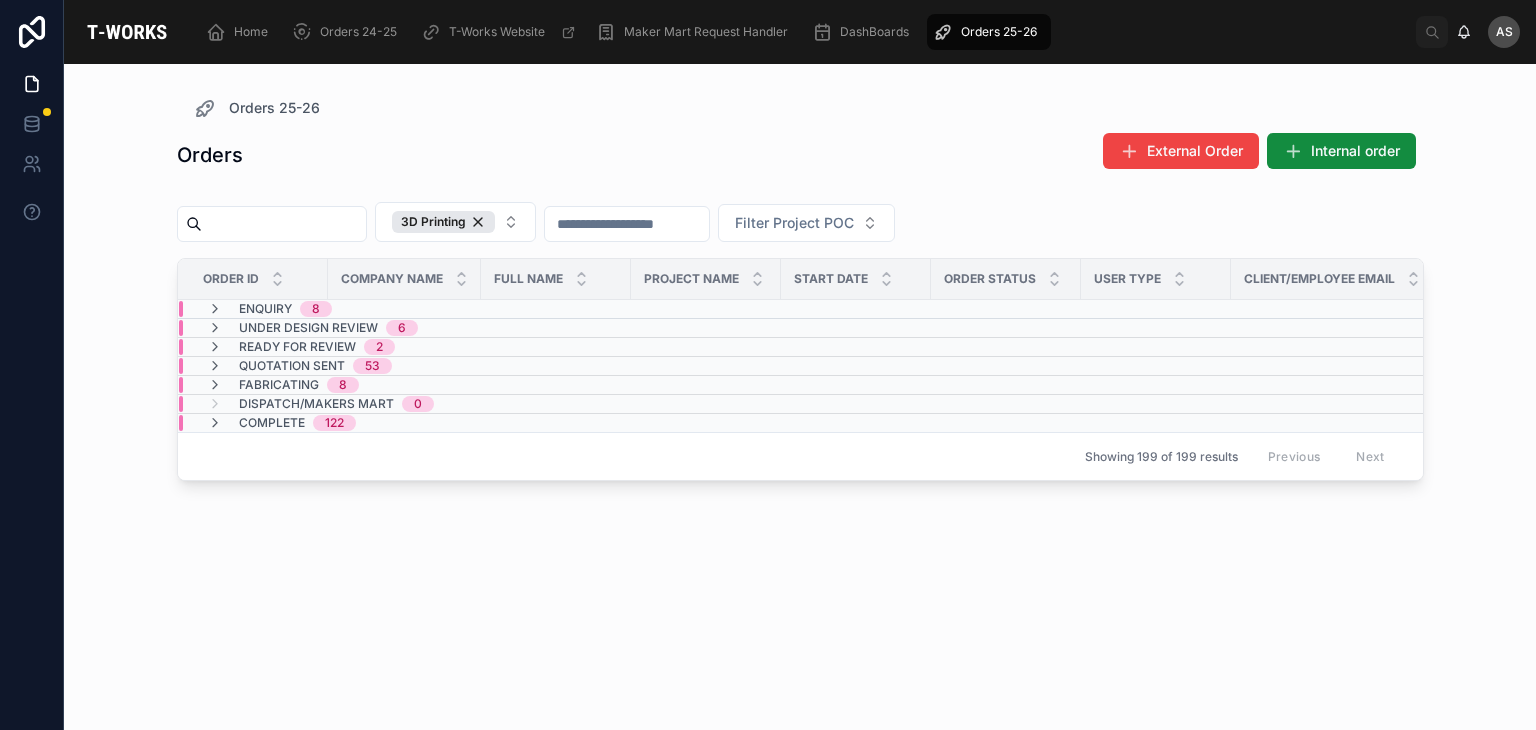click on "Enquiry 8" at bounding box center [404, 309] 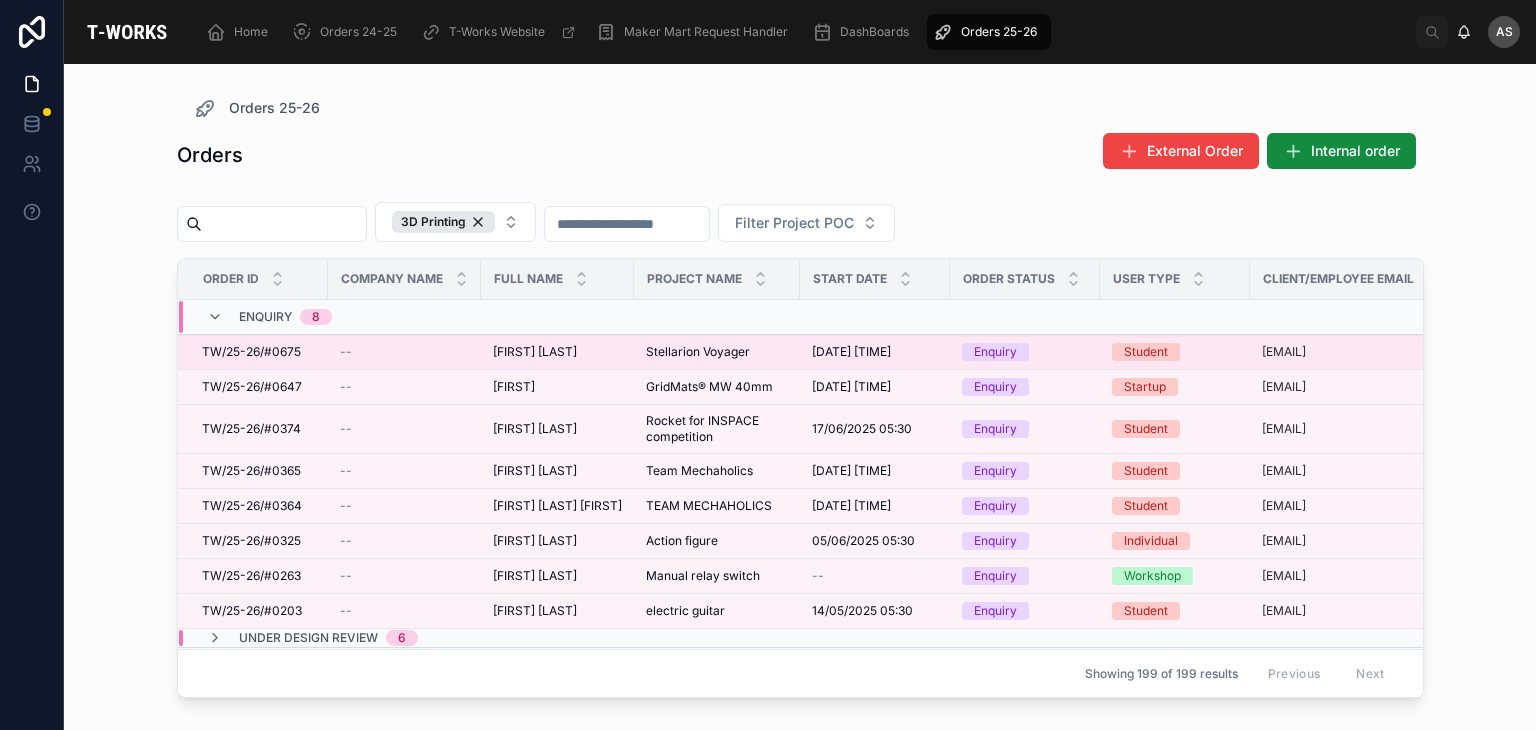 click on "[FIRST] [LAST] [LAST]" at bounding box center (535, 352) 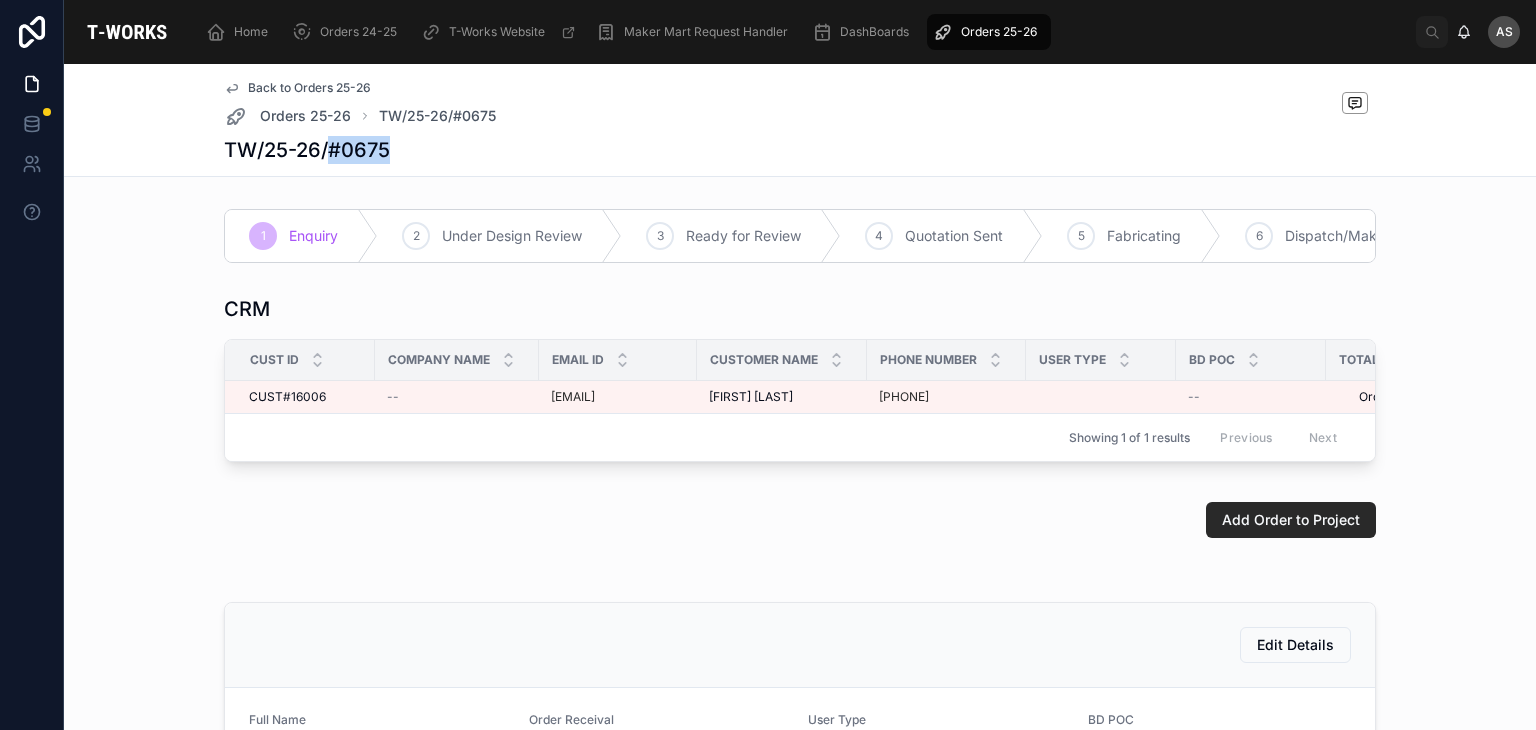 drag, startPoint x: 382, startPoint y: 156, endPoint x: 322, endPoint y: 157, distance: 60.00833 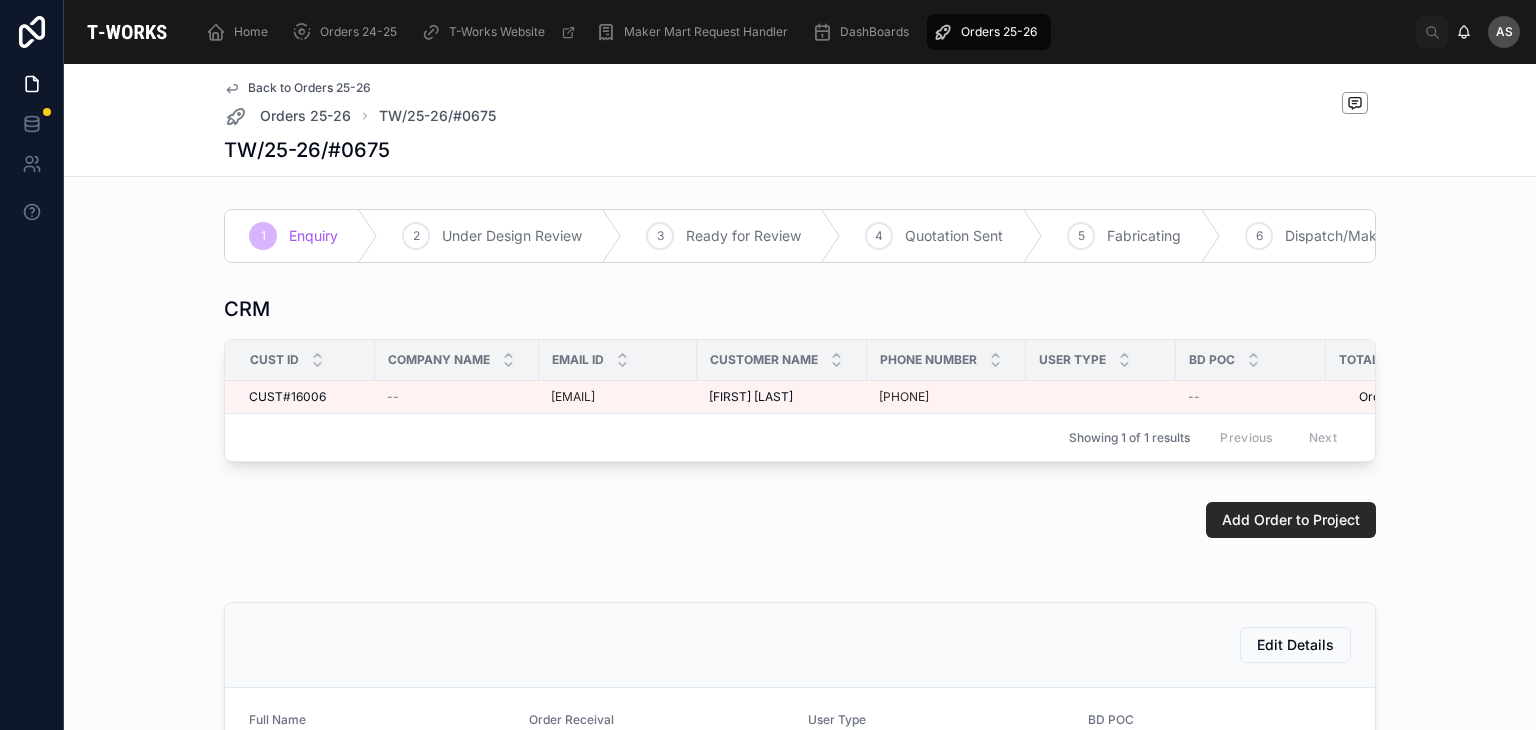 click on "CRM" at bounding box center (800, 309) 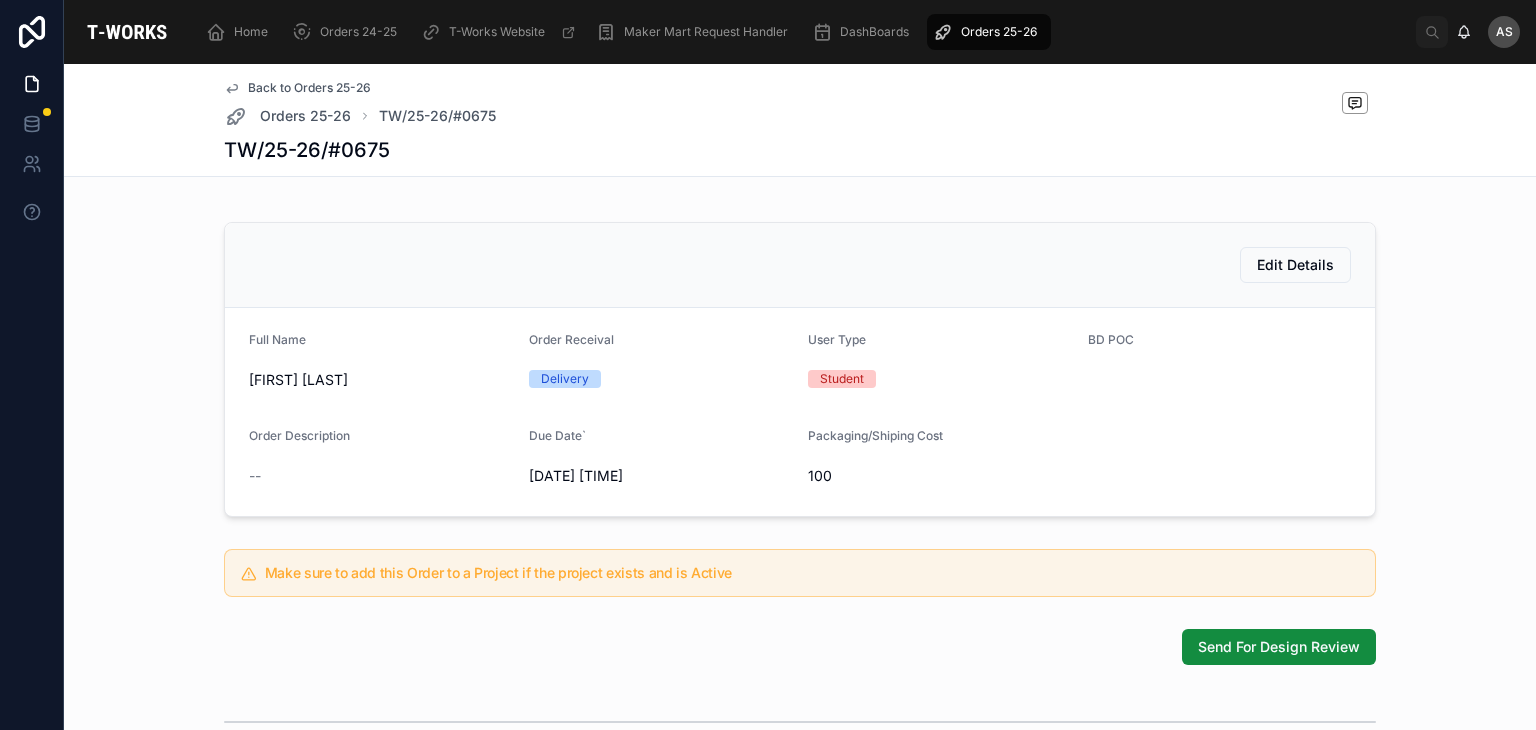 scroll, scrollTop: 382, scrollLeft: 0, axis: vertical 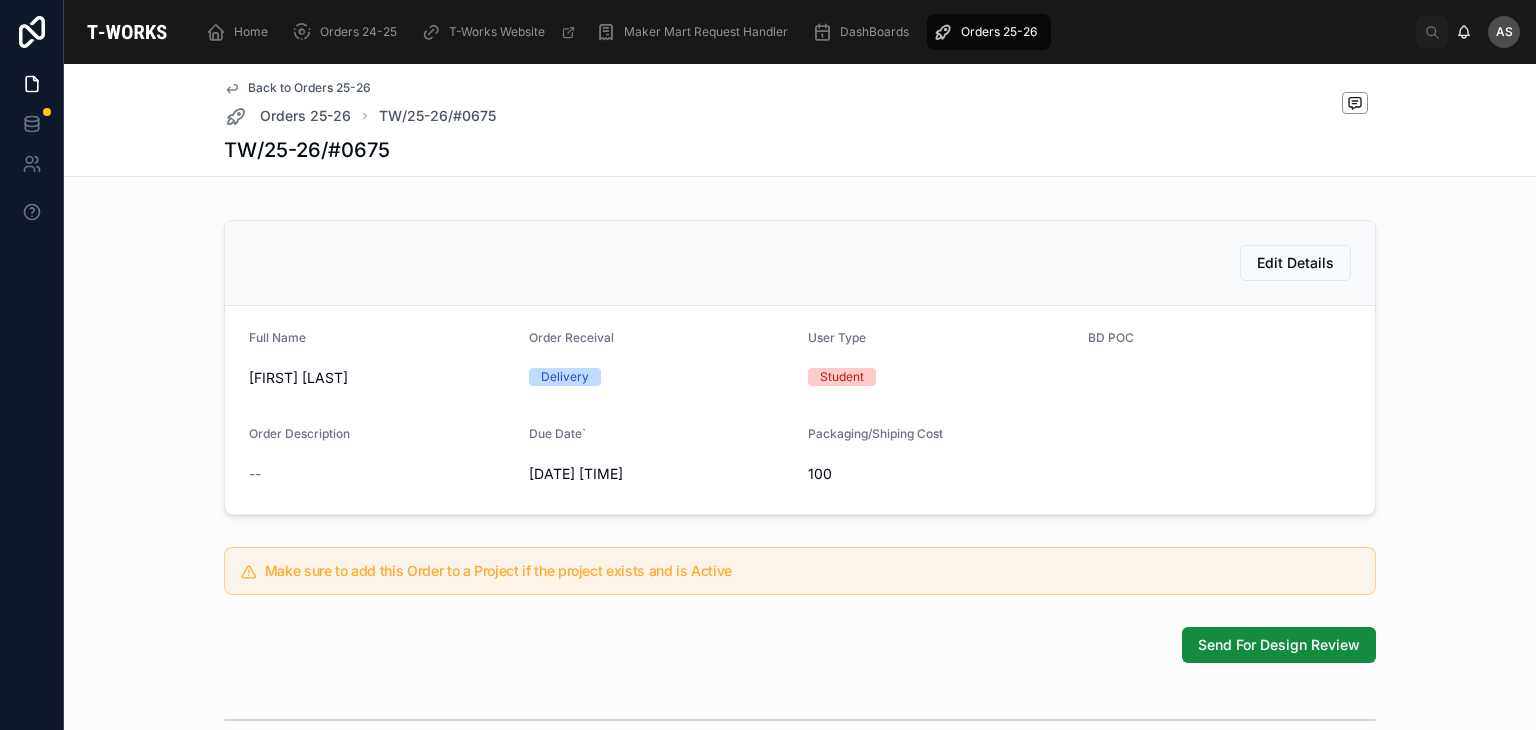 drag, startPoint x: 392, startPoint y: 406, endPoint x: 234, endPoint y: 399, distance: 158.15498 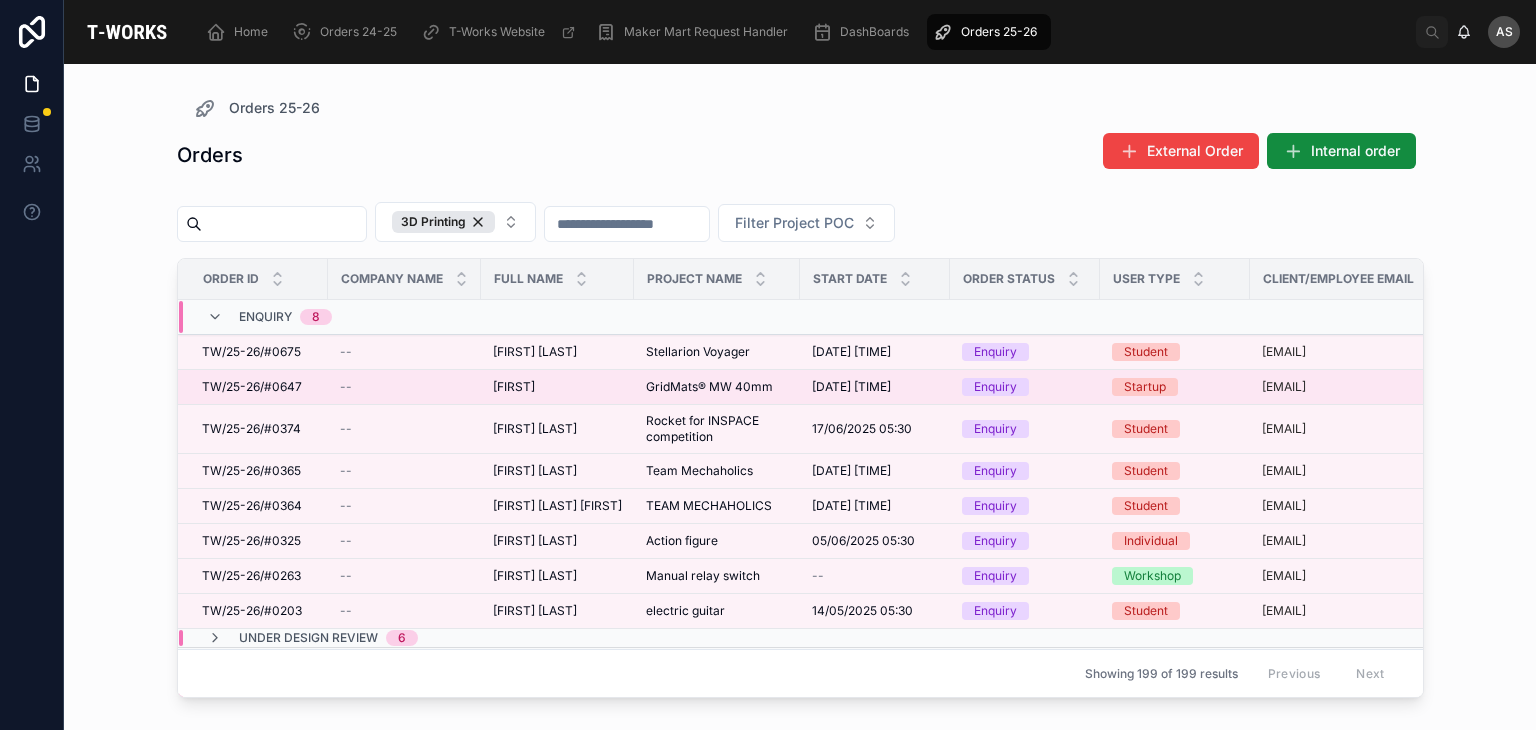 click on "[FIRST]" at bounding box center [514, 387] 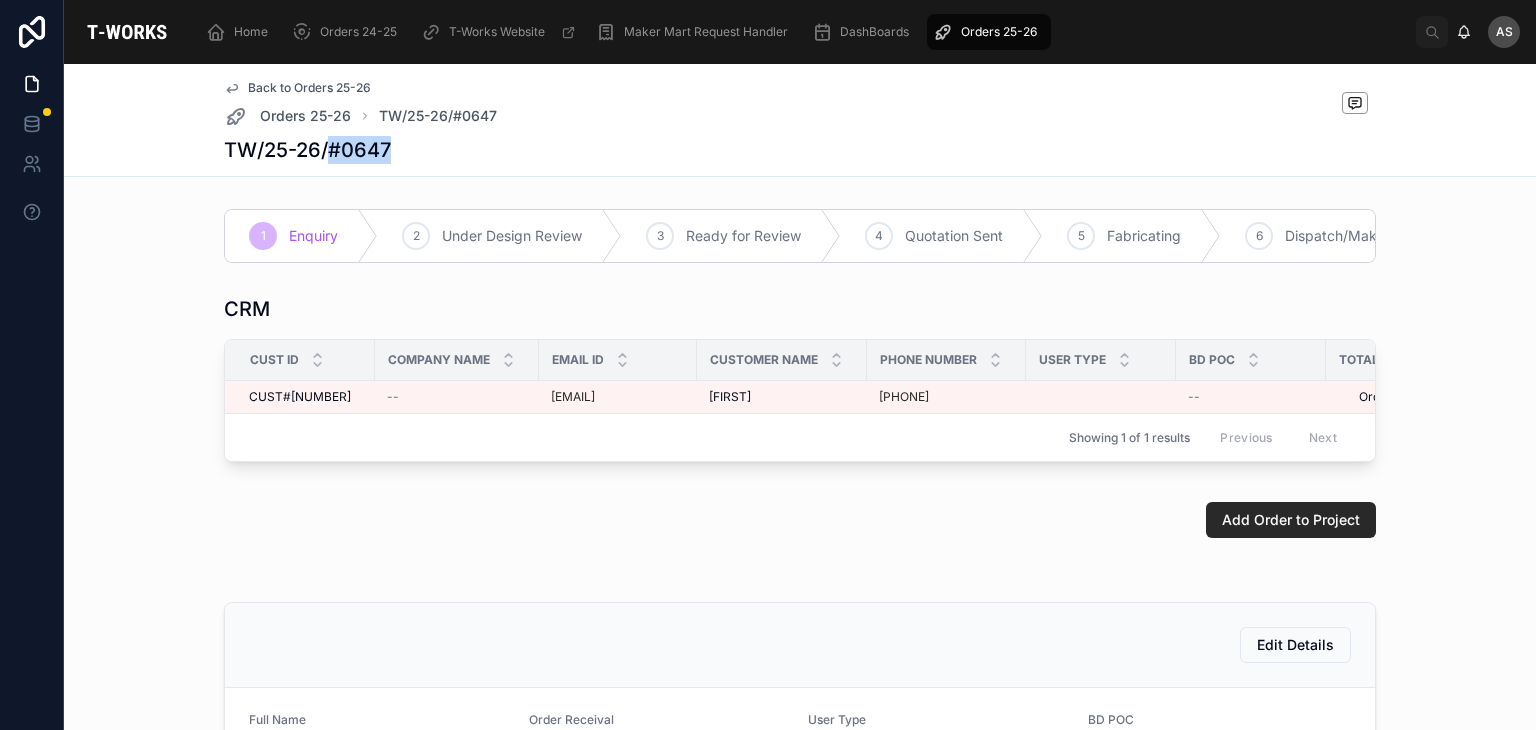 drag, startPoint x: 379, startPoint y: 144, endPoint x: 324, endPoint y: 146, distance: 55.03635 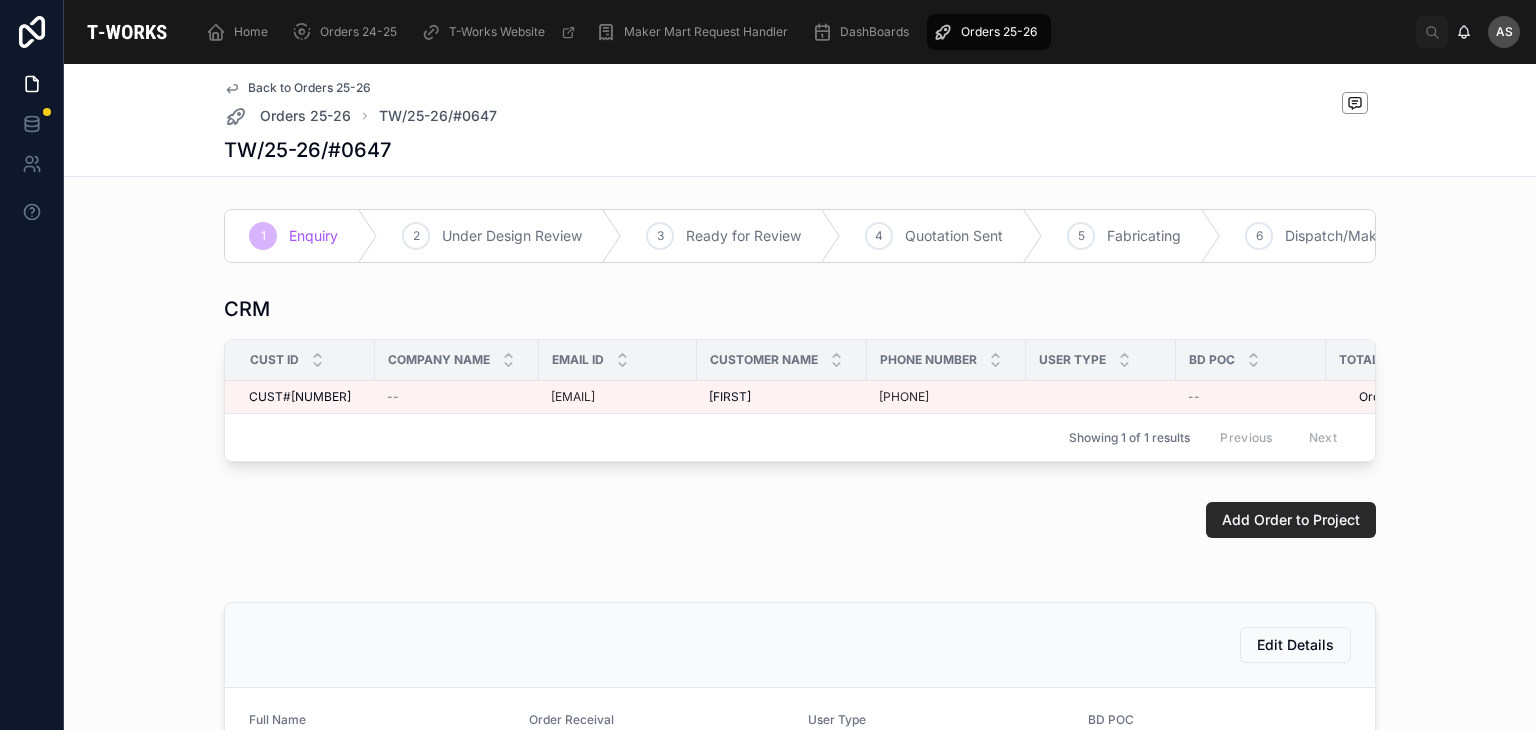 click on "1 Enquiry 2 Under Design Review 3 Ready for Review 4 Quotation Sent 5 Fabricating 6 Dispatch/Makers Mart 7 Complete" at bounding box center (800, 236) 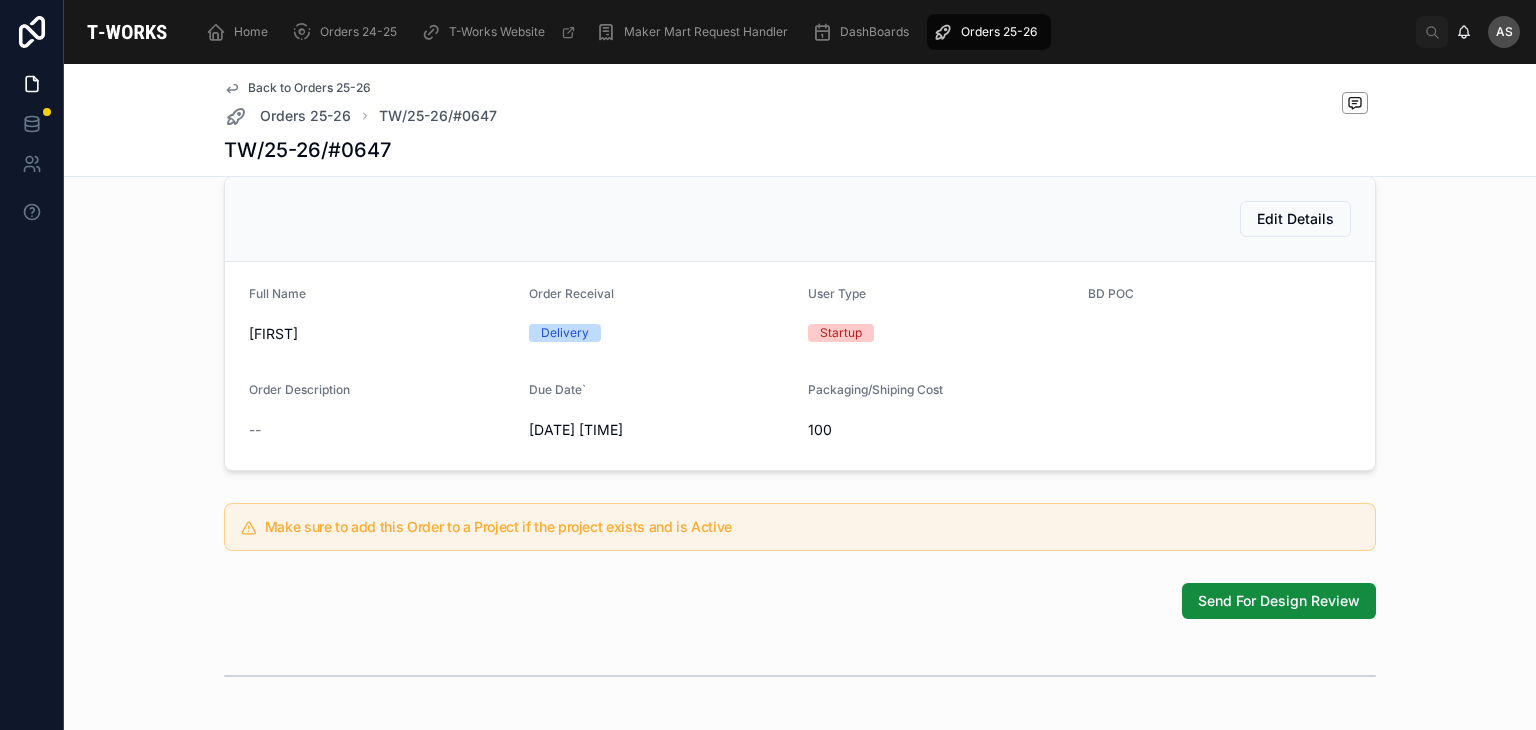 drag, startPoint x: 338, startPoint y: 358, endPoint x: 218, endPoint y: 368, distance: 120.41595 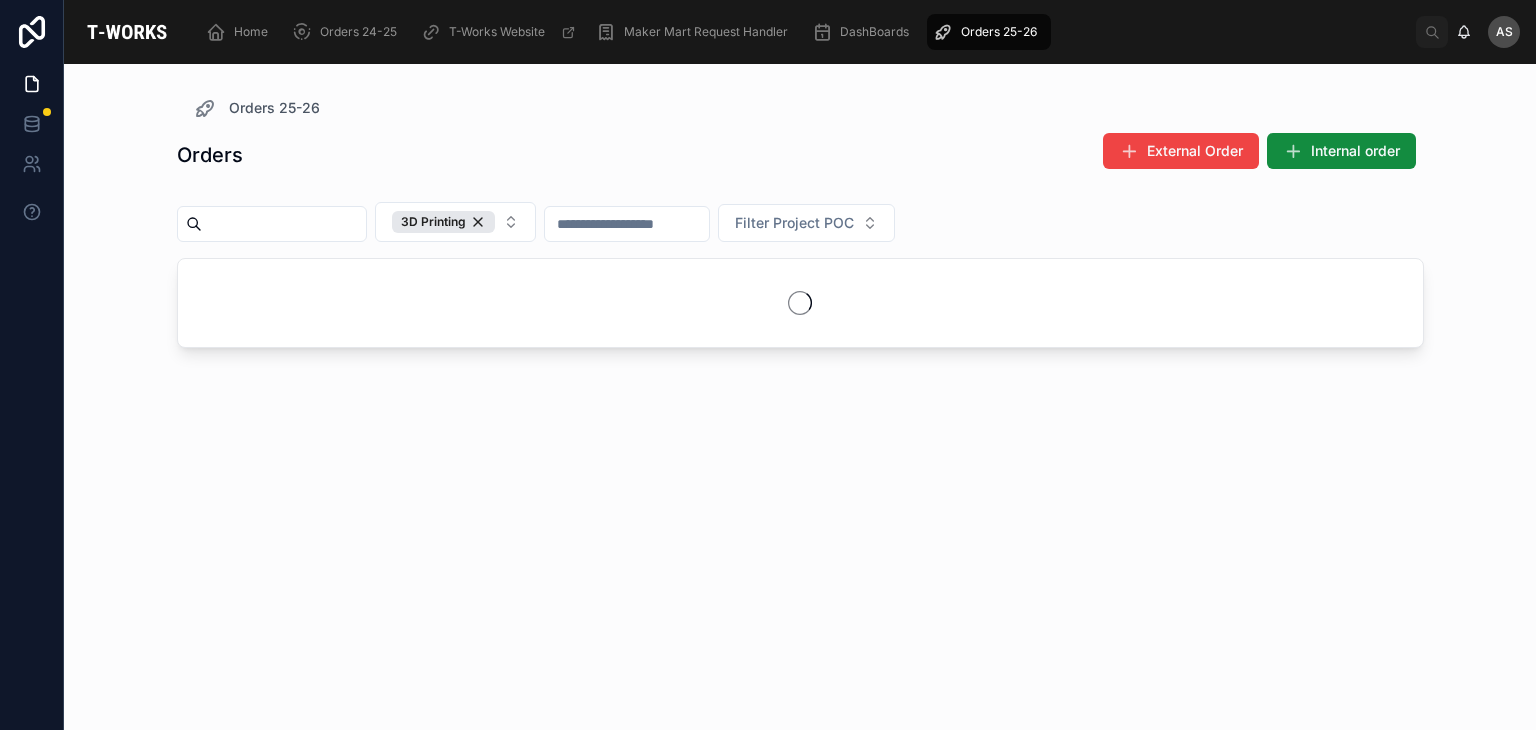 scroll, scrollTop: 0, scrollLeft: 0, axis: both 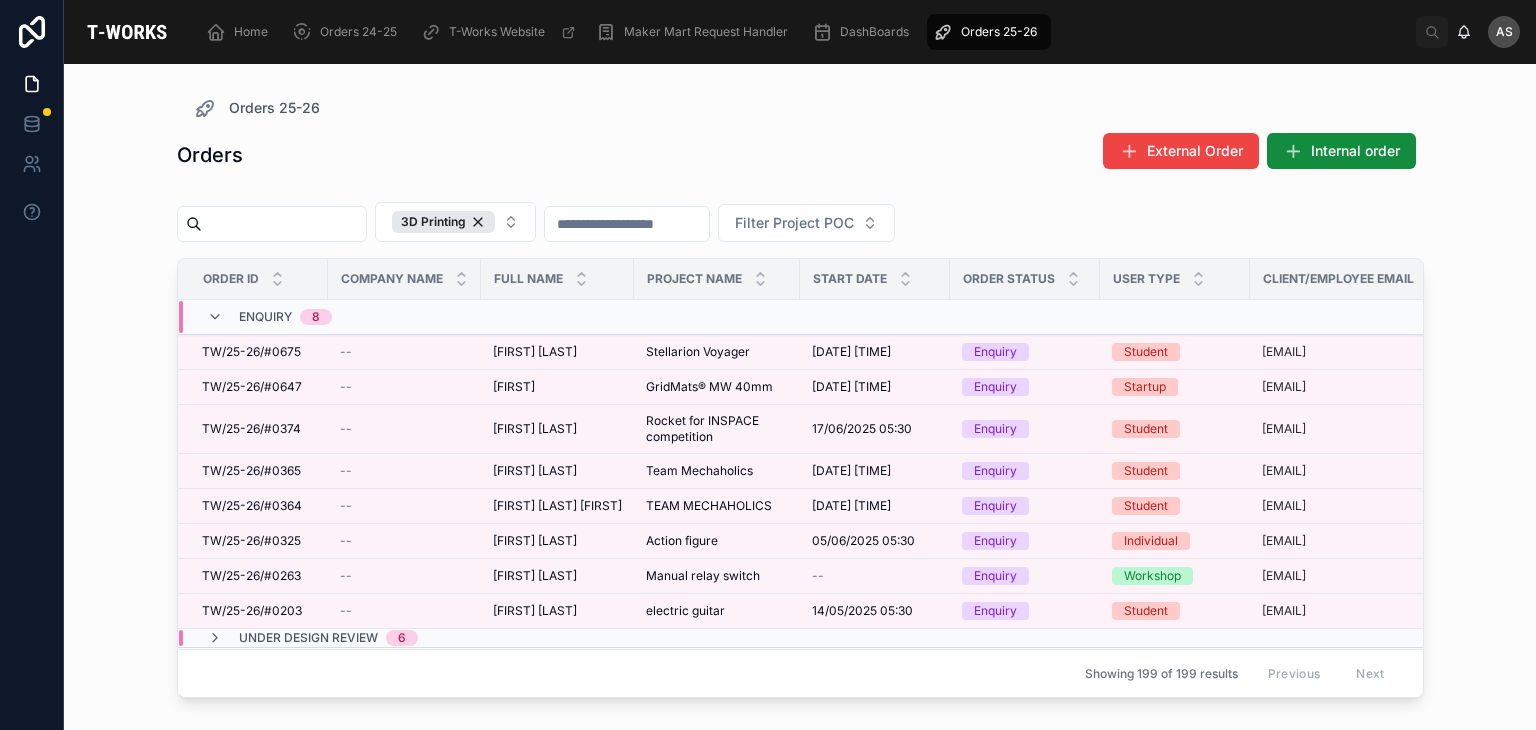 click on "Enquiry 8" at bounding box center [406, 317] 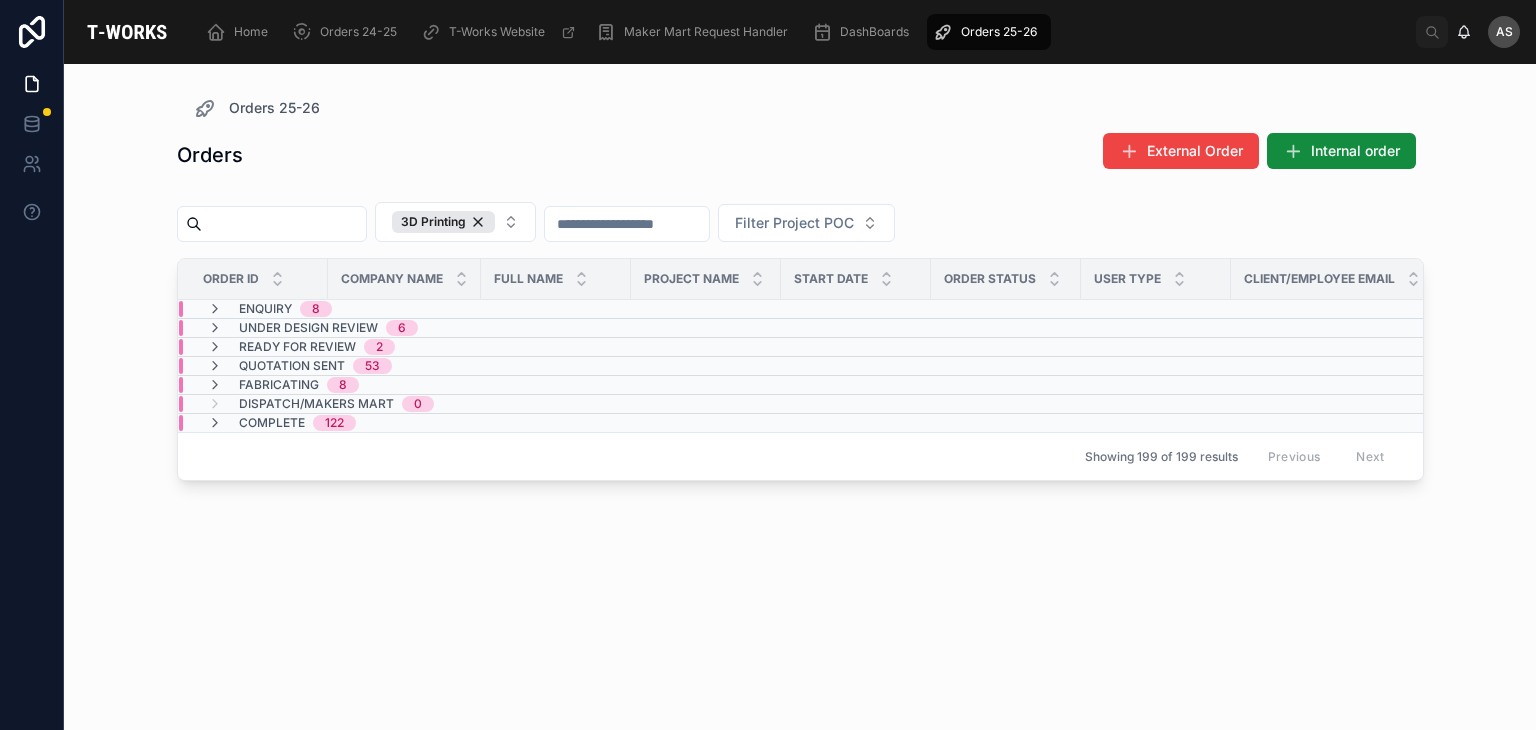 click on "Under Design Review 6" at bounding box center [404, 328] 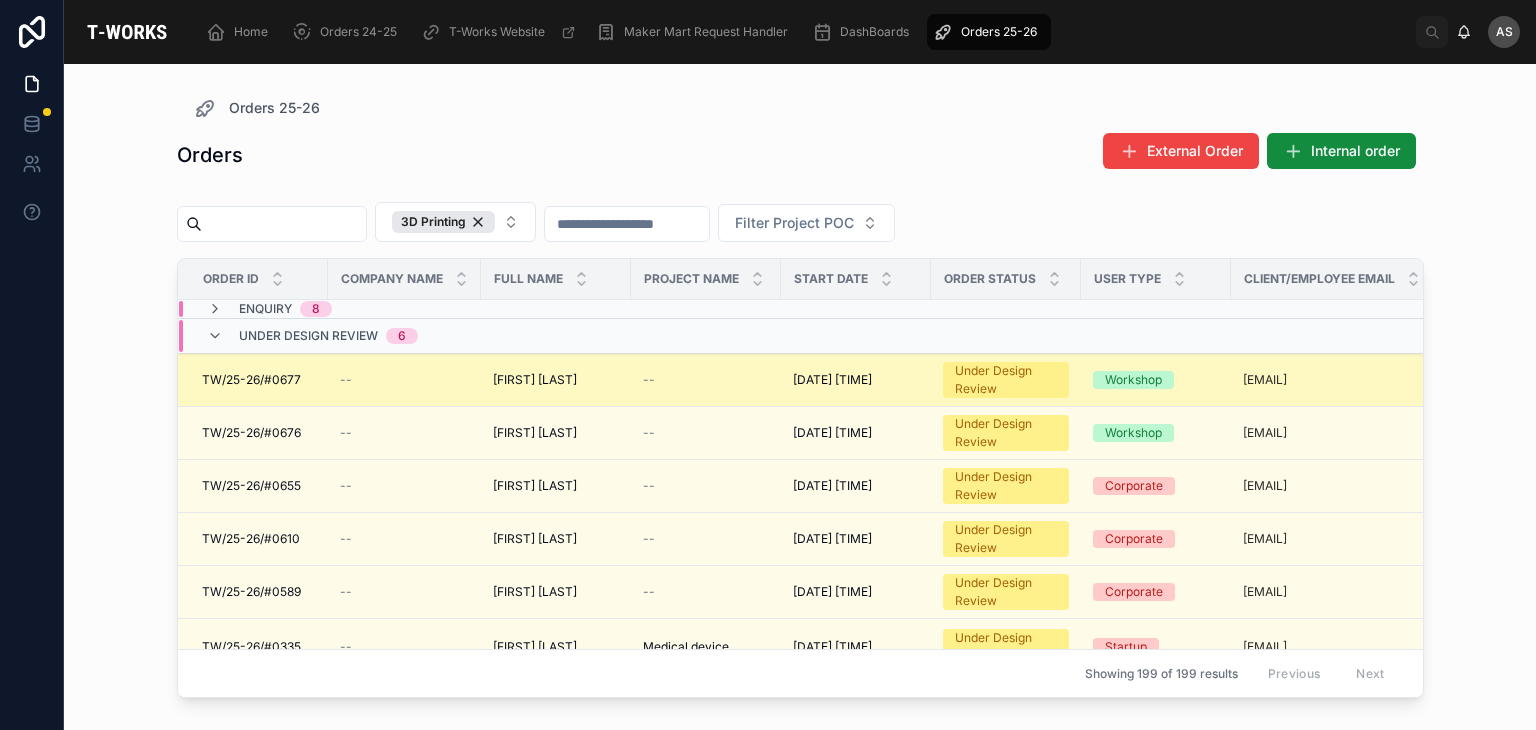click on "[FIRST] [LAST]" at bounding box center (535, 380) 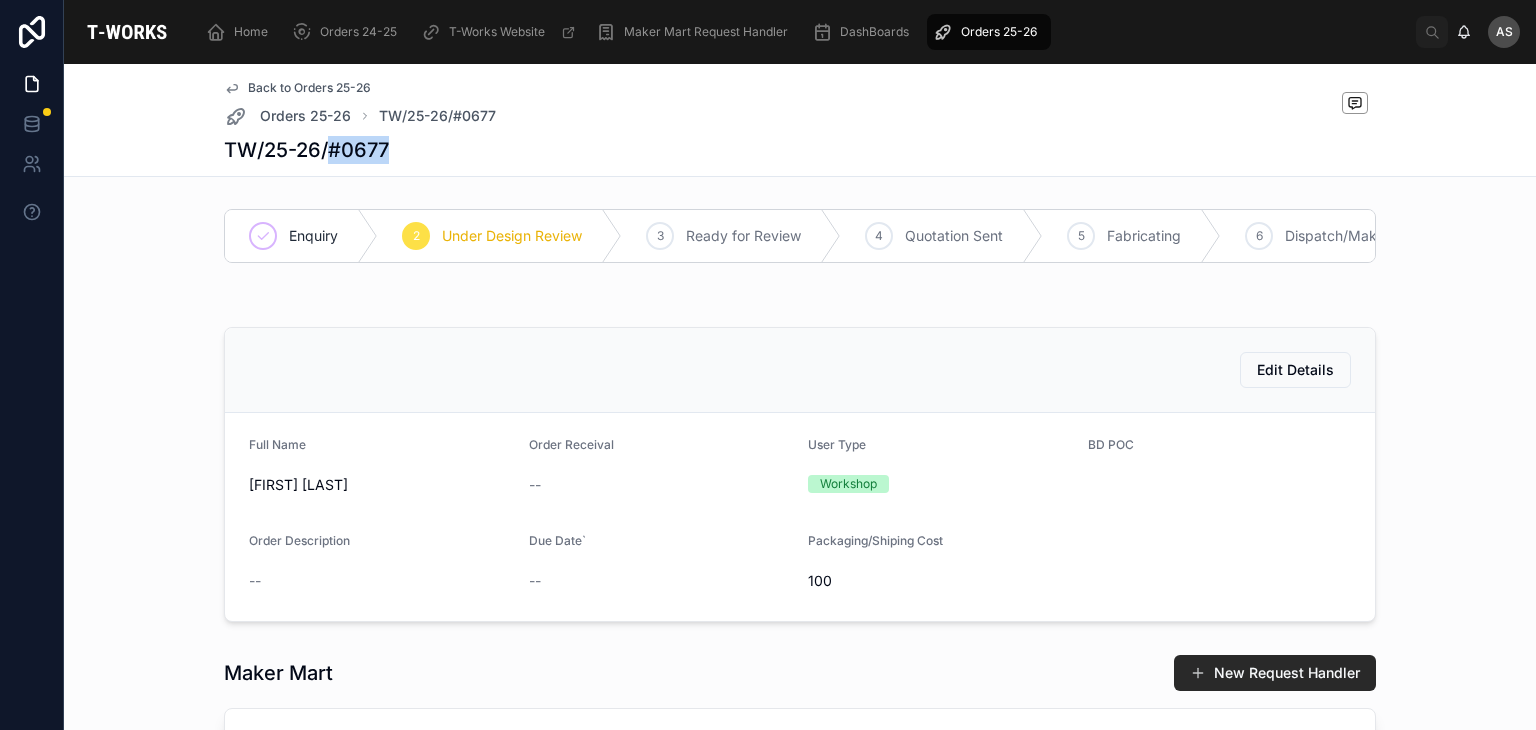 drag, startPoint x: 384, startPoint y: 150, endPoint x: 324, endPoint y: 153, distance: 60.074955 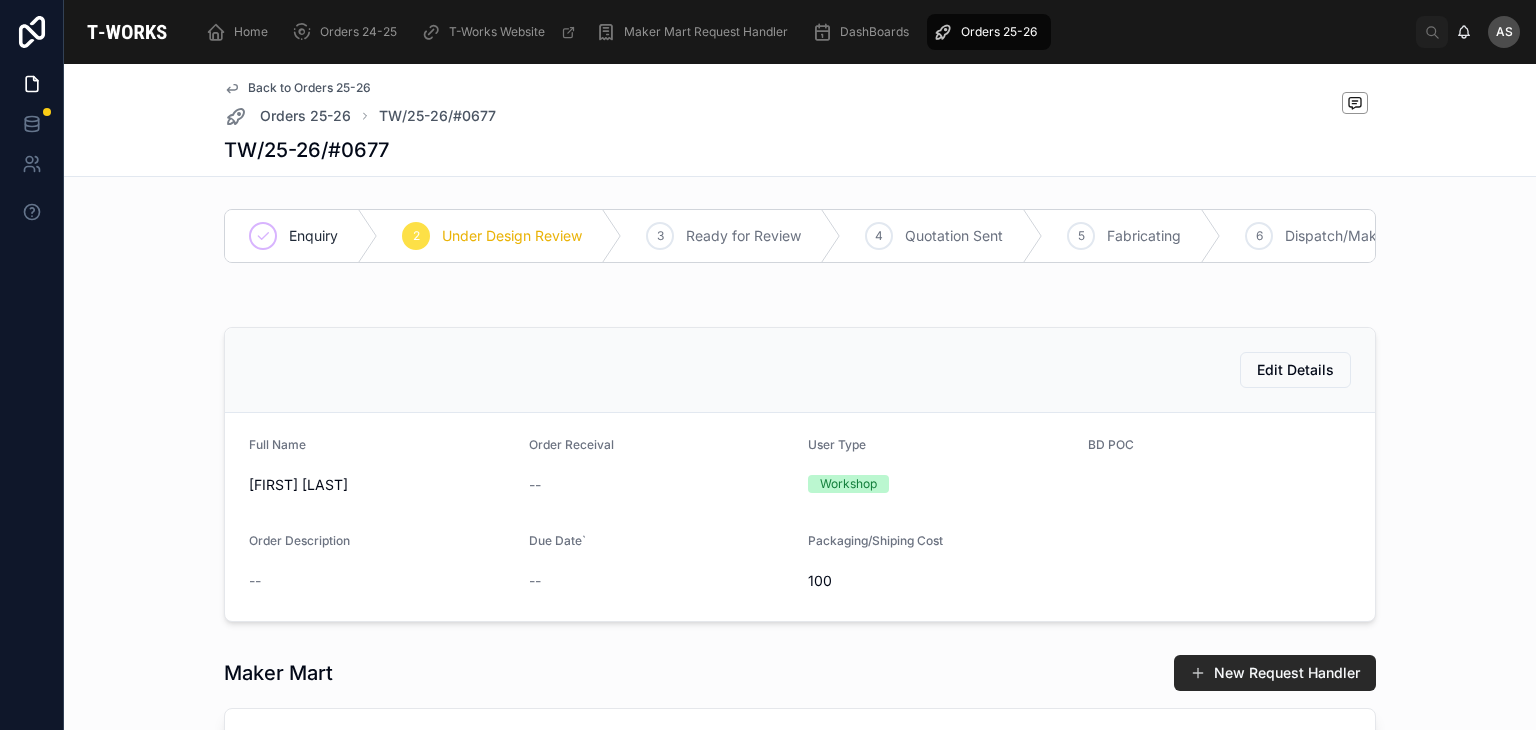 click on "Enquiry 2 Under Design Review 3 Ready for Review 4 Quotation Sent 5 Fabricating 6 Dispatch/Makers Mart 7 Complete Edit Details Full Name Abhishek Kushwaha Order Receival -- User Type Workshop BD POC Order Description -- Due Date` -- Packaging/Shiping Cost 100 Maker Mart New Request Handler No items could be found Make sure to add this Order to a Project if the project exists and is Active 3D Printing Shop Under Design Review New 3DP SHOP Part ID Part Name Description Status Due Date Capability-Material Assigned To Project Files Quantity Created at Material Weight Material used Machine Reference Cost Without GST Total Amount Without GST Zoho Part AMT 3DP#430/25-26/Peg board 3DP#430/25-26/Peg board Peg board Peg board Peg board accessories Peg board accessories Design Review 04/08/2025 05:30 04/08/2025 05:30 FDM-ABS Mahata Sumedh Sumedh  -- 25 25 01/08/2025 11:31 01/08/2025 11:31 -- -- 0.00 0.00 -- 0 0 Add Files Remove Part Showing 1 of 1 results Previous Next Send Back To Enquiry Get Estimate Close Order" at bounding box center (800, 888) 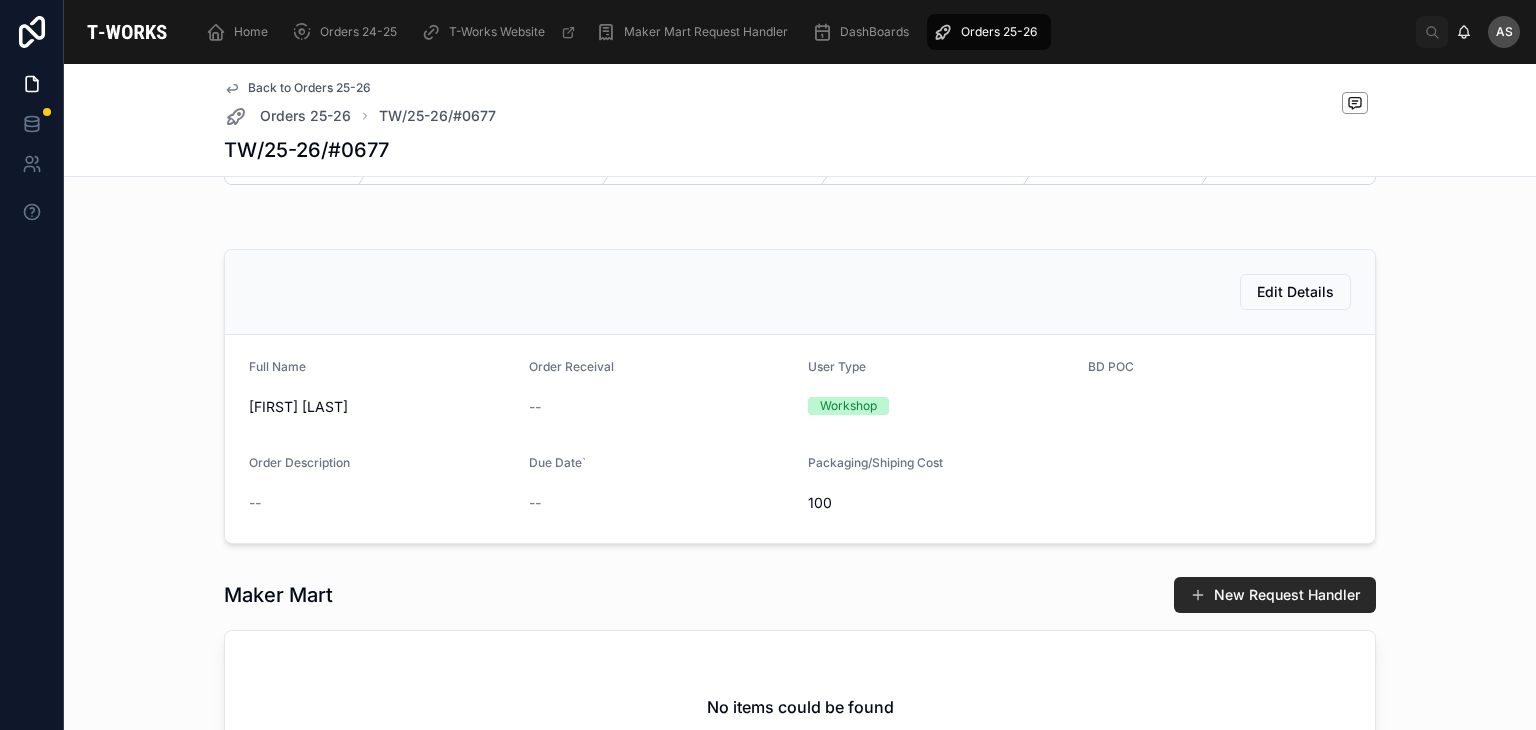 drag, startPoint x: 378, startPoint y: 422, endPoint x: 241, endPoint y: 433, distance: 137.4409 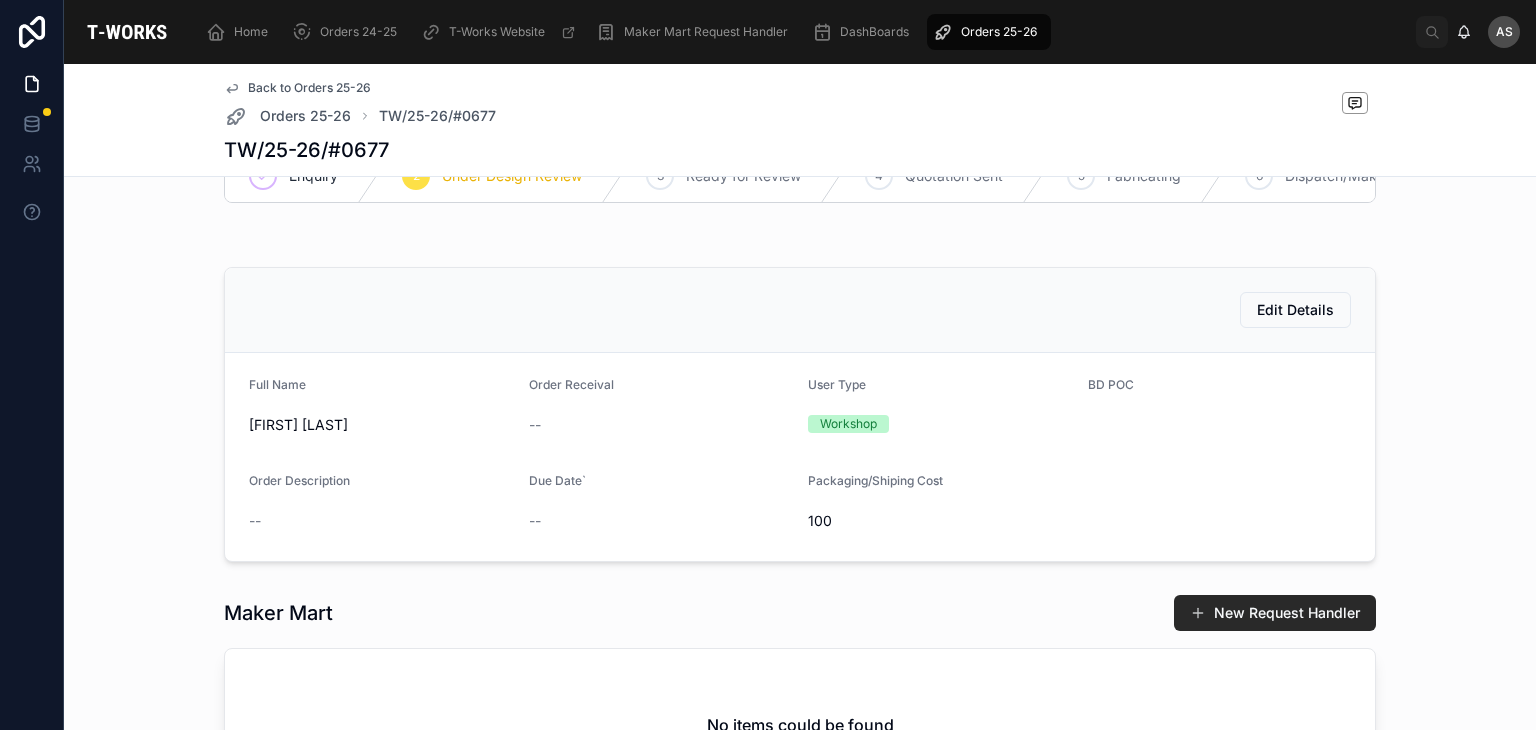 scroll, scrollTop: 0, scrollLeft: 0, axis: both 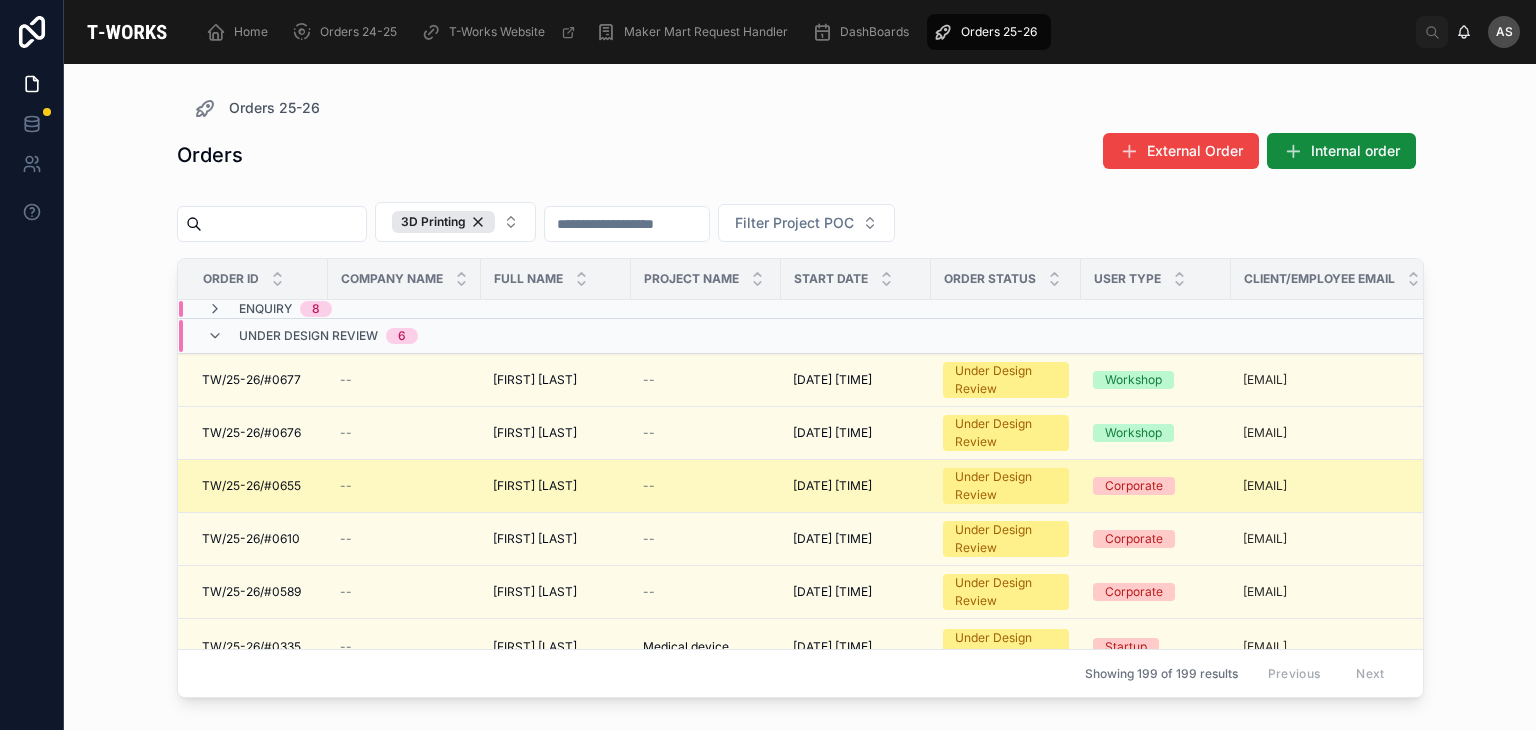 click on "[FIRST] [LAST]" at bounding box center [535, 486] 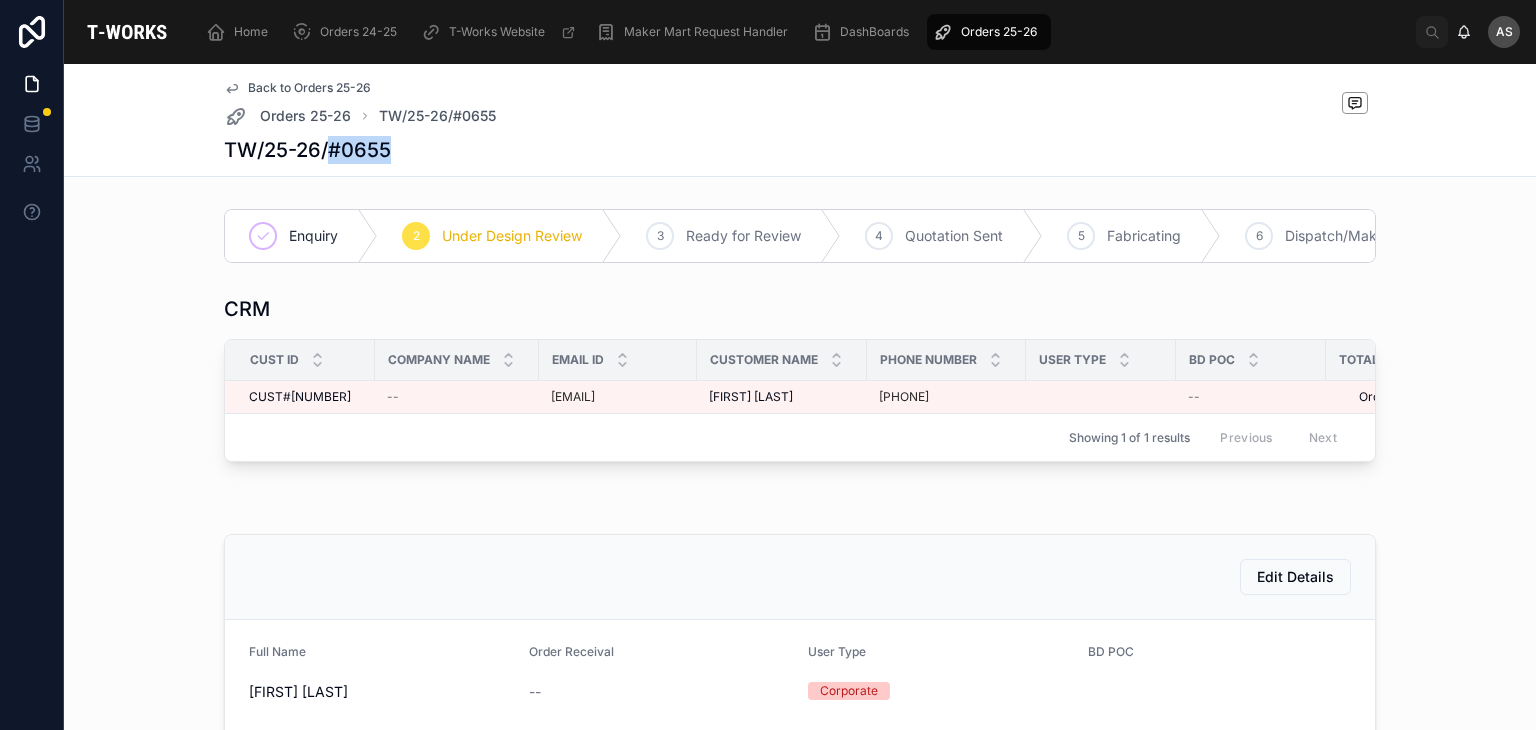 drag, startPoint x: 384, startPoint y: 152, endPoint x: 326, endPoint y: 153, distance: 58.00862 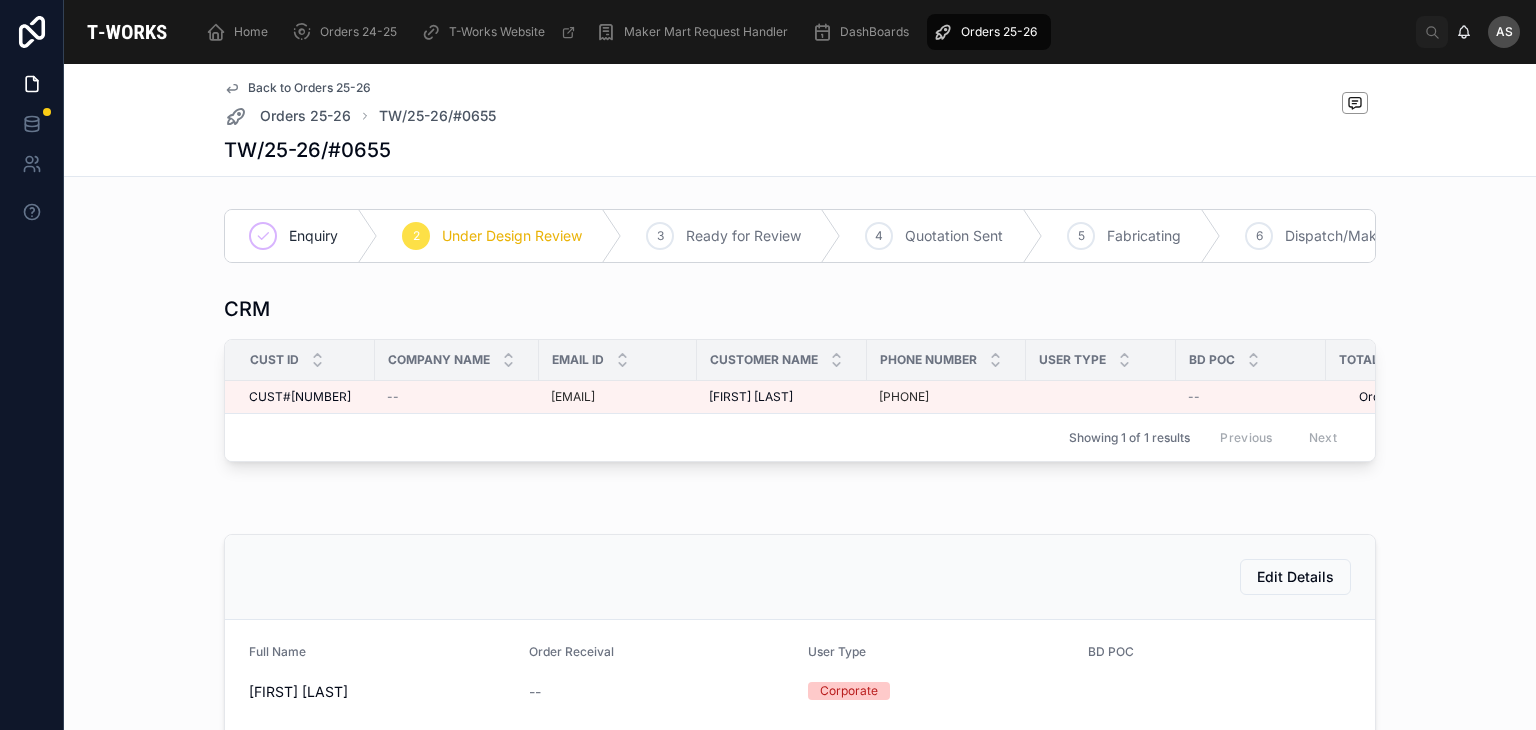 click on "CRM" at bounding box center [800, 313] 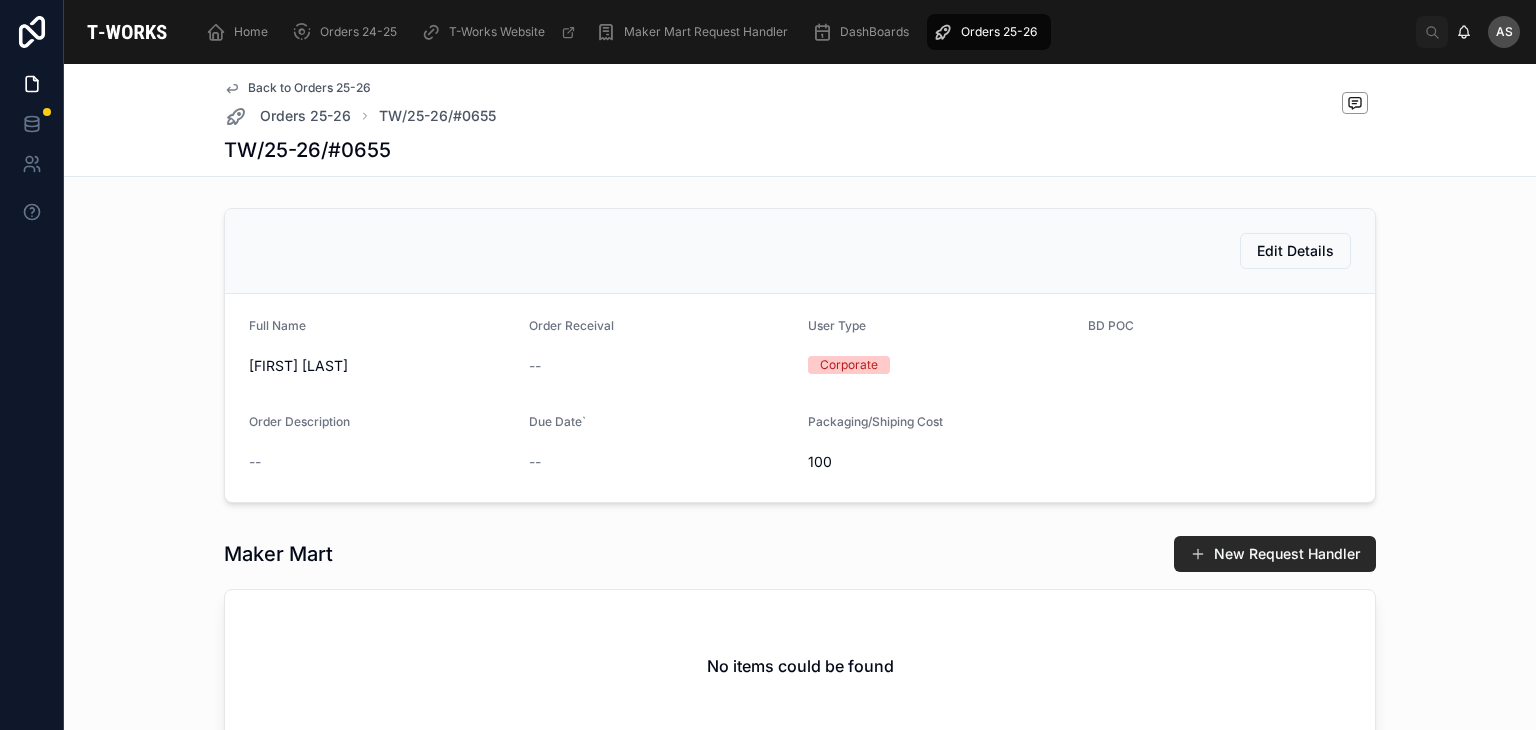 drag, startPoint x: 383, startPoint y: 393, endPoint x: 227, endPoint y: 393, distance: 156 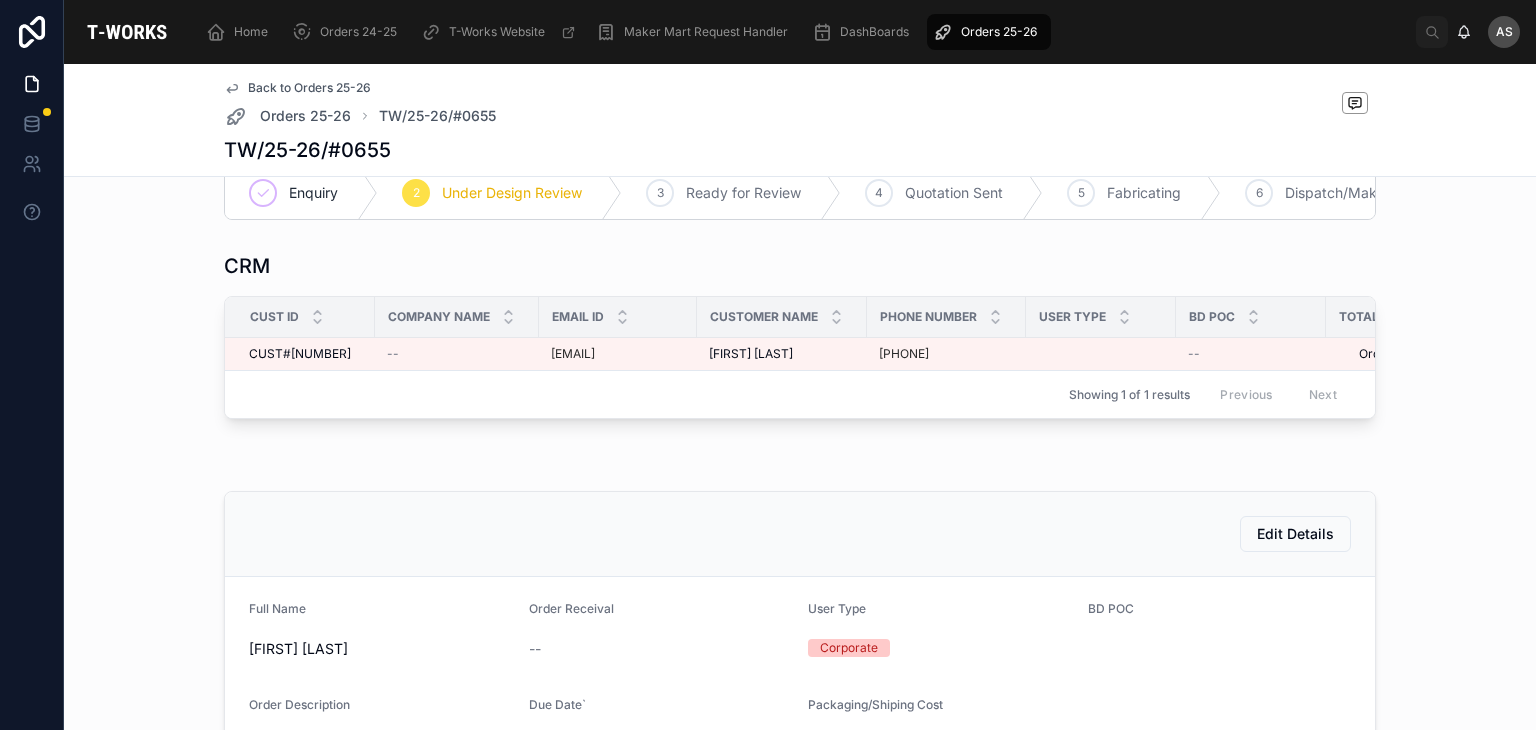 scroll, scrollTop: 40, scrollLeft: 0, axis: vertical 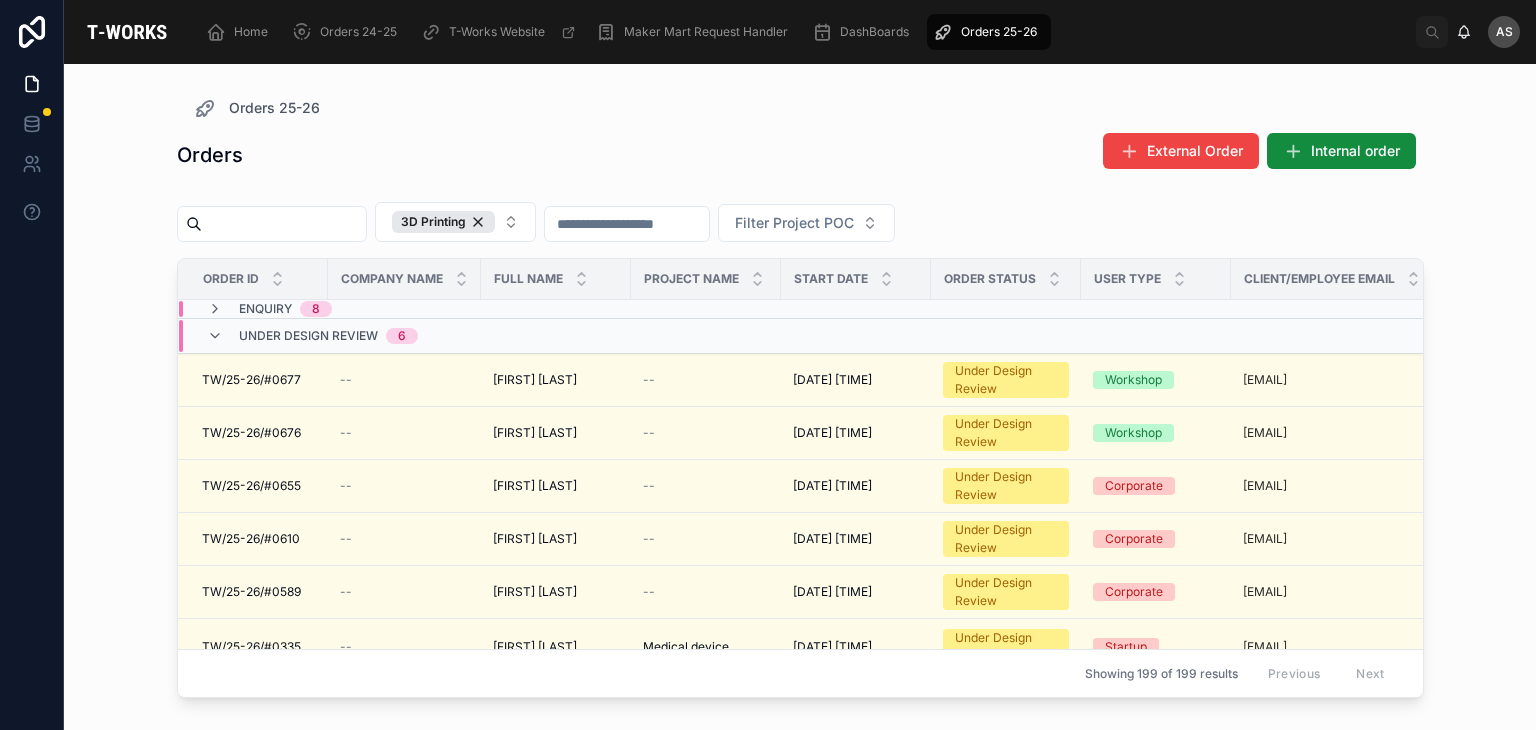 click on "Under Design Review 6" at bounding box center (404, 336) 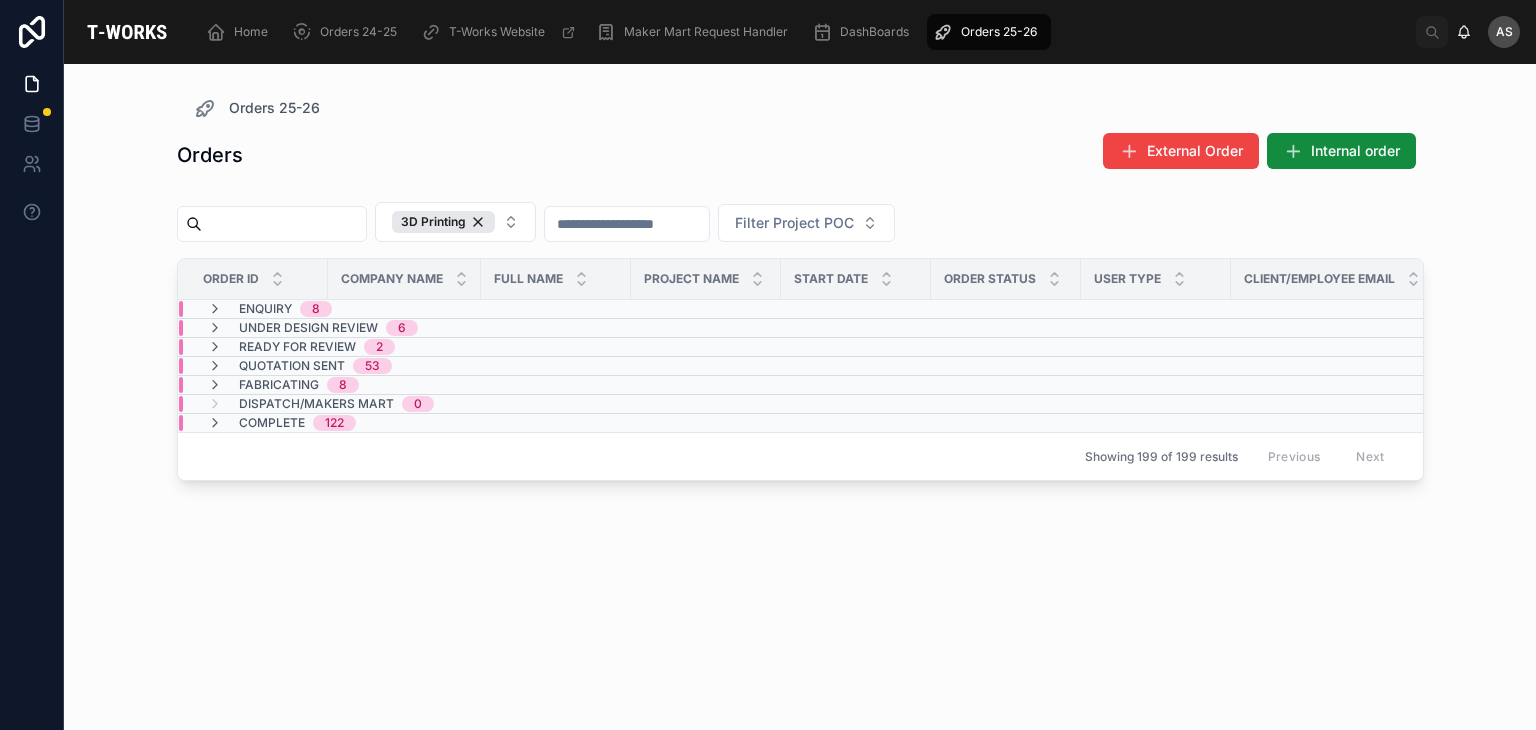 click on "Quotation Sent 53" at bounding box center (404, 366) 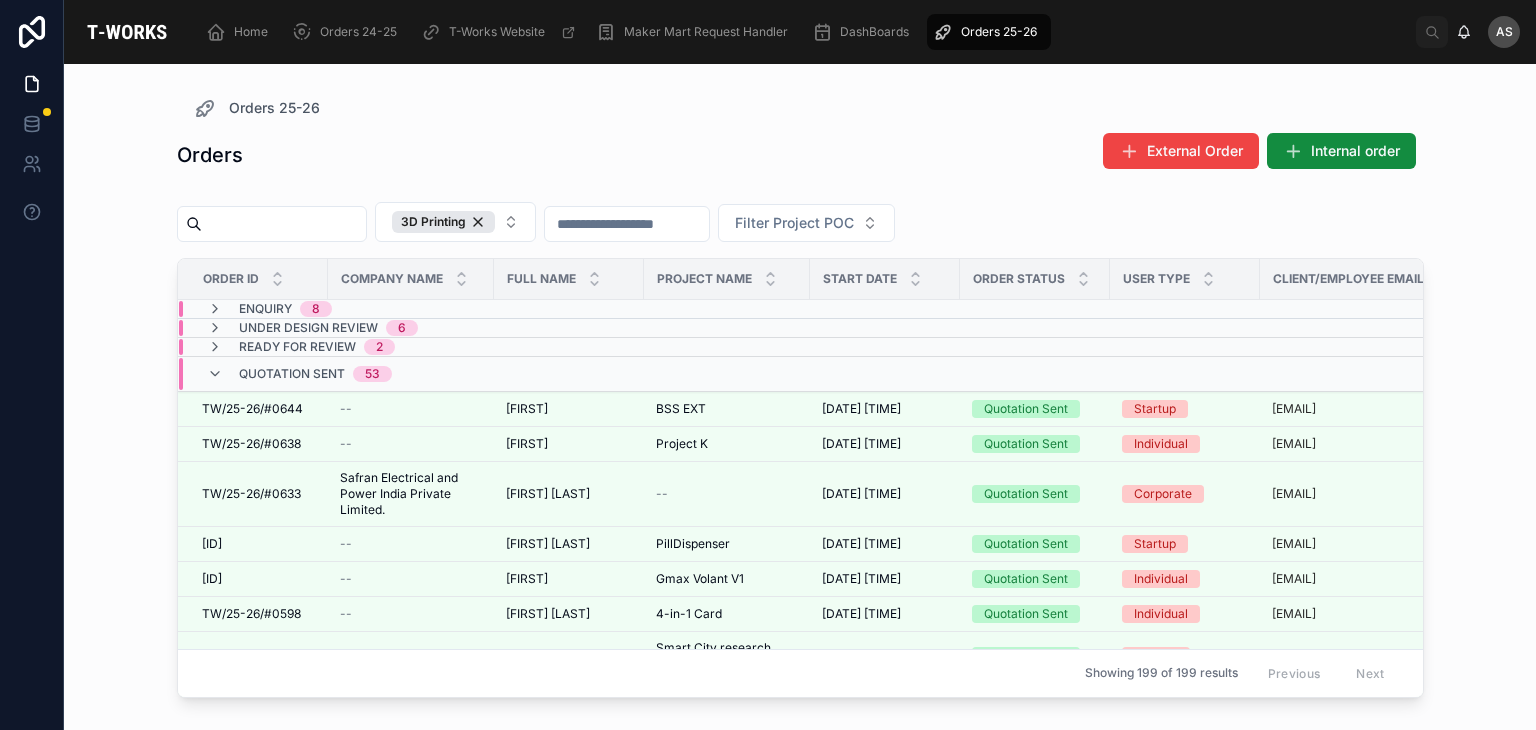 click on "Ready for Review 2" at bounding box center (411, 347) 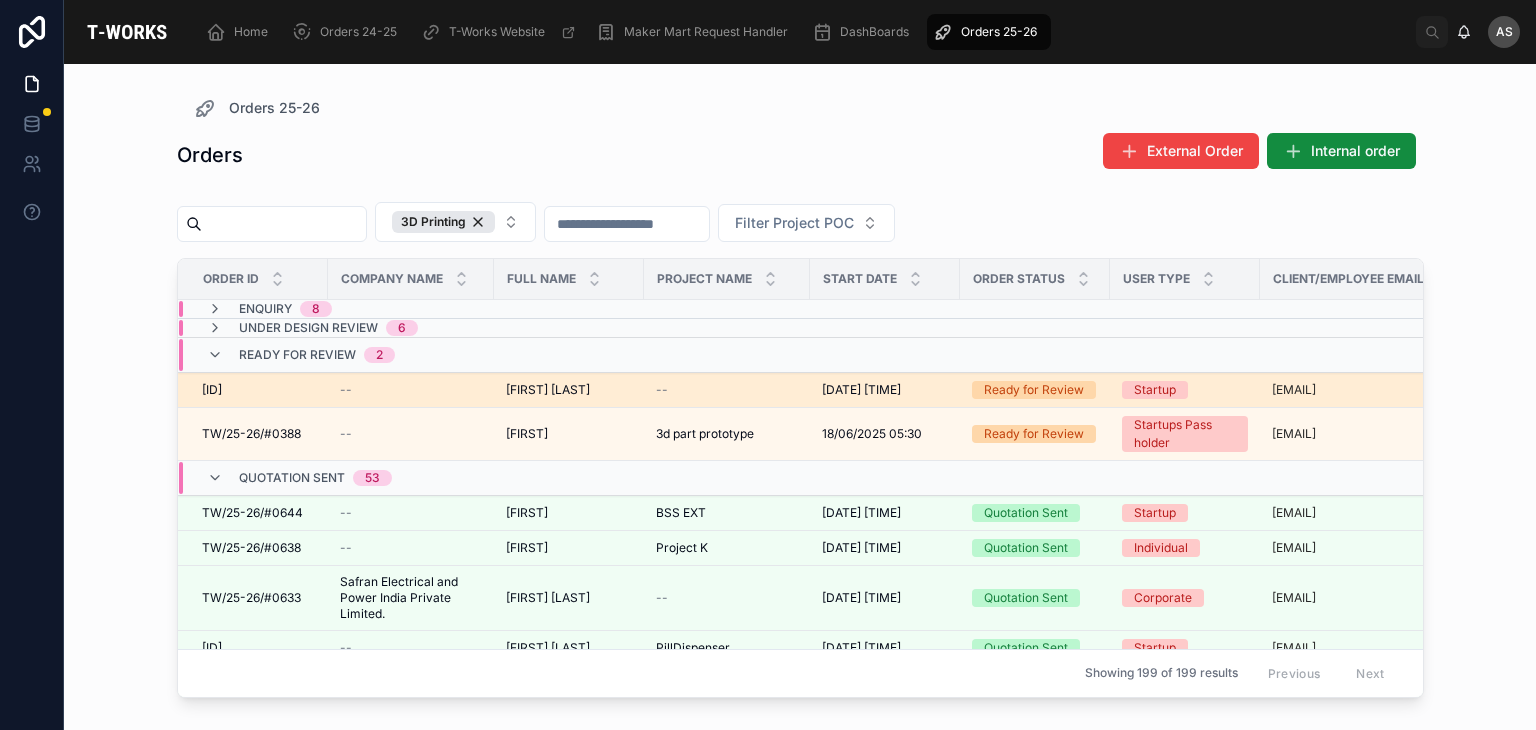 click on "[FIRST] [LAST]" at bounding box center (548, 390) 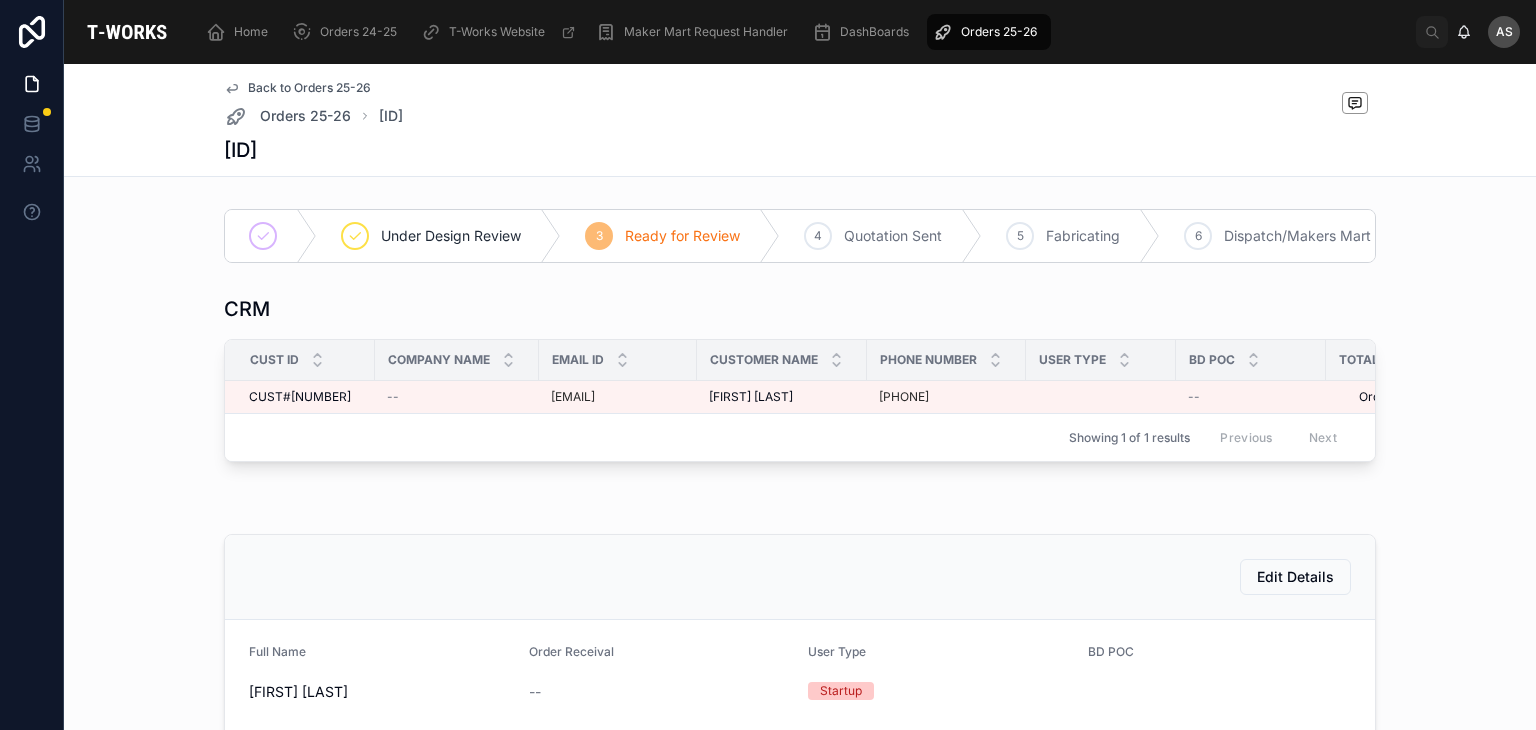 scroll, scrollTop: 20, scrollLeft: 0, axis: vertical 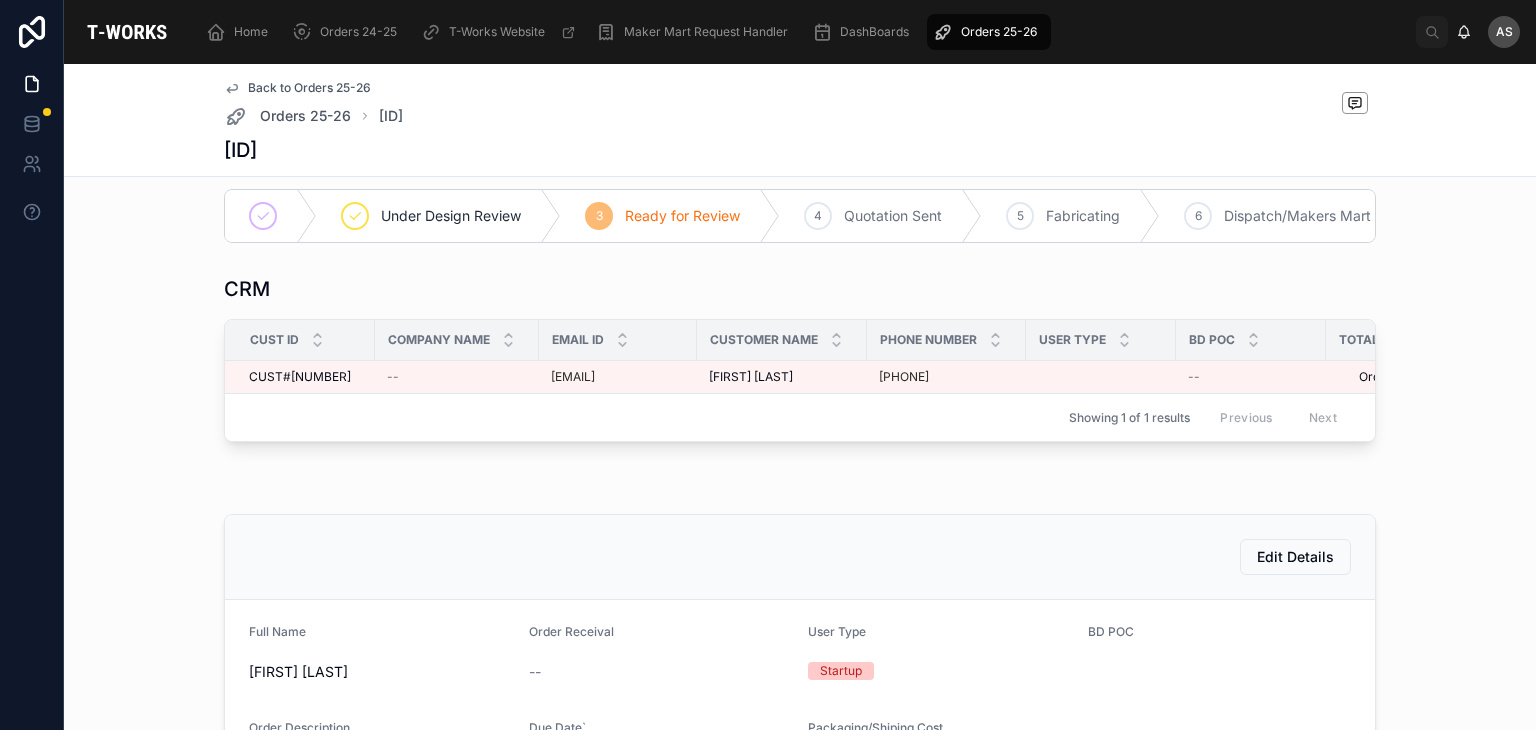 drag, startPoint x: 390, startPoint y: 141, endPoint x: 326, endPoint y: 154, distance: 65.30697 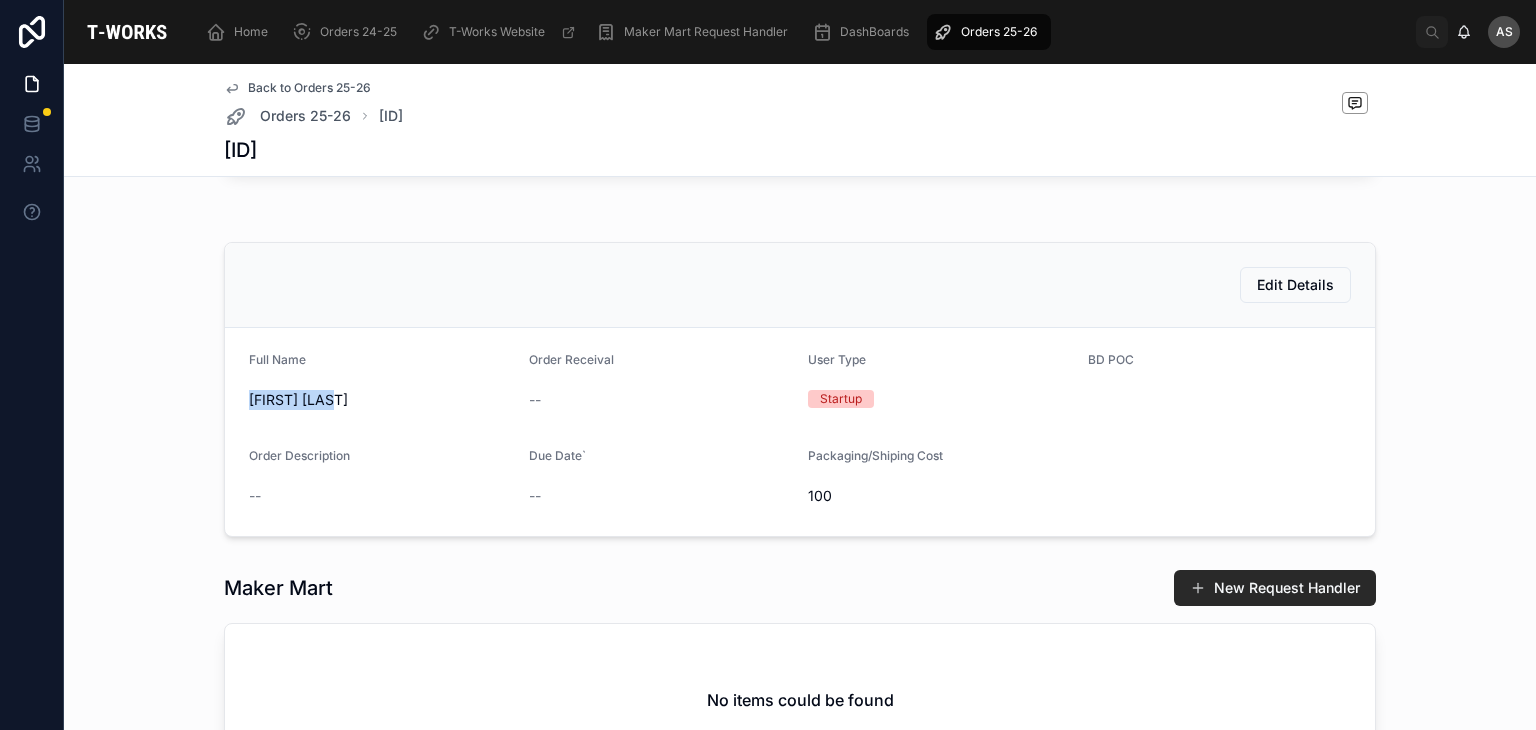 drag, startPoint x: 352, startPoint y: 433, endPoint x: 208, endPoint y: 449, distance: 144.88617 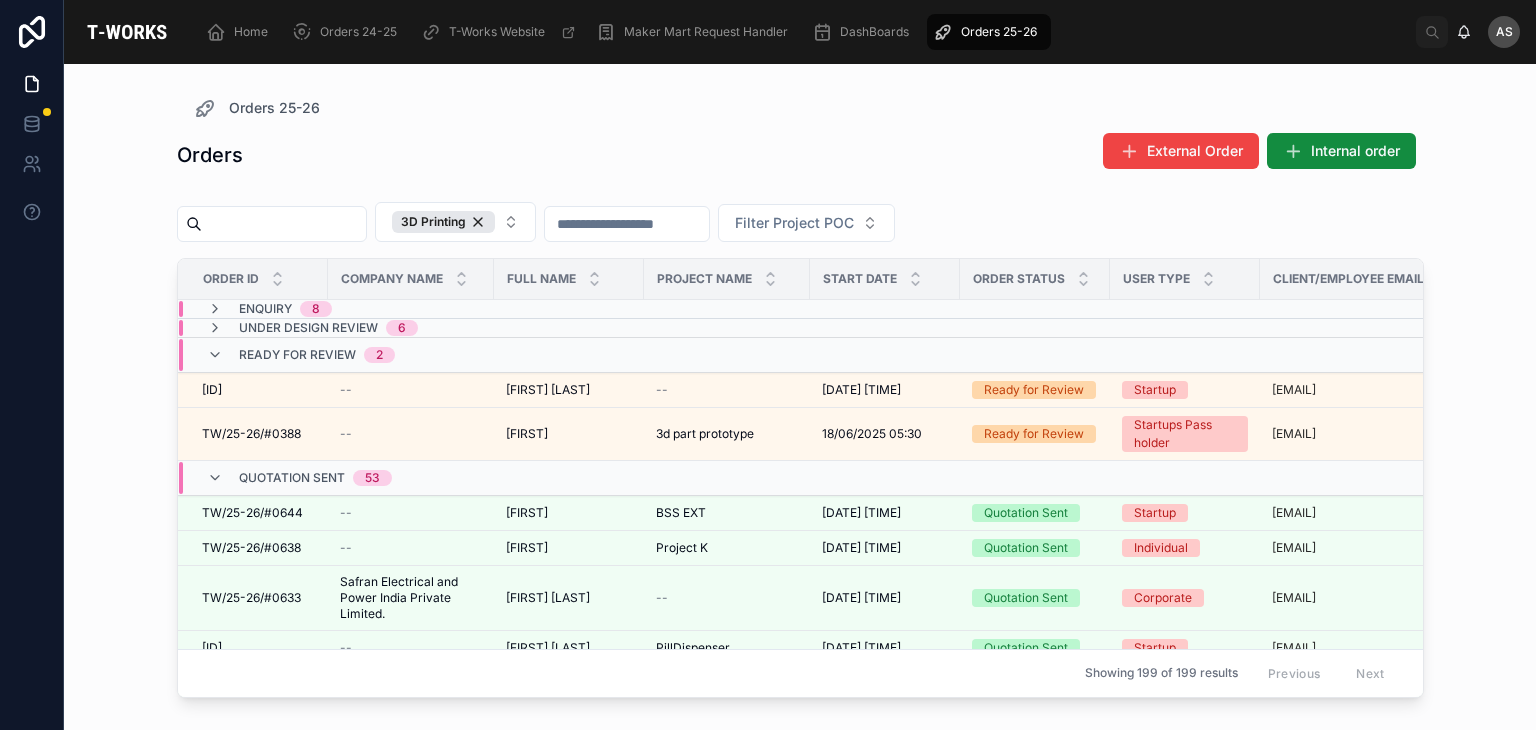 click on "Ready for Review 2" at bounding box center (411, 355) 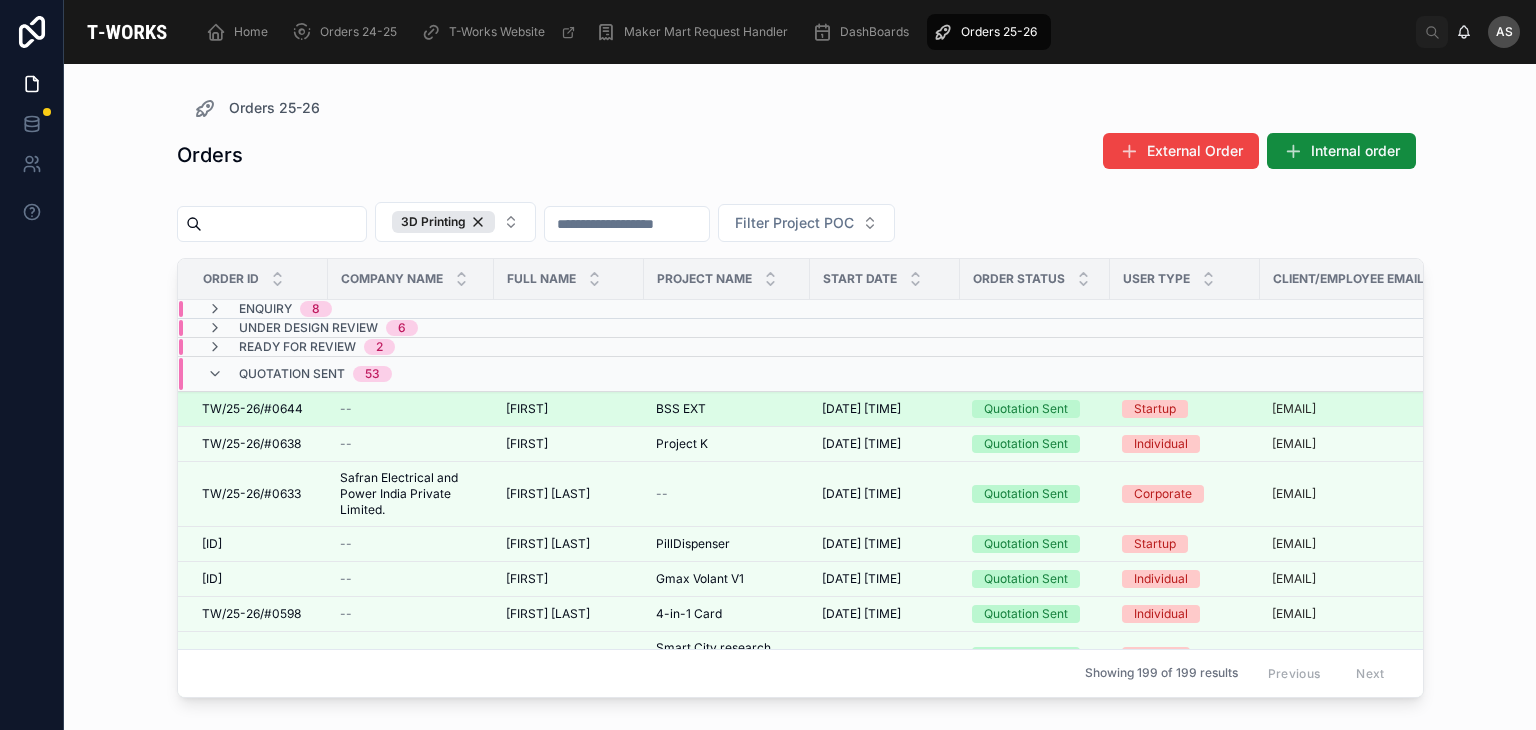 click on "TW/25-26/#0644" at bounding box center [252, 409] 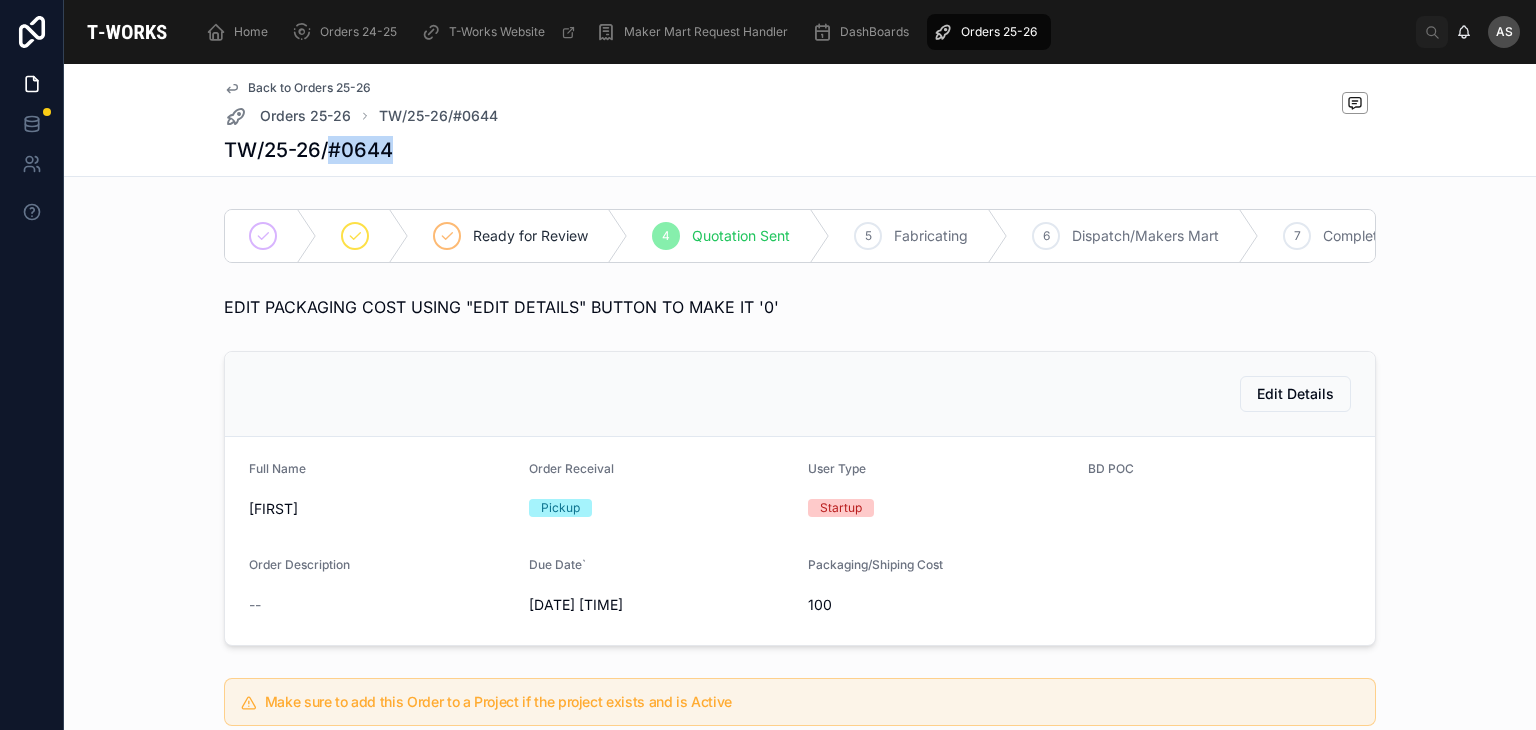 drag, startPoint x: 387, startPoint y: 149, endPoint x: 324, endPoint y: 153, distance: 63.126858 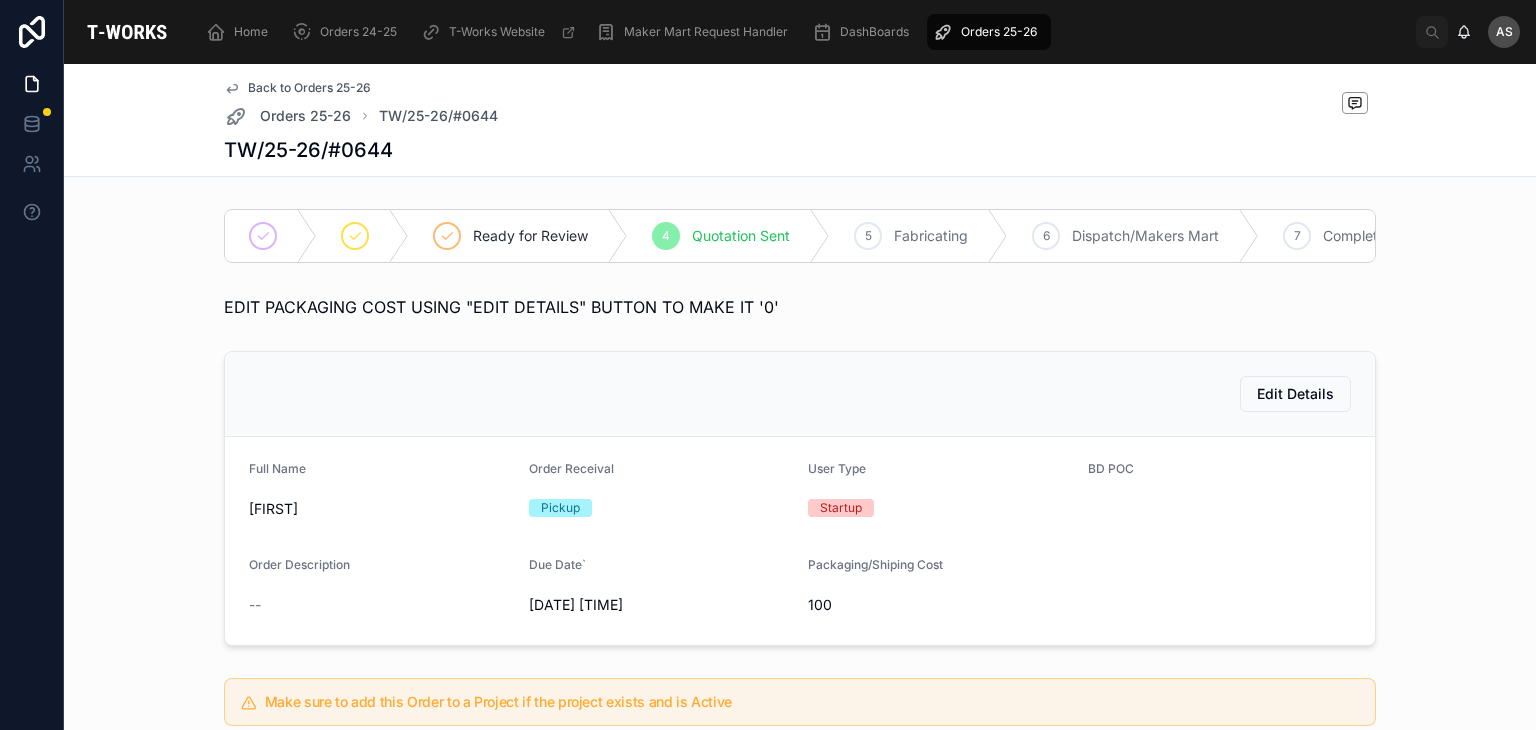 click on "Edit Details" at bounding box center [800, 394] 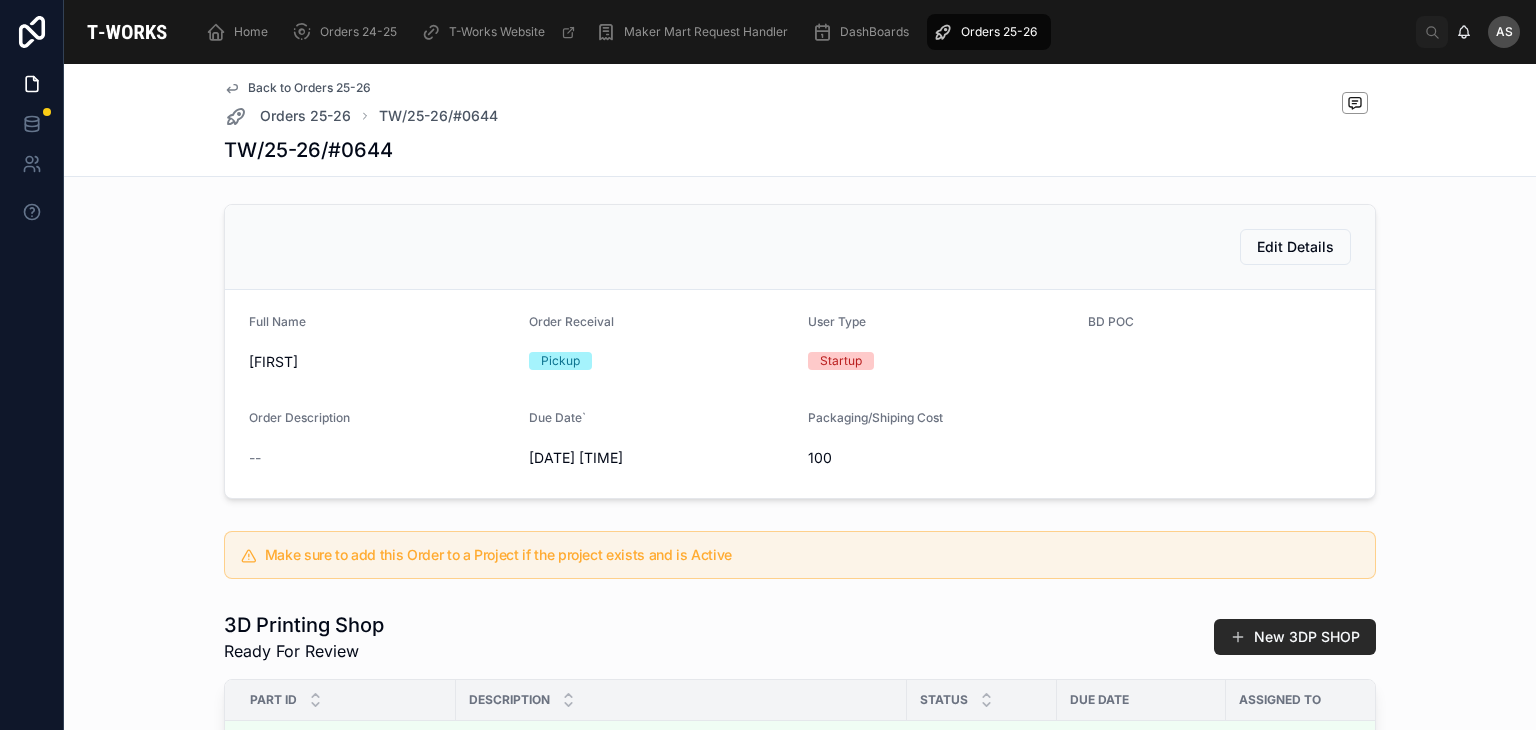 scroll, scrollTop: 150, scrollLeft: 0, axis: vertical 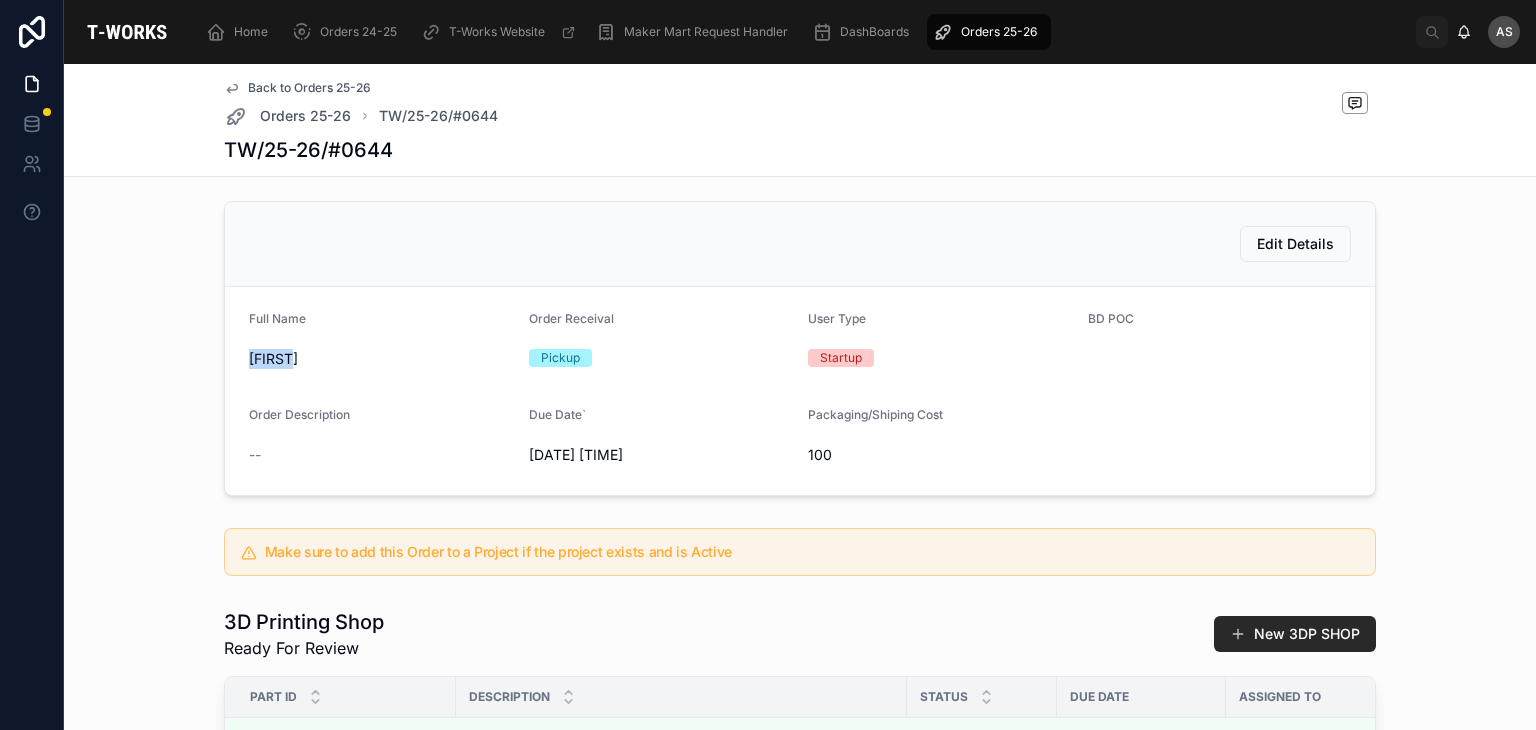 drag, startPoint x: 286, startPoint y: 371, endPoint x: 210, endPoint y: 385, distance: 77.27872 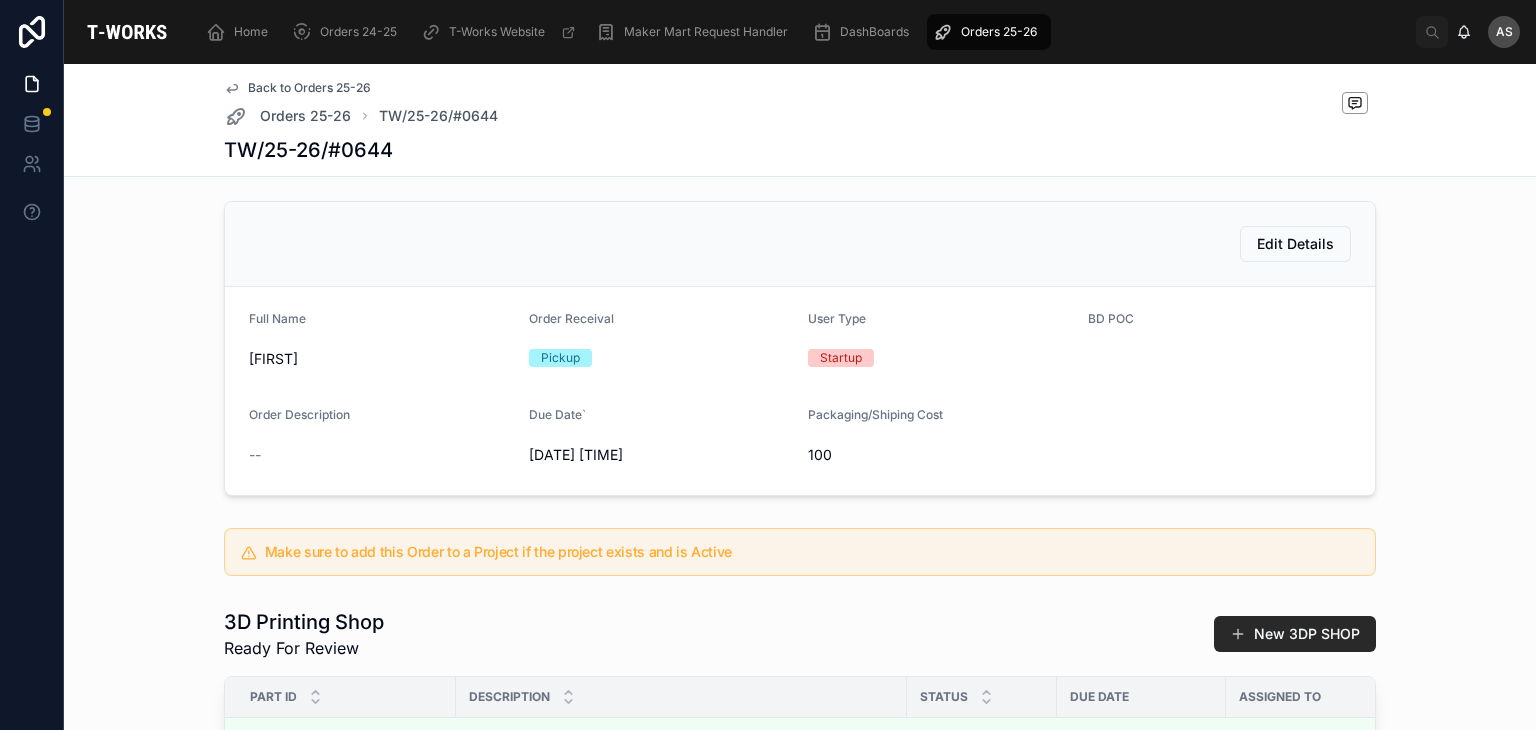 click on "Order Description" at bounding box center (381, 419) 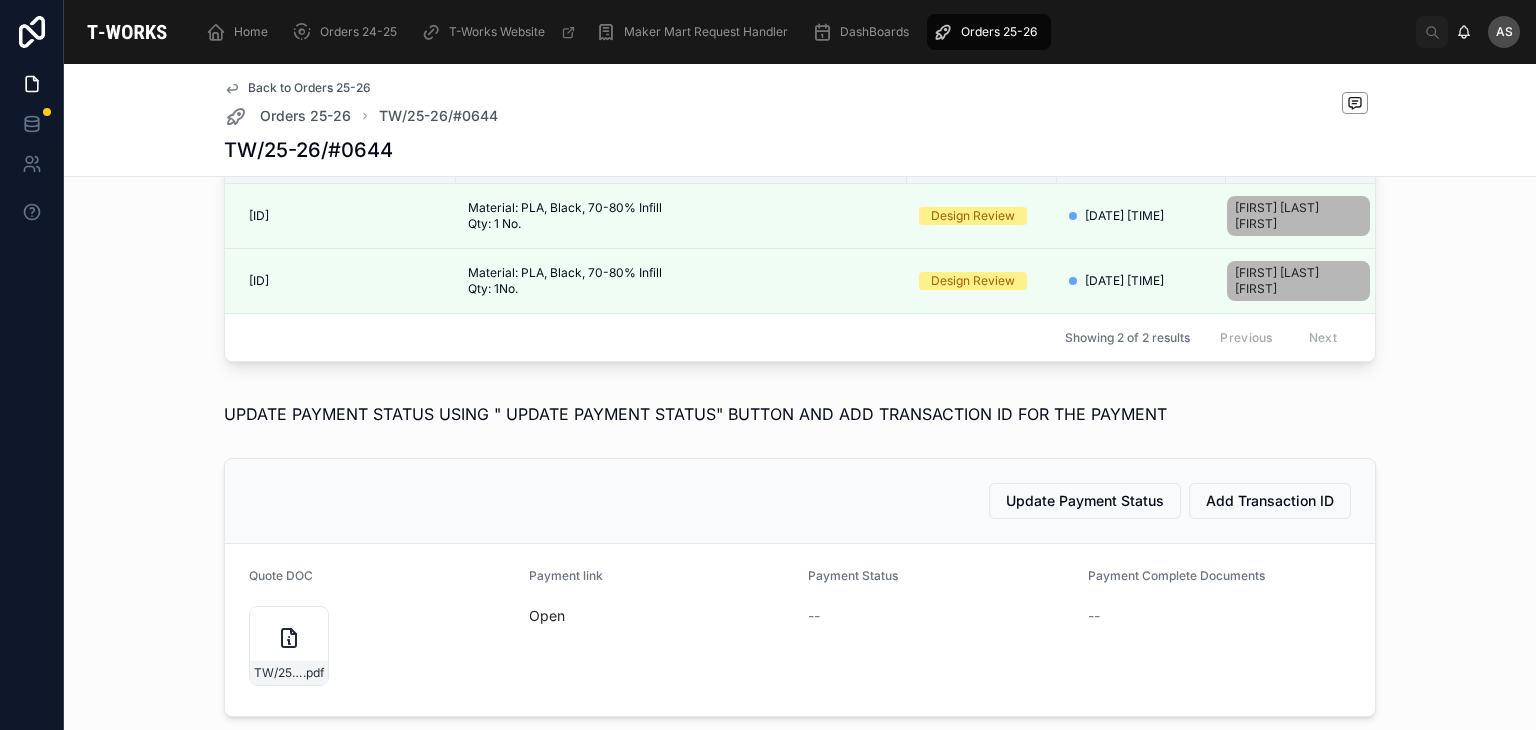 scroll, scrollTop: 683, scrollLeft: 0, axis: vertical 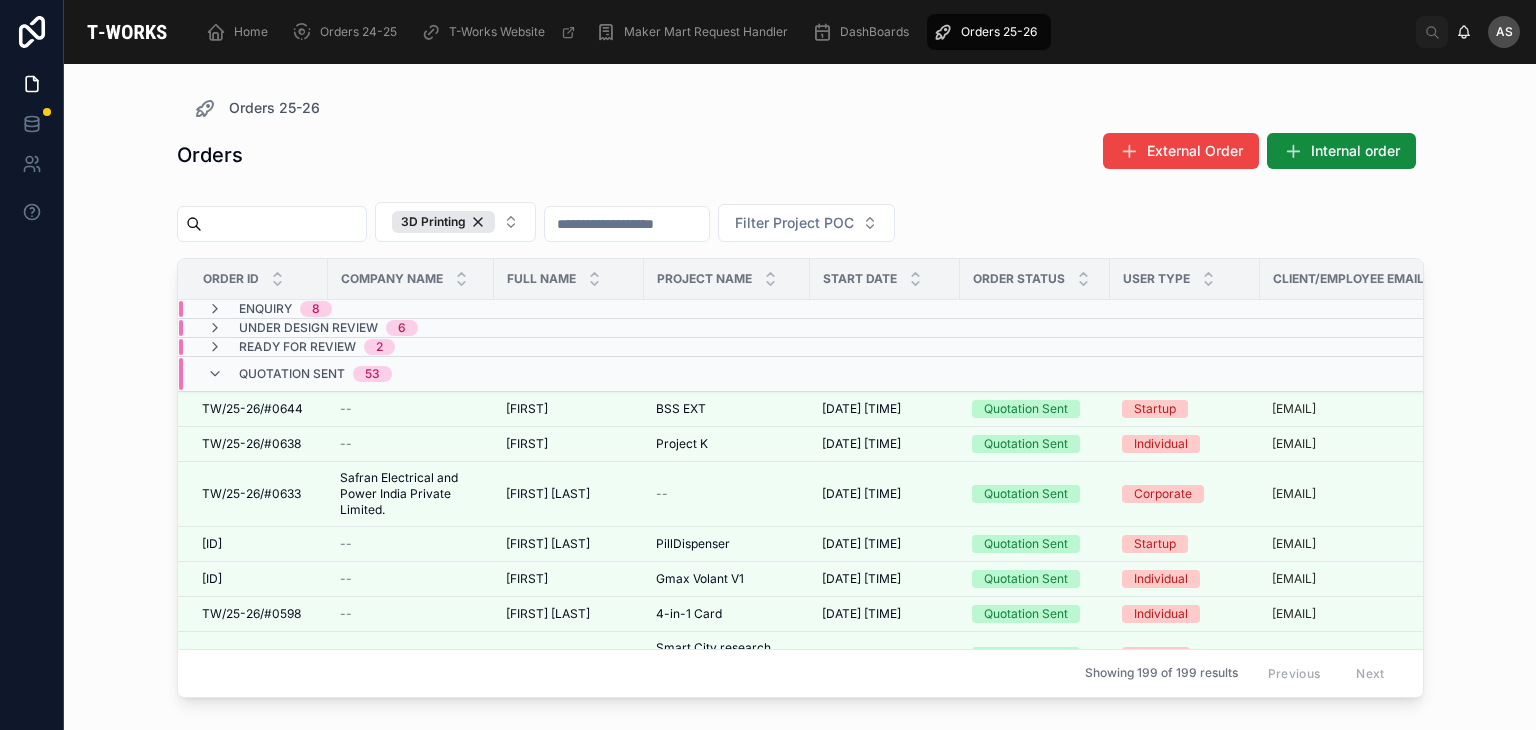 click on "Ready for Review 2" at bounding box center [411, 347] 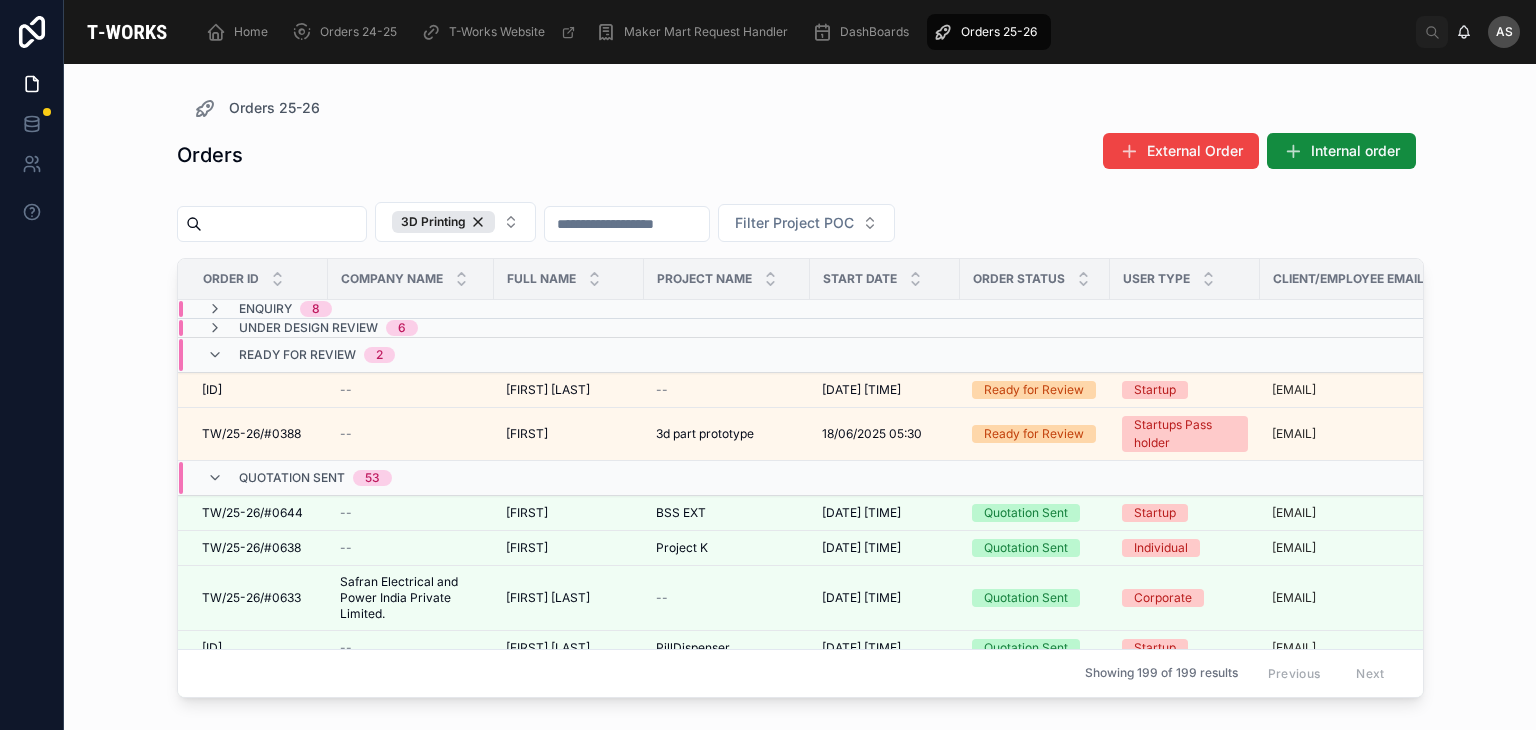 click on "Enquiry 8" at bounding box center (411, 309) 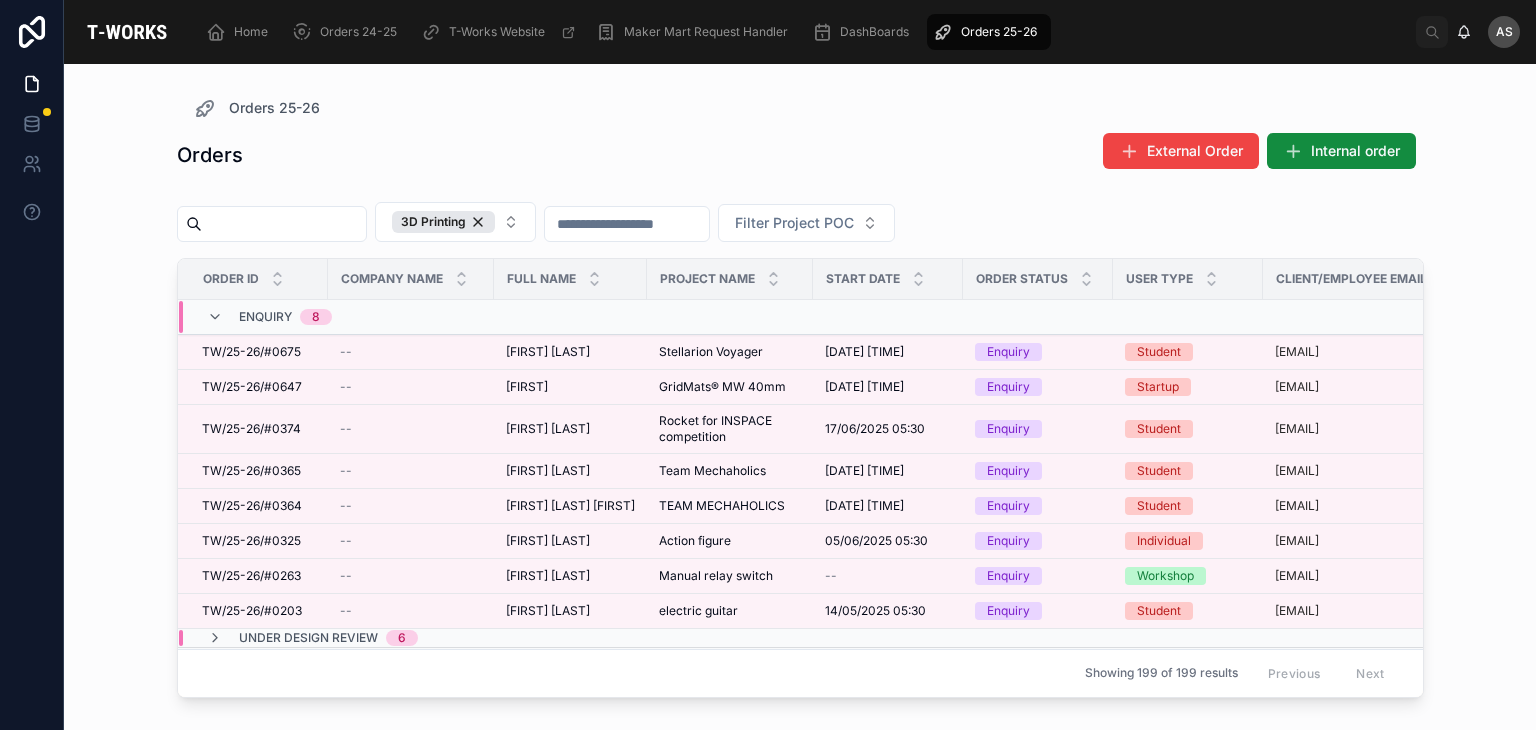 click on "Enquiry 8" at bounding box center [412, 317] 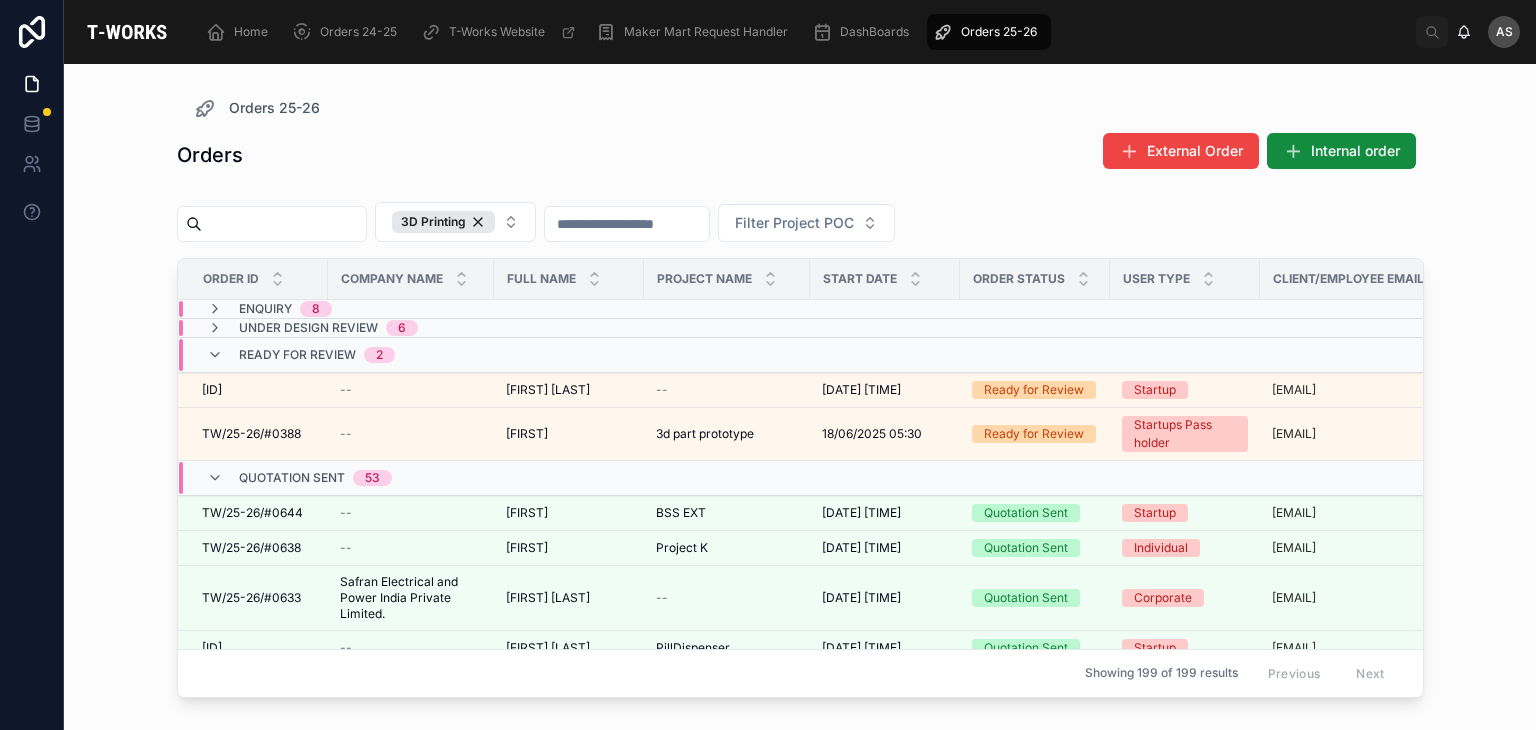 click on "Ready for Review 2" at bounding box center (411, 355) 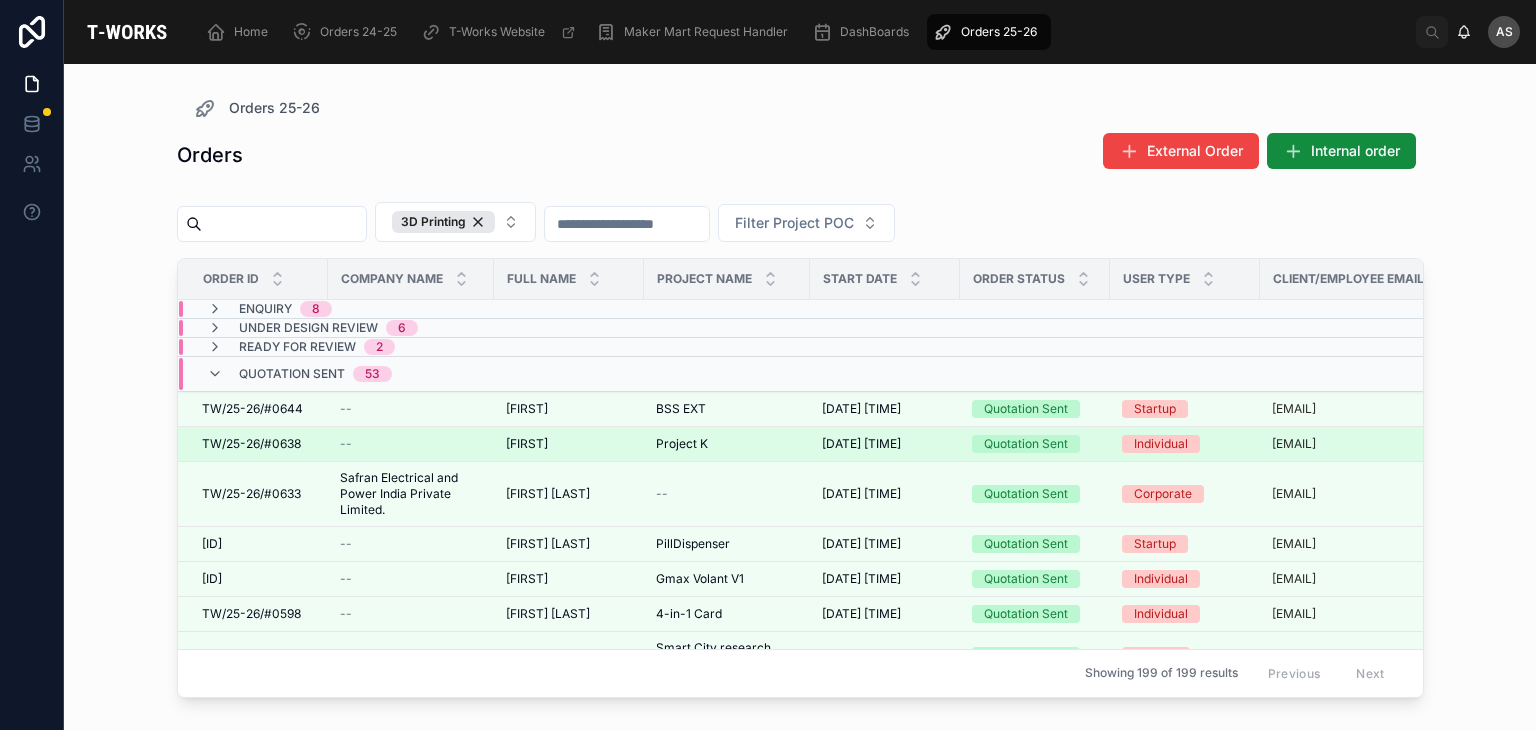 click on "[FIRST]" at bounding box center [527, 444] 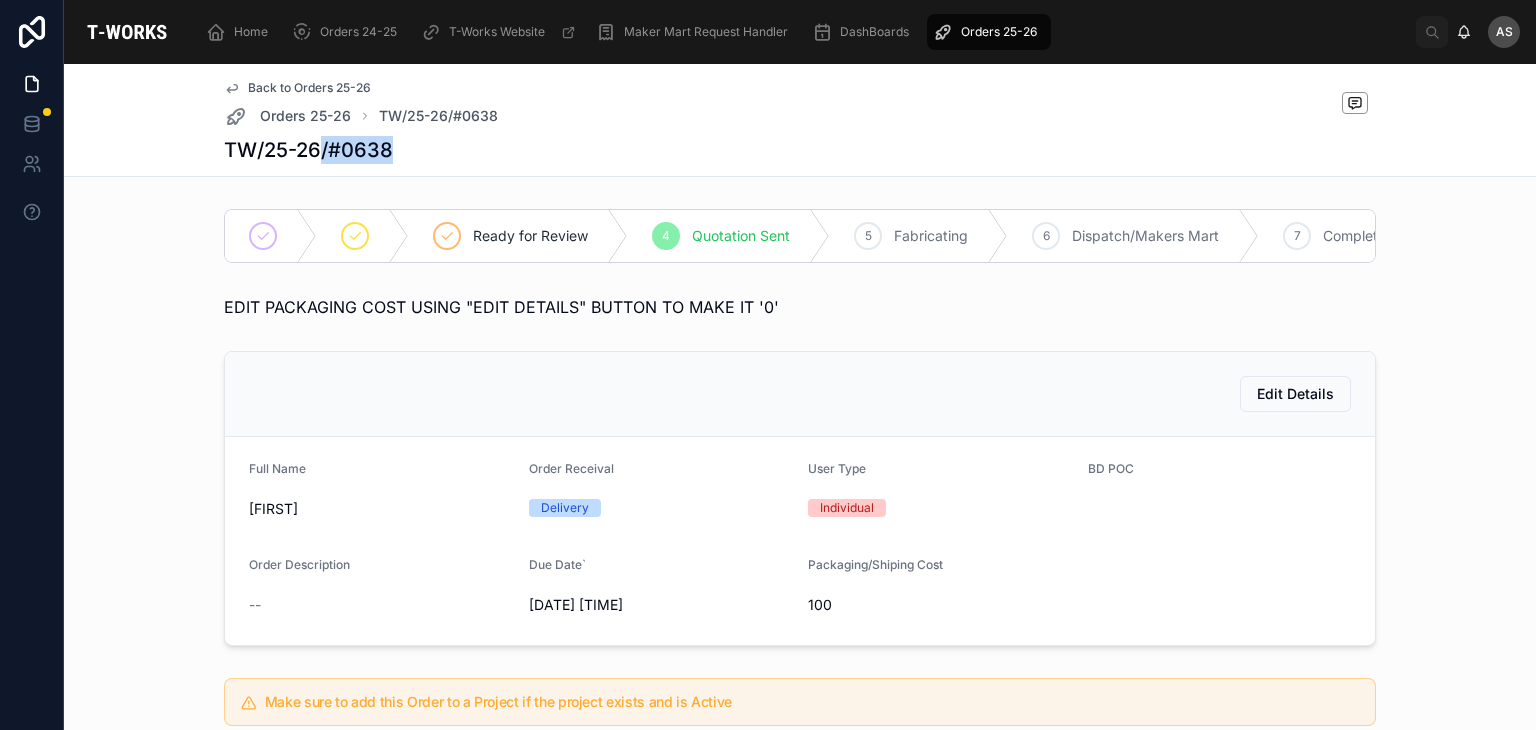 drag, startPoint x: 388, startPoint y: 148, endPoint x: 317, endPoint y: 158, distance: 71.70077 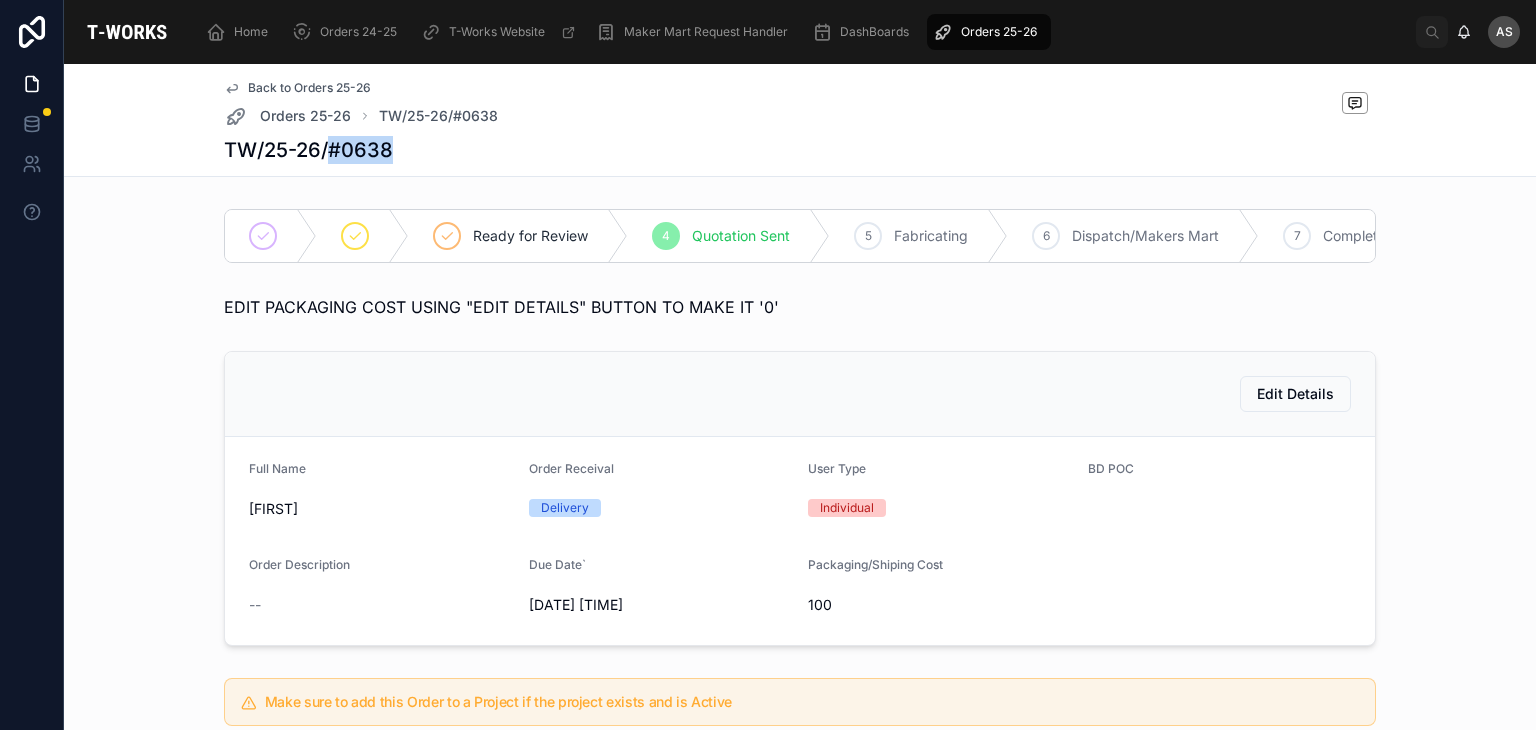 drag, startPoint x: 404, startPoint y: 153, endPoint x: 325, endPoint y: 156, distance: 79.05694 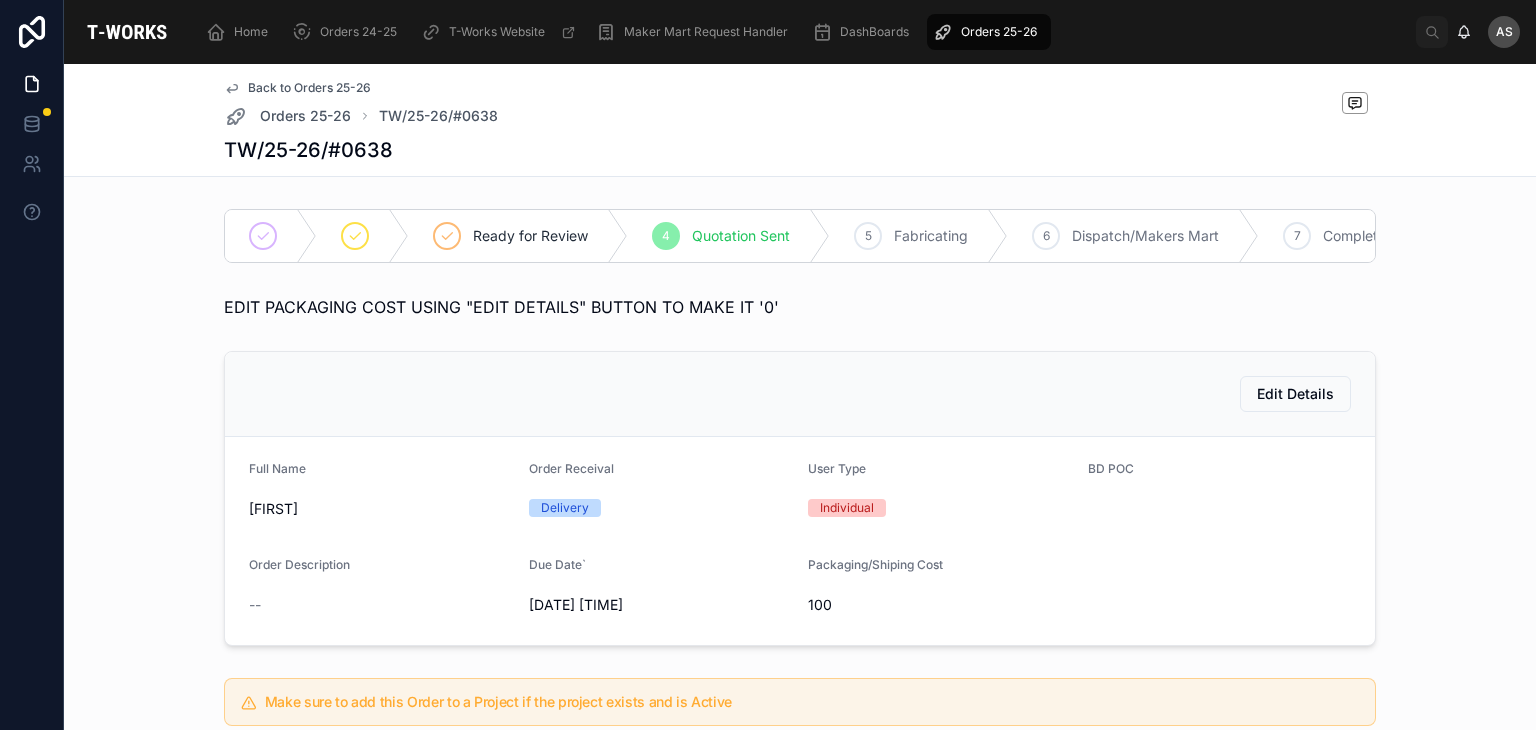 click on "Edit Details" at bounding box center (800, 394) 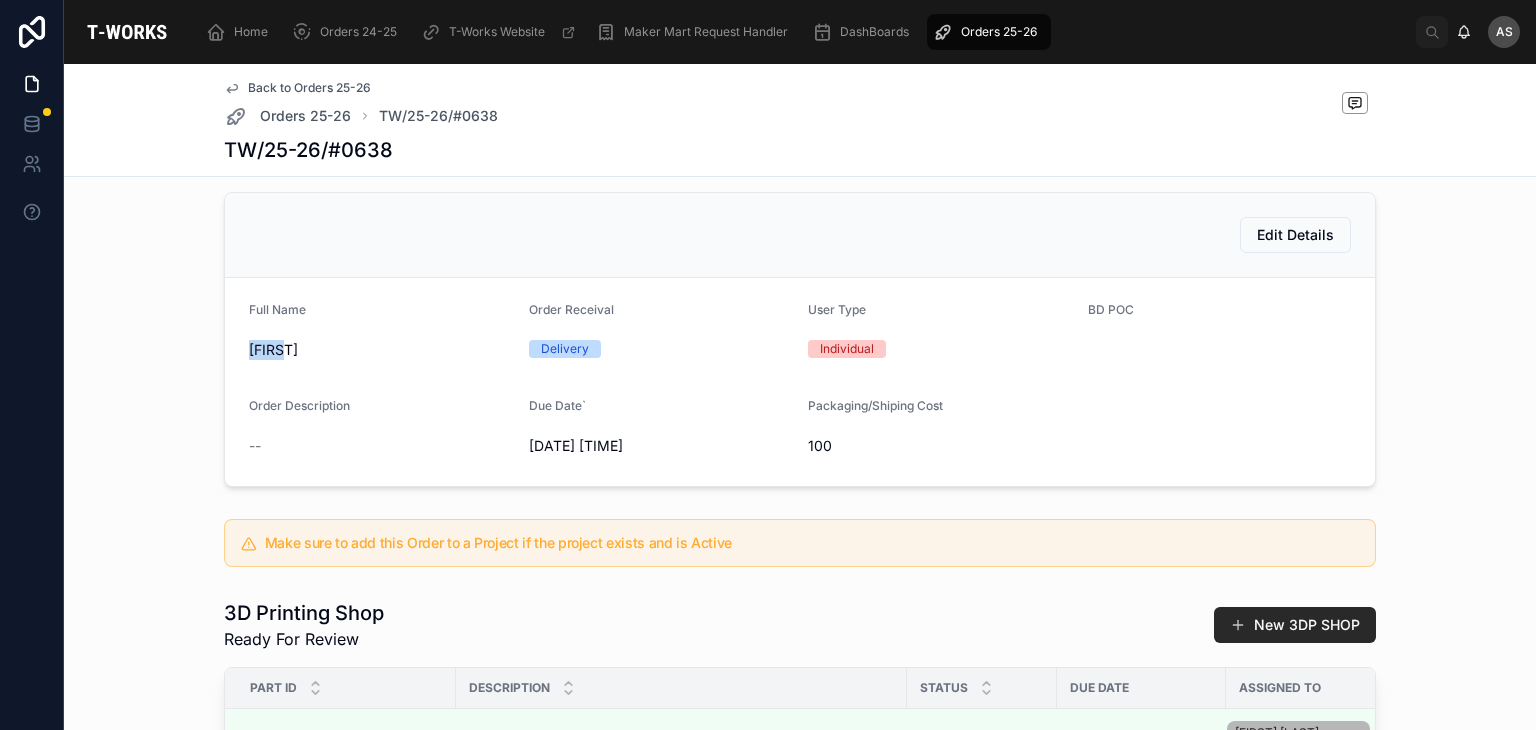 drag, startPoint x: 268, startPoint y: 368, endPoint x: 224, endPoint y: 366, distance: 44.04543 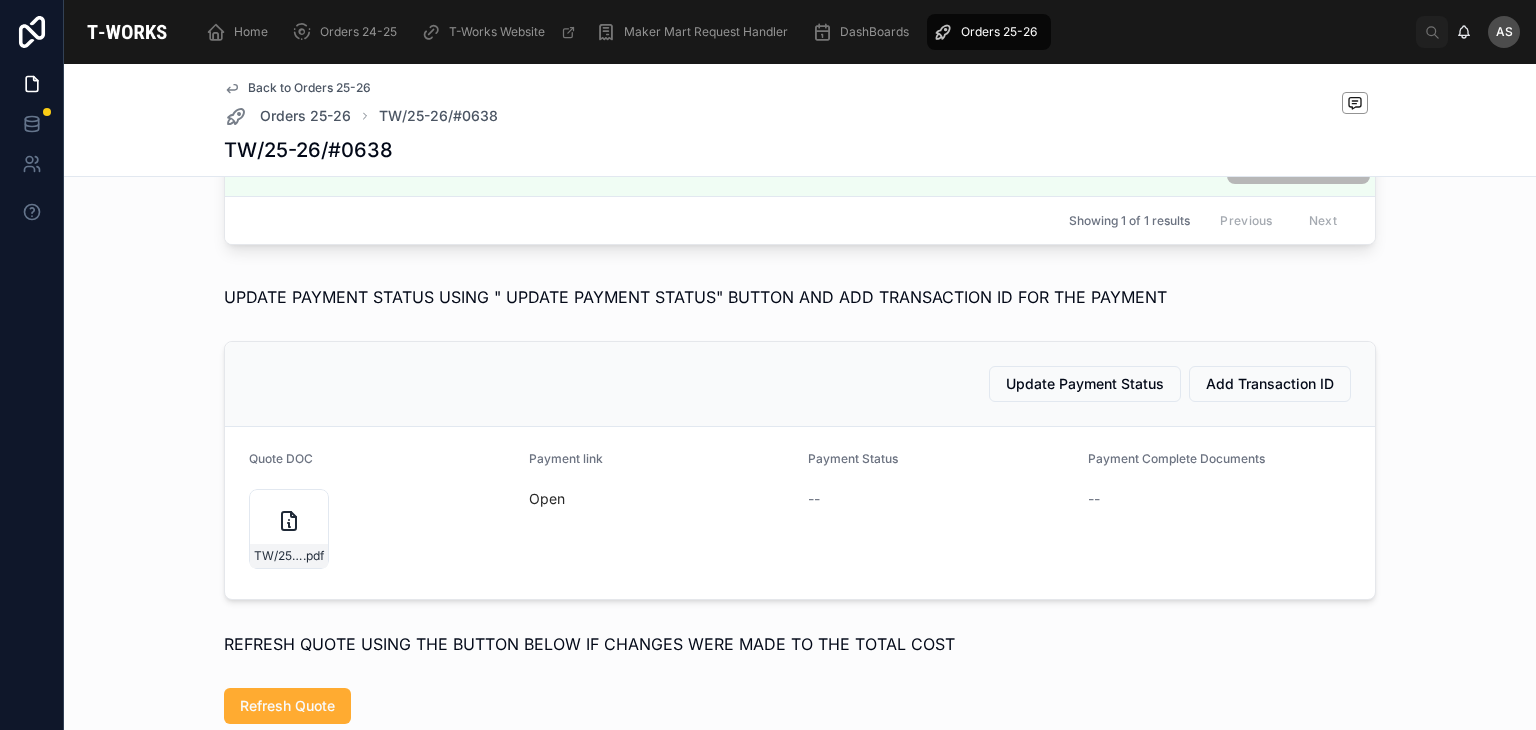 scroll, scrollTop: 736, scrollLeft: 0, axis: vertical 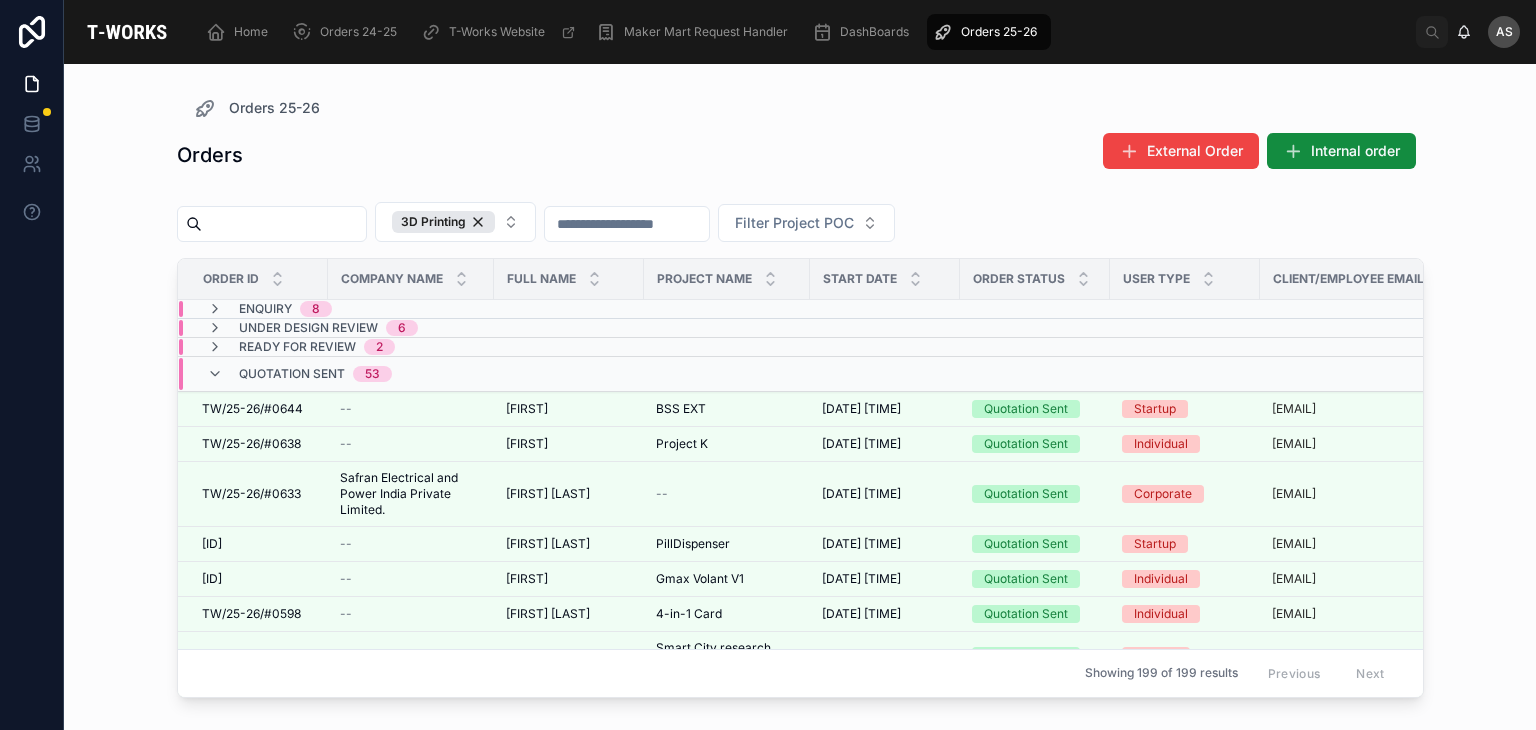 click on "Orders External Order Internal order 3D Printing Filter Project POC Order ID Company Name Full Name Project Name Start Date Order Status User Type Client/Employee Email Phone Capability Enquiry 8 Under Design Review 6 Ready for Review 2 Quotation Sent 53 TW/25-26/#0644 TW/25-26/#0644 -- pravin pravin BSS EXT BSS EXT 29/07/2025 05:30 29/07/2025 05:30 Quotation Sent Startup pravin@racenergy.in +91 88015 14904 3D Printing TW/25-26/#0638 TW/25-26/#0638 -- Siraj Siraj Project K Project K 29/07/2025 05:30 29/07/2025 05:30 Quotation Sent Individual siraj.md85@gmail.com +91 99480 68139 3D Printing TW/25-26/#0633 TW/25-26/#0633 Safran Electrical and Power India Private Limited. Safran Electrical and Power India Private Limited. Sreevarsha  Rachamalla Sreevarsha  Rachamalla -- 28/07/2025 05:30 28/07/2025 05:30 Quotation Sent Corporate sreevarsha.rachamalla@safrangroup.com +91 74166 64105 3D Printing TW/25-26/#0627 TW/25-26/#0627 -- Mohan V Mohan V PillDispenser PillDispenser 25/07/2025 05:30 25/07/2025 05:30 Startup --" at bounding box center [800, 413] 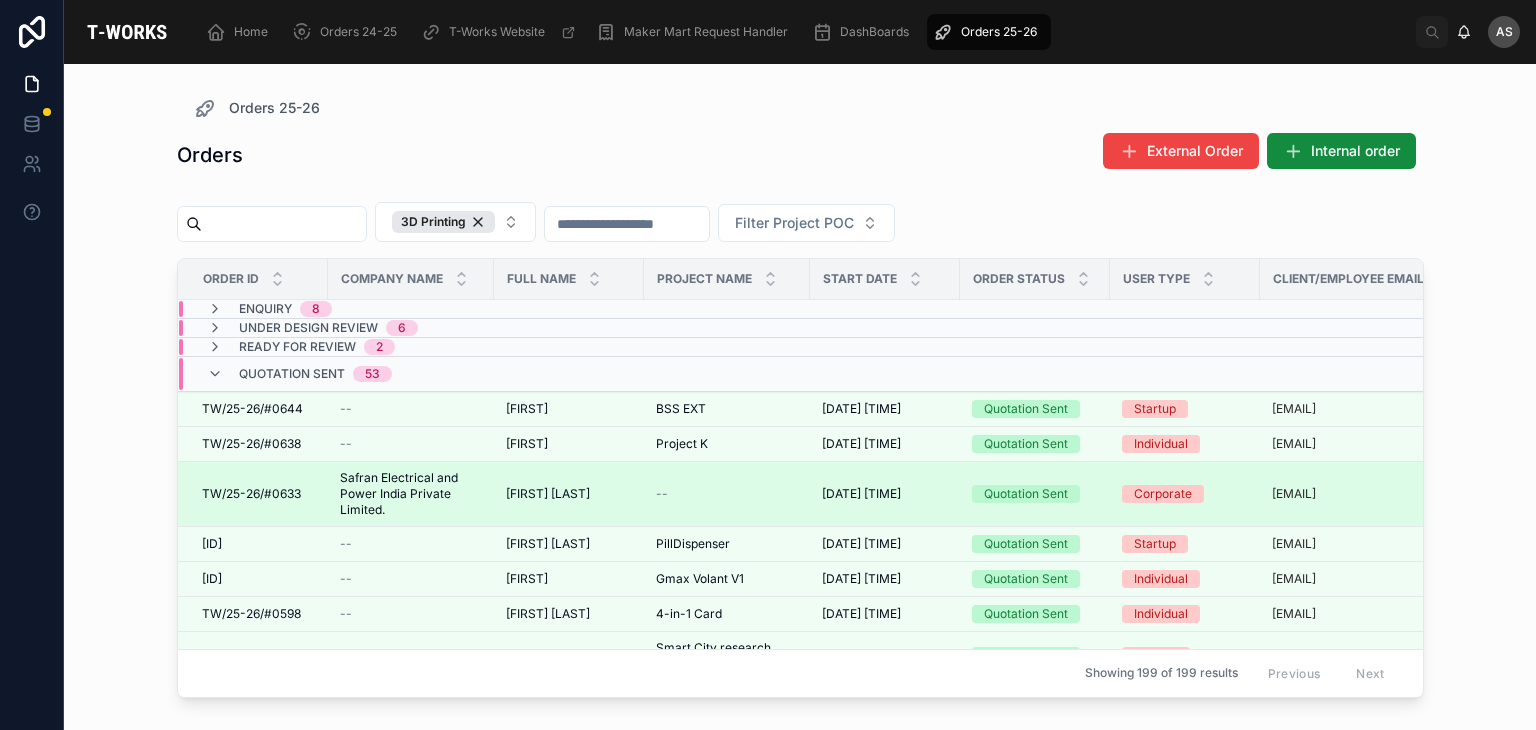 click on "[FIRST] [LAST]" at bounding box center (548, 494) 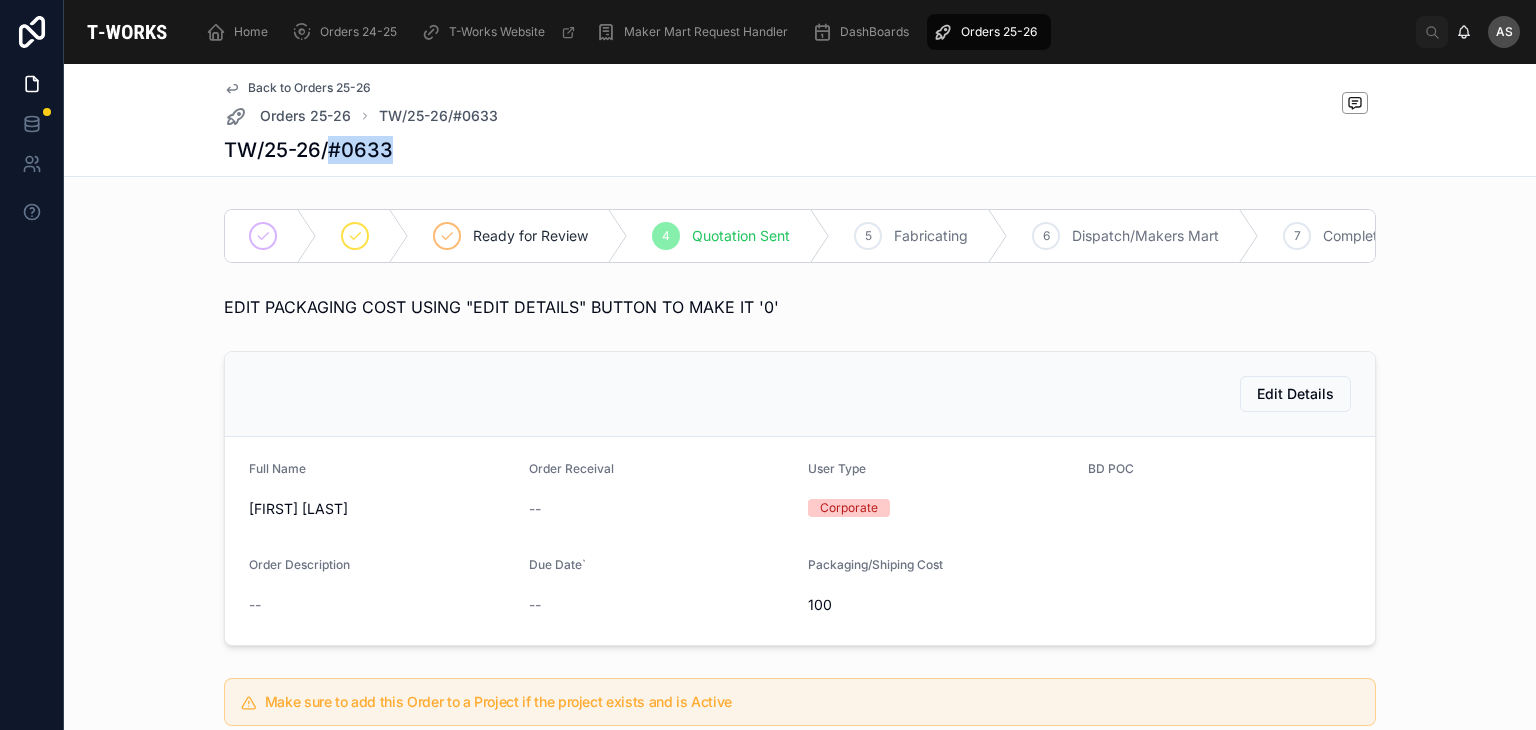 drag, startPoint x: 392, startPoint y: 153, endPoint x: 325, endPoint y: 158, distance: 67.18631 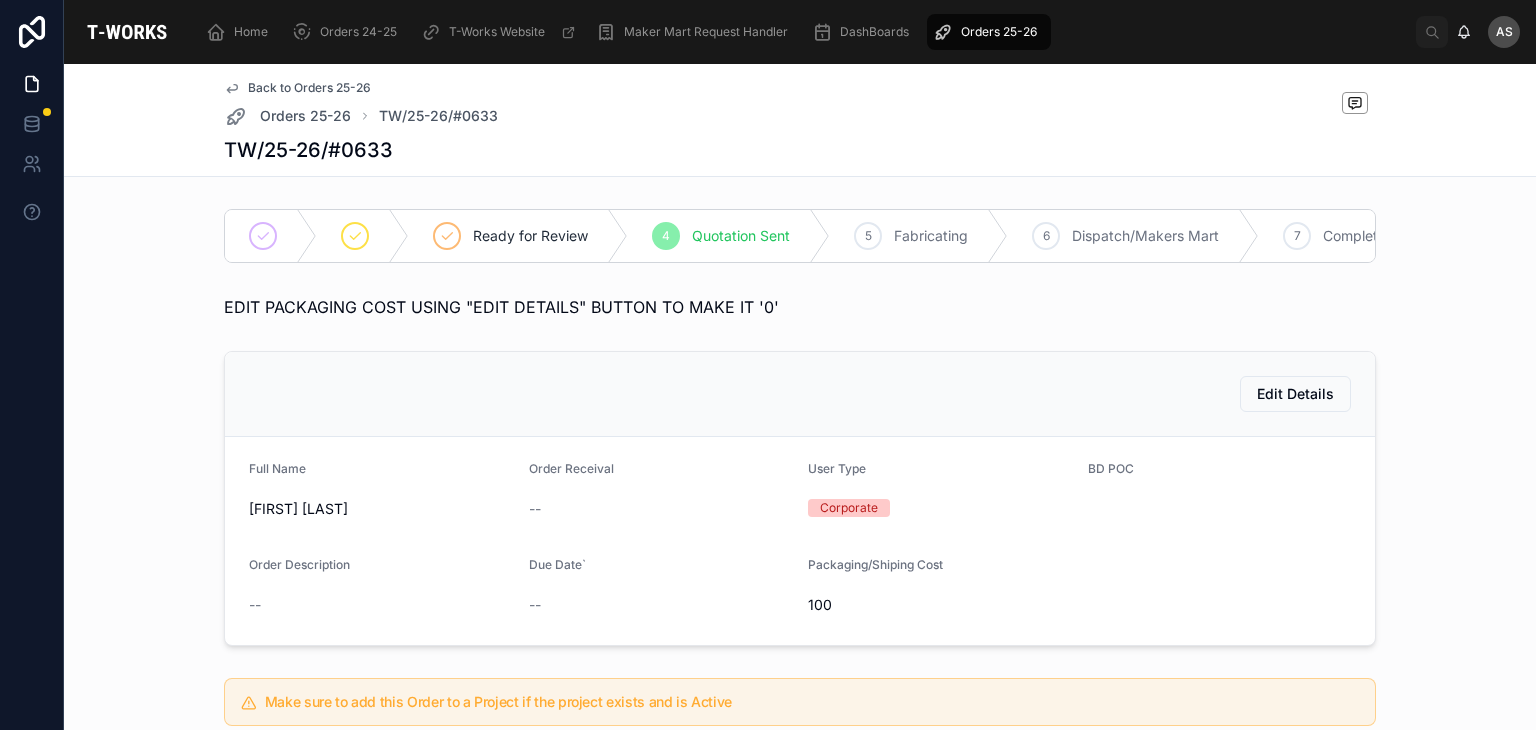 click on "Edit Details" at bounding box center (800, 394) 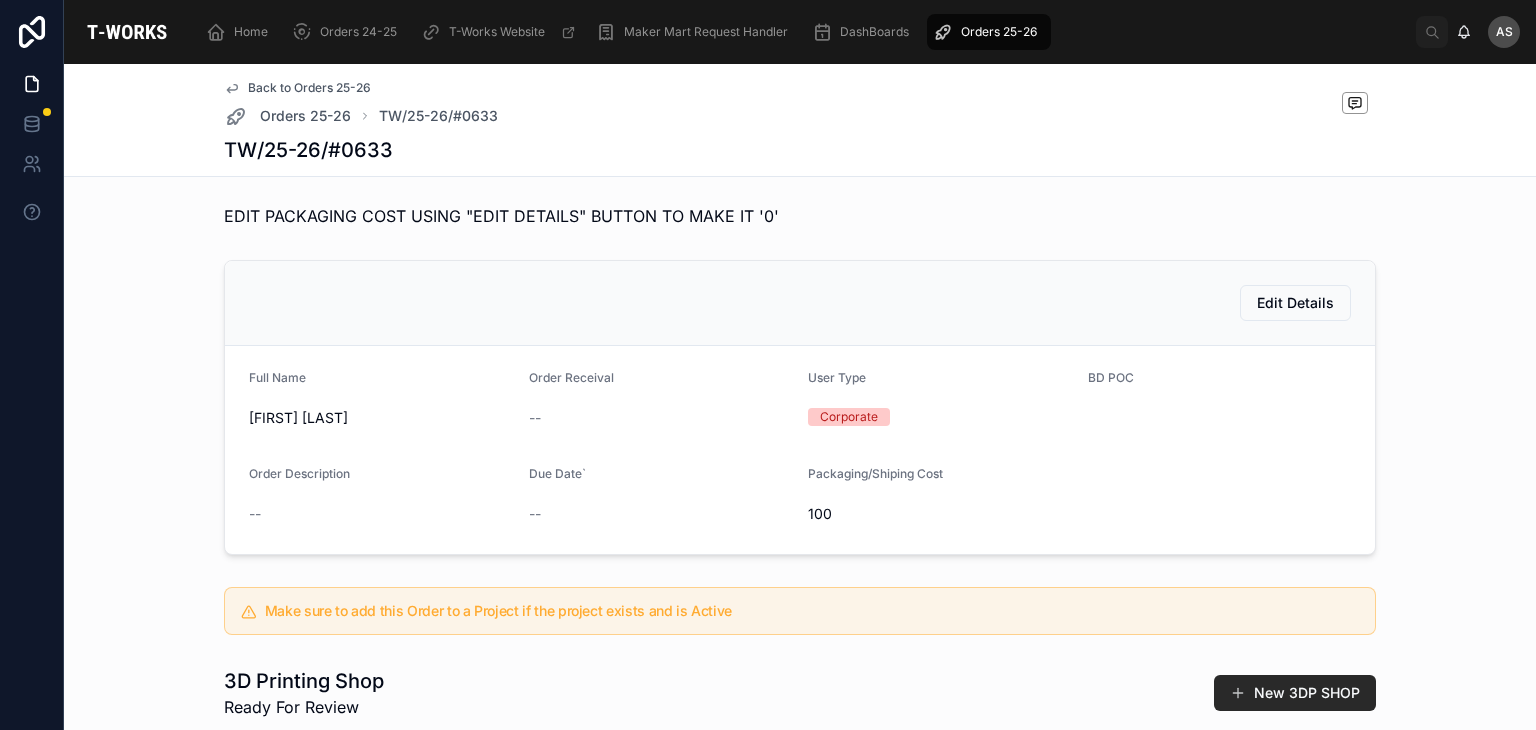 scroll, scrollTop: 108, scrollLeft: 0, axis: vertical 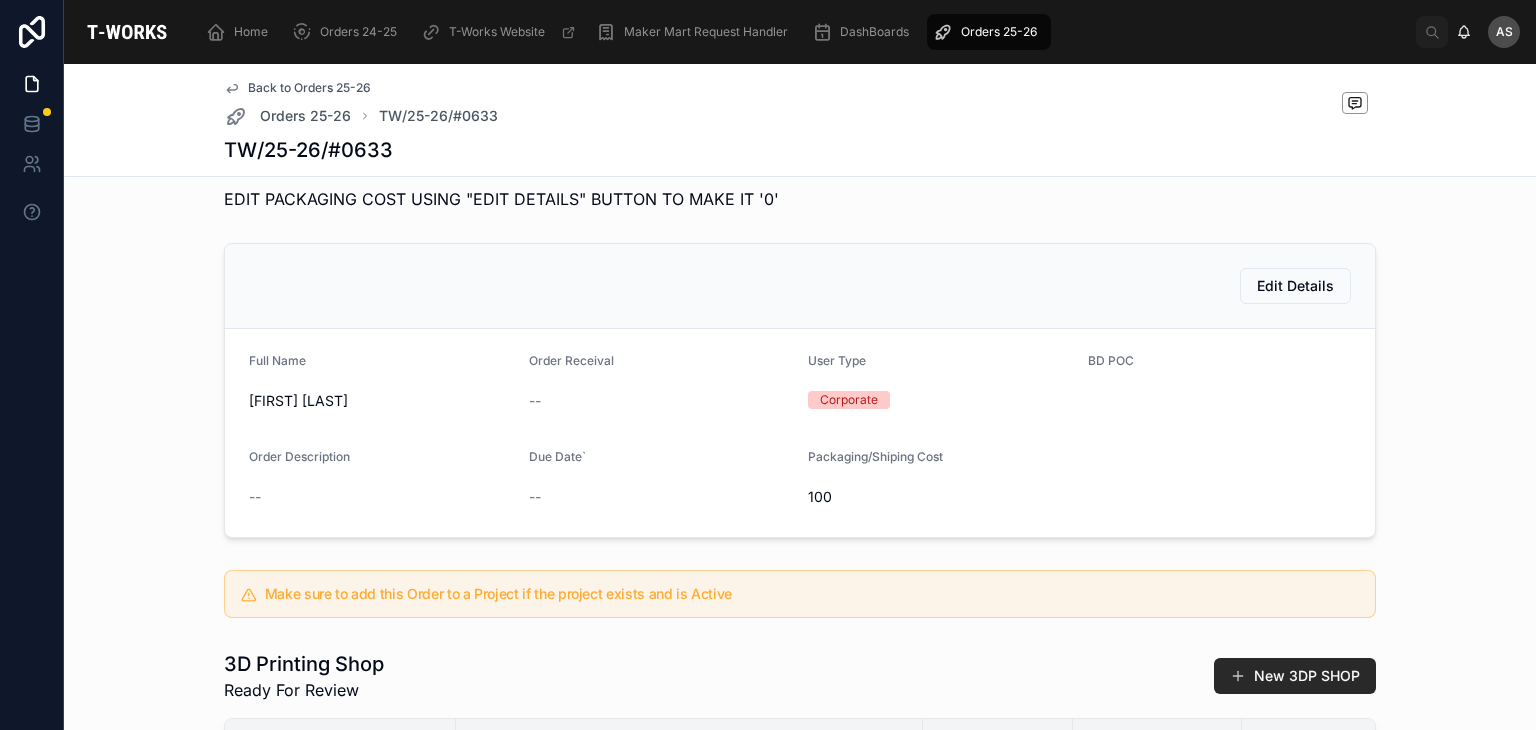 drag, startPoint x: 409, startPoint y: 413, endPoint x: 206, endPoint y: 405, distance: 203.15758 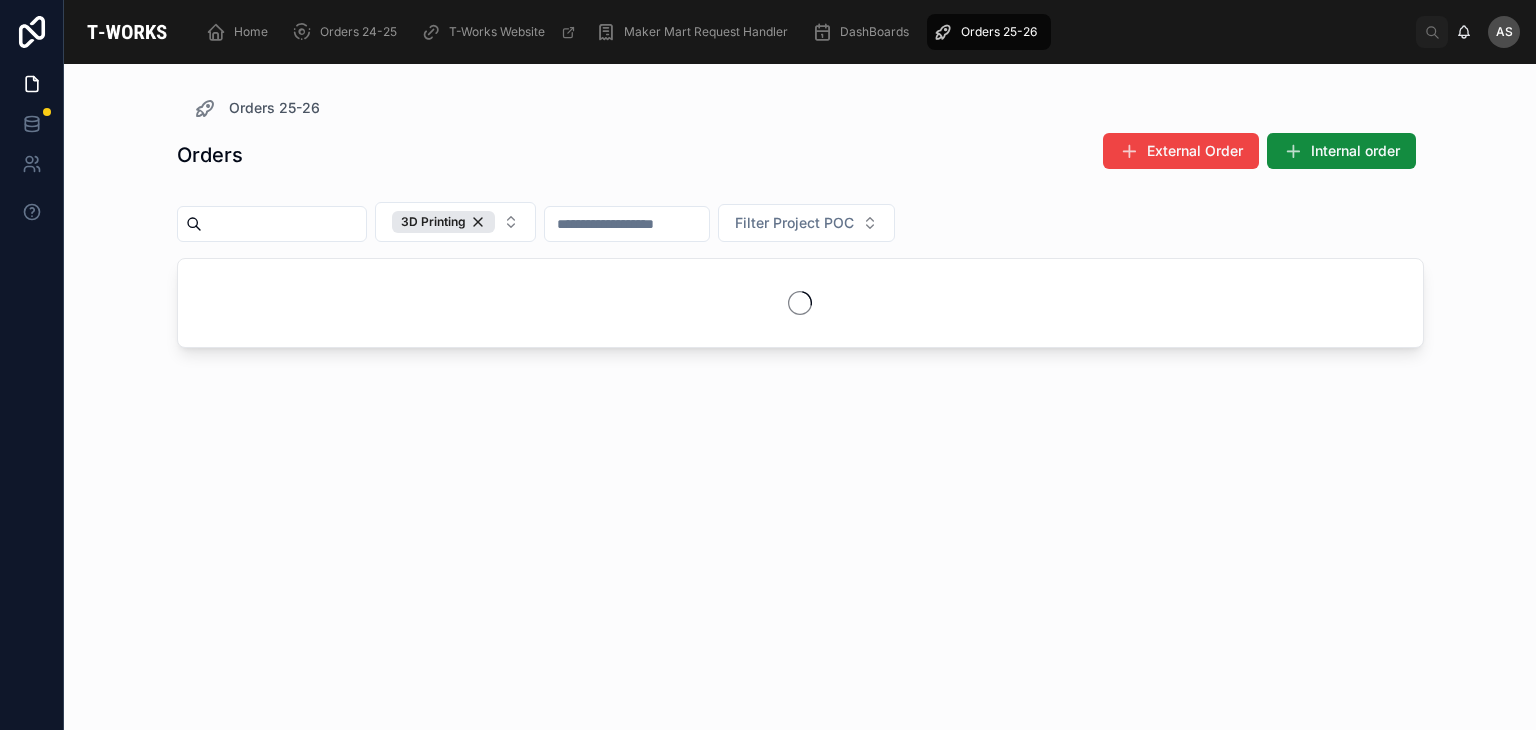 scroll, scrollTop: 0, scrollLeft: 0, axis: both 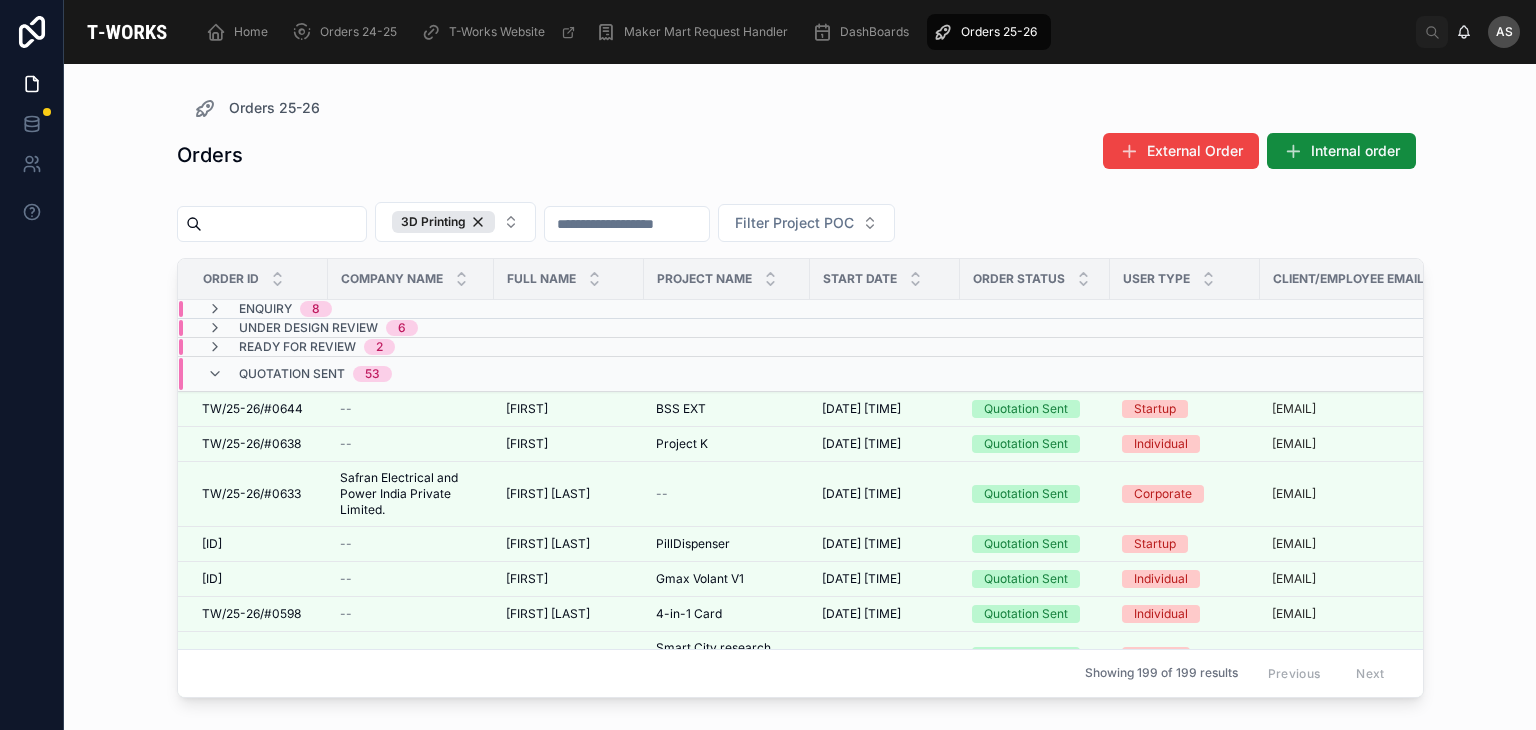 click on "Quotation Sent 53" at bounding box center (411, 374) 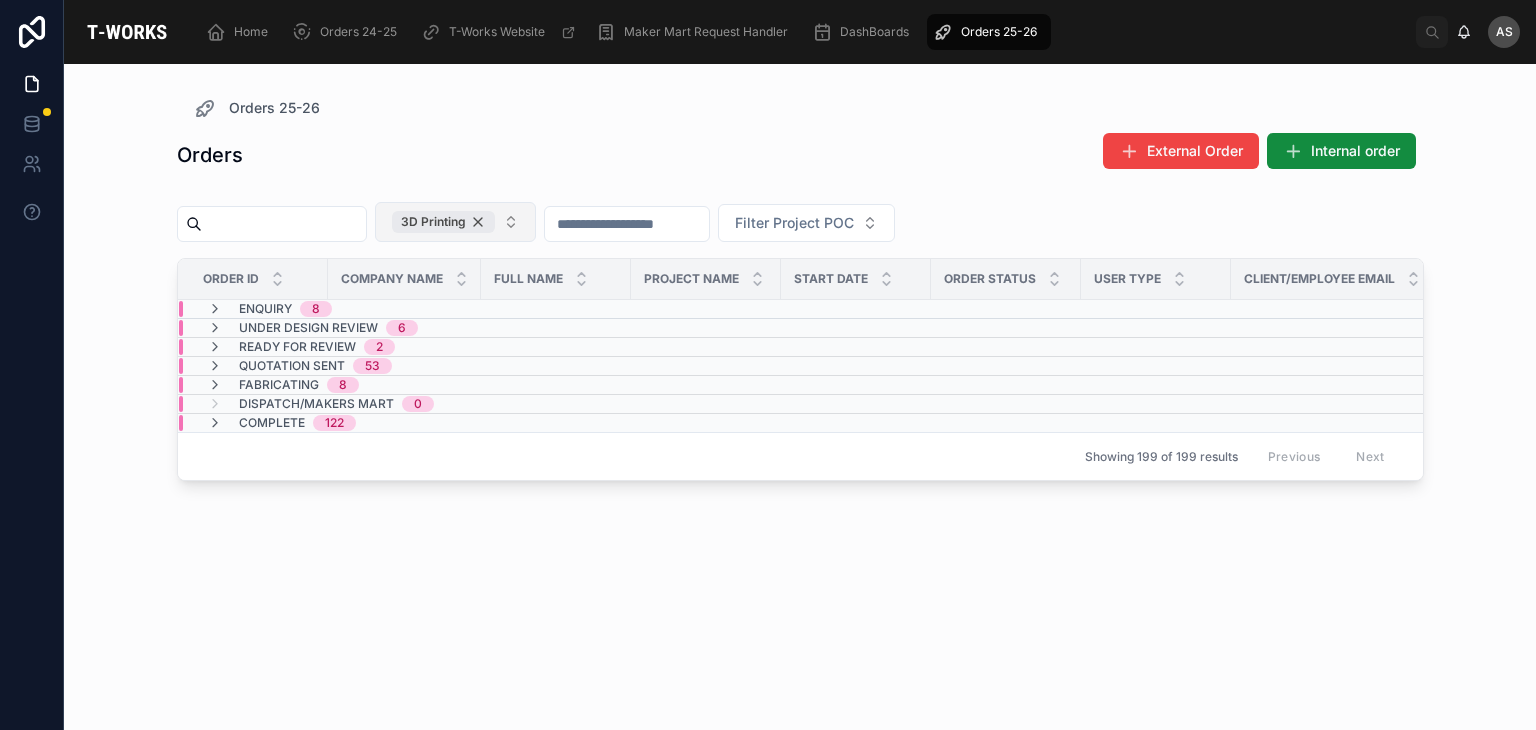 click on "3D Printing" at bounding box center [443, 222] 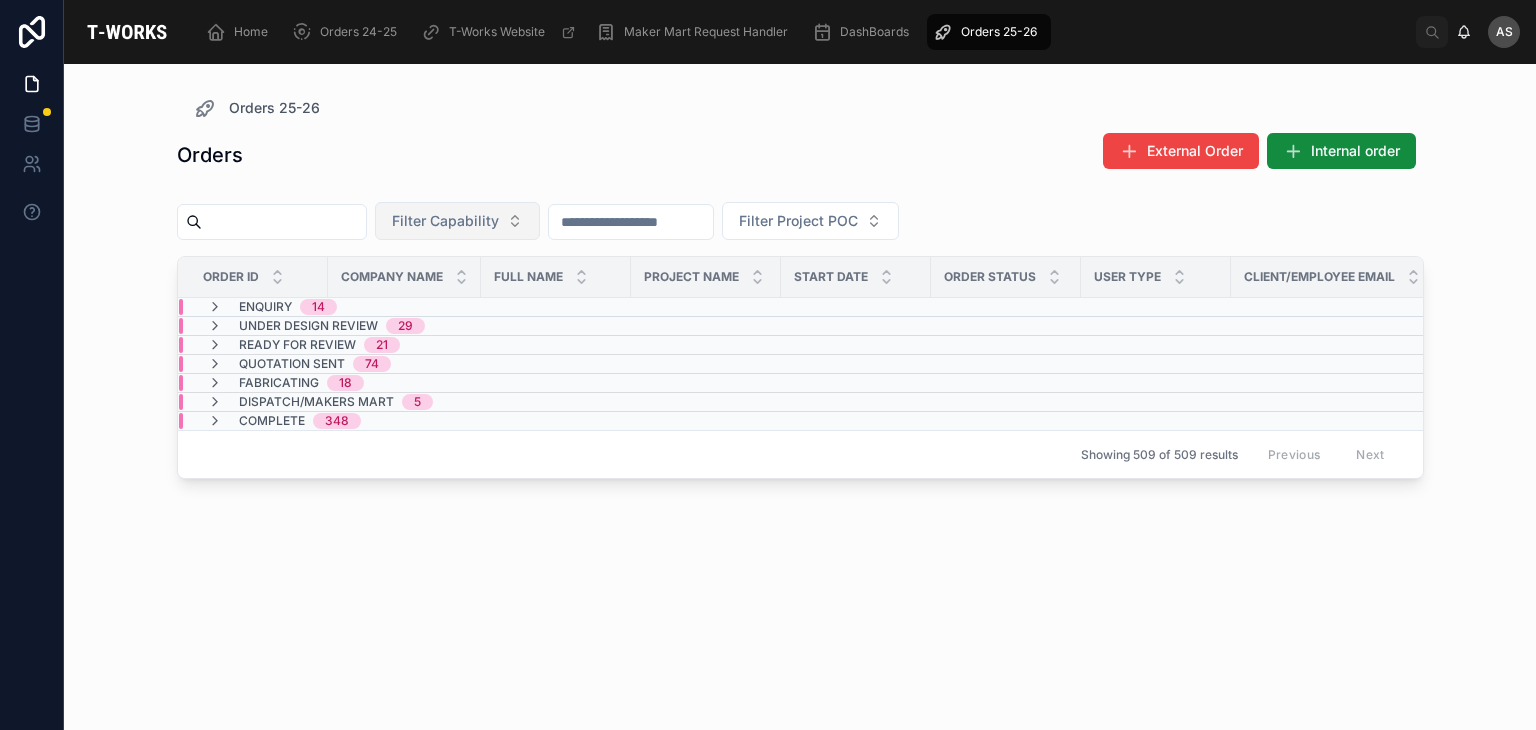click on "Filter Capability" at bounding box center [445, 221] 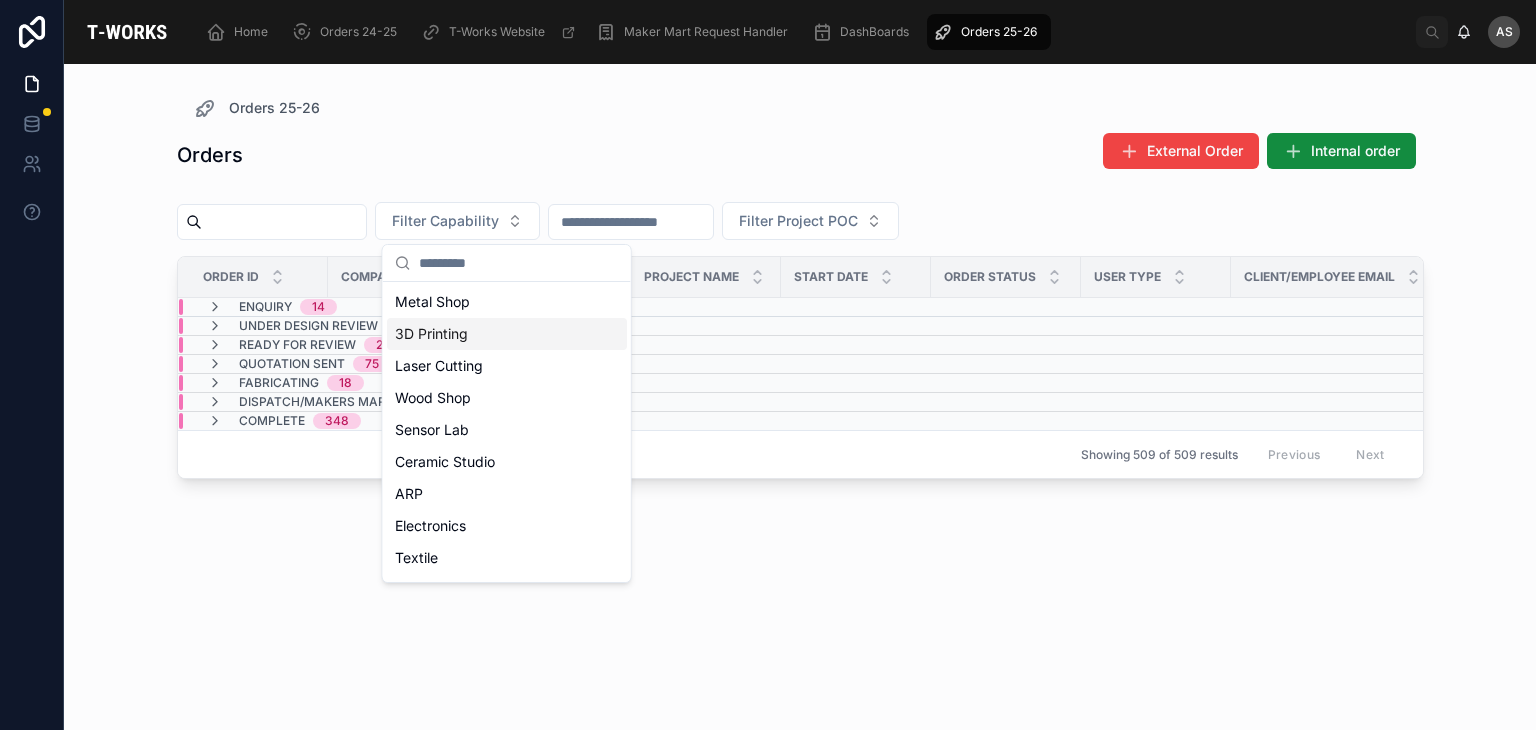 click on "Orders External Order Internal order" at bounding box center (800, 155) 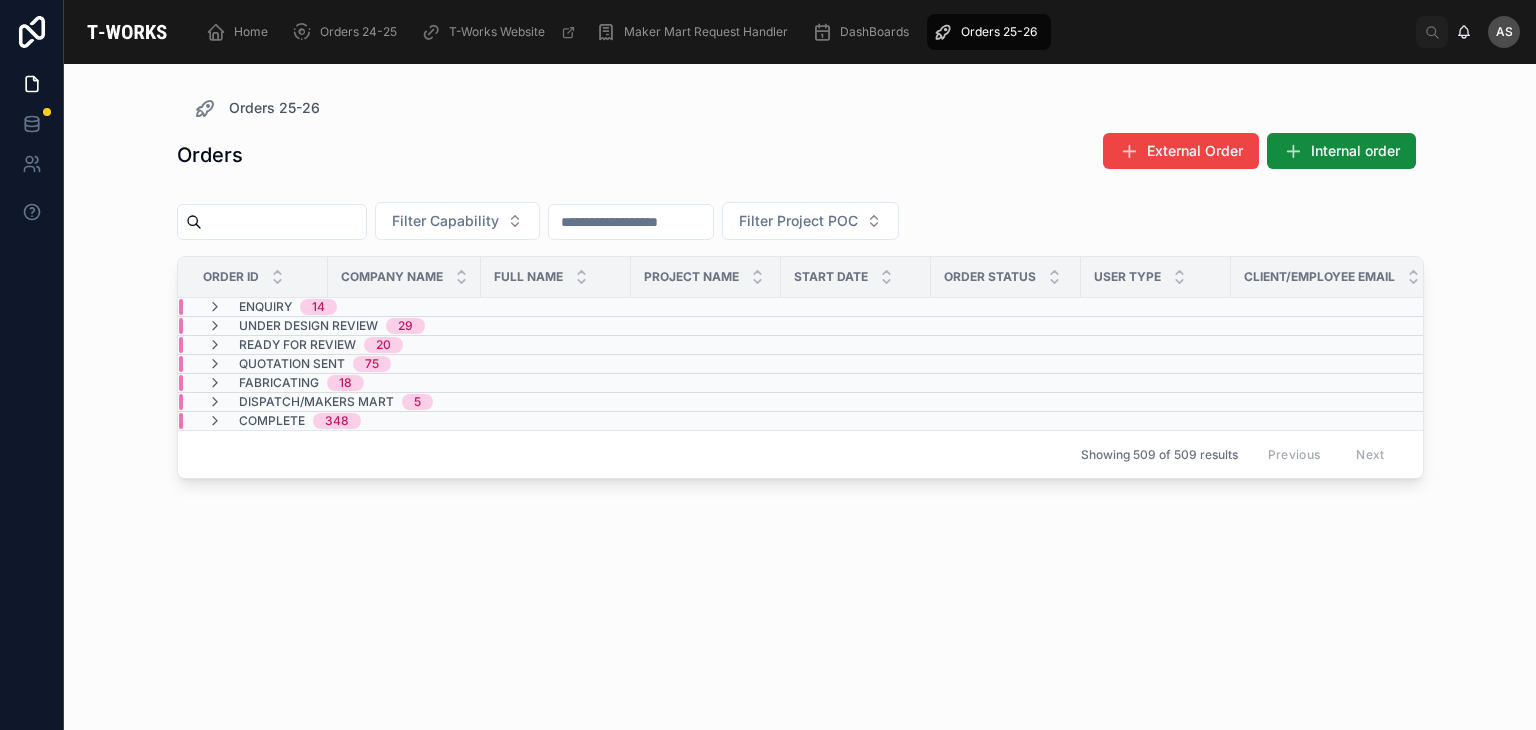 click on "Filter Capability Filter Project POC" at bounding box center (800, 225) 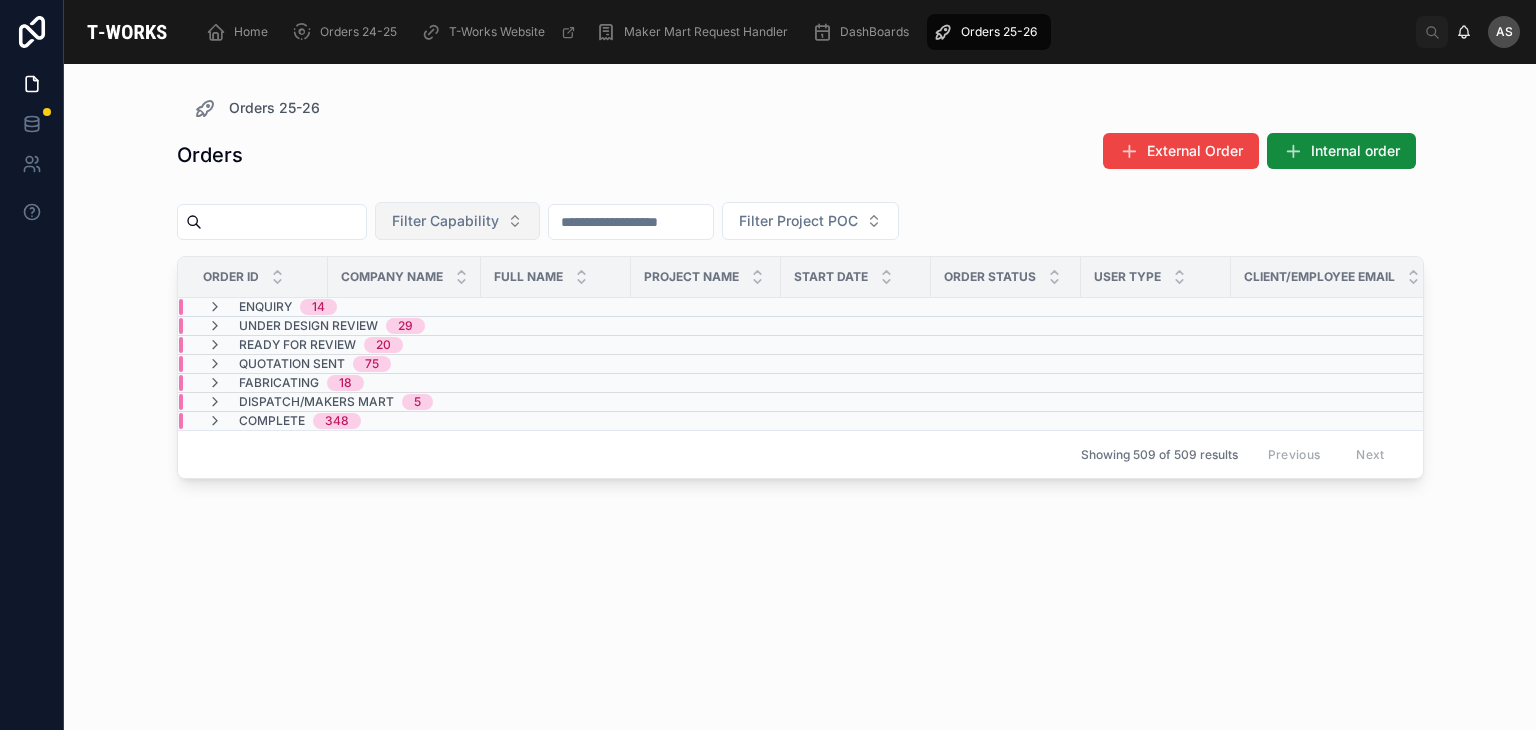 click on "Filter Capability" at bounding box center (445, 221) 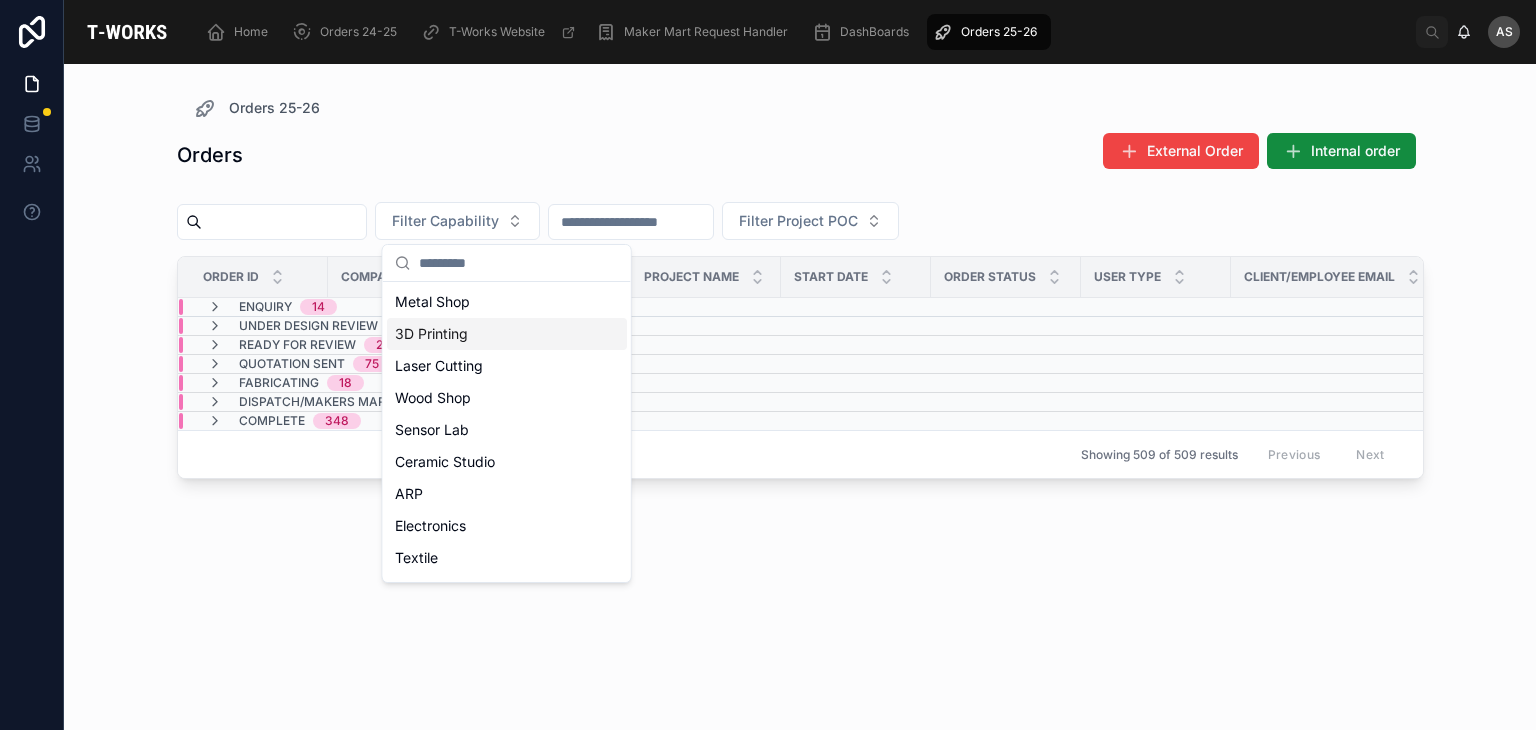click on "3D Printing" at bounding box center (507, 334) 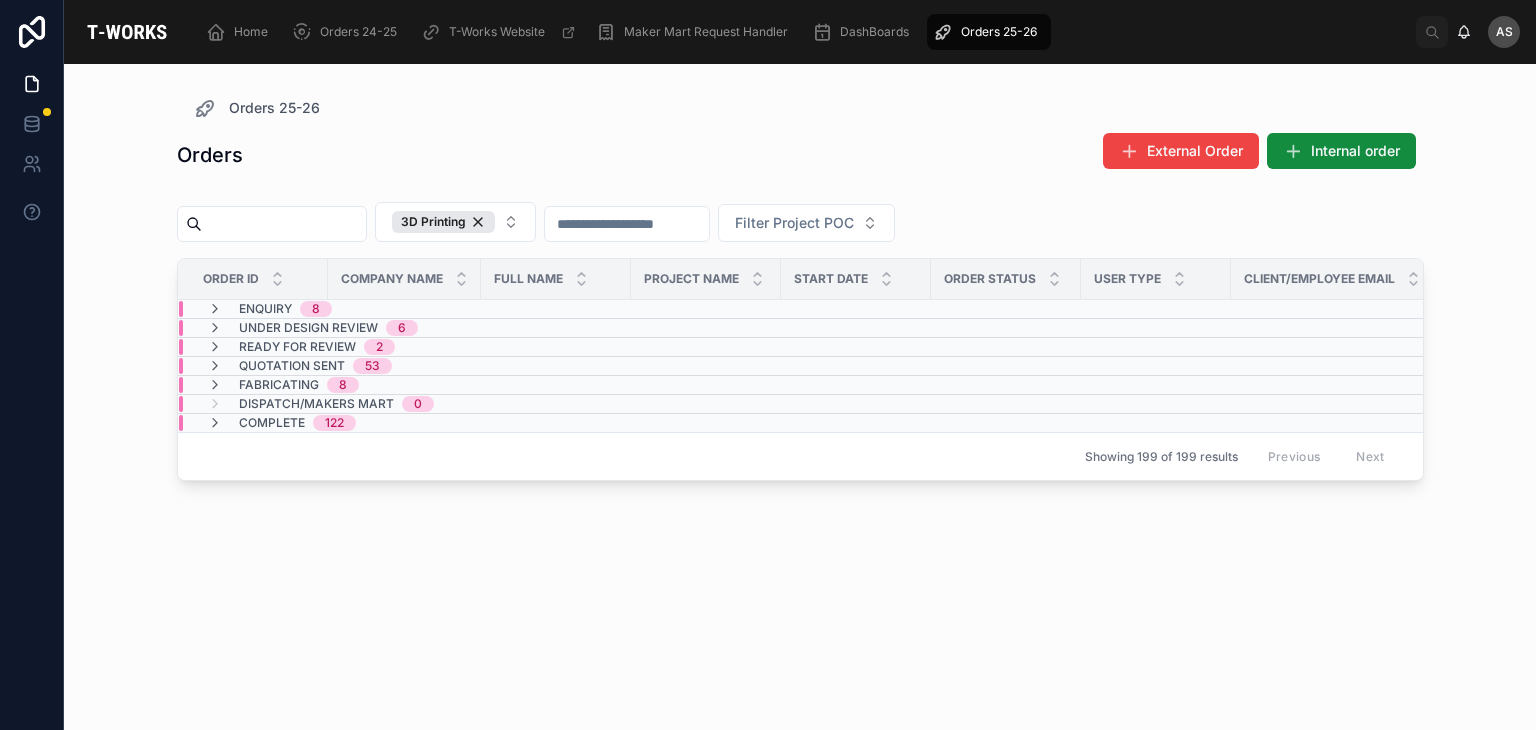 click on "Orders External Order Internal order" at bounding box center [800, 159] 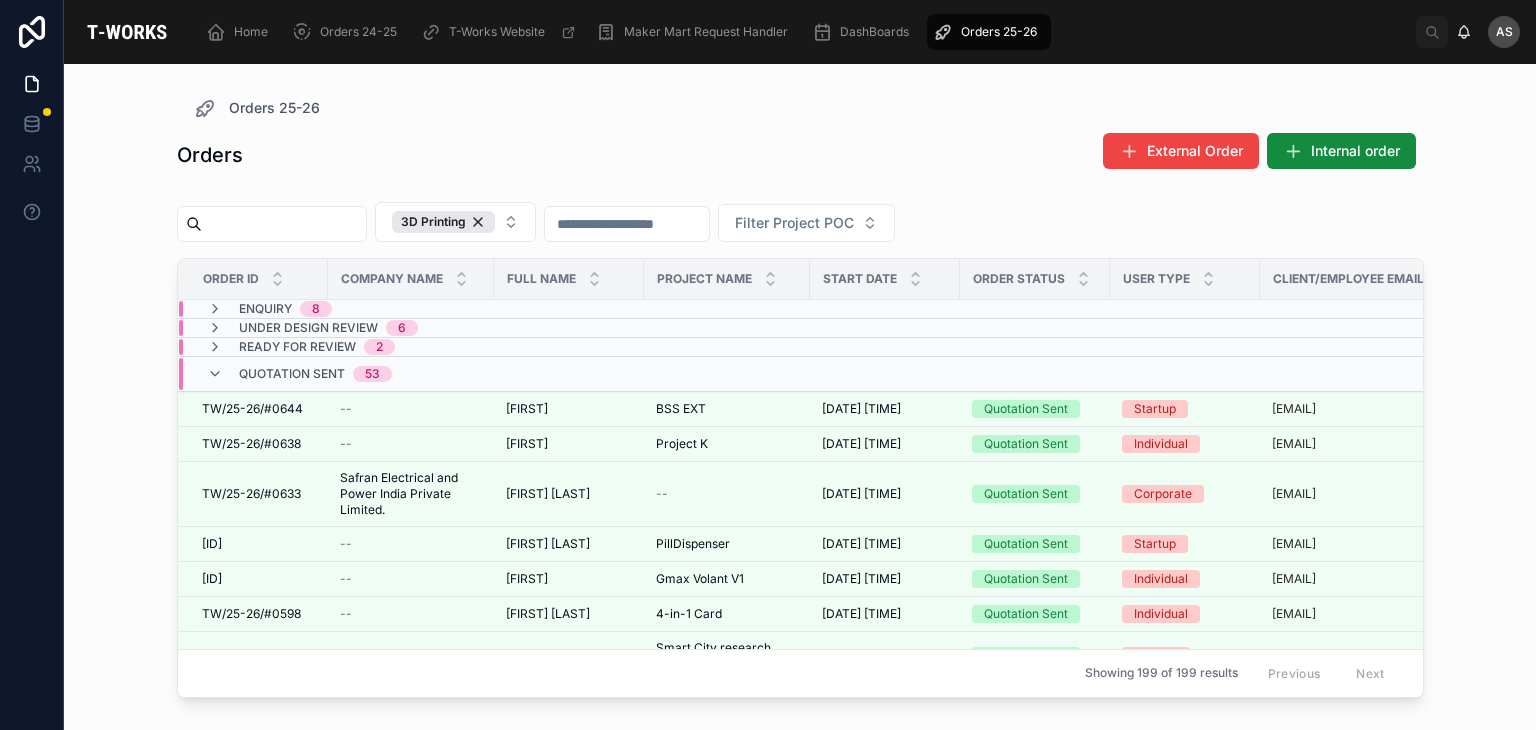 click on "Quotation Sent 53" at bounding box center (411, 374) 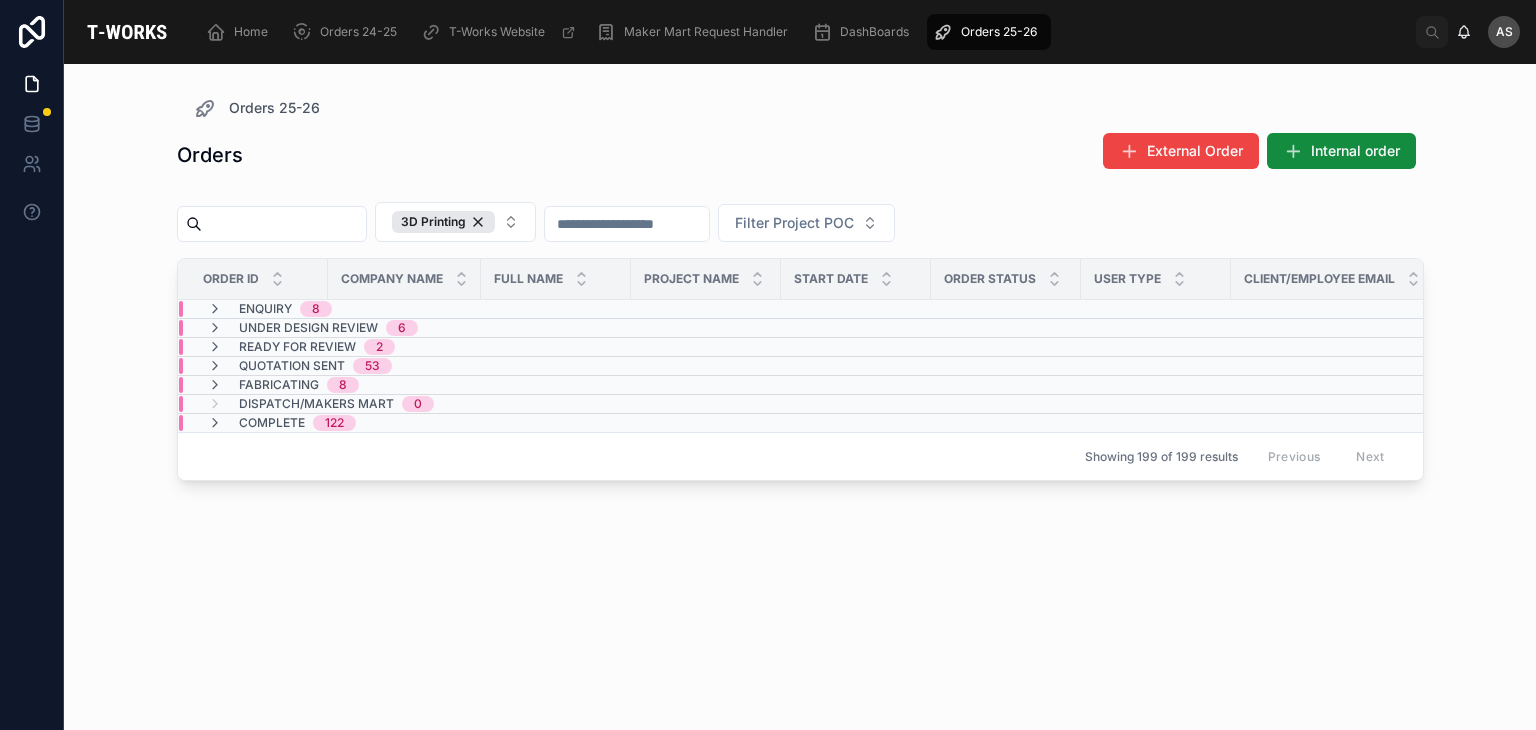 click on "Fabricating 8" at bounding box center [404, 385] 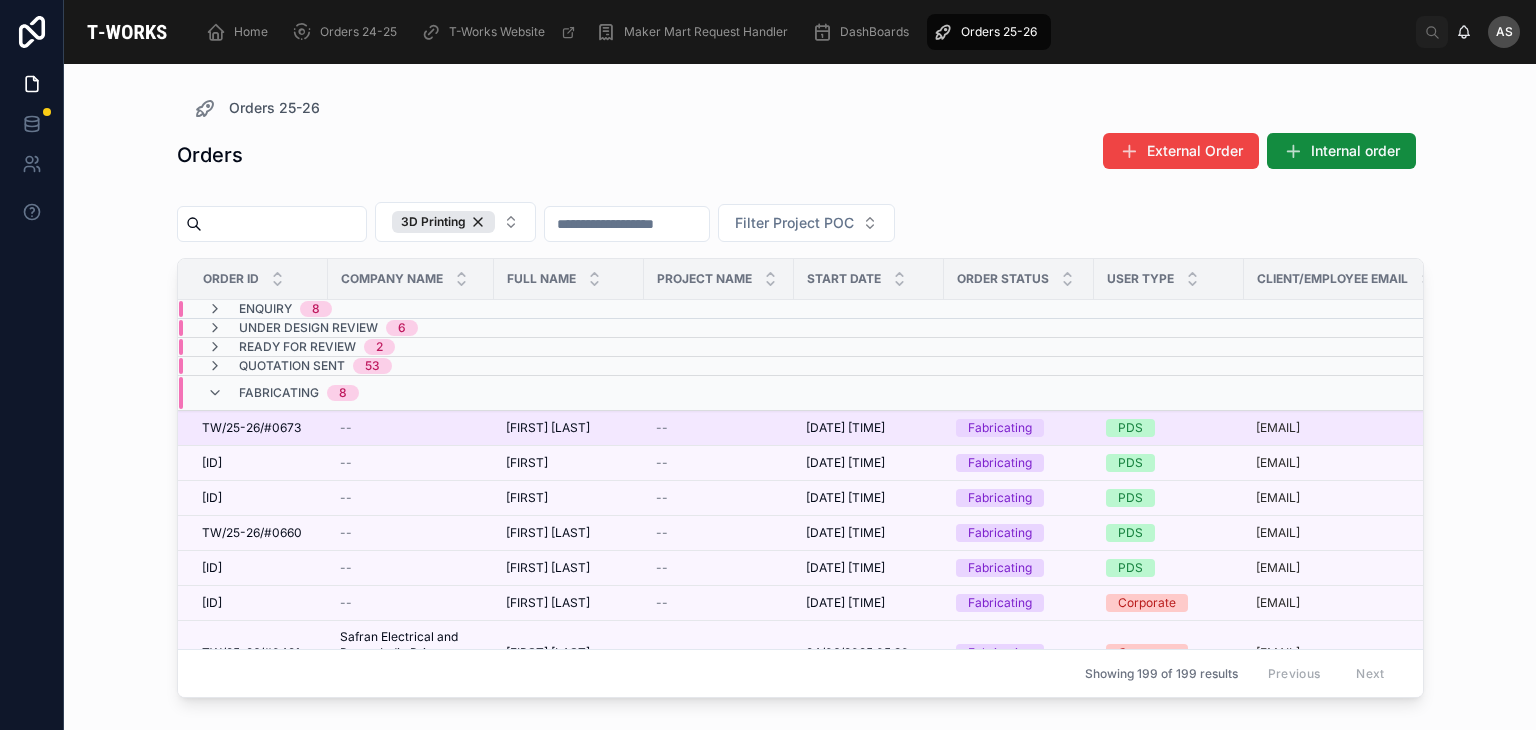 click on "[FIRST] [LAST] [LAST]" at bounding box center (548, 428) 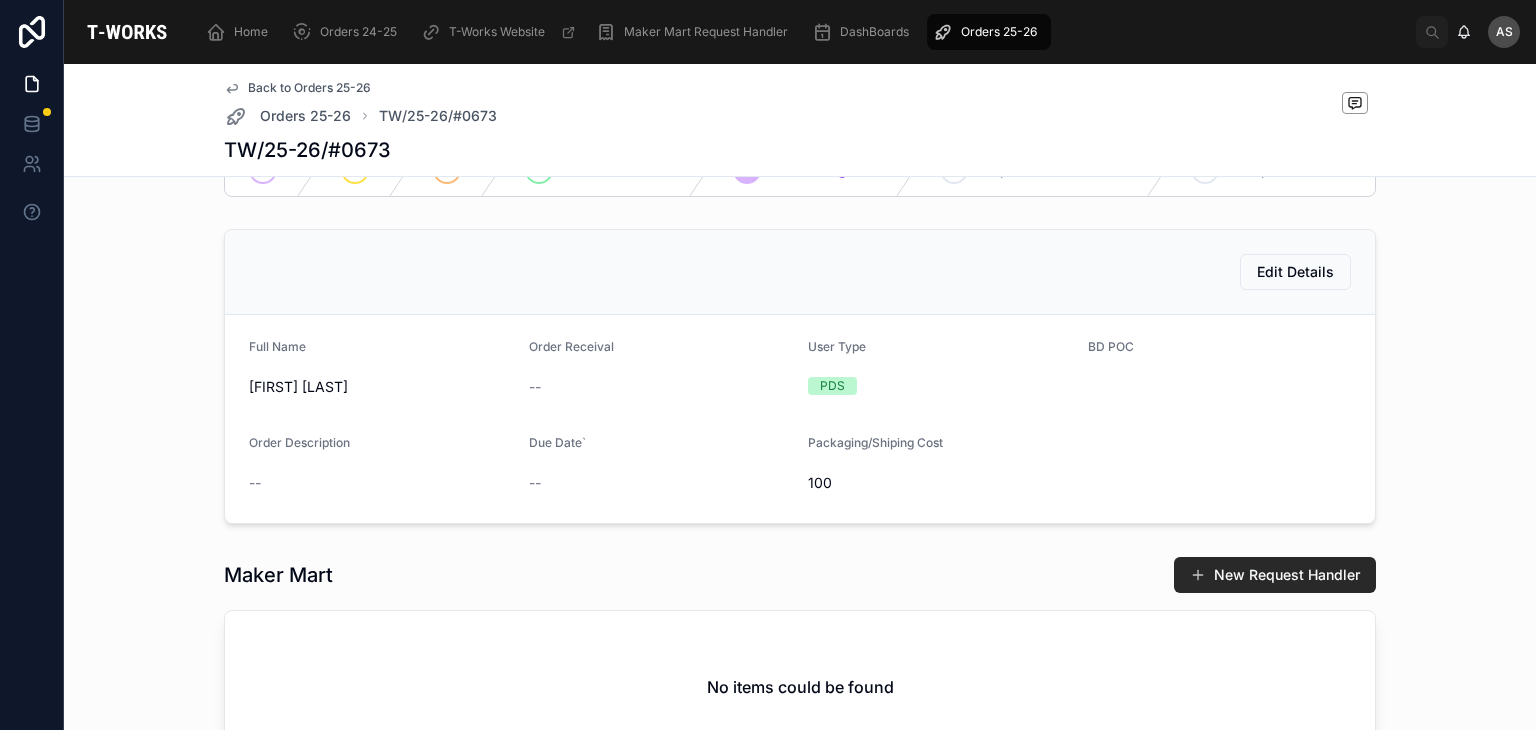 scroll, scrollTop: 0, scrollLeft: 0, axis: both 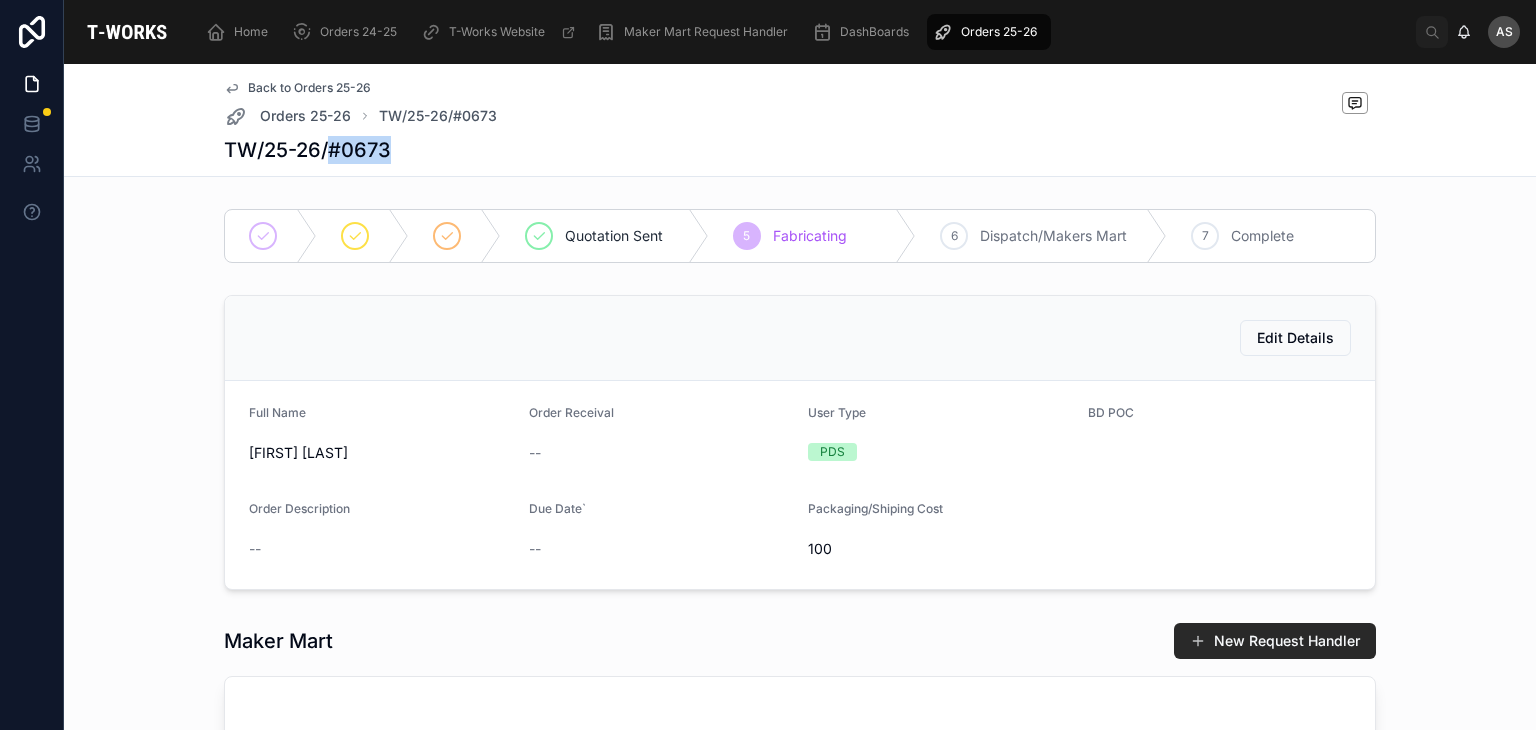 drag, startPoint x: 383, startPoint y: 149, endPoint x: 320, endPoint y: 157, distance: 63.505905 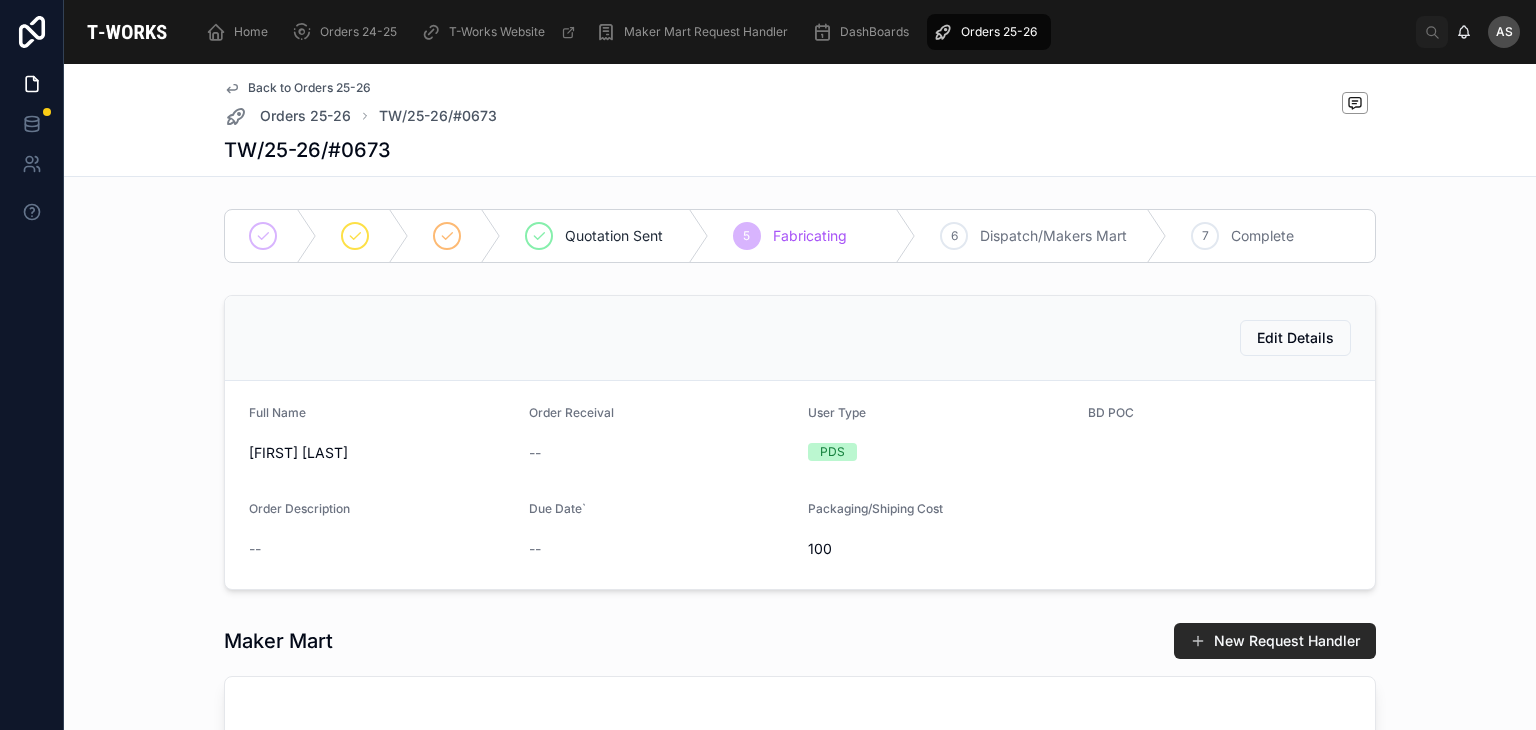 click on "Edit Details Full Name Johanna Liz Thariyan Order Receival -- User Type PDS BD POC Order Description -- Due Date` -- Packaging/Shiping Cost 100" at bounding box center (800, 442) 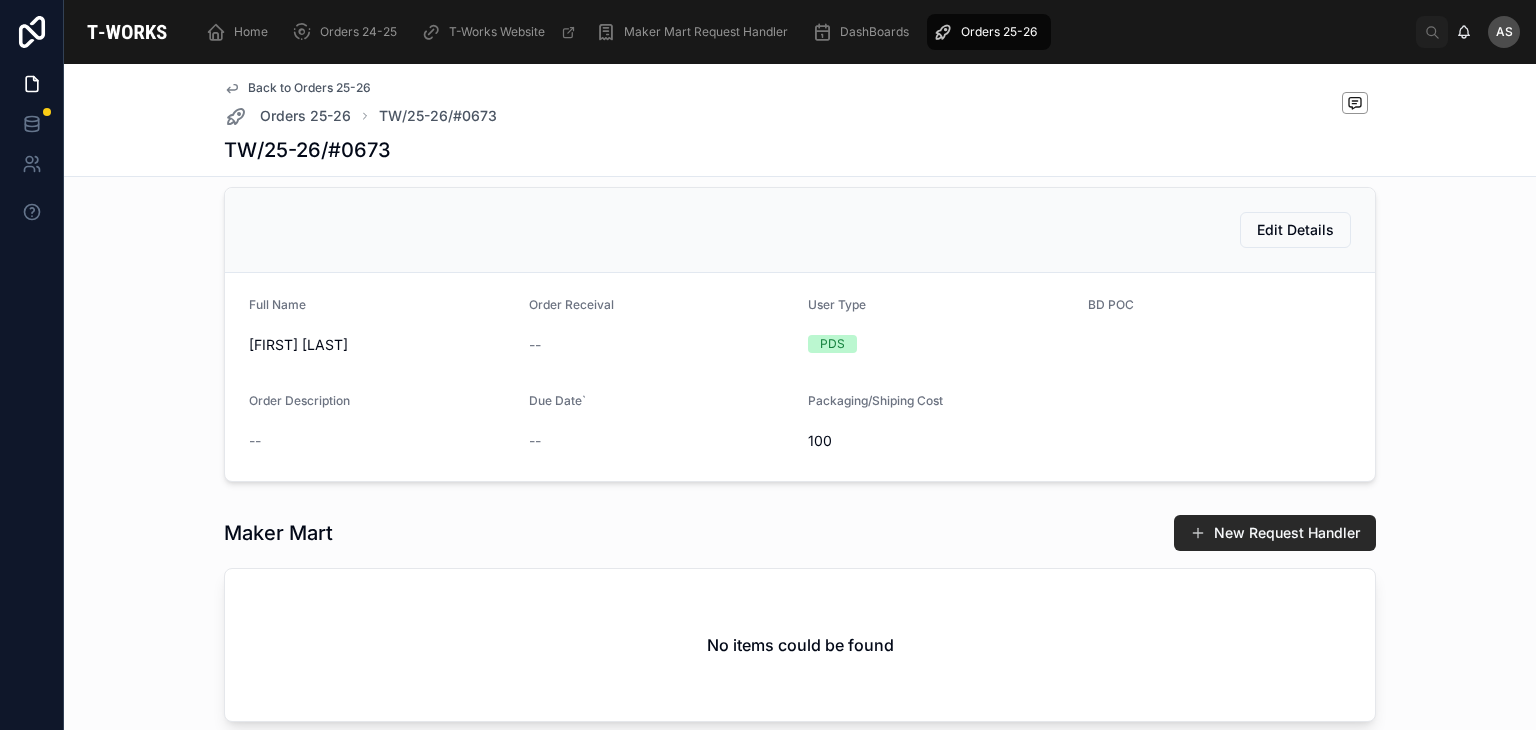 scroll, scrollTop: 108, scrollLeft: 0, axis: vertical 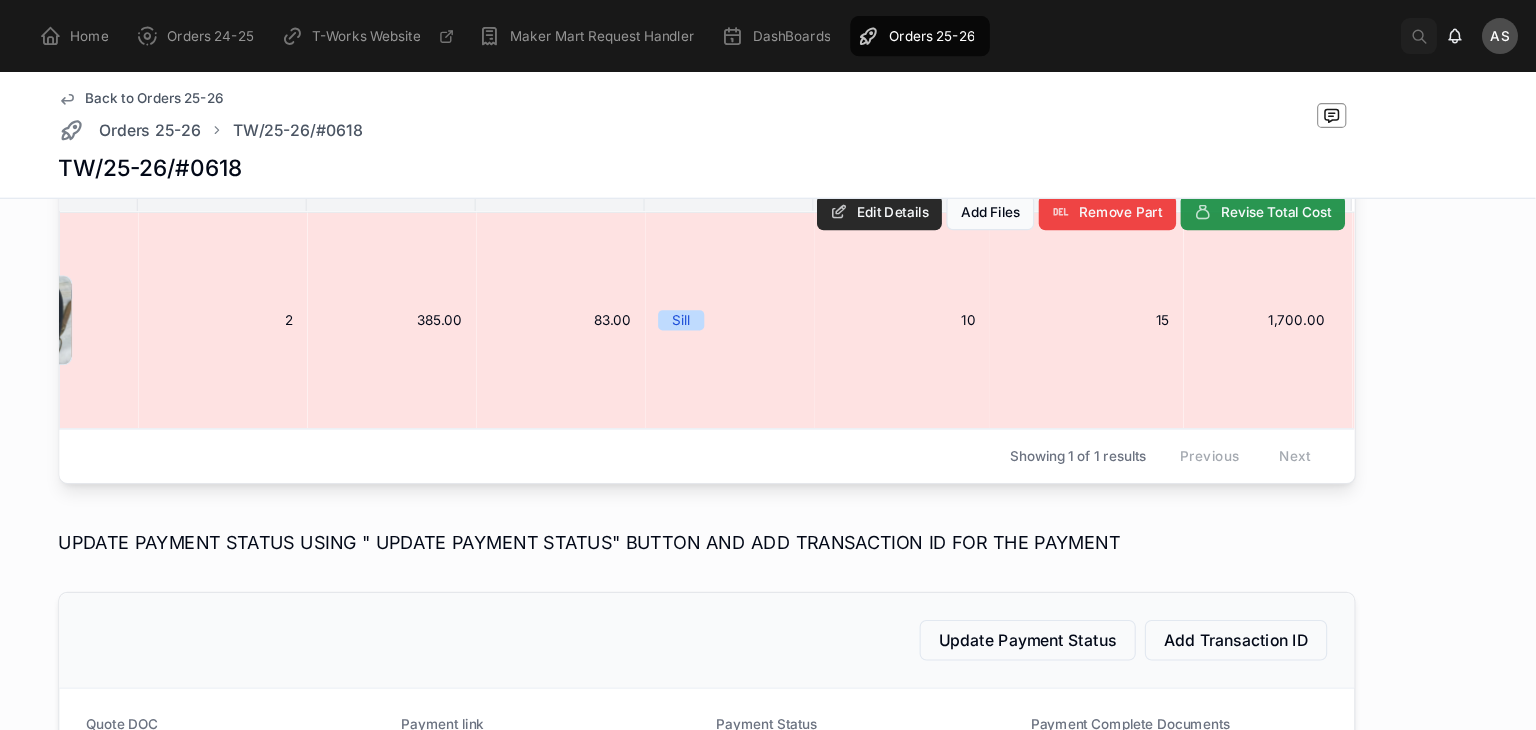 click on "Revise Total Cost" at bounding box center (1306, 189) 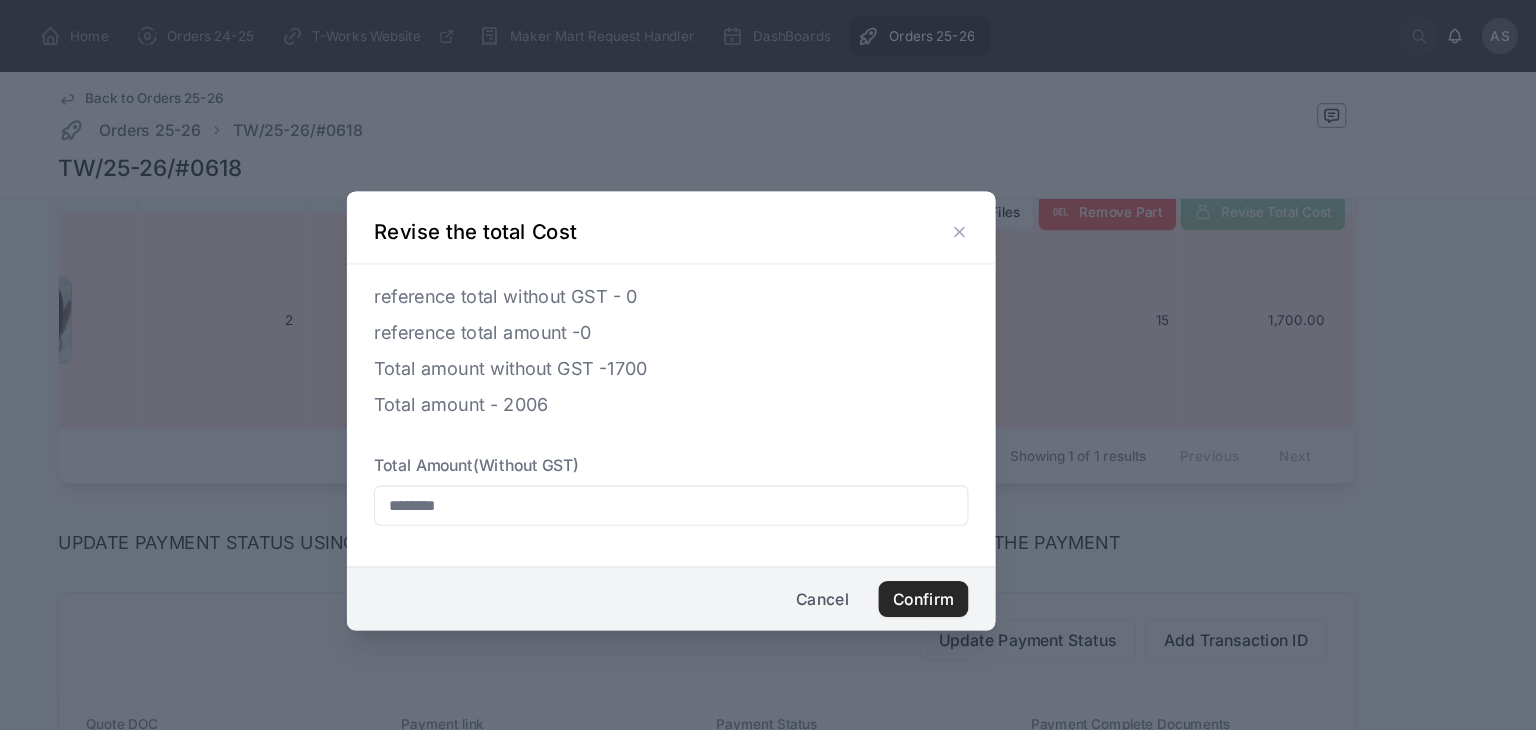 click 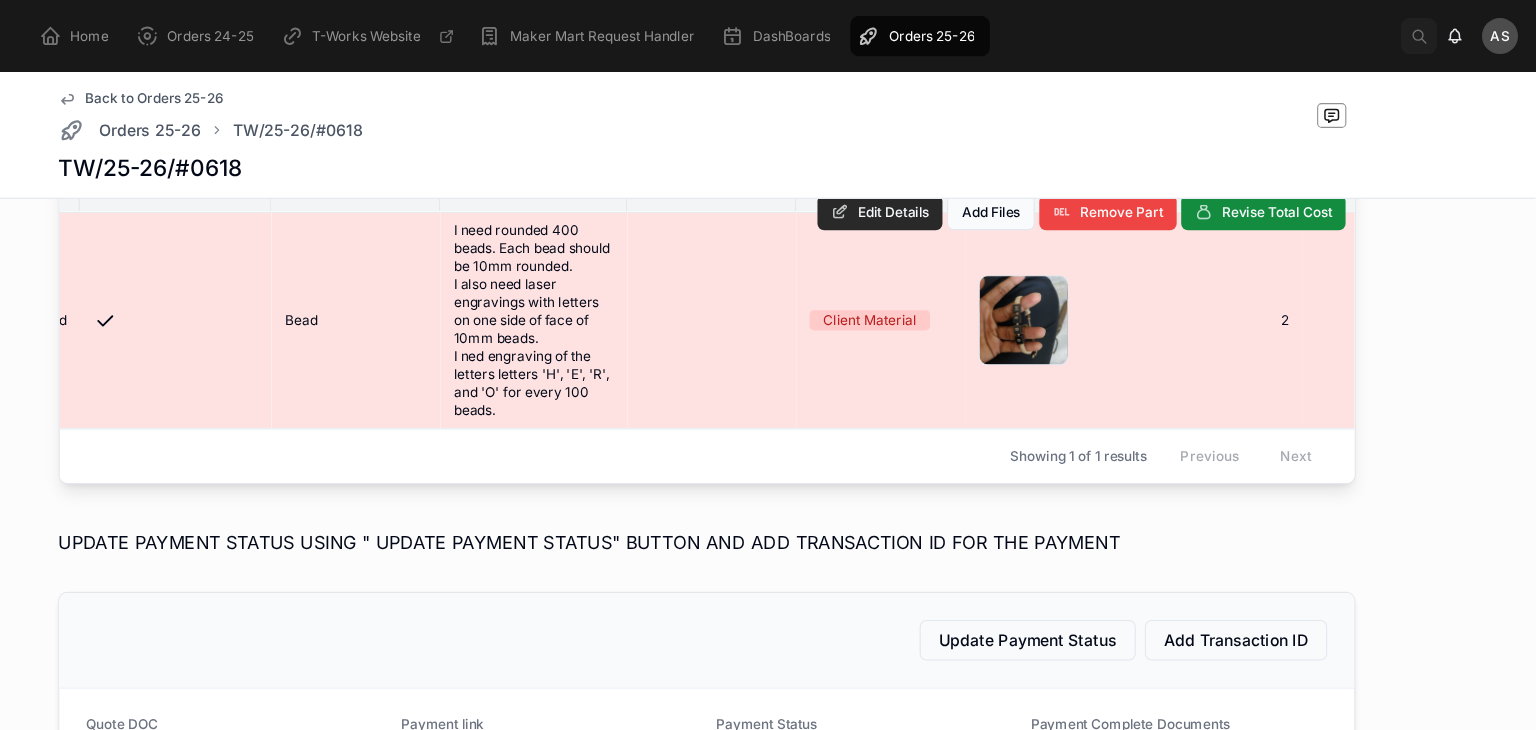 scroll, scrollTop: 0, scrollLeft: 0, axis: both 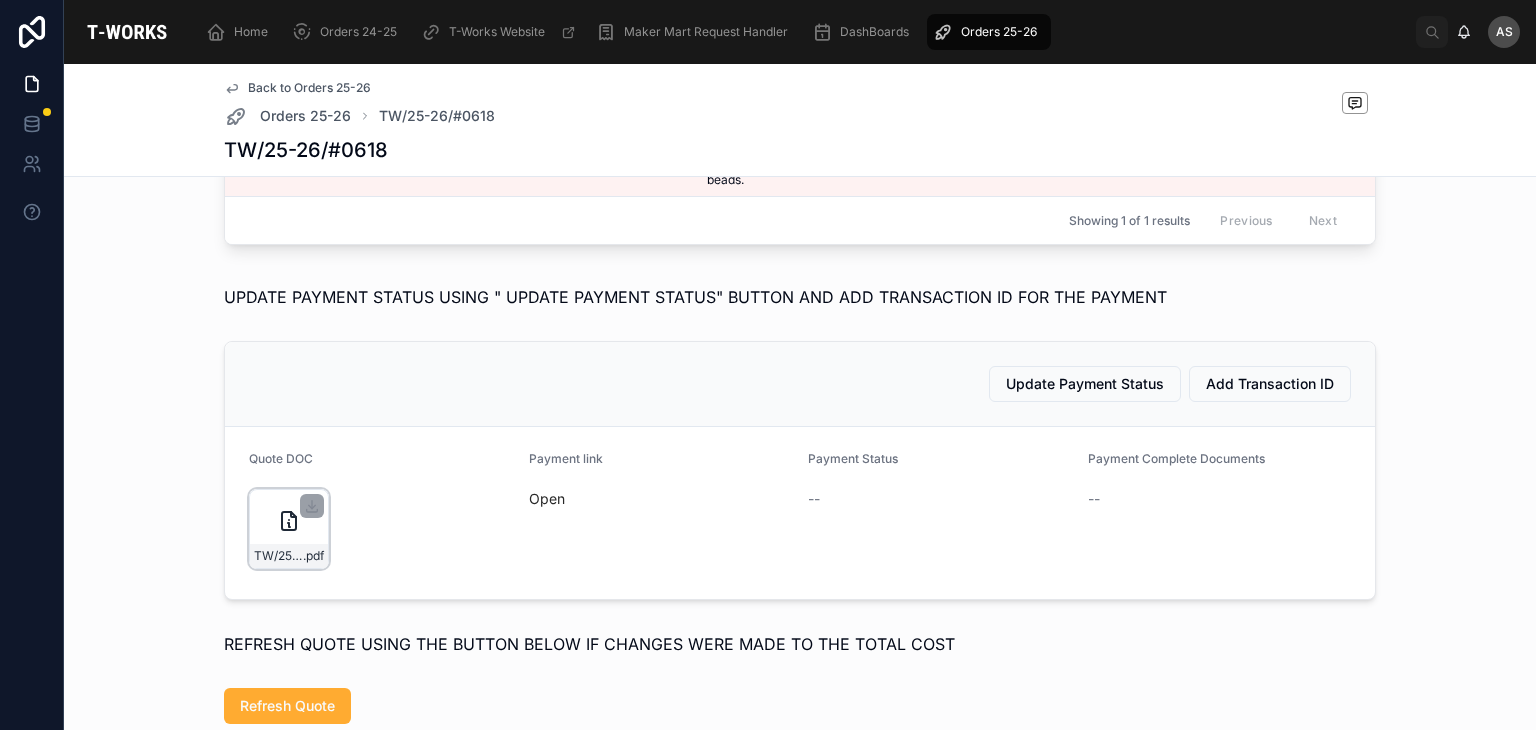 click 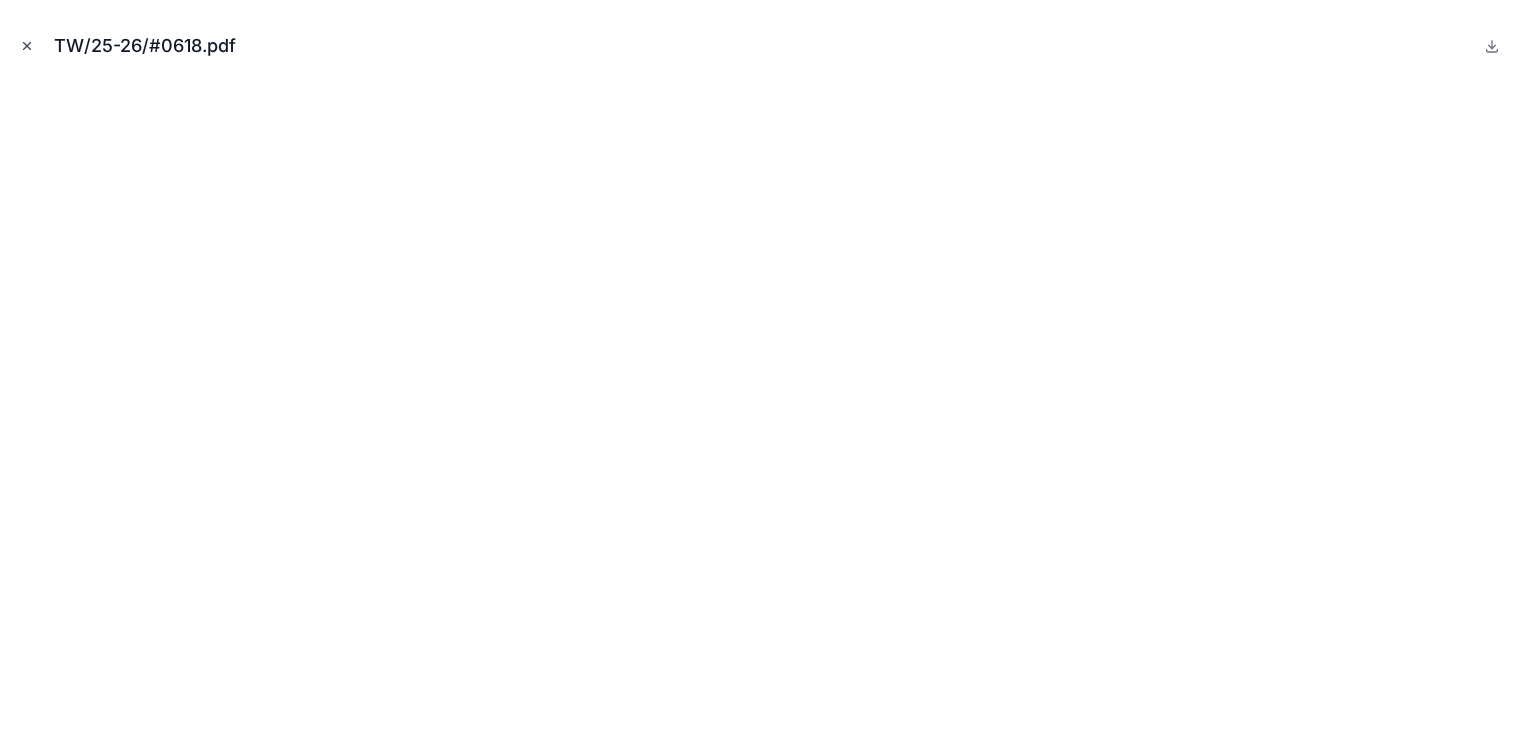 click 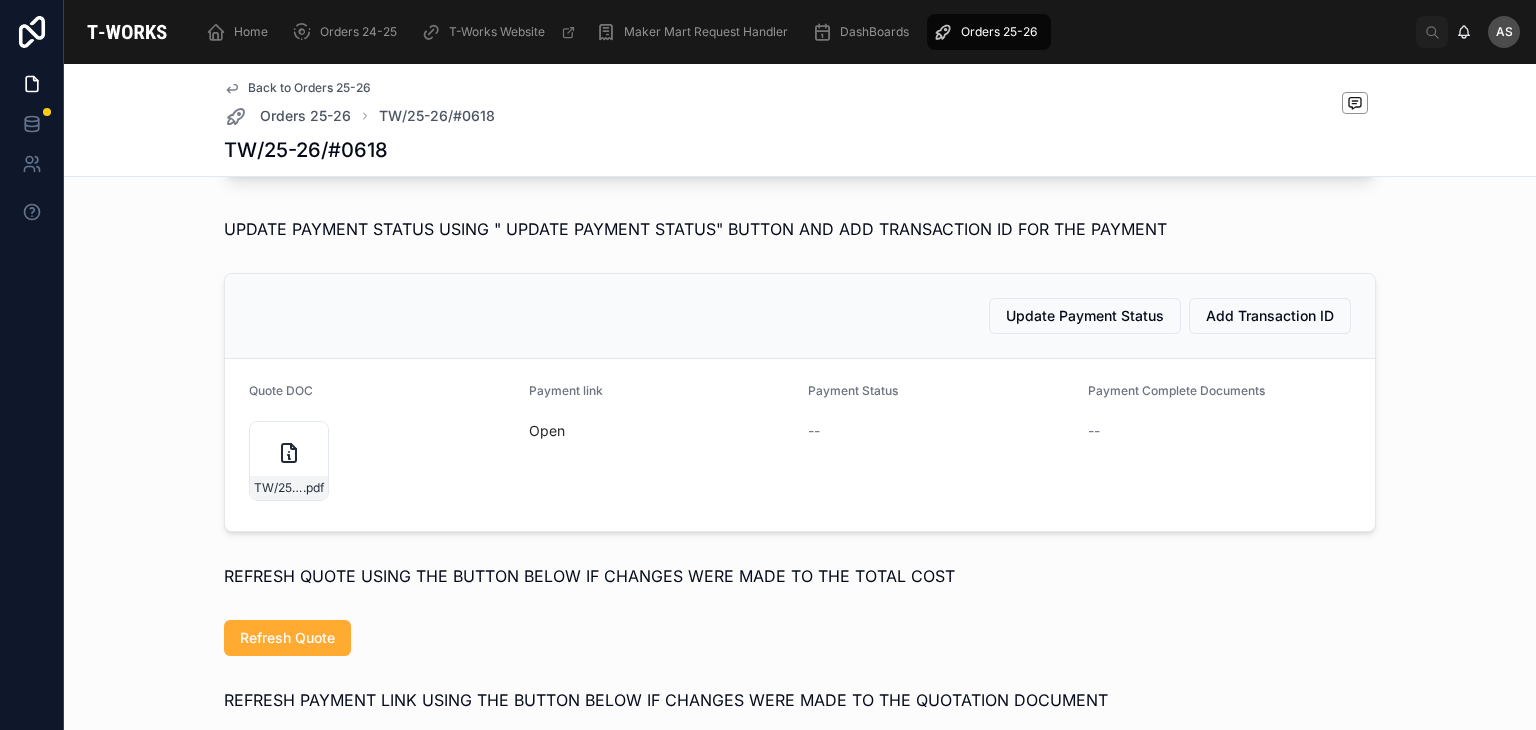 scroll, scrollTop: 923, scrollLeft: 0, axis: vertical 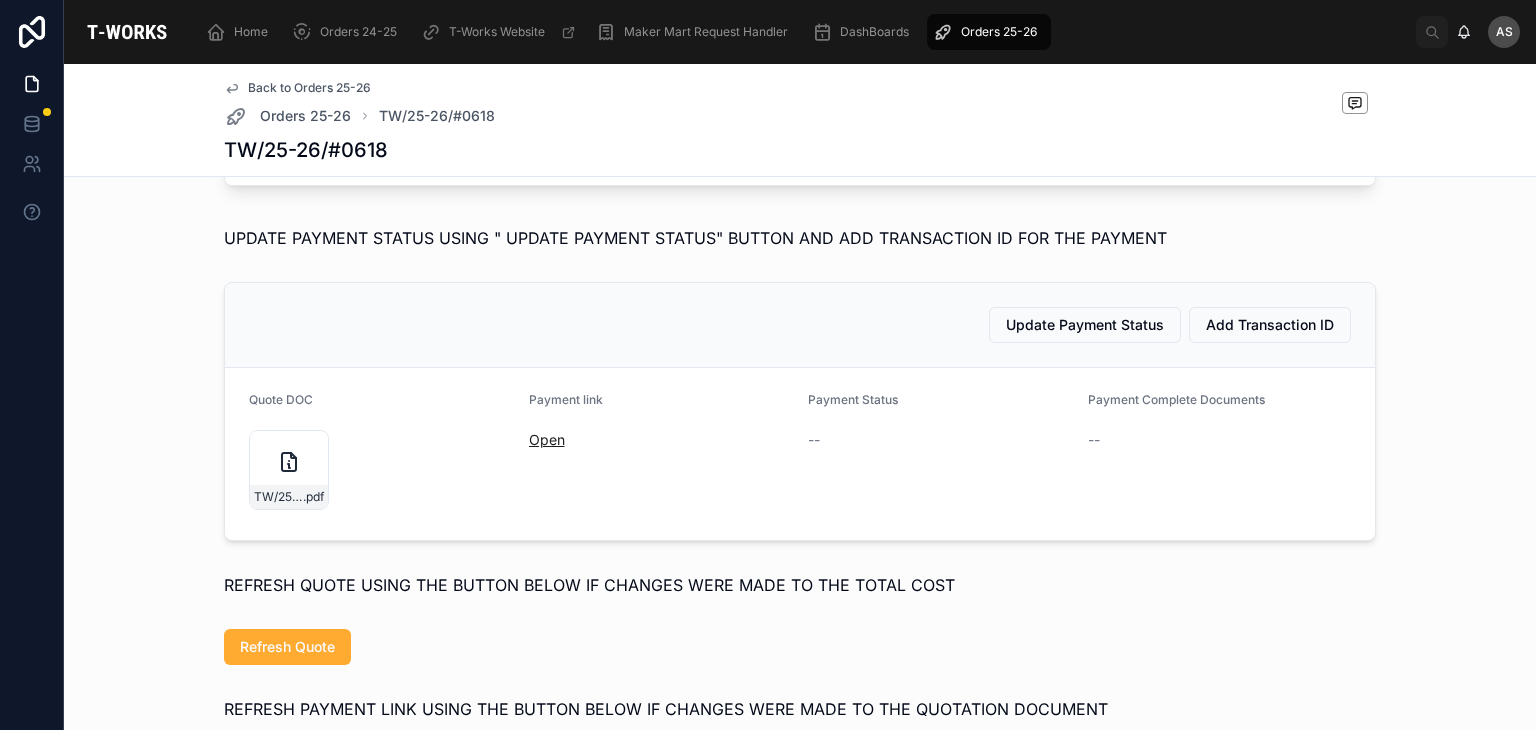 click on "Open" at bounding box center (547, 439) 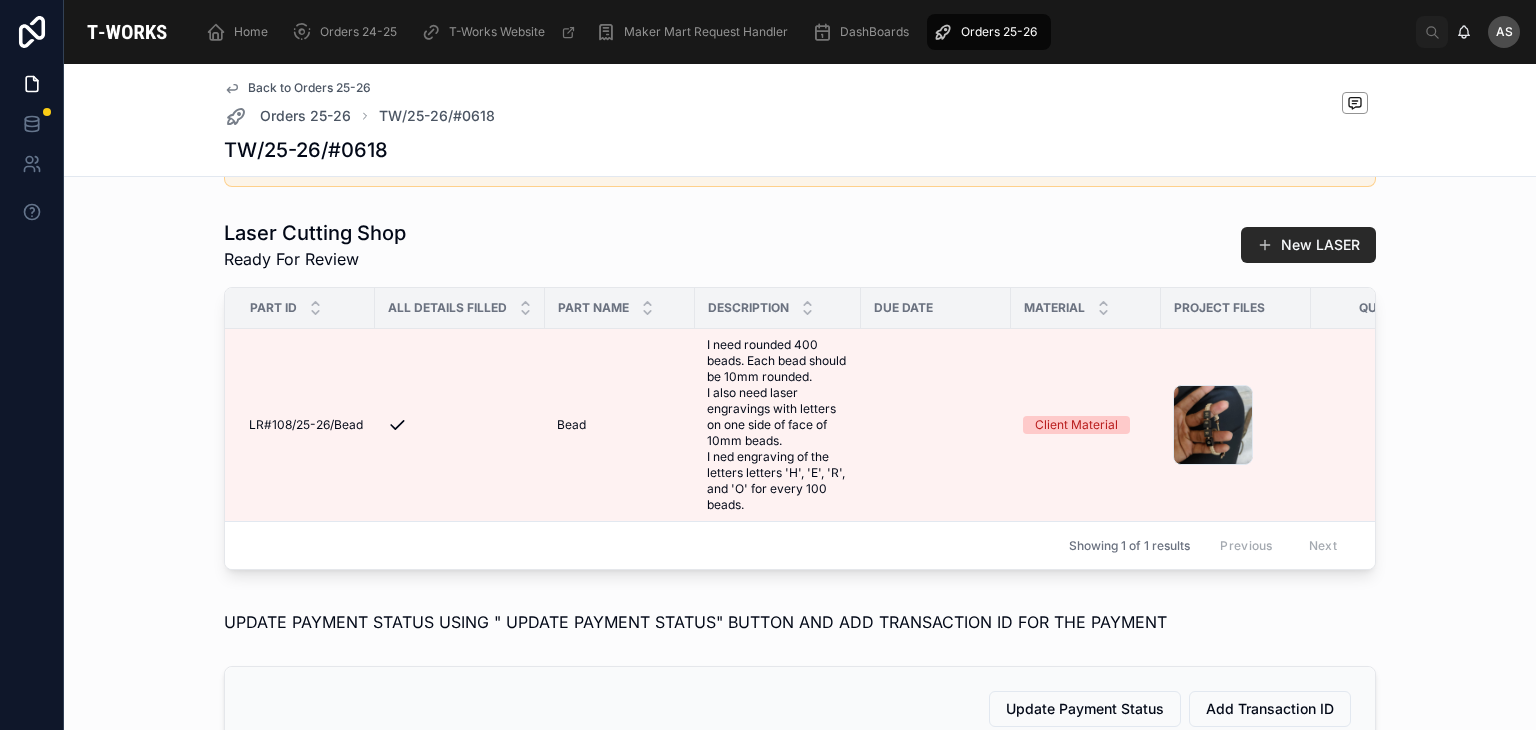 scroll, scrollTop: 0, scrollLeft: 0, axis: both 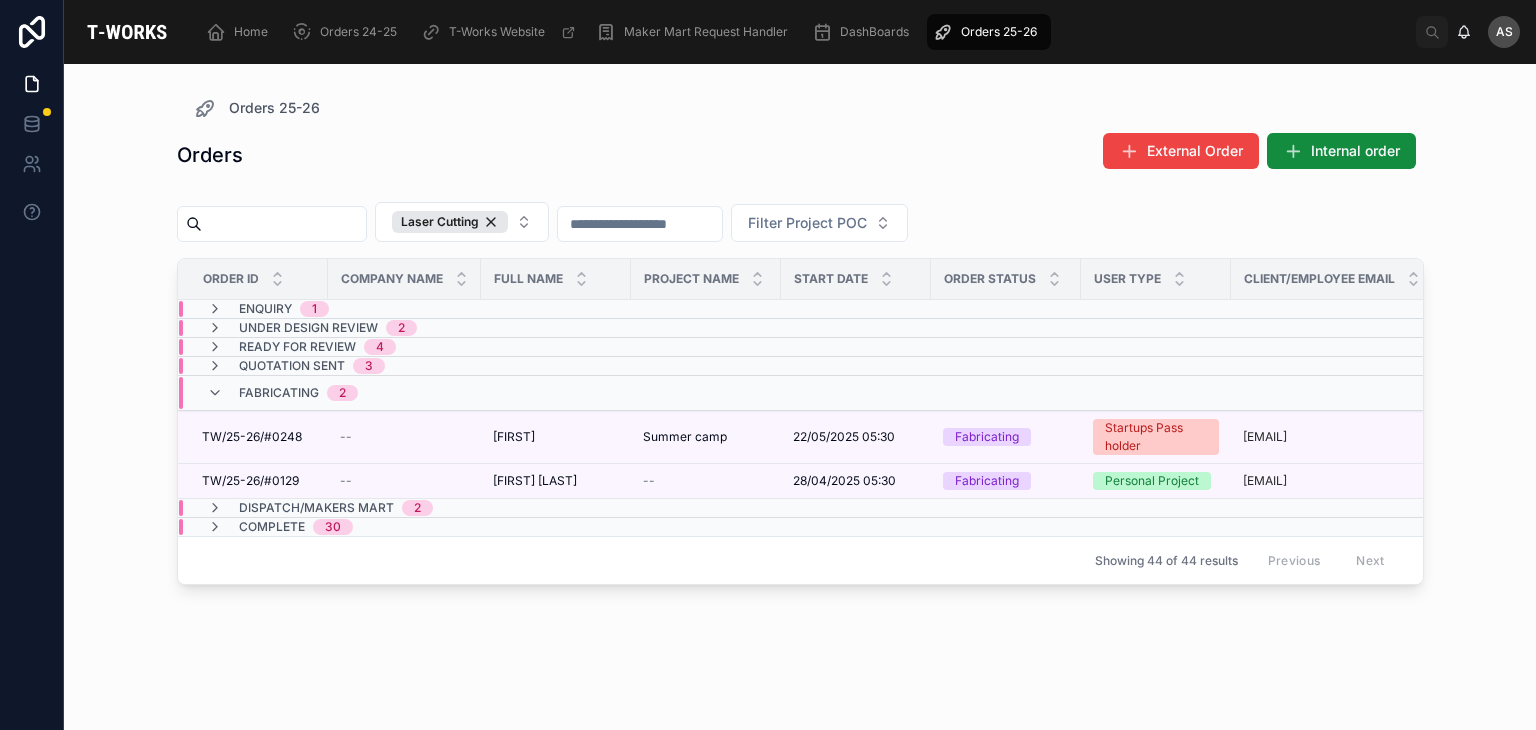 click at bounding box center (284, 224) 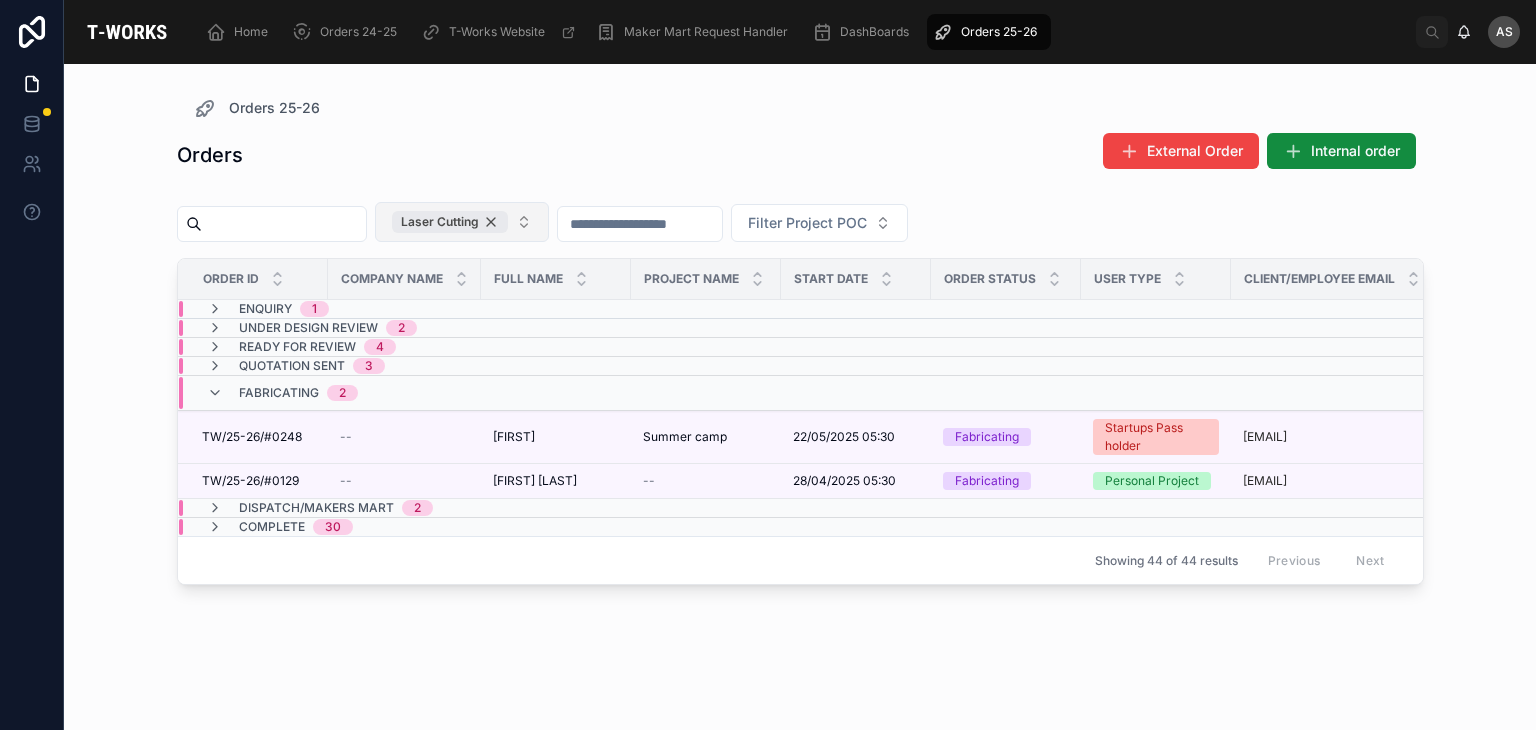 click on "Laser Cutting" at bounding box center (450, 222) 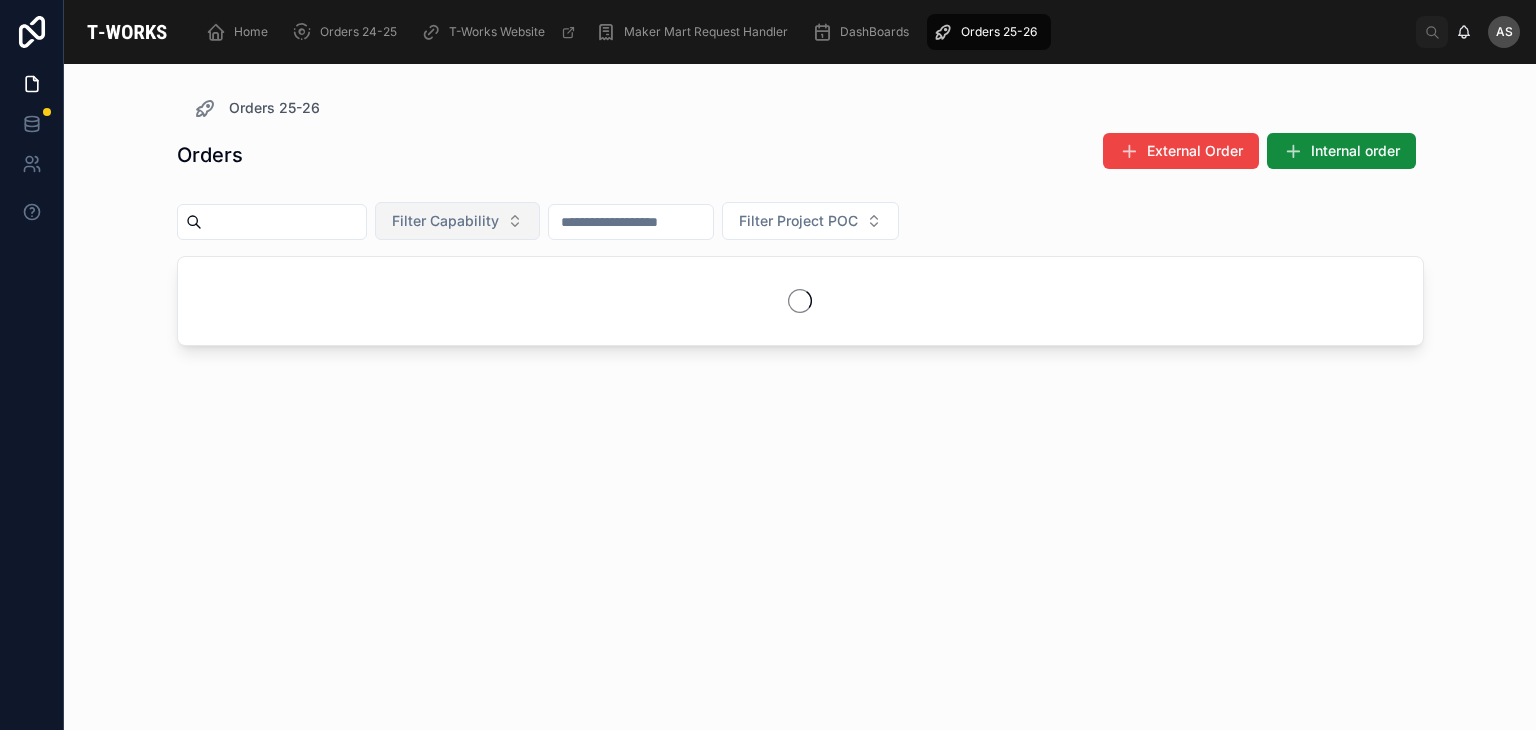 click at bounding box center [284, 222] 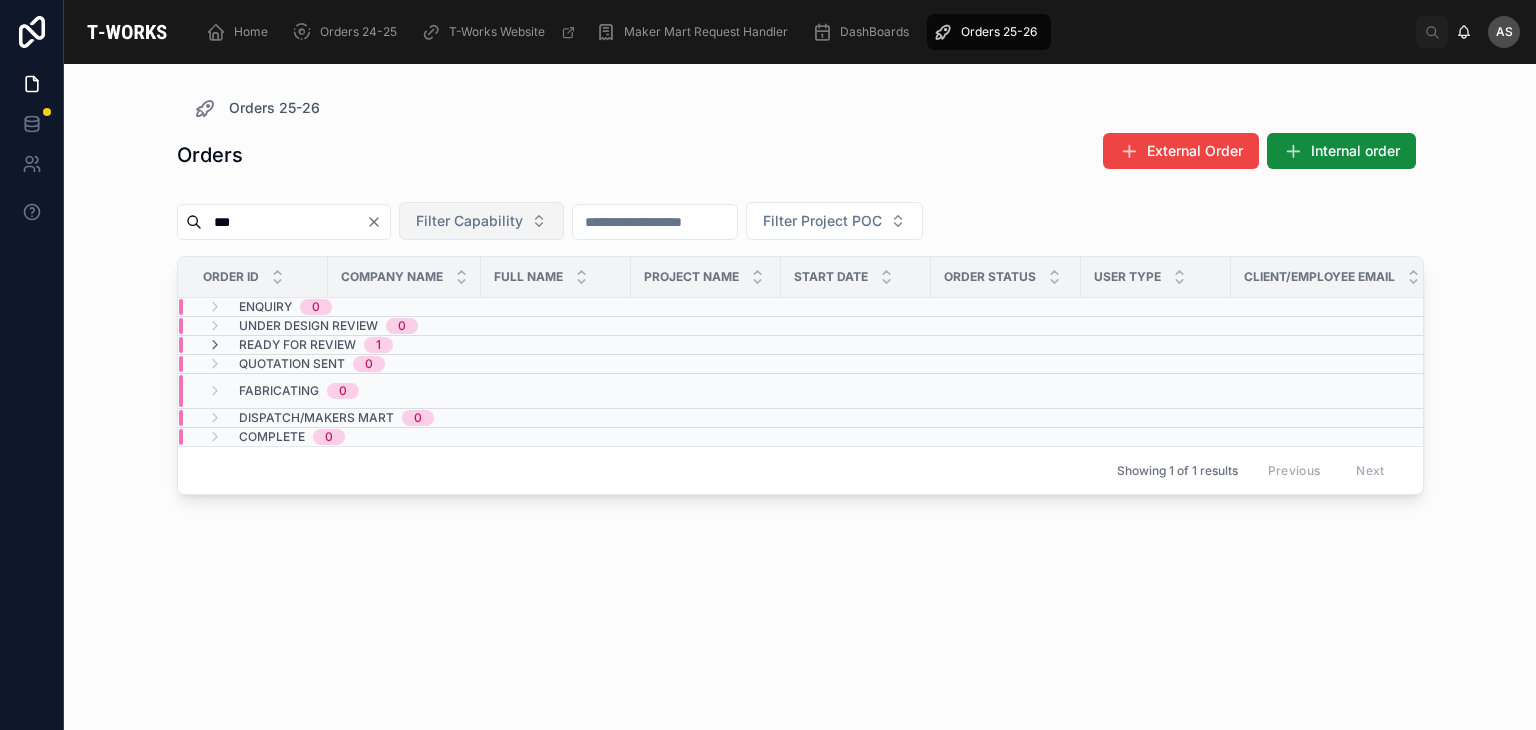 type on "***" 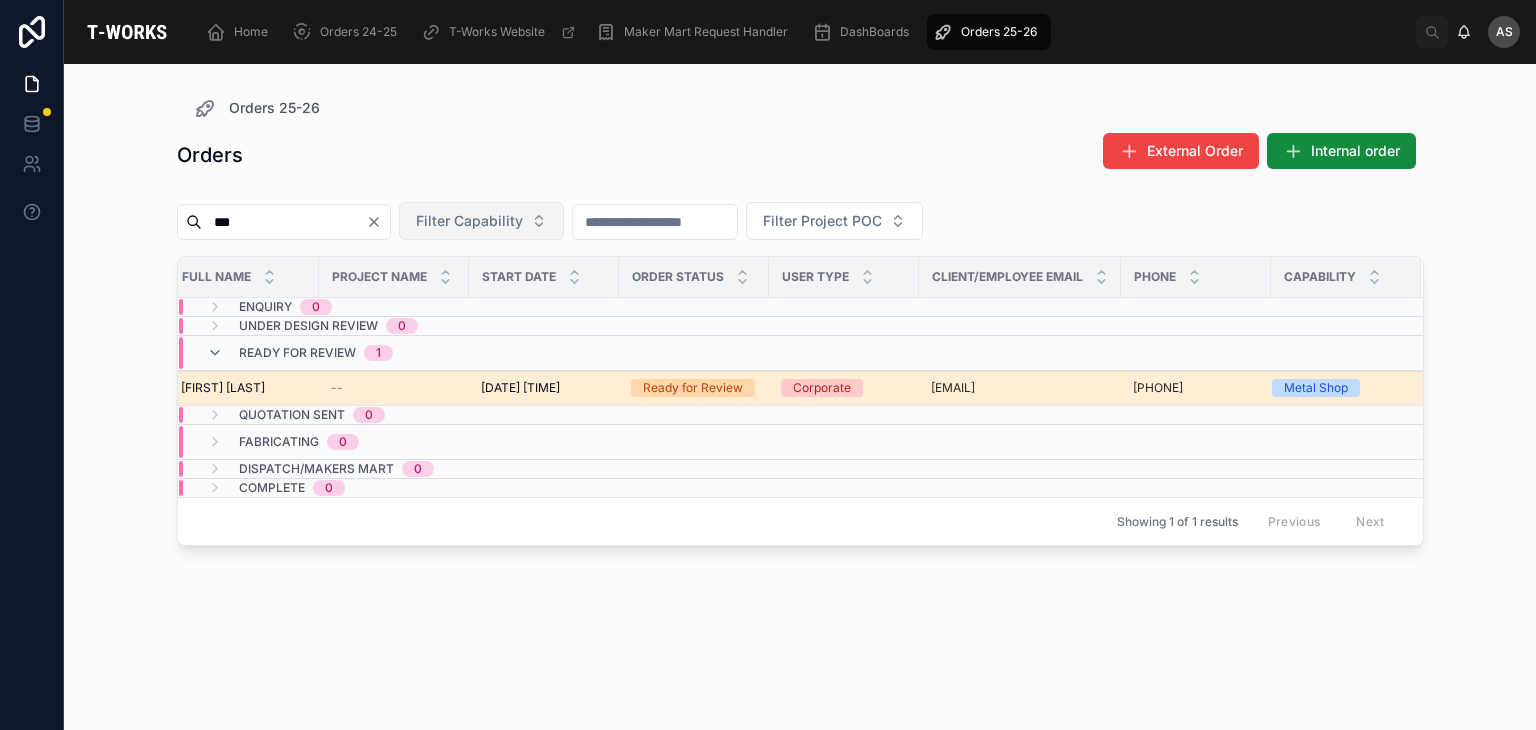 scroll, scrollTop: 0, scrollLeft: 0, axis: both 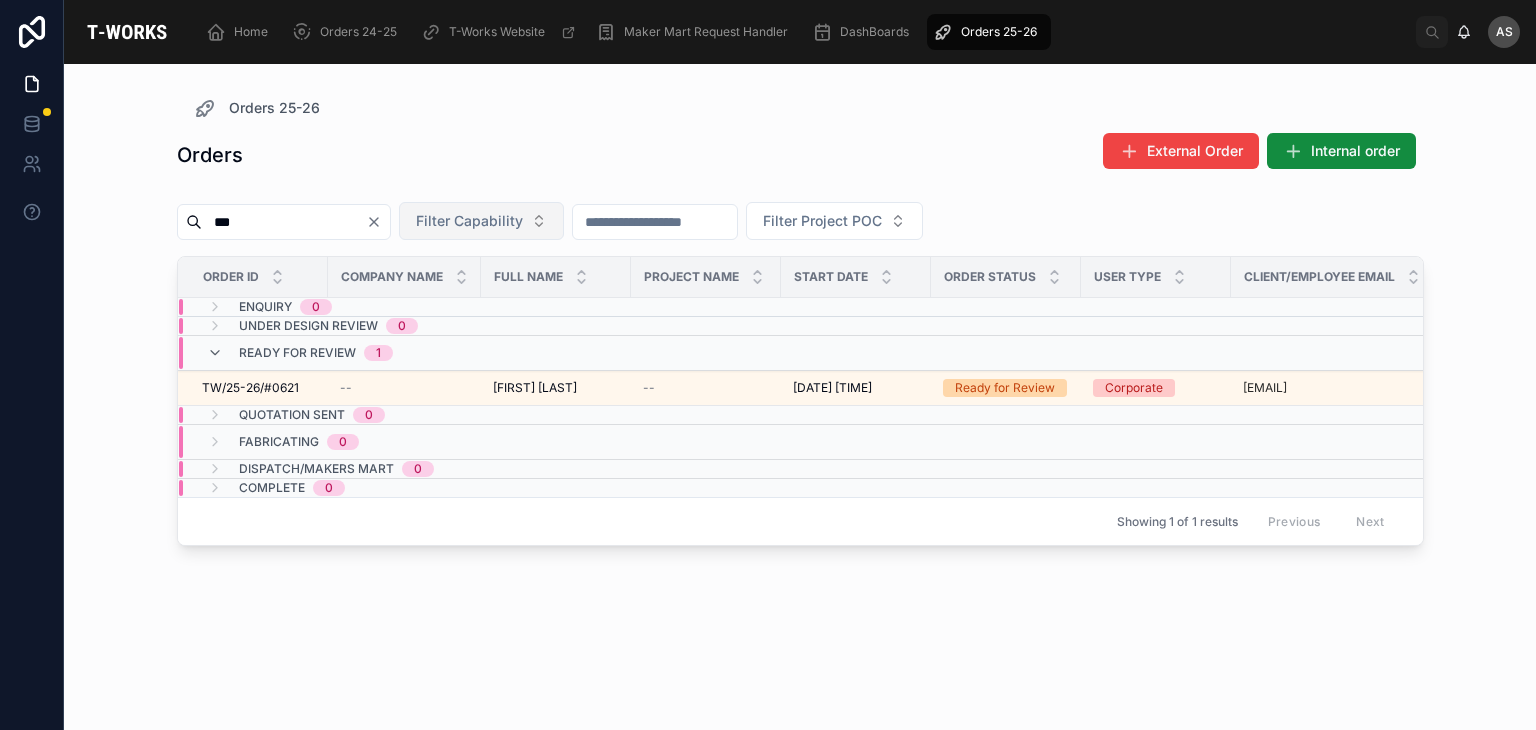 click 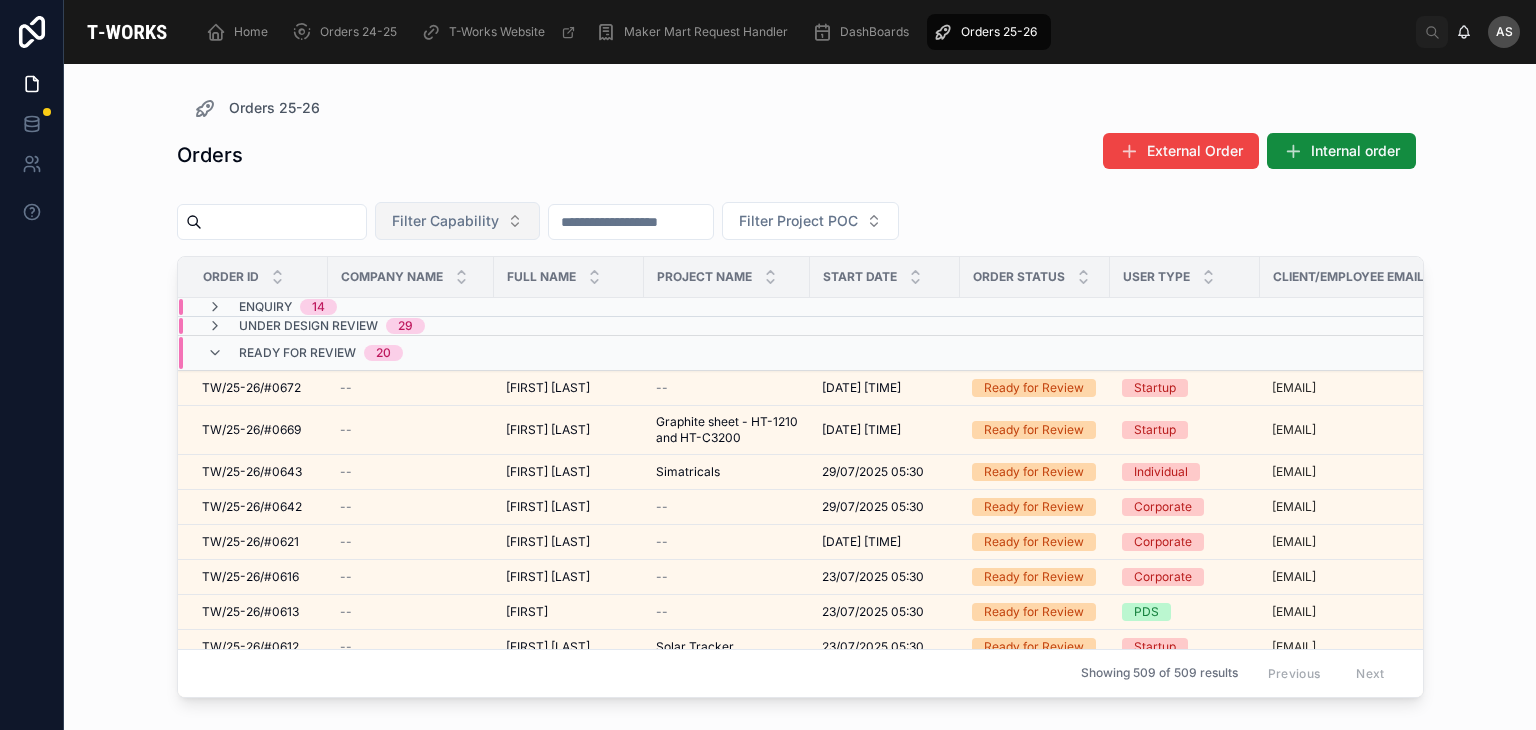 click on "Orders External Order Internal order" at bounding box center [800, 155] 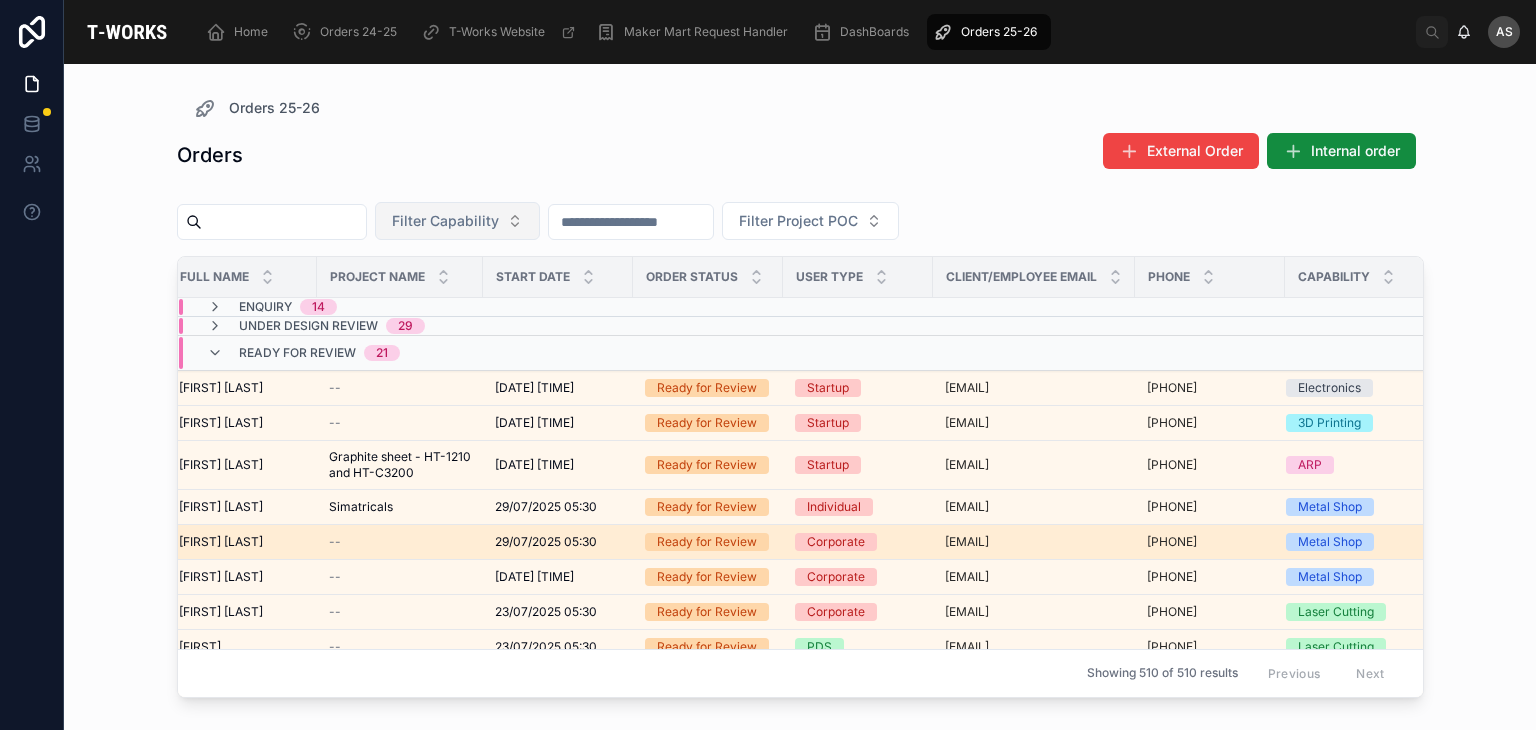 scroll, scrollTop: 0, scrollLeft: 357, axis: horizontal 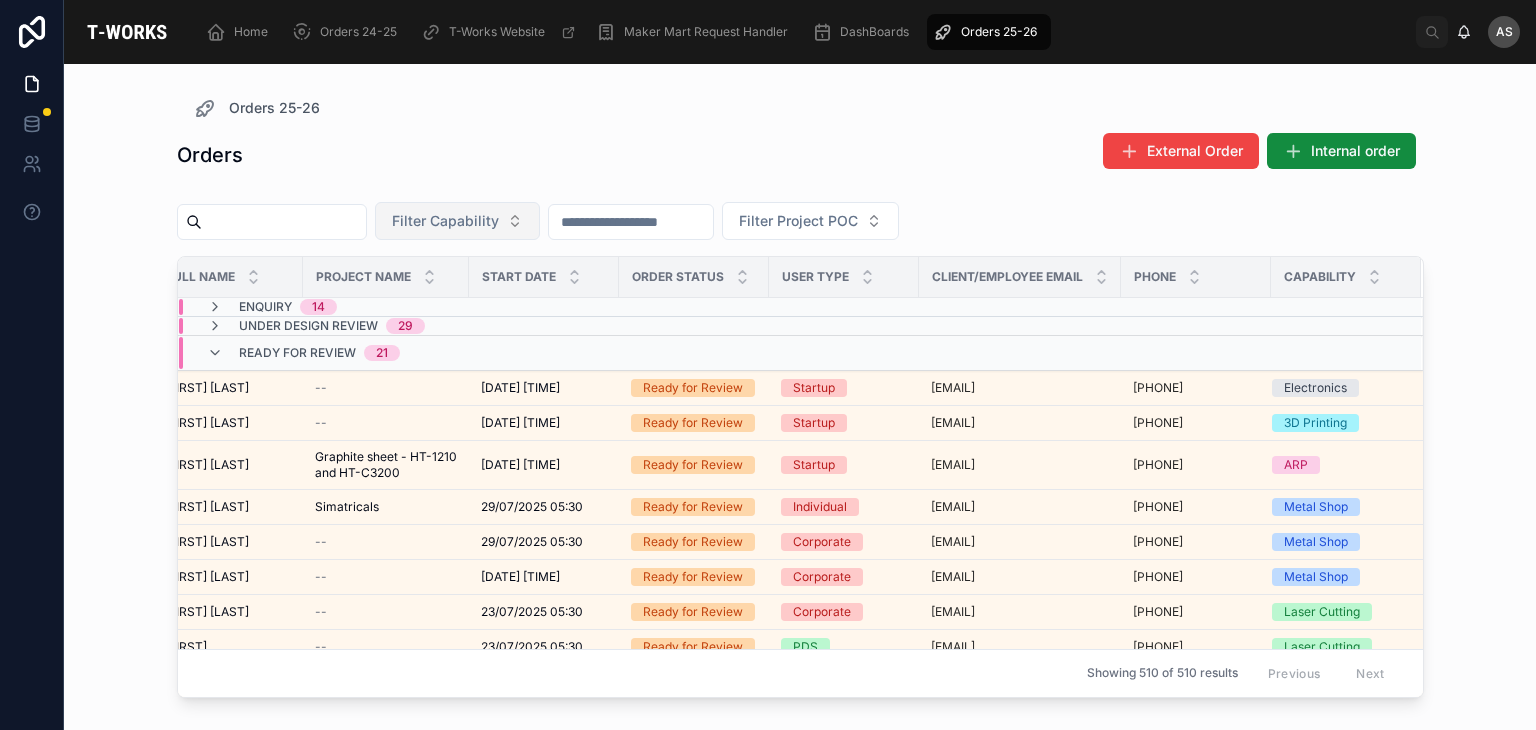 click at bounding box center [284, 222] 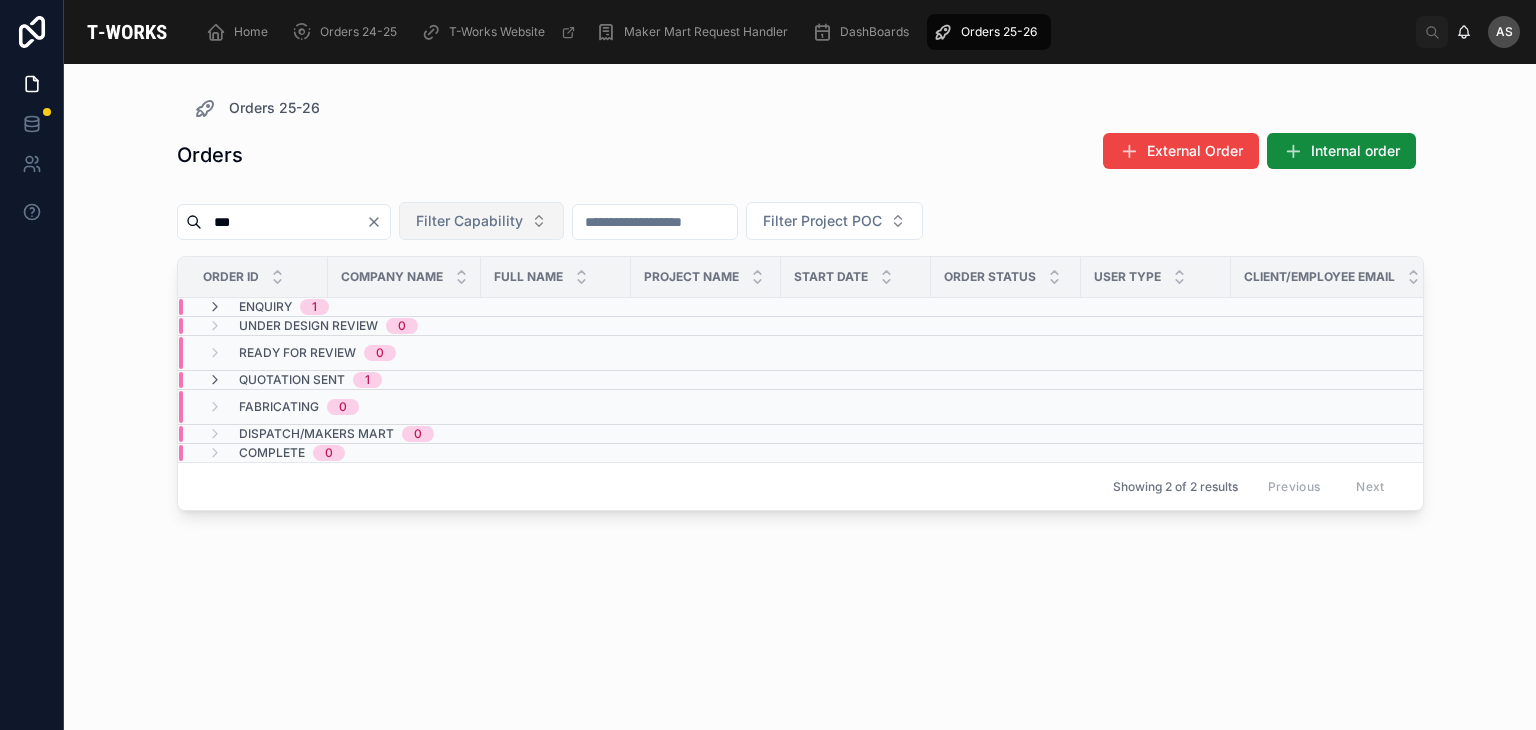 click on "1" at bounding box center [367, 380] 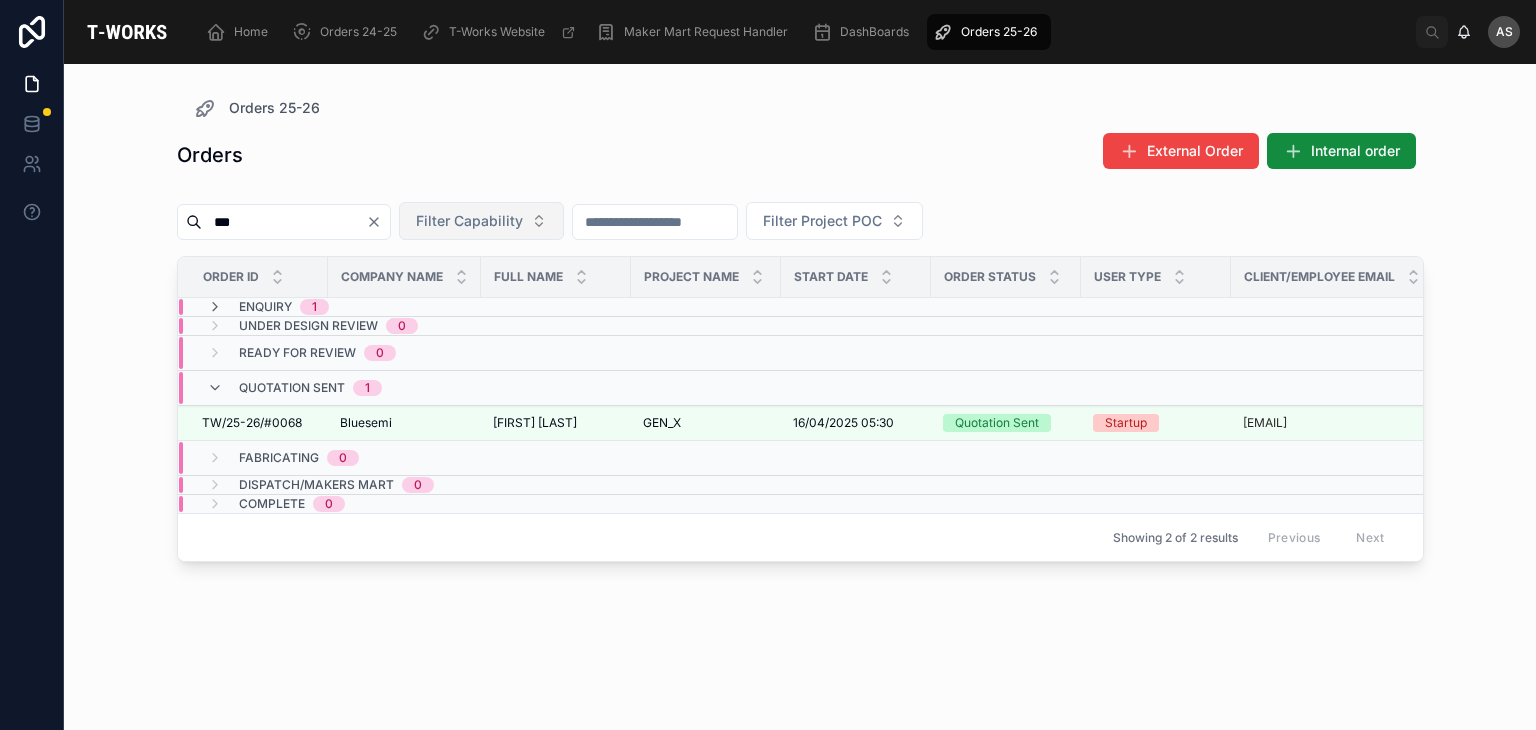 click on "***" at bounding box center (284, 222) 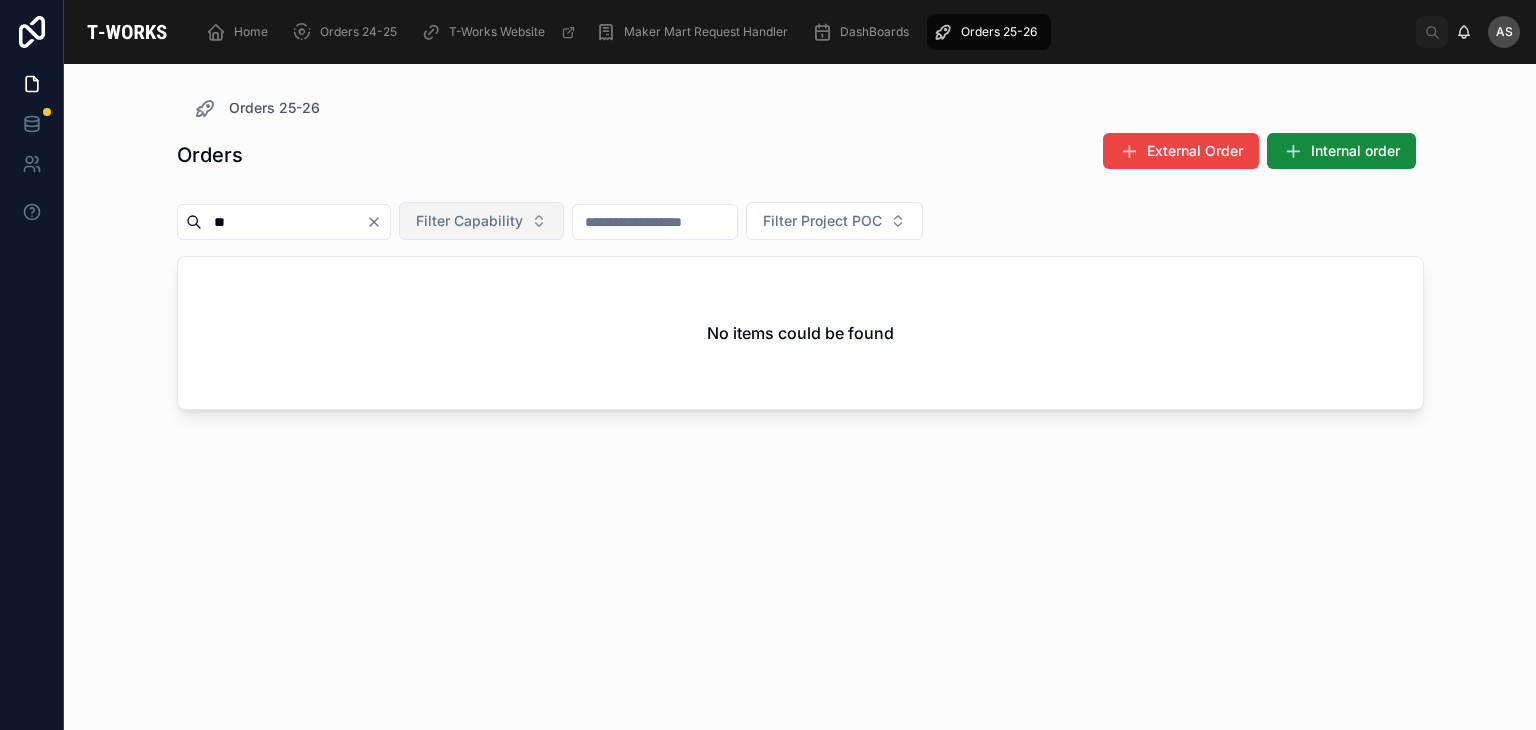 type on "*" 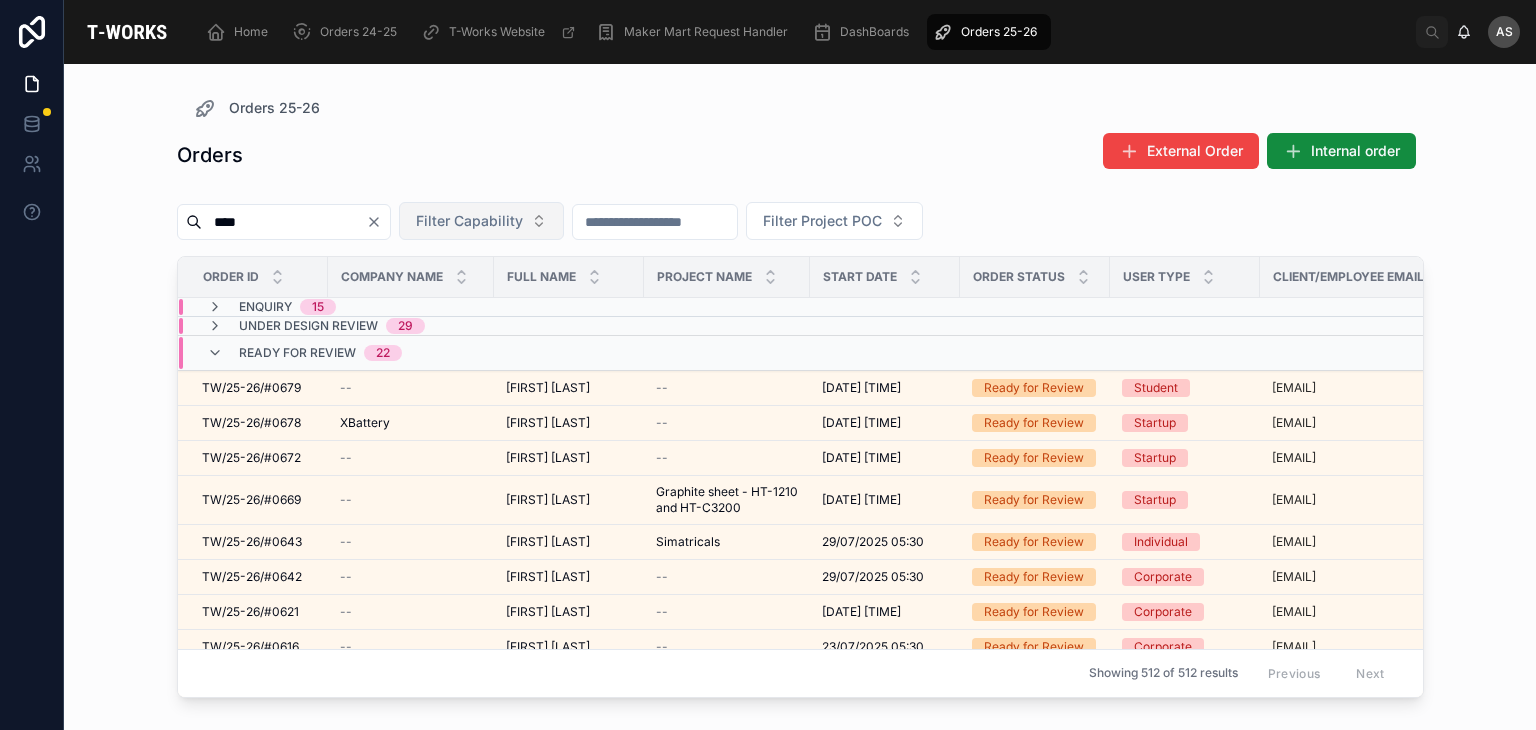 type on "****" 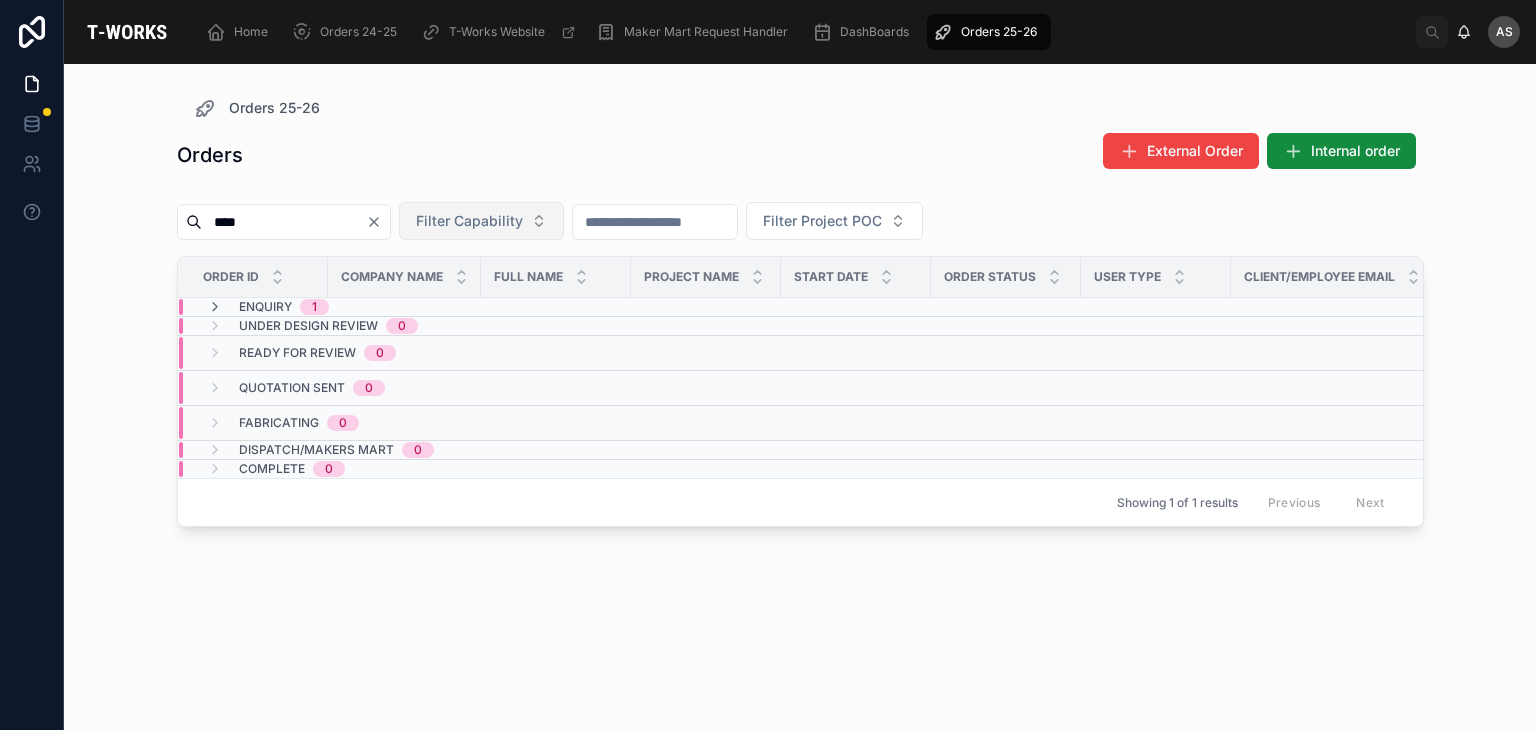 click on "Enquiry 1" at bounding box center (404, 307) 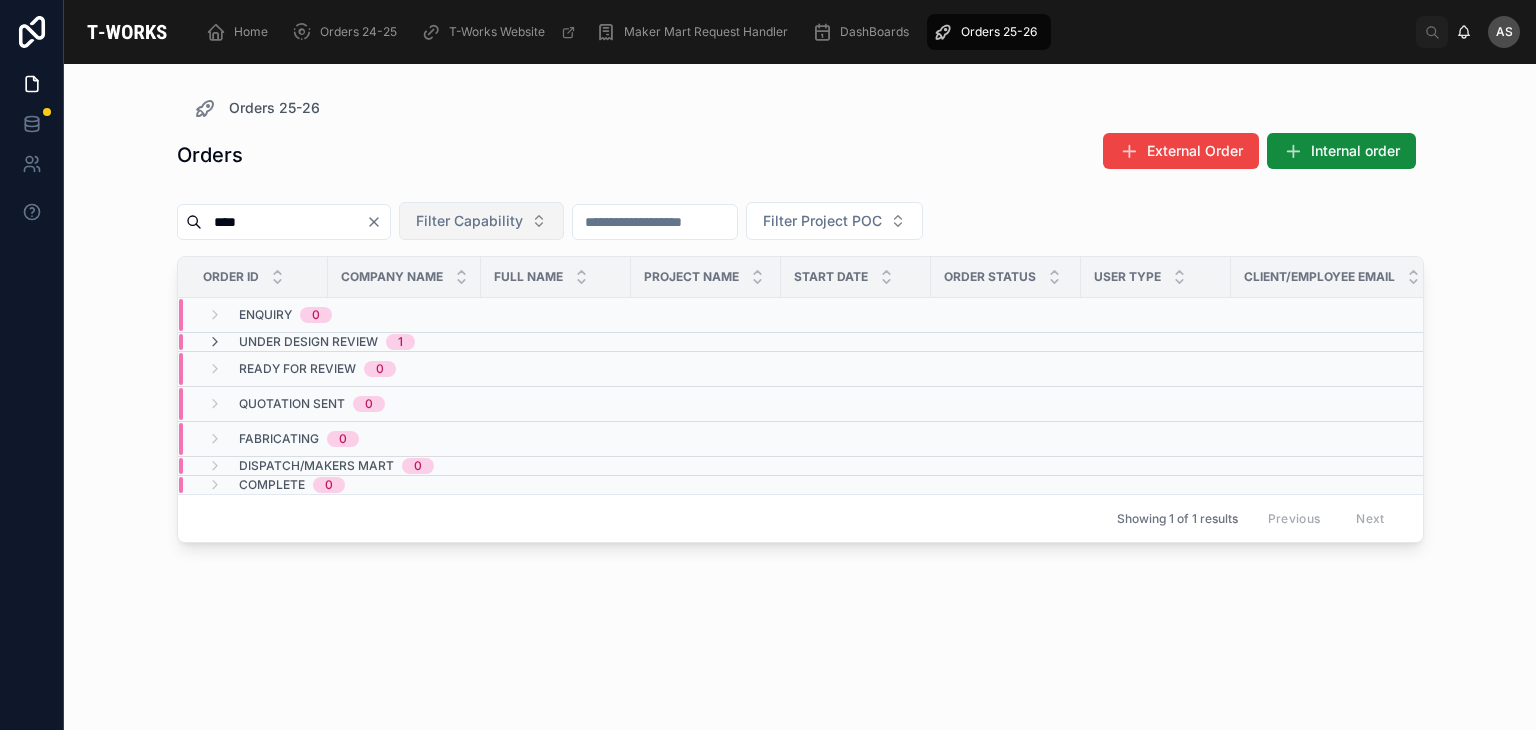 click 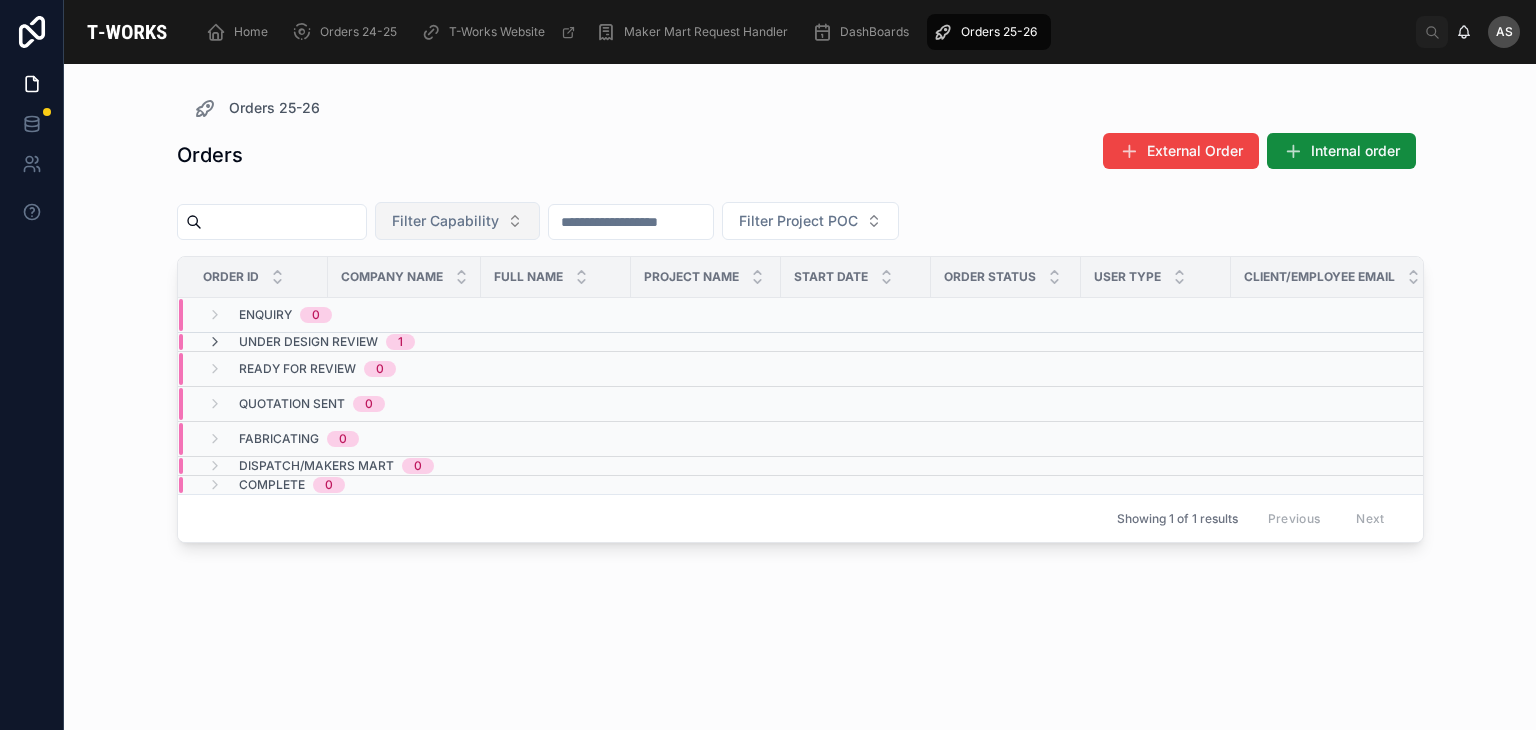 click at bounding box center [284, 222] 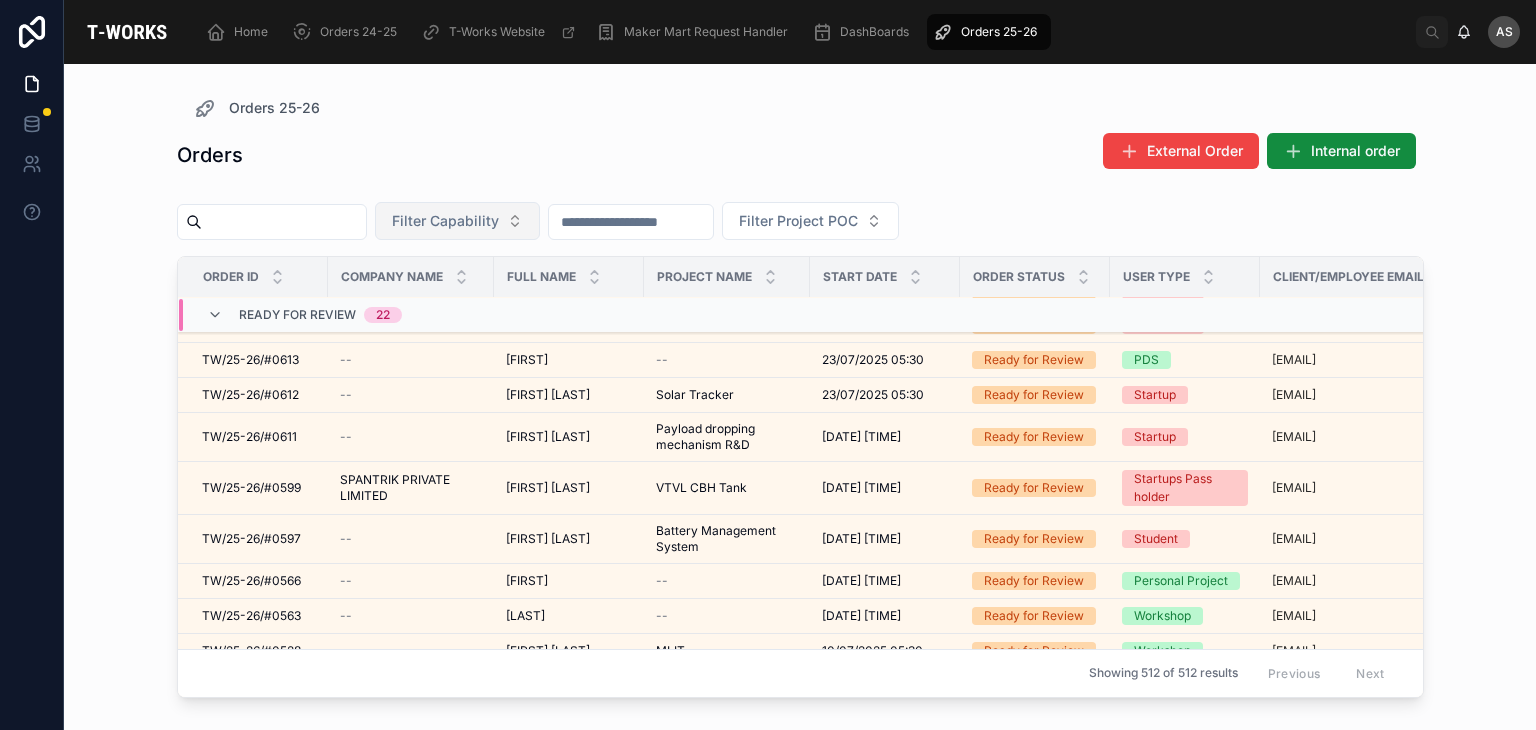 scroll, scrollTop: 916, scrollLeft: 0, axis: vertical 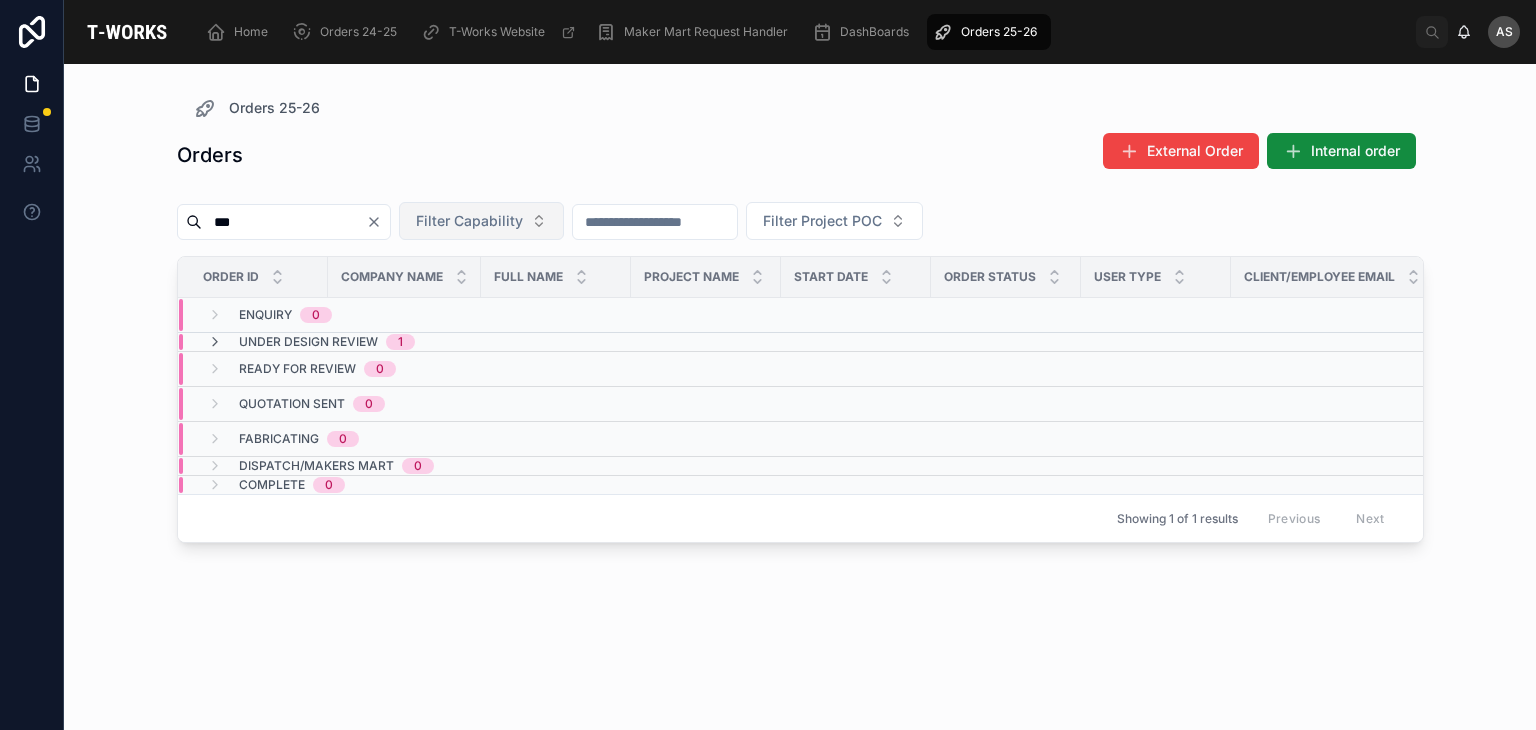 click on "Under Design Review 1" at bounding box center (311, 342) 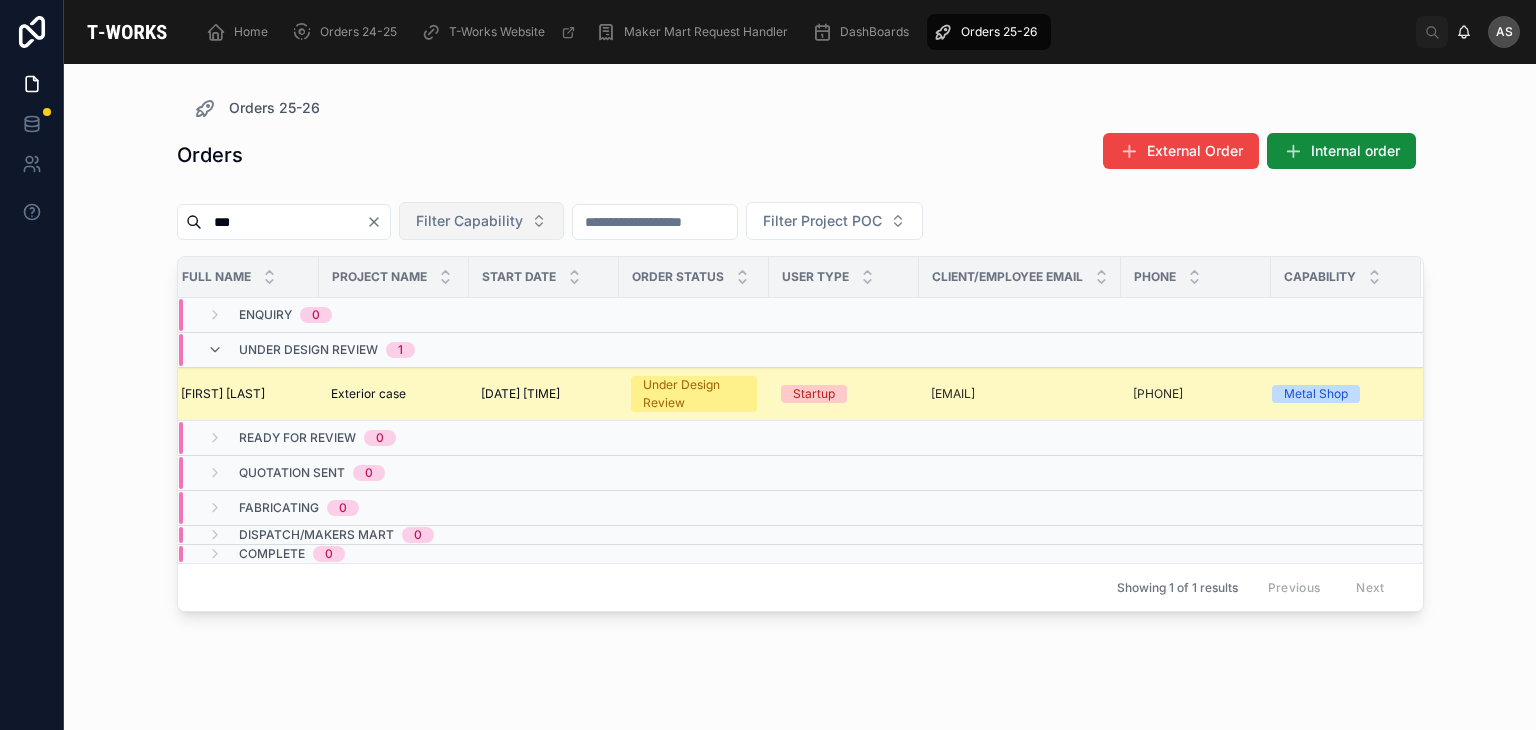scroll, scrollTop: 0, scrollLeft: 0, axis: both 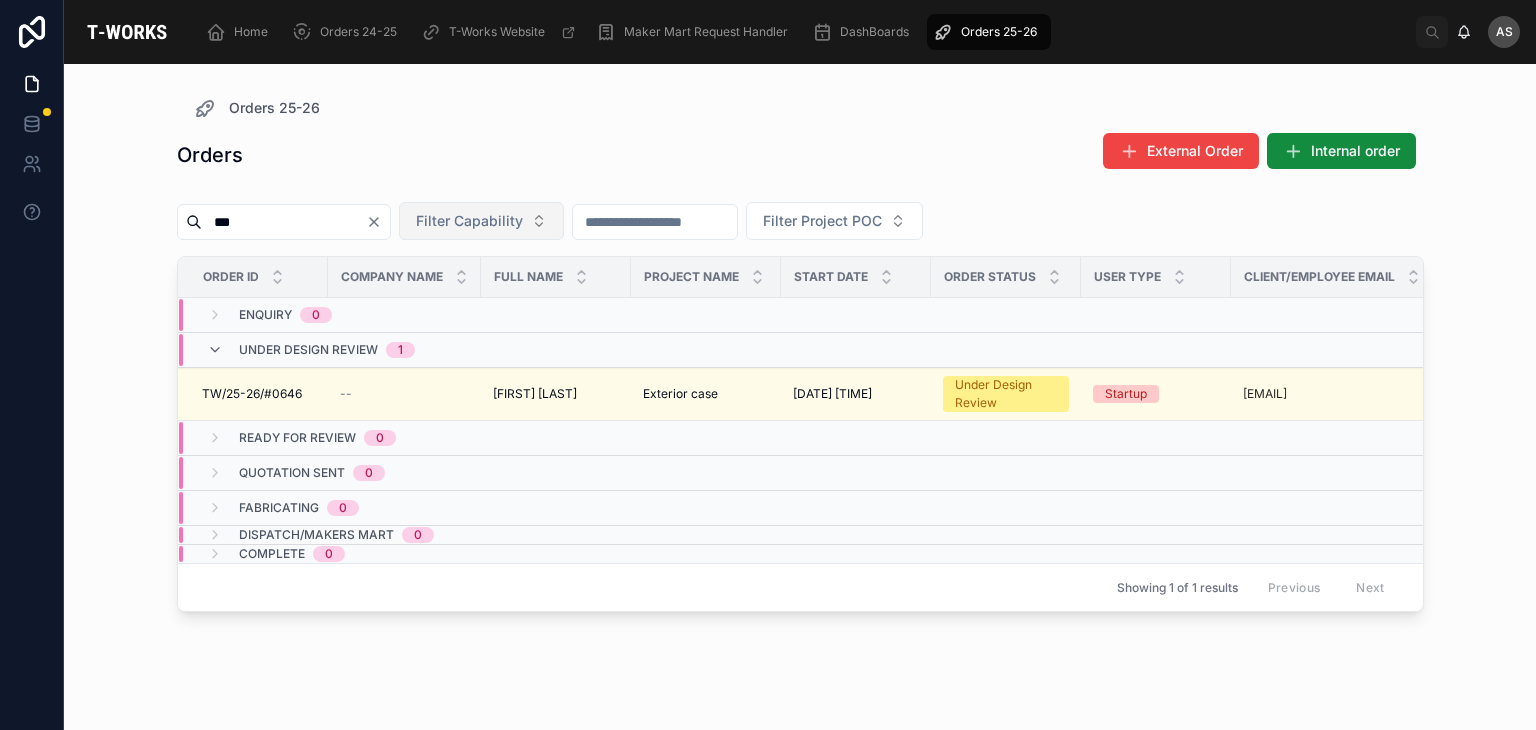 click on "Under Design Review 1" at bounding box center (404, 350) 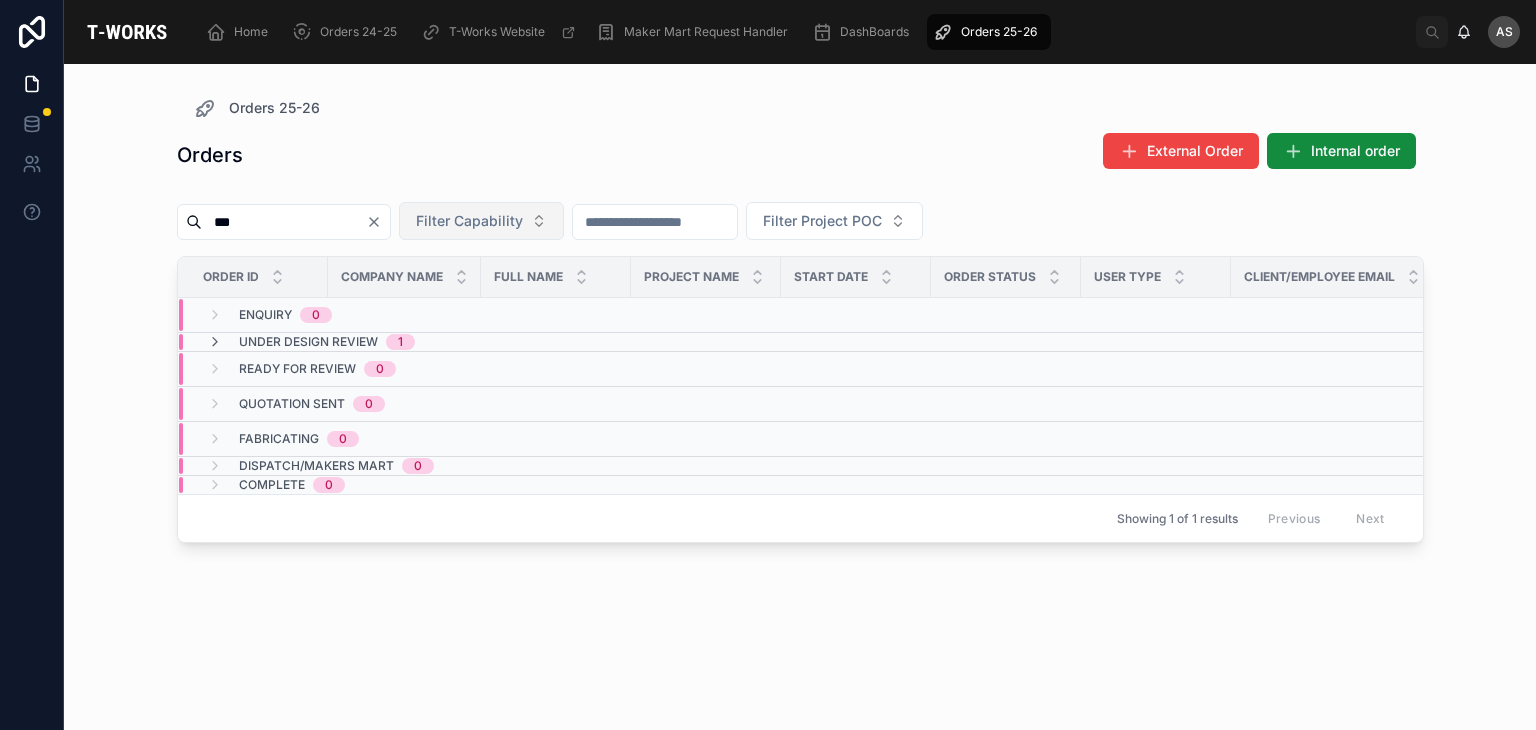 click on "Ready for Review 0" at bounding box center (404, 369) 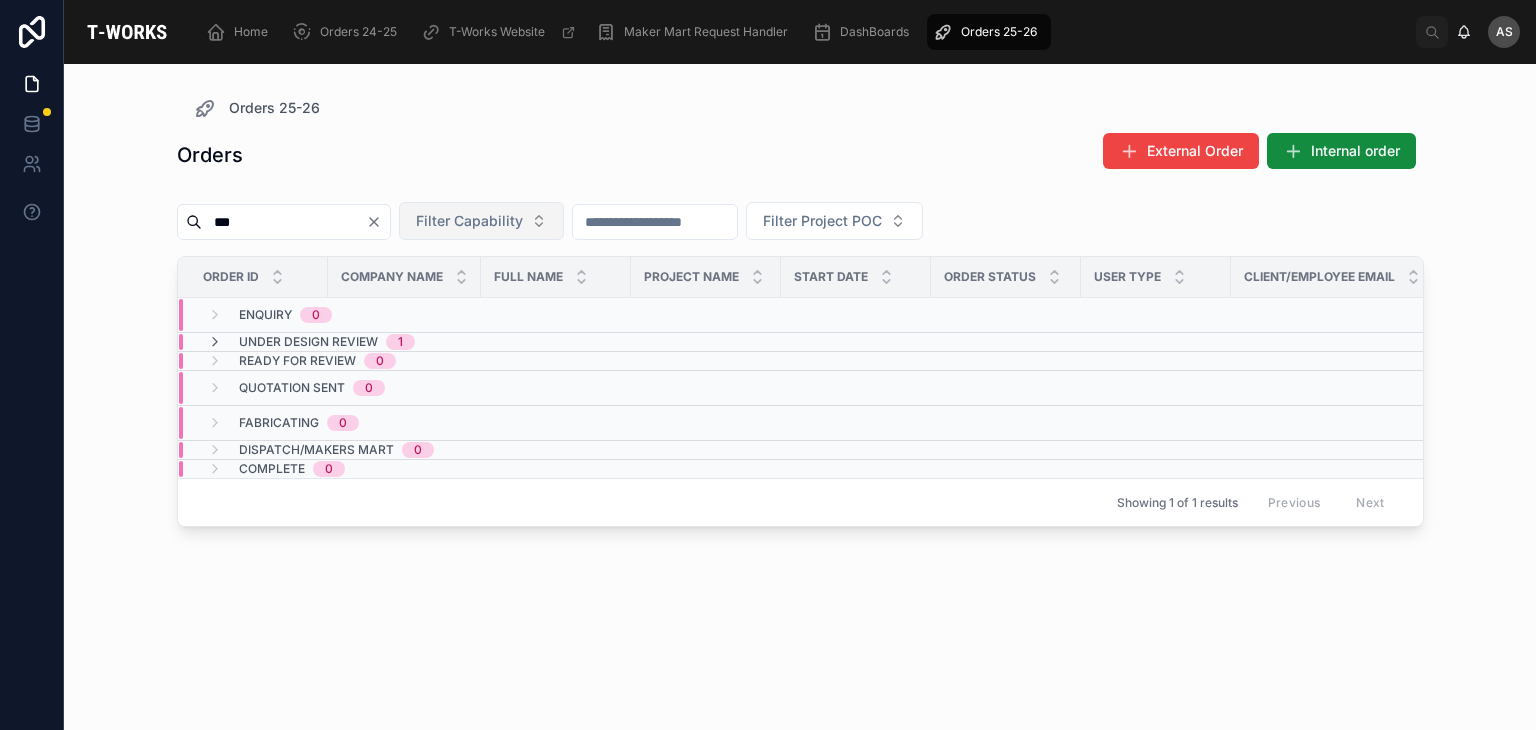 click on "Quotation Sent 0" at bounding box center [404, 388] 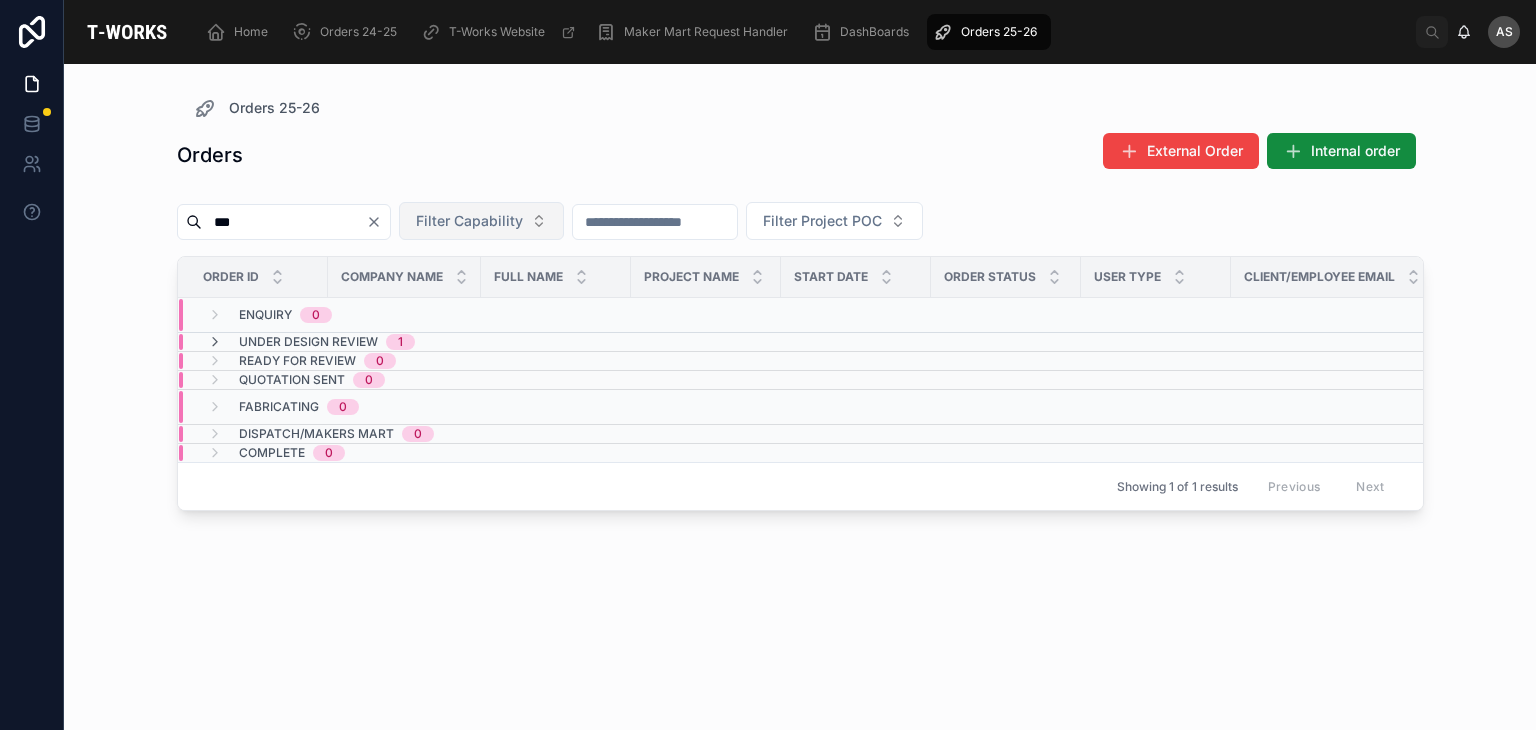 click on "Fabricating 0" at bounding box center [404, 407] 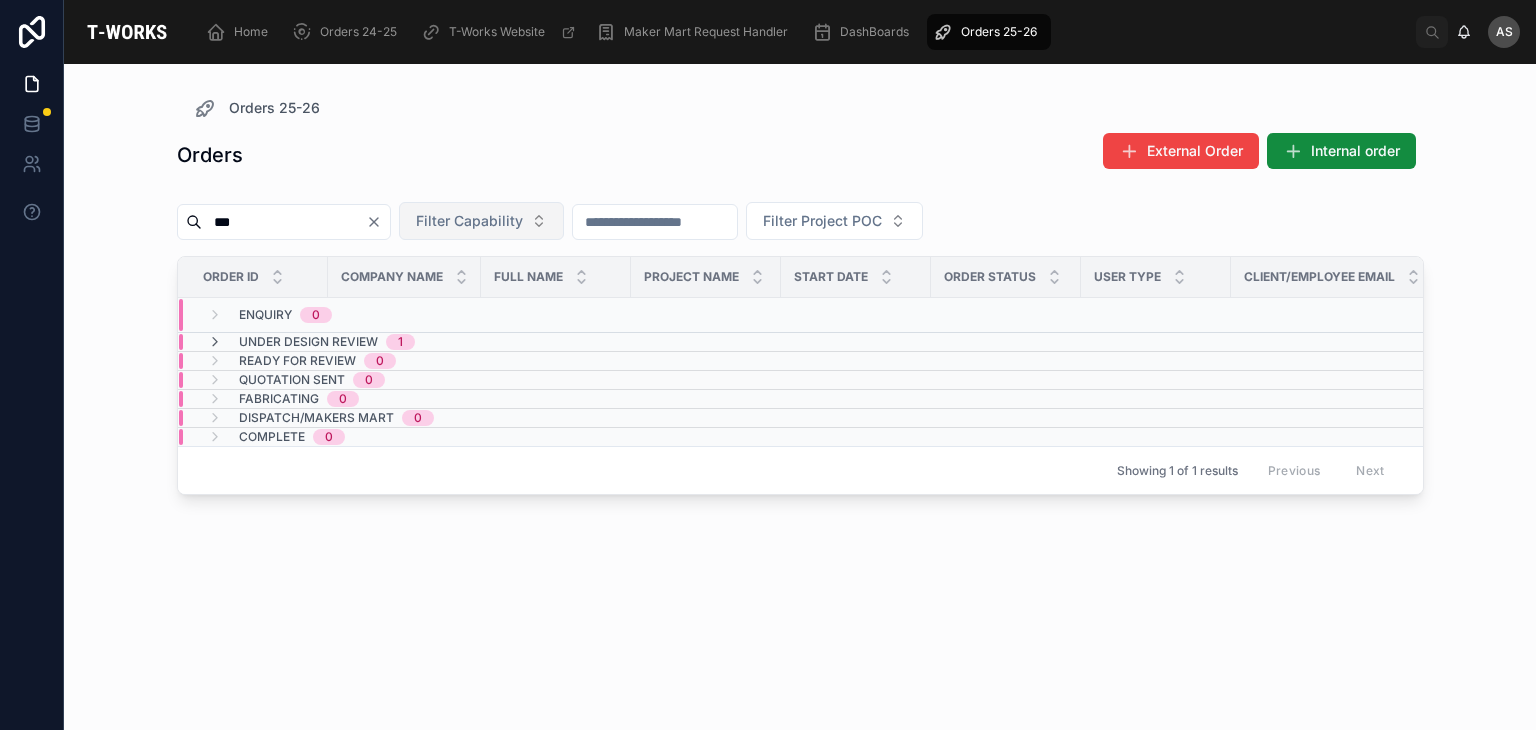 click on "Under Design Review 1" at bounding box center [404, 342] 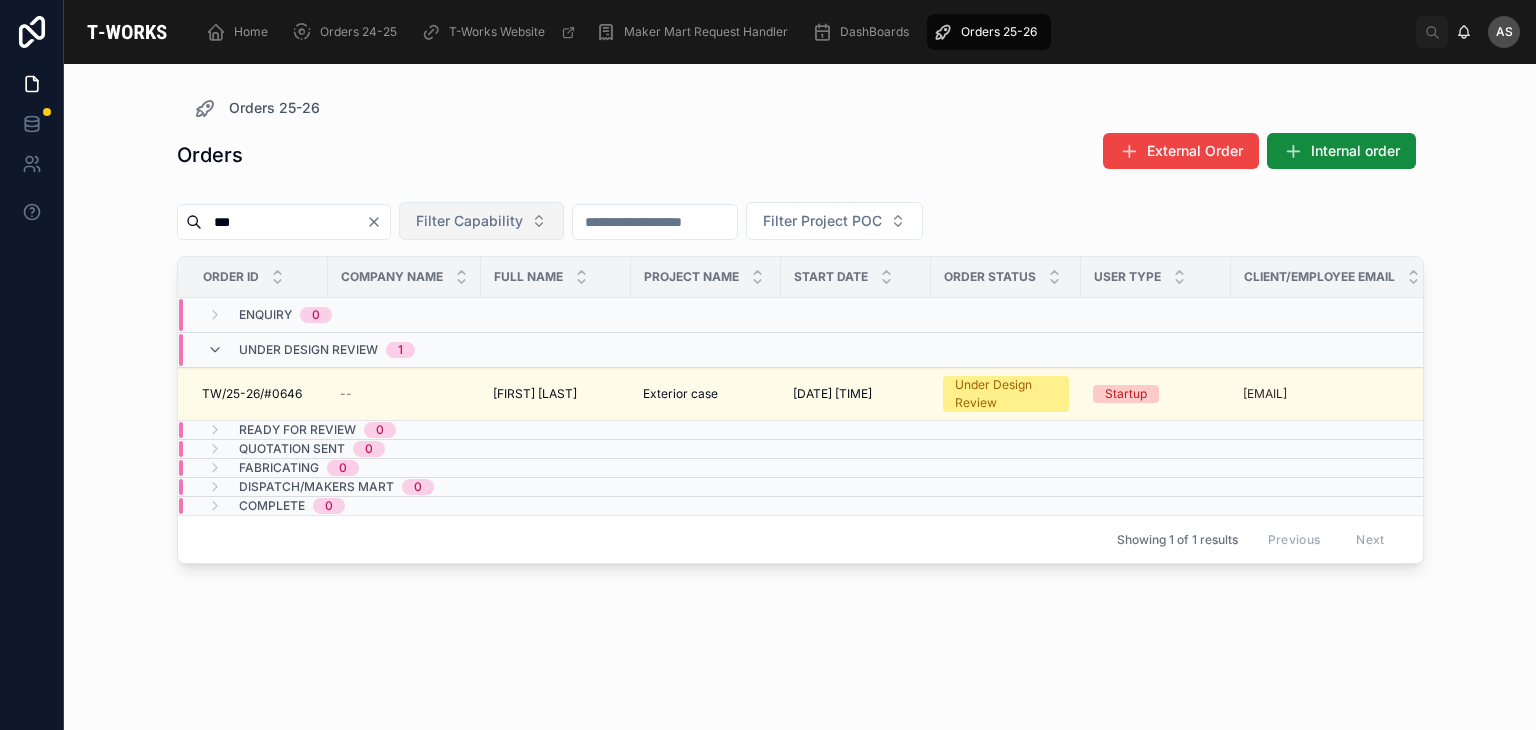click on "***" at bounding box center (284, 222) 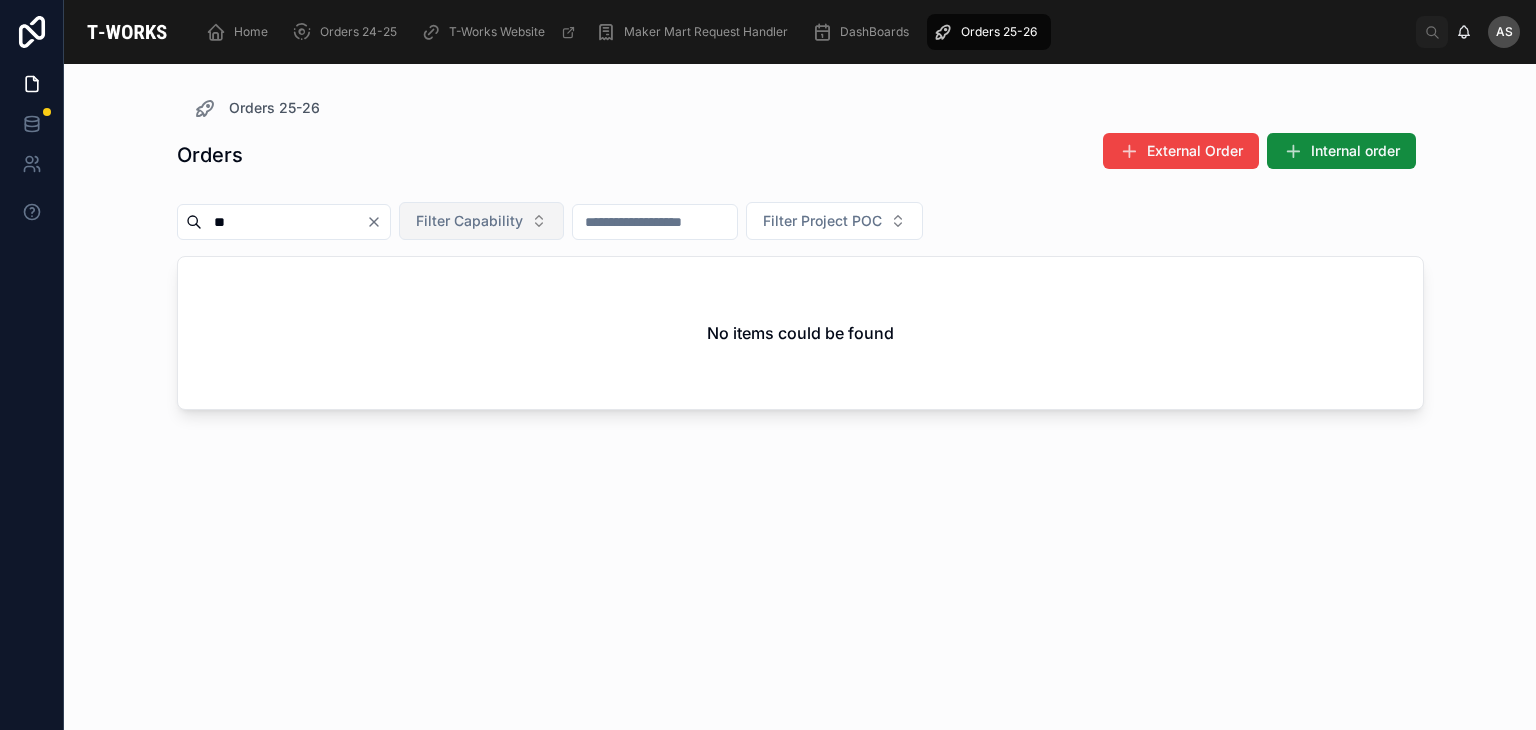type on "*" 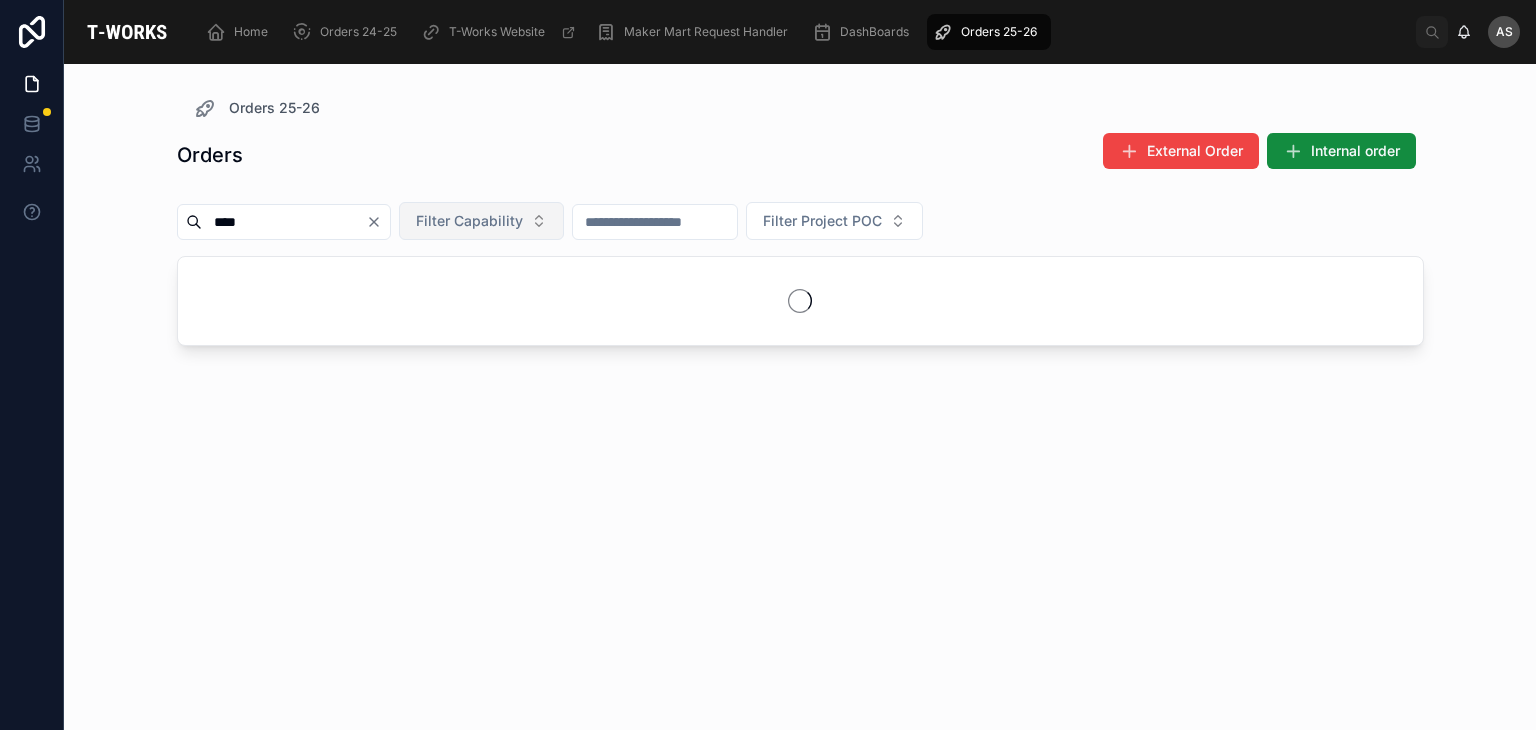 type on "****" 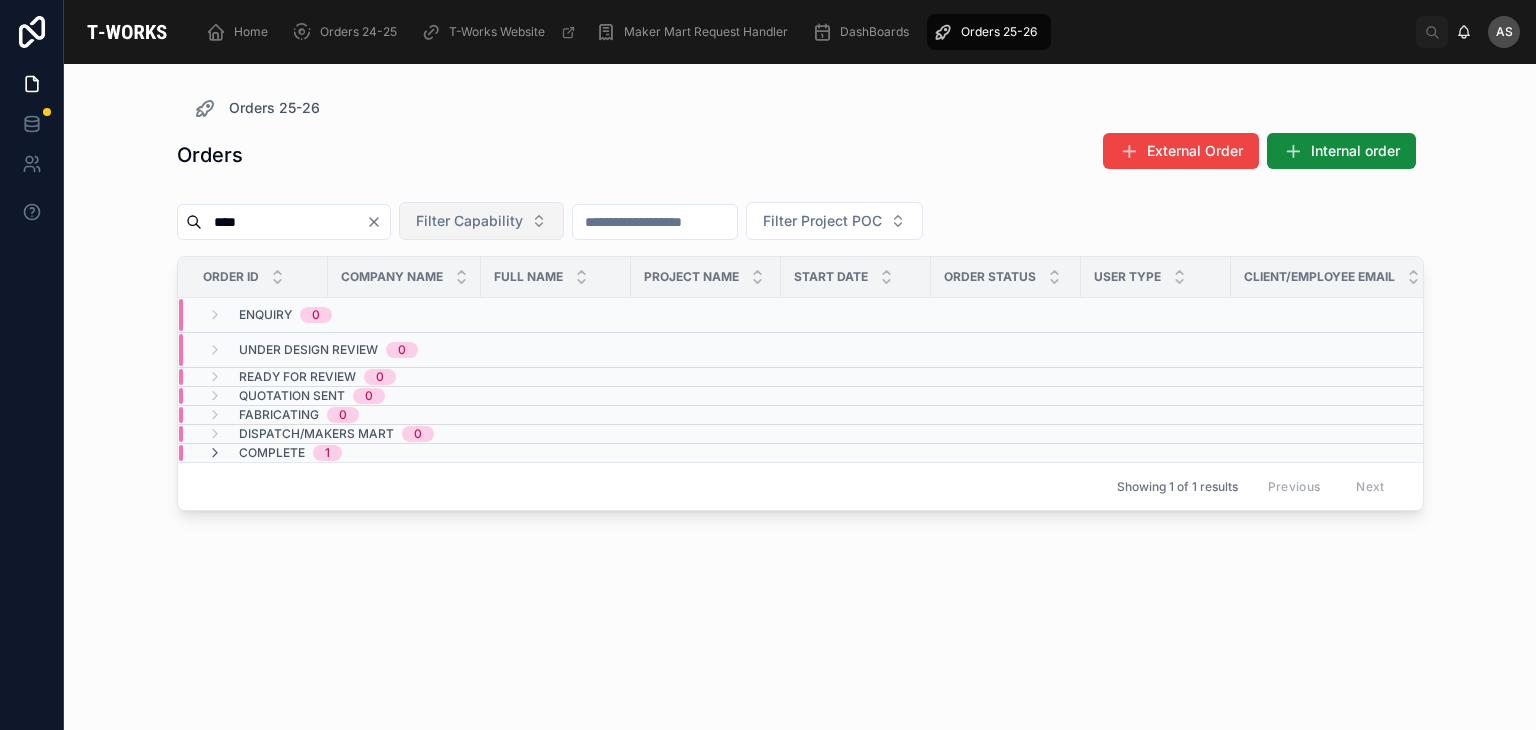 click on "Complete 1" at bounding box center [404, 453] 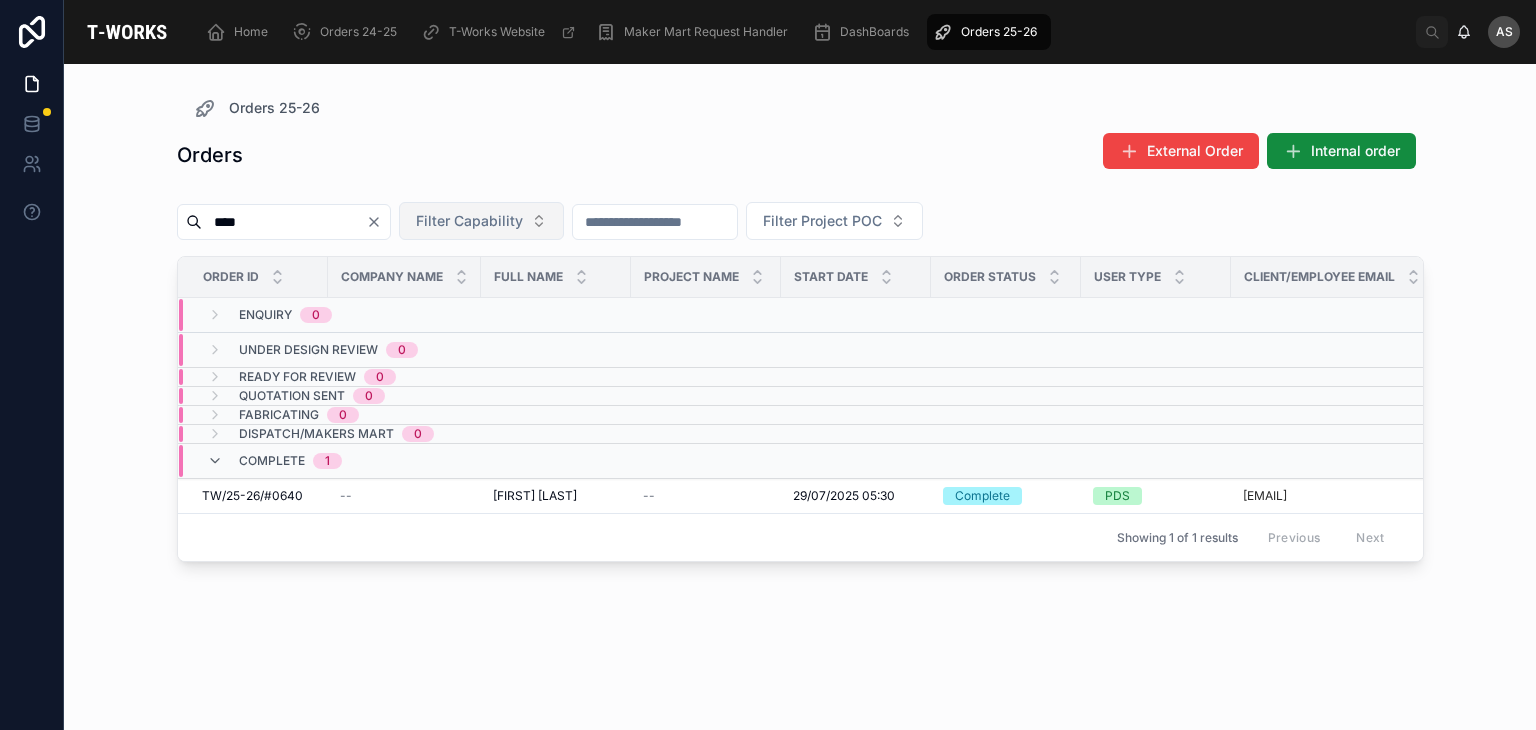 click on "Complete 1" at bounding box center [404, 461] 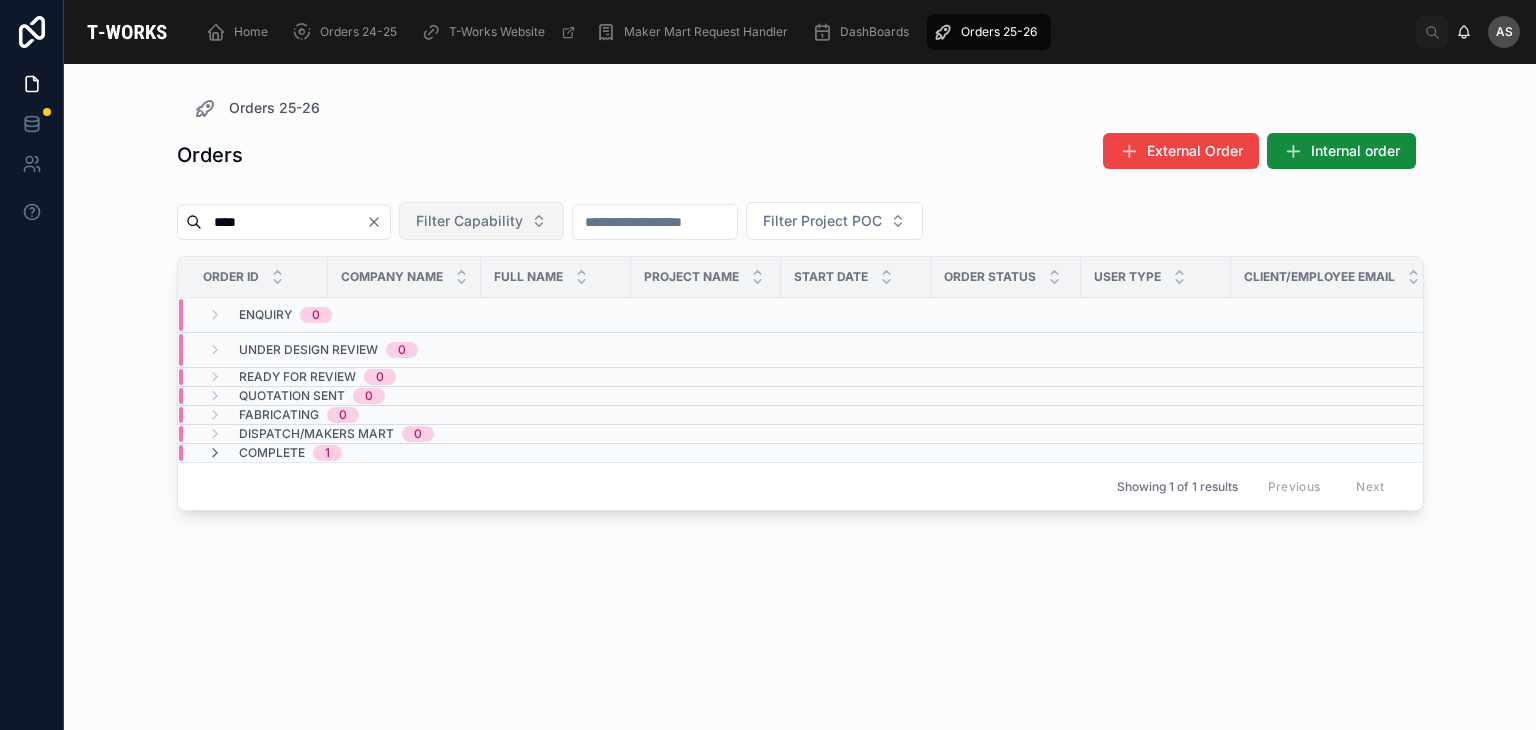 click 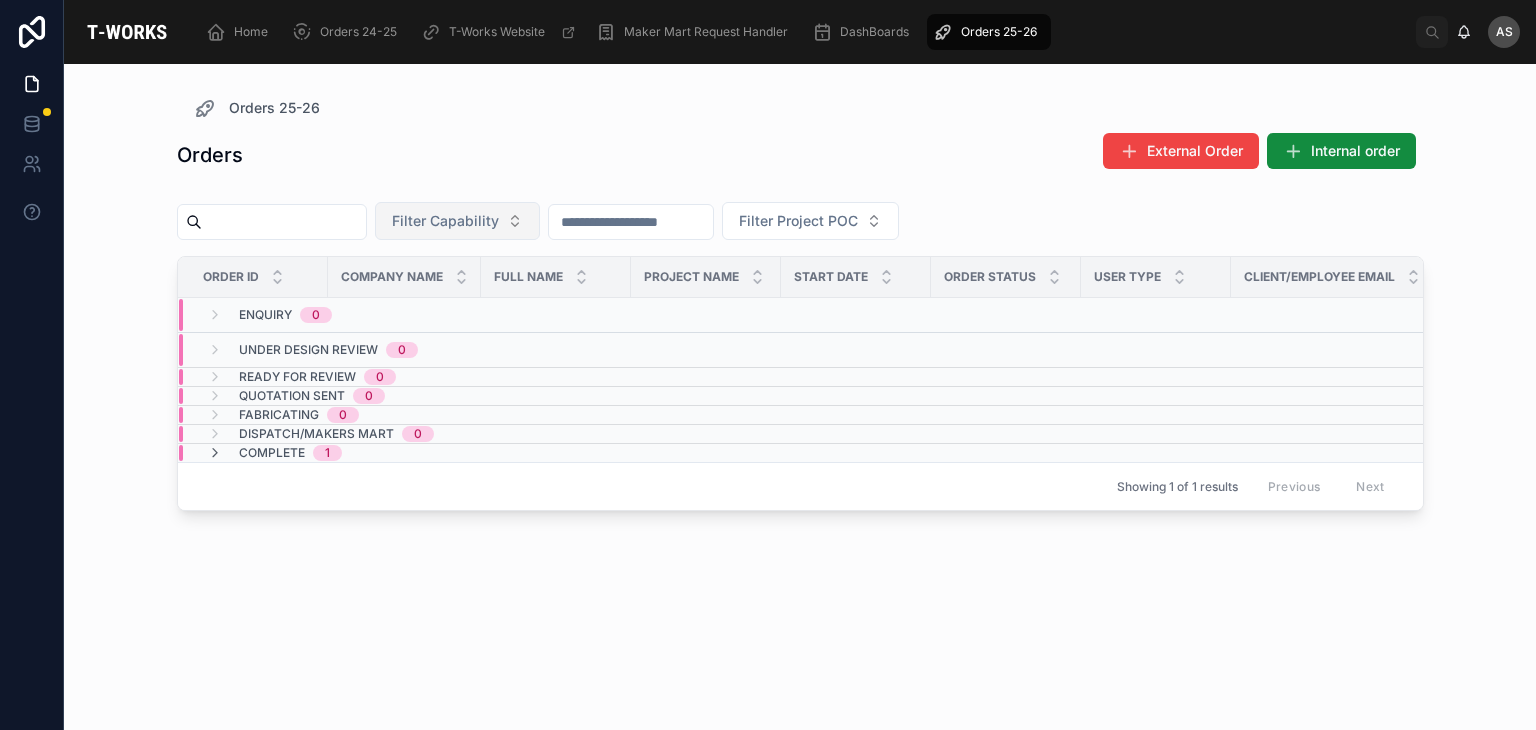 click on "Orders External Order Internal order" at bounding box center (800, 155) 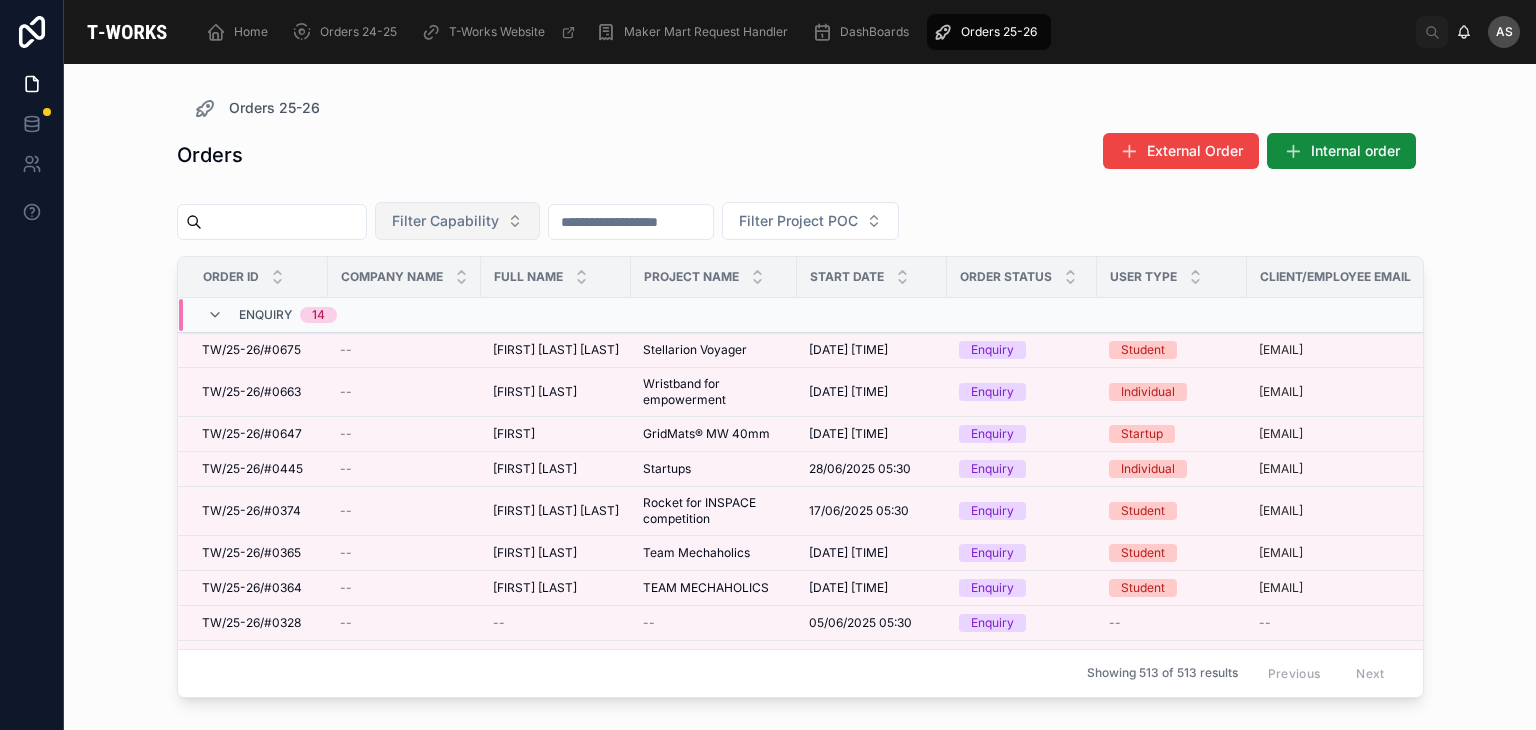 click on "Filter Capability" at bounding box center [445, 221] 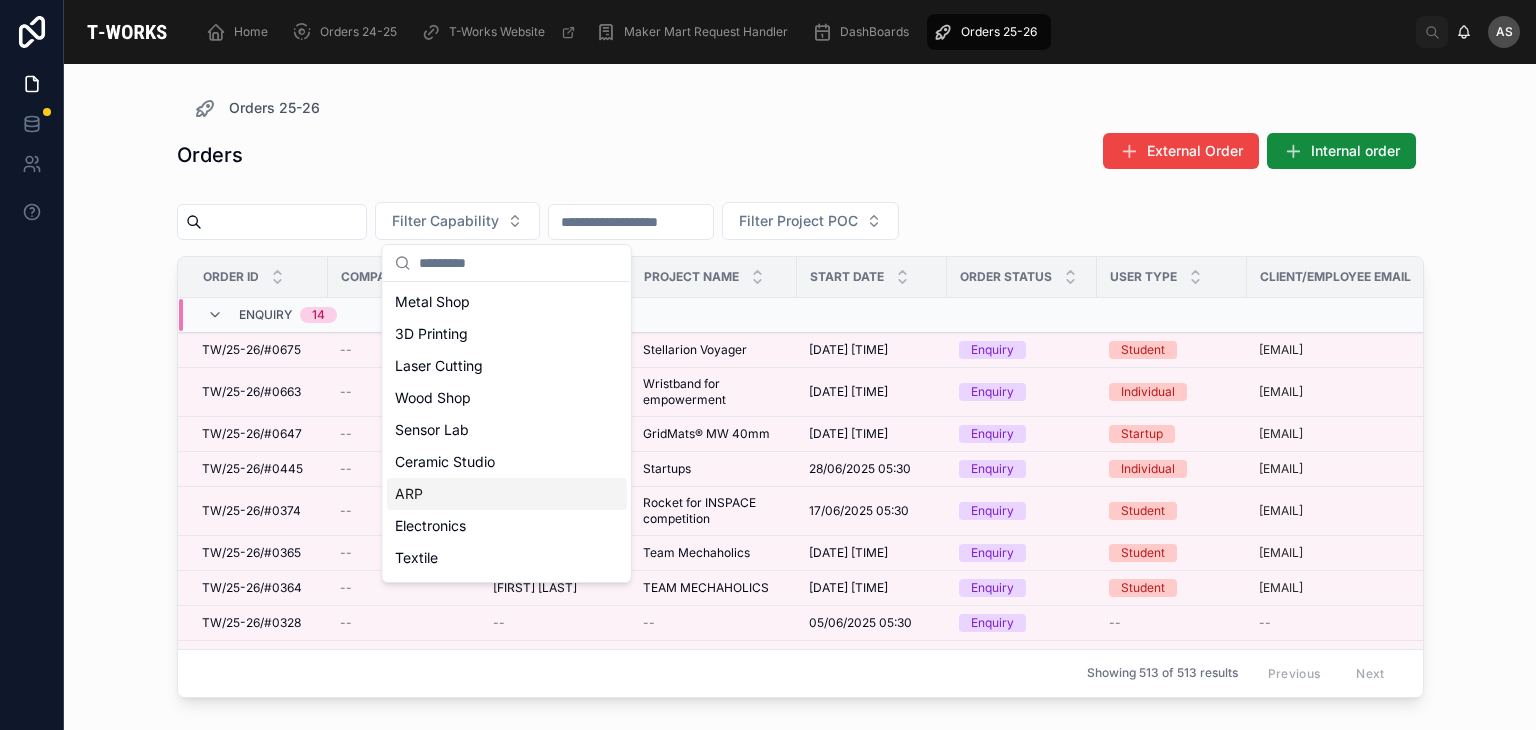 click on "ARP" at bounding box center [507, 494] 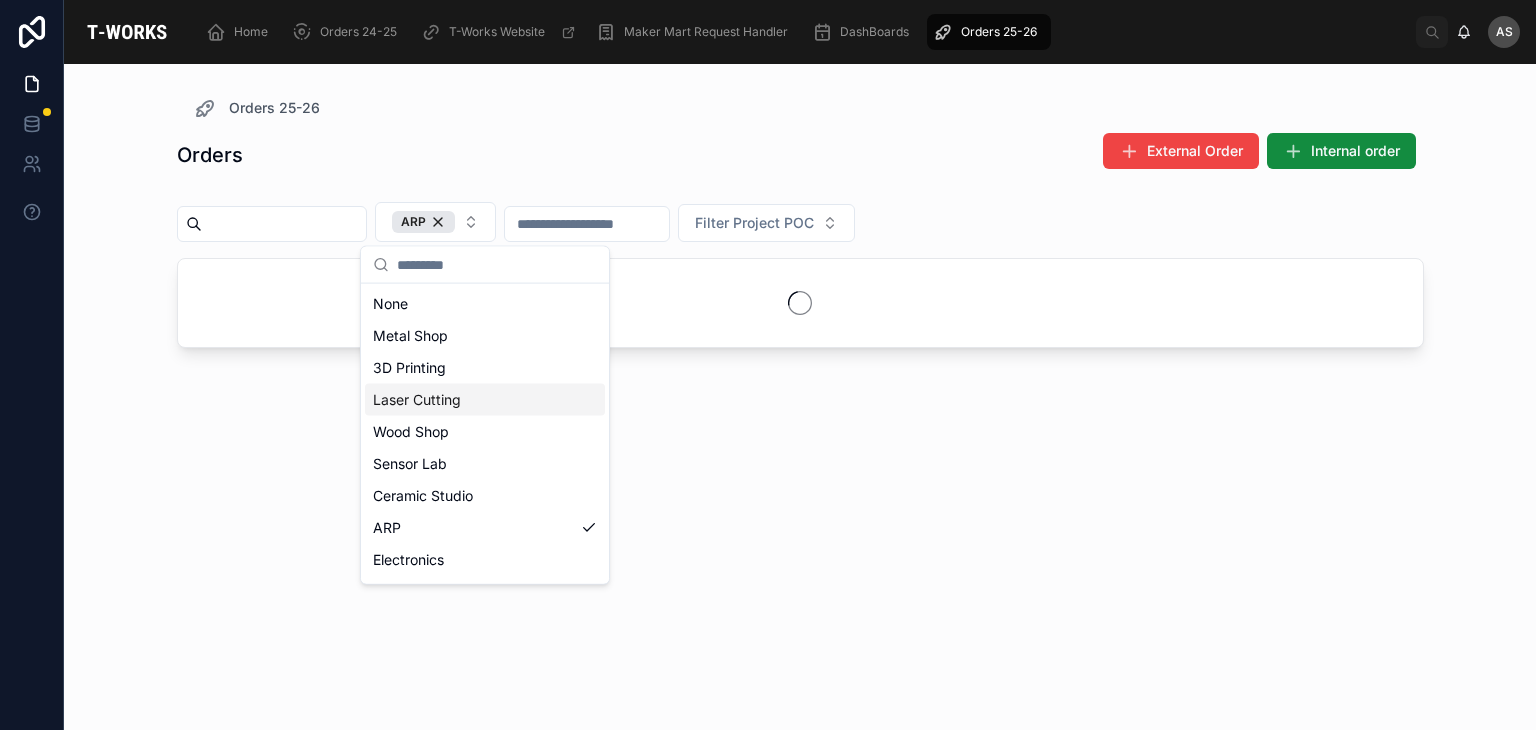 click on "[ORDERS] [YEAR] [ORDERS] [EXTERNAL] [ORDER] [INTERNAL] [ORDER] [ARP] [FILTER] [PROJECT] [POC]" at bounding box center [800, 385] 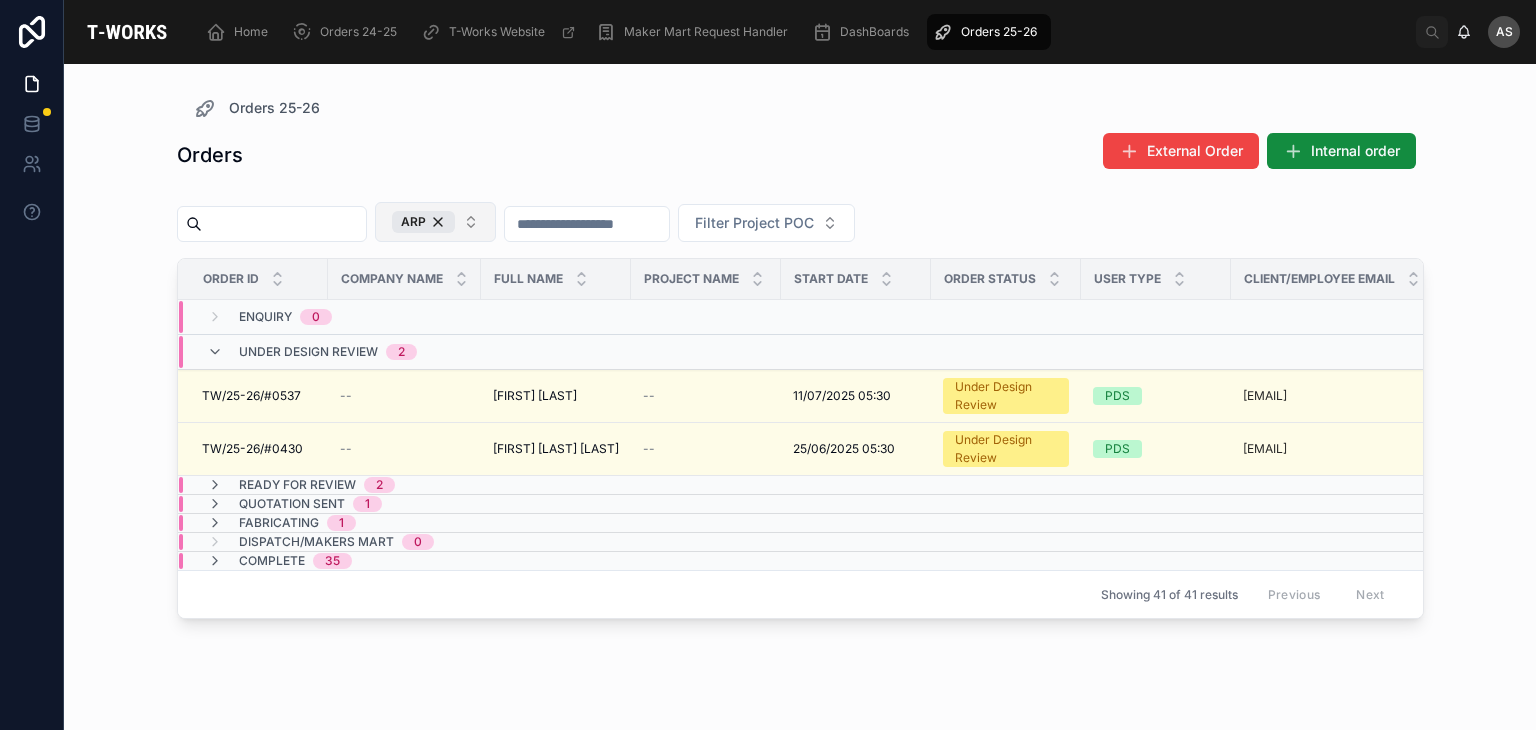 click on "ARP" at bounding box center [435, 222] 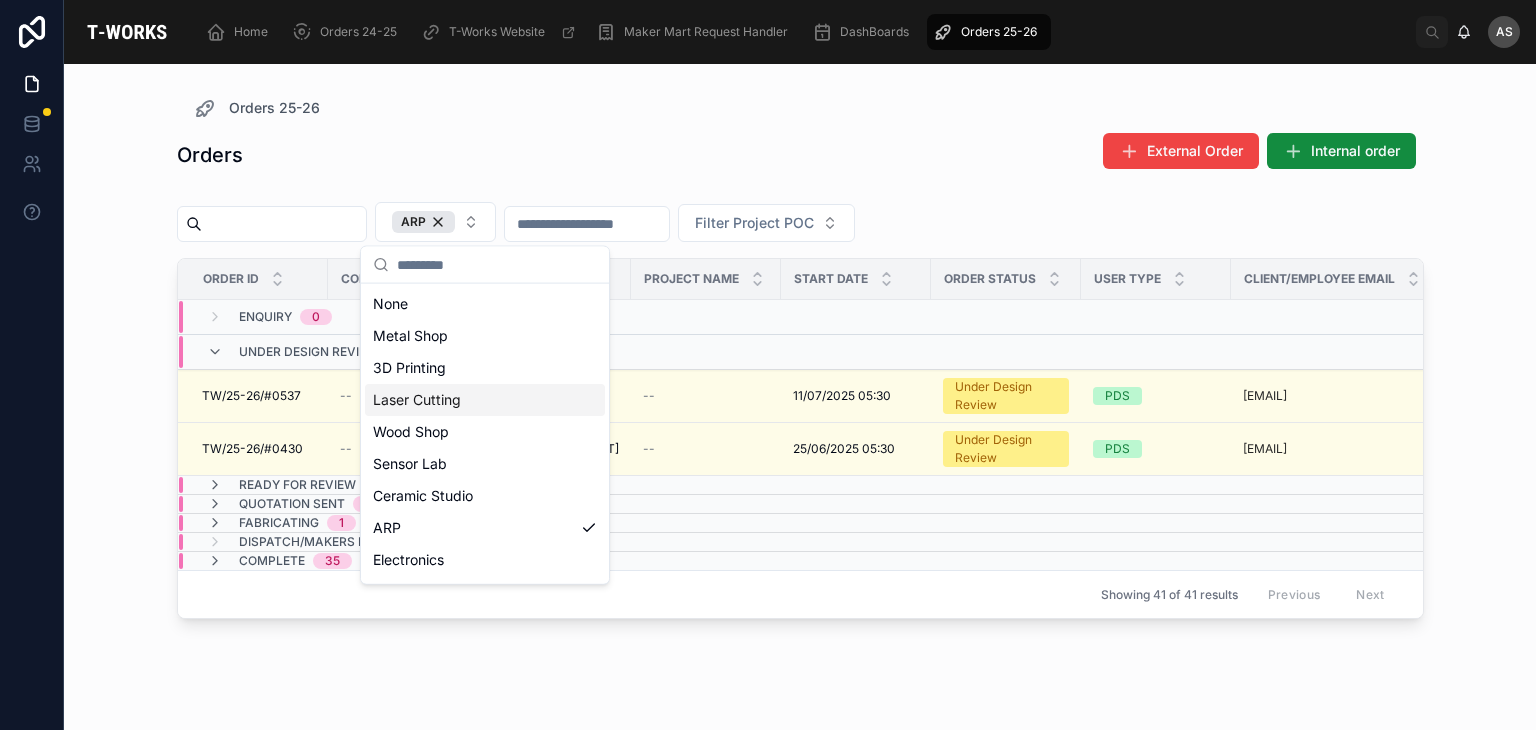 click on "Laser Cutting" at bounding box center (485, 400) 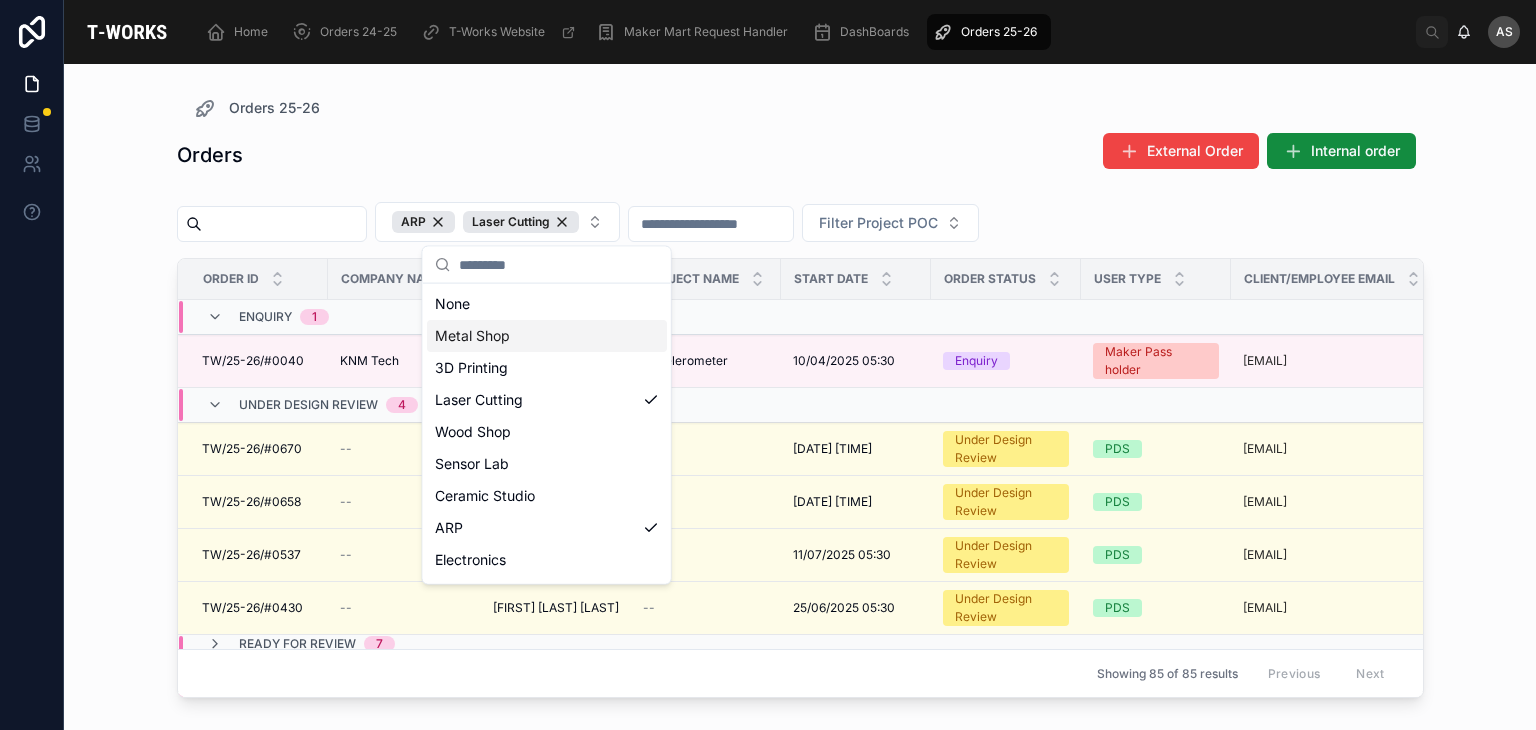 click on "Orders External Order Internal order ARP Laser Cutting Filter Project POC Order ID Company Name Full Name Project Name Start Date Order Status User Type Client/Employee Email Phone Capability Enquiry 1 TW/25-26/#0040 TW/25-26/#0040 KNM Tech KNM Tech [FIRST] [LAST] [FIRST] [LAST] Accelerometer Accelerometer 10/04/2025 05:30 10/04/2025 05:30 Enquiry Maker Pass holder [EMAIL] [PHONE] Laser Cutting Under Design Review 4 TW/25-26/#0670 TW/25-26/#0670 -- [FIRST] [LAST] [FIRST] [LAST] -- 31/07/2025 05:30 31/07/2025 05:30 Under Design Review PDS [EMAIL] [PHONE] Laser Cutting TW/25-26/#0658 TW/25-26/#0658 -- [FIRST] [LAST] [FIRST] [LAST] -- 30/07/2025 05:30 30/07/2025 05:30 Under Design Review PDS [EMAIL] [PHONE] Laser Cutting TW/25-26/#0537 TW/25-26/#0537 -- [FIRST] [LAST] [FIRST] [LAST] -- 11/07/2025 05:30 11/07/2025 05:30 Under Design Review PDS [EMAIL] [PHONE] ARP TW/25-26/#0430 TW/25-26/#0430 -- [FIRST] [LAST] -- PDS ARP 7 4 3" at bounding box center (800, 413) 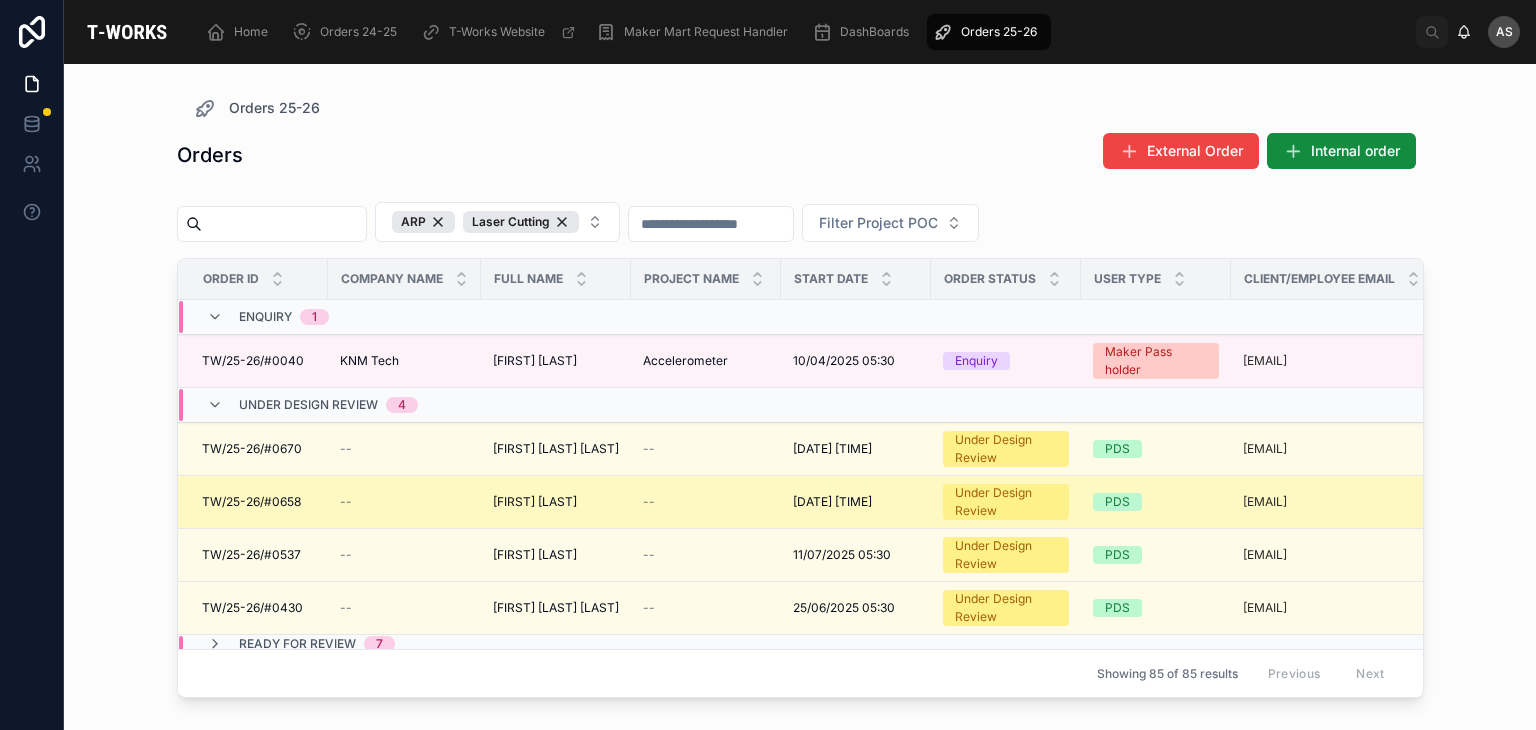 scroll, scrollTop: 91, scrollLeft: 0, axis: vertical 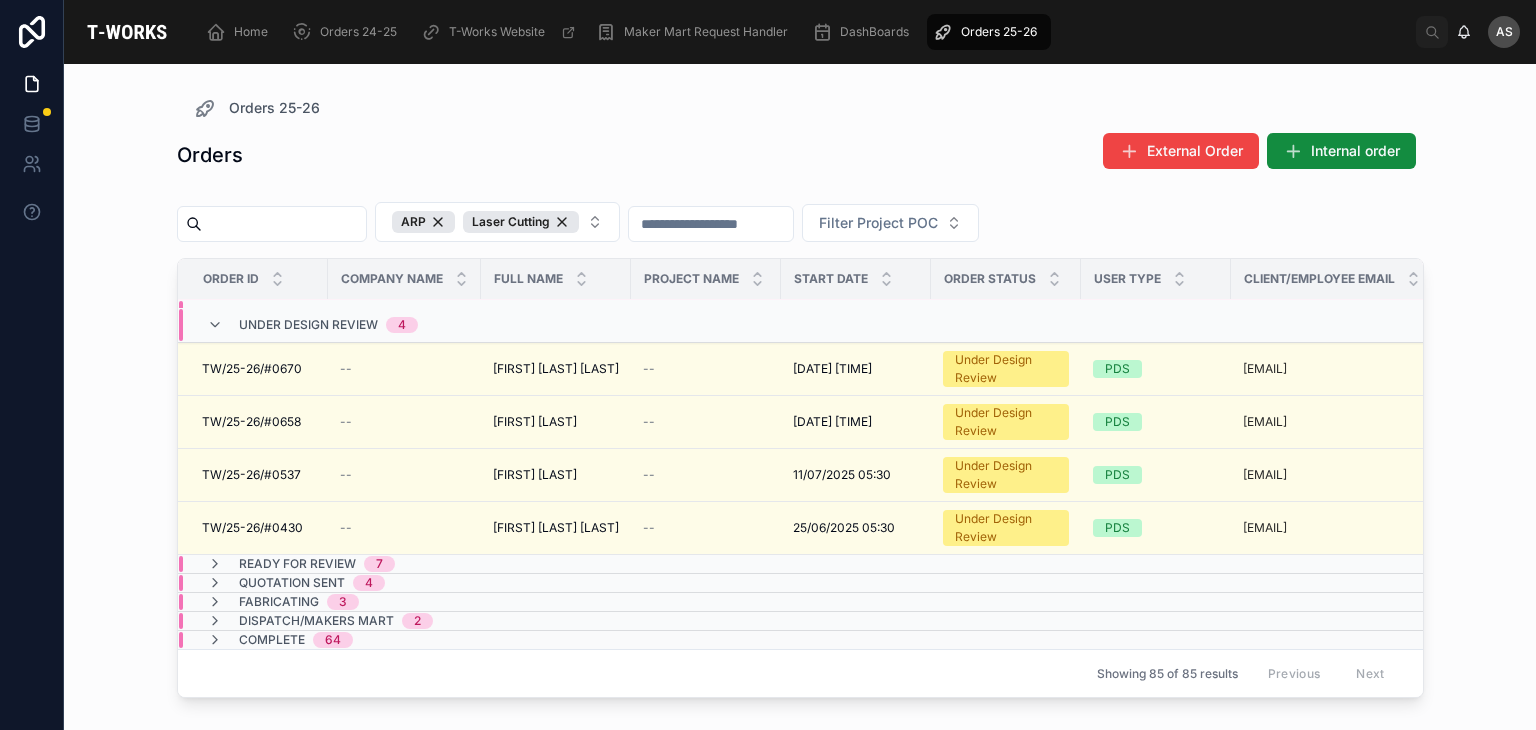 click on "Ready for Review 7" at bounding box center (301, 564) 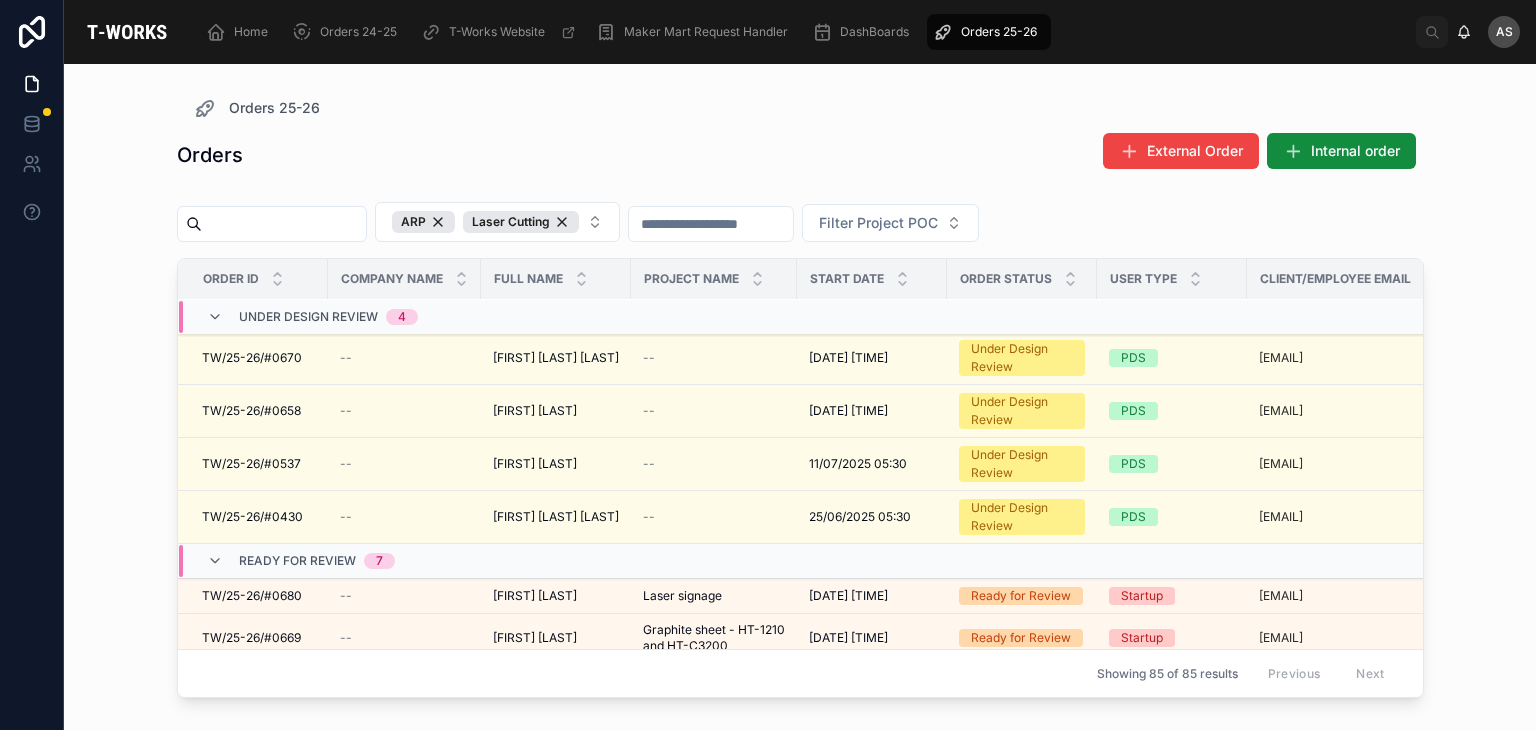 scroll, scrollTop: 312, scrollLeft: 0, axis: vertical 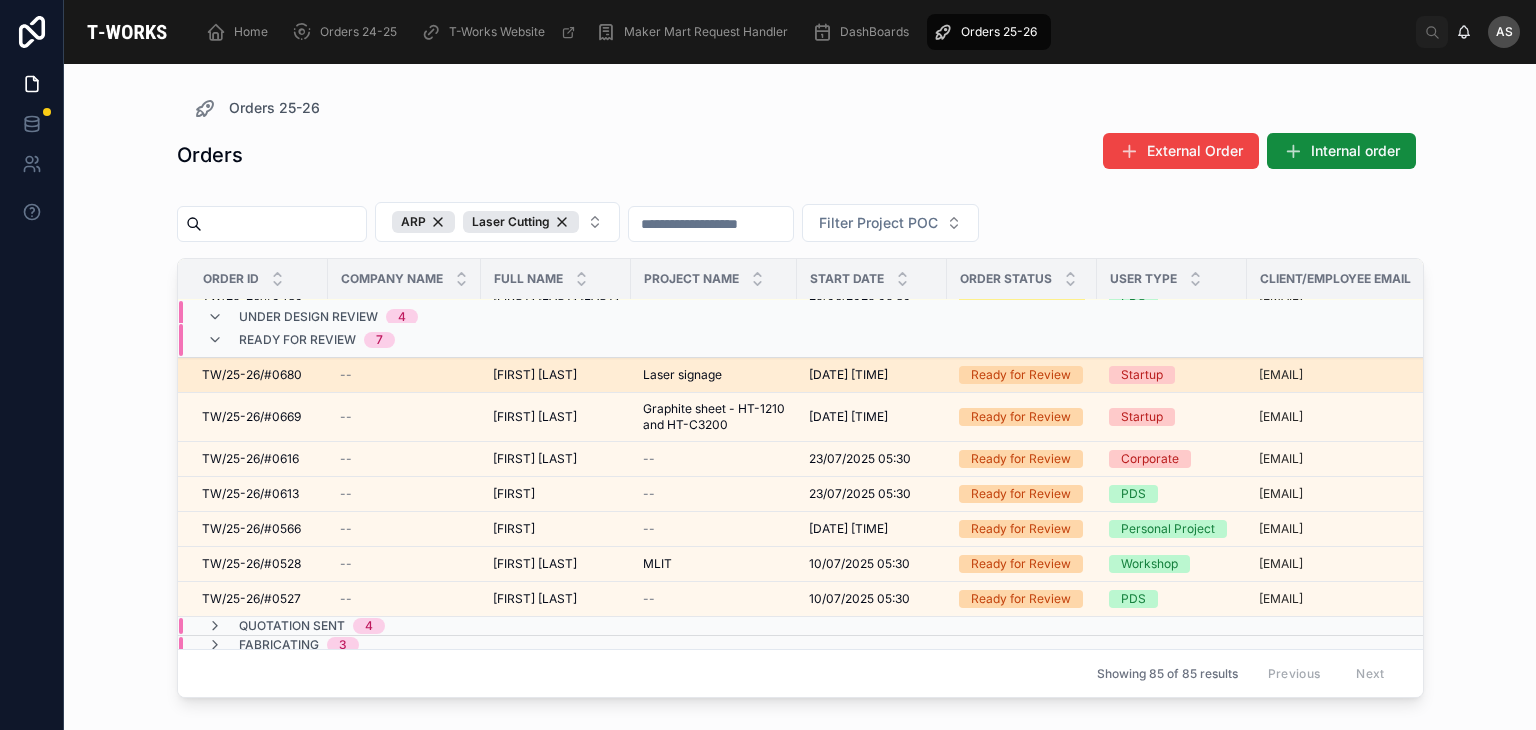 click on "[FIRST] [LAST]" at bounding box center (535, 375) 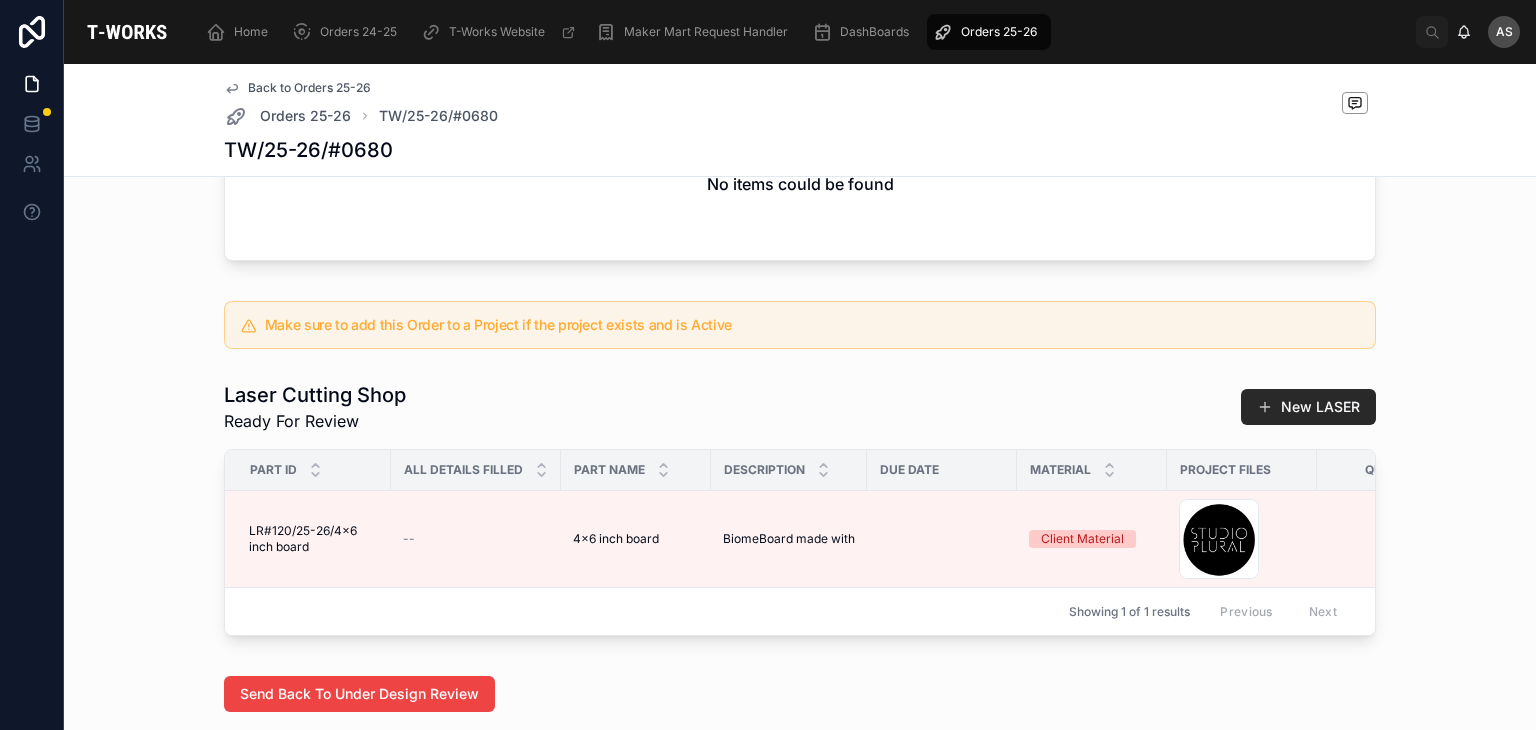 scroll, scrollTop: 884, scrollLeft: 0, axis: vertical 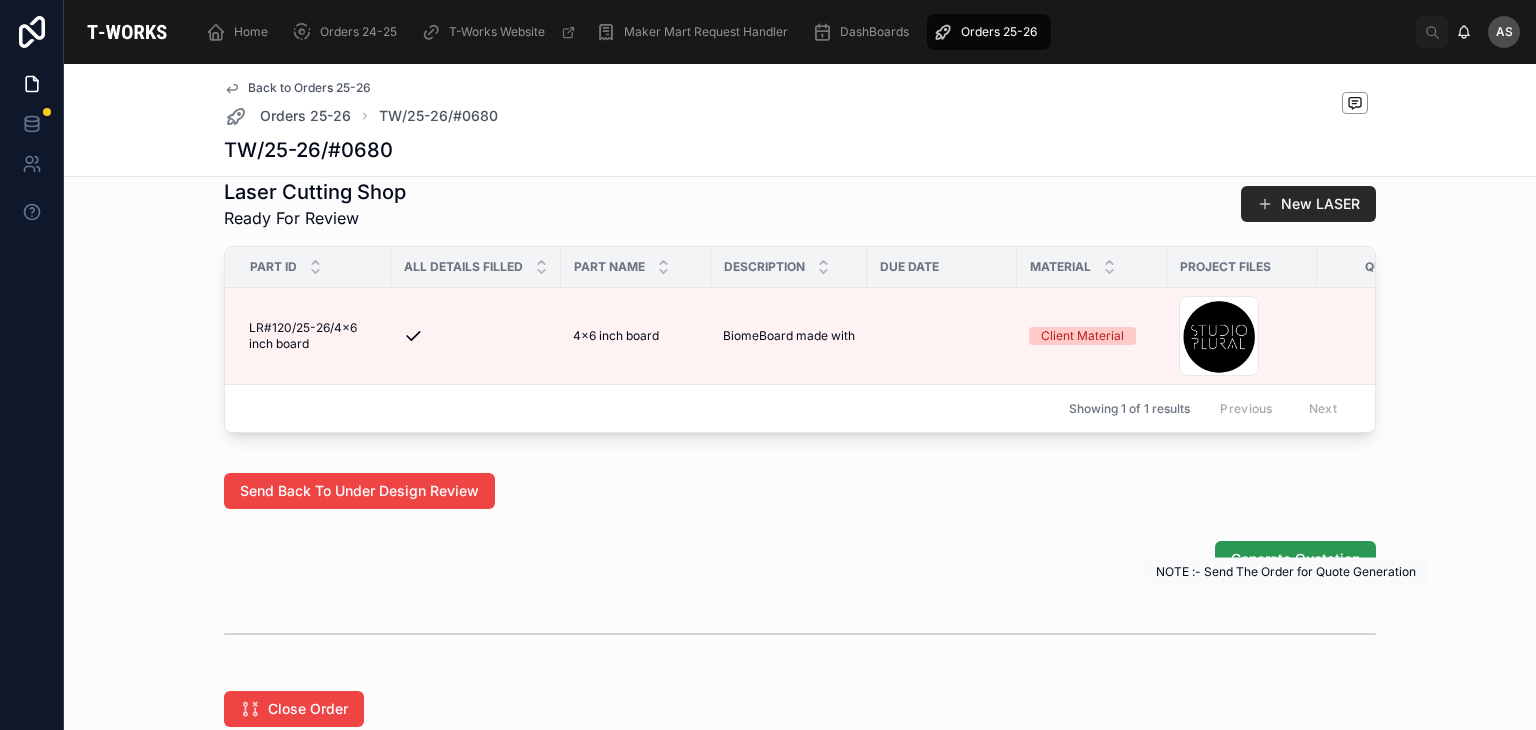 click on "Generate Quotation" at bounding box center [1295, 559] 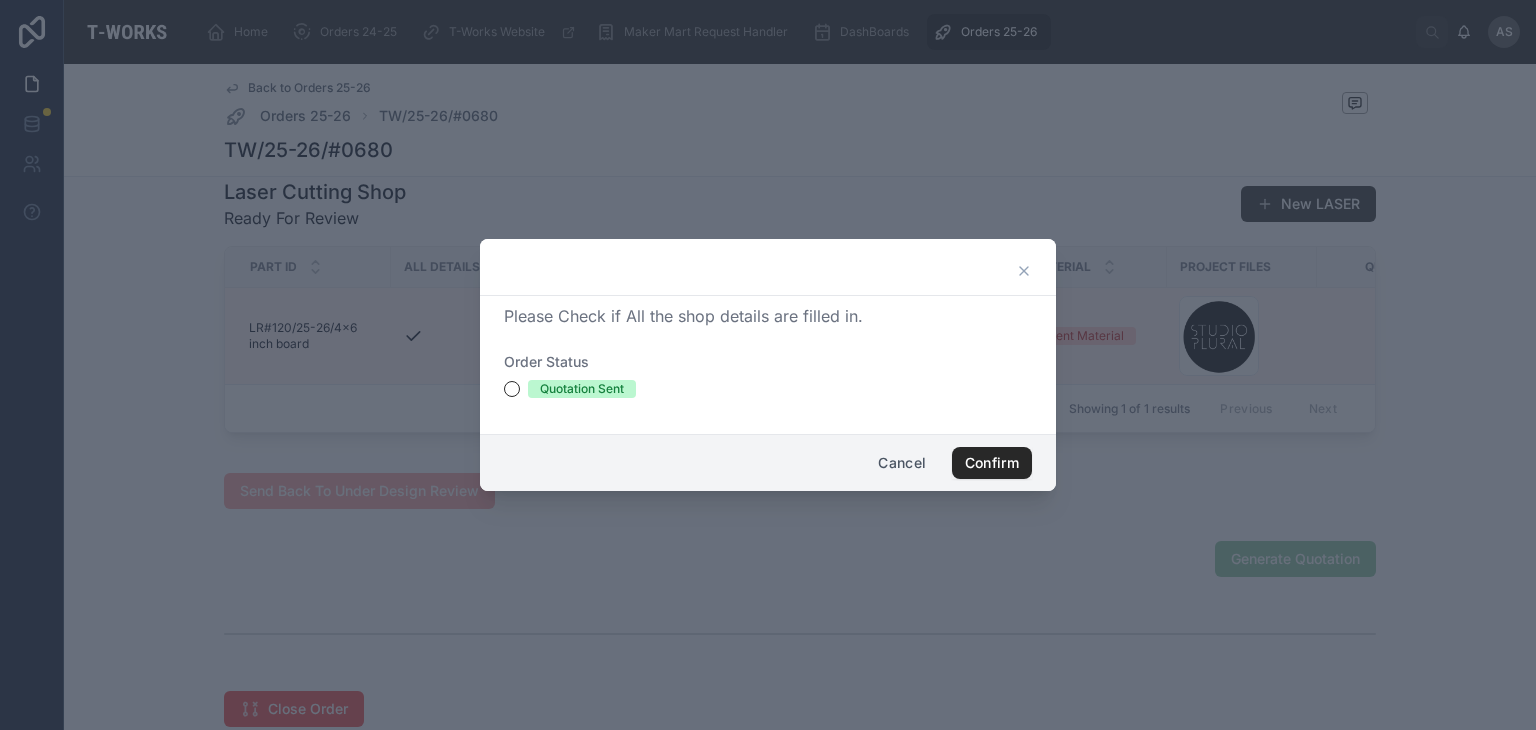 click at bounding box center (768, 267) 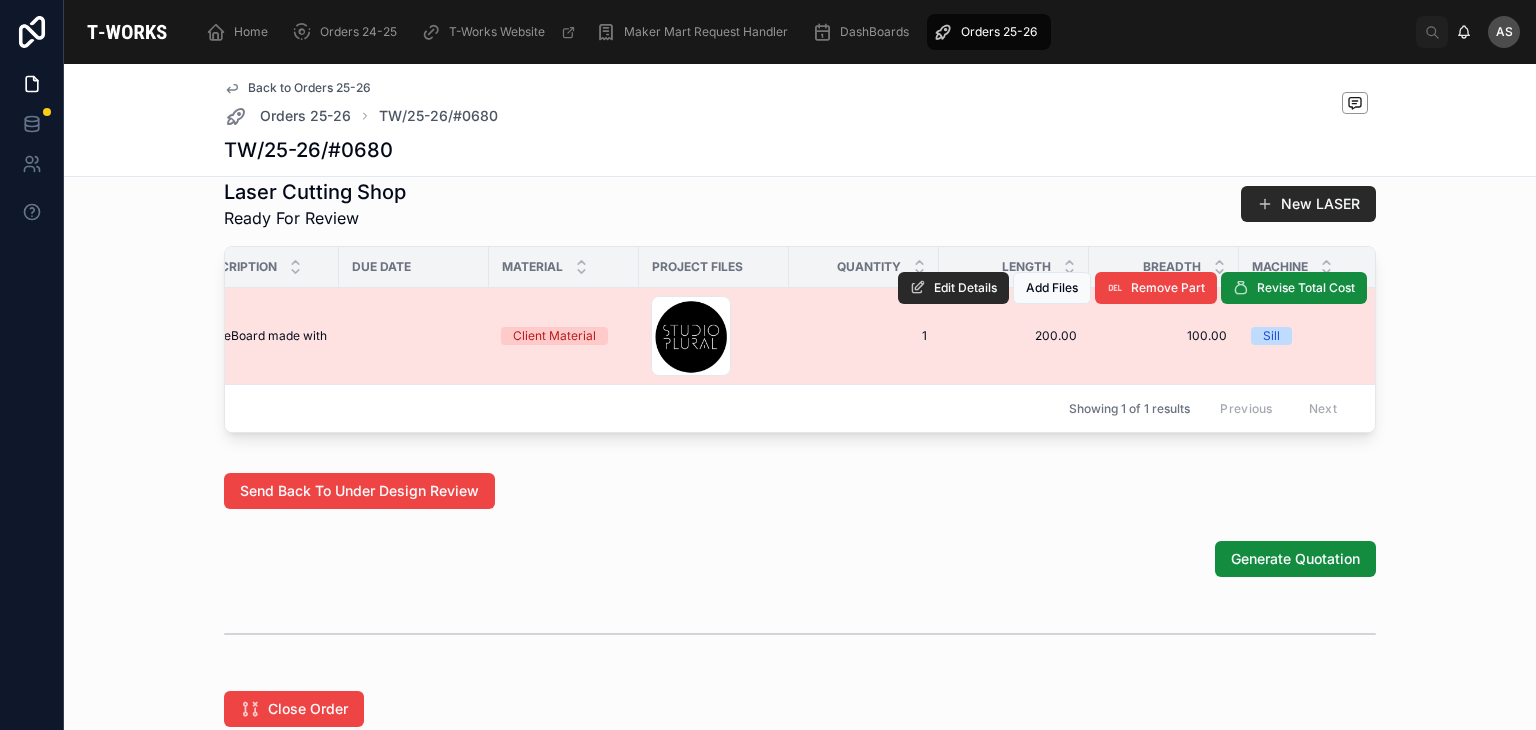 scroll, scrollTop: 0, scrollLeft: 1021, axis: horizontal 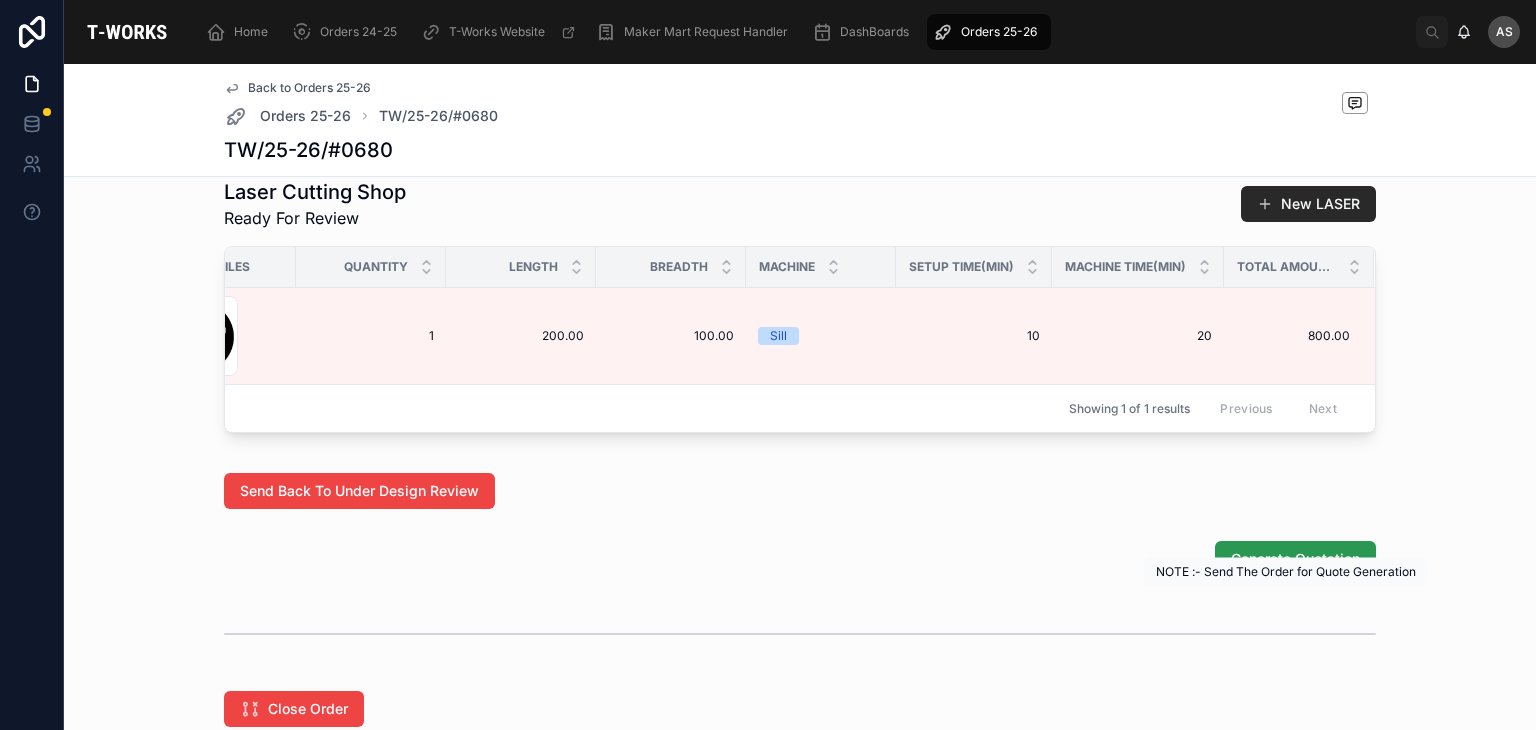click on "Home  Orders 24-25 T-Works Website Maker Mart Request Handler DashBoards Orders 25-26 as [FIRST] [LAST] Back to Orders 25-26 Orders 25-26 TW/25-26/#0680 TW/25-26/#0680 Under Design Review 3 Ready for Review 4 Quotation Sent 5 Fabricating 6 Dispatch/Makers Mart 7 Complete CRM Cust ID Company Name Email ID Customer Name Phone Number User Type BD POC Total Orders Placed CUST#16009 CUST#16009 -- [EMAIL] [FIRST] [LAST] [FIRST] [LAST] [PHONE] -- Orders Placed  0 Orders Placed  0 Edit Details Showing 1 of 1 results Previous Next Edit Details Full Name [FIRST] [LAST] Order Receival Pickup User Type Startup BD POC Order Description -- Due Date` [DATE] [TIME] Packaging/Shiping Cost 100 Maker Mart New Request Handler No items could be found Make sure to add this Order to a Project if the project exists and is Active Laser Cutting Shop Ready For Review New LASER Part ID All Details Filled Part Name Description Due Date Material Project Files Quantity Length Breadth Machine Setup Time(Min) Machine Time(Min)" at bounding box center (800, 365) 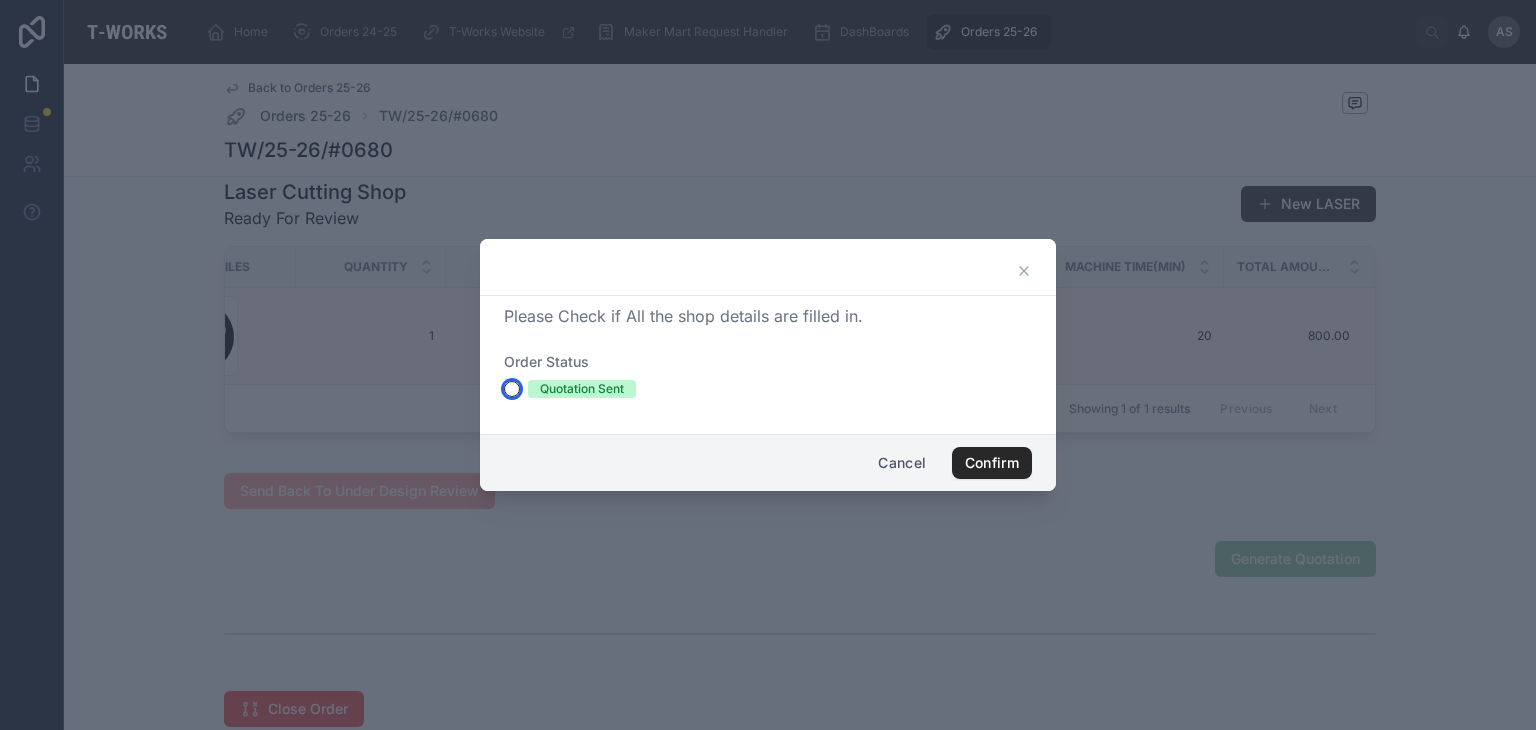 click on "Quotation Sent" at bounding box center [512, 389] 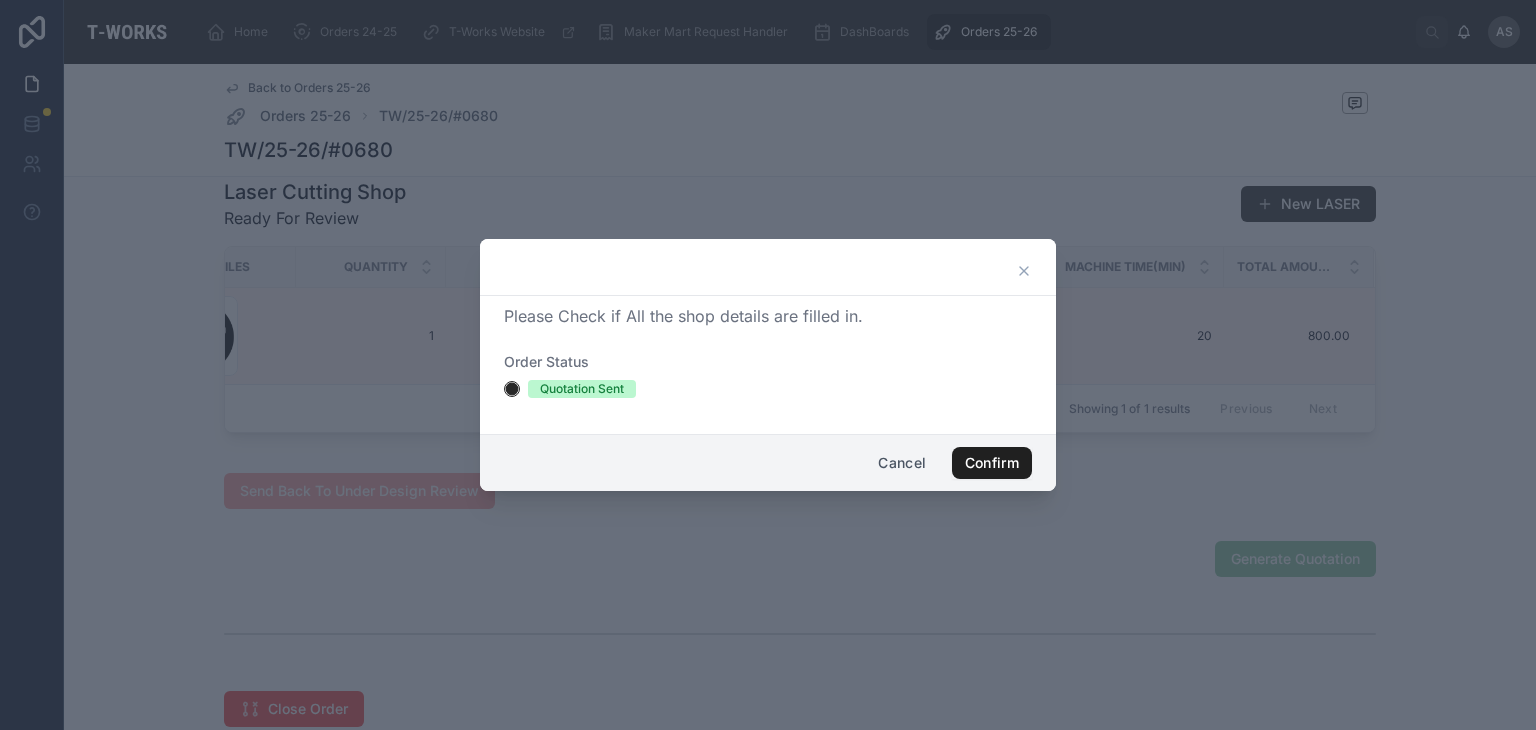 click on "Confirm" at bounding box center (992, 463) 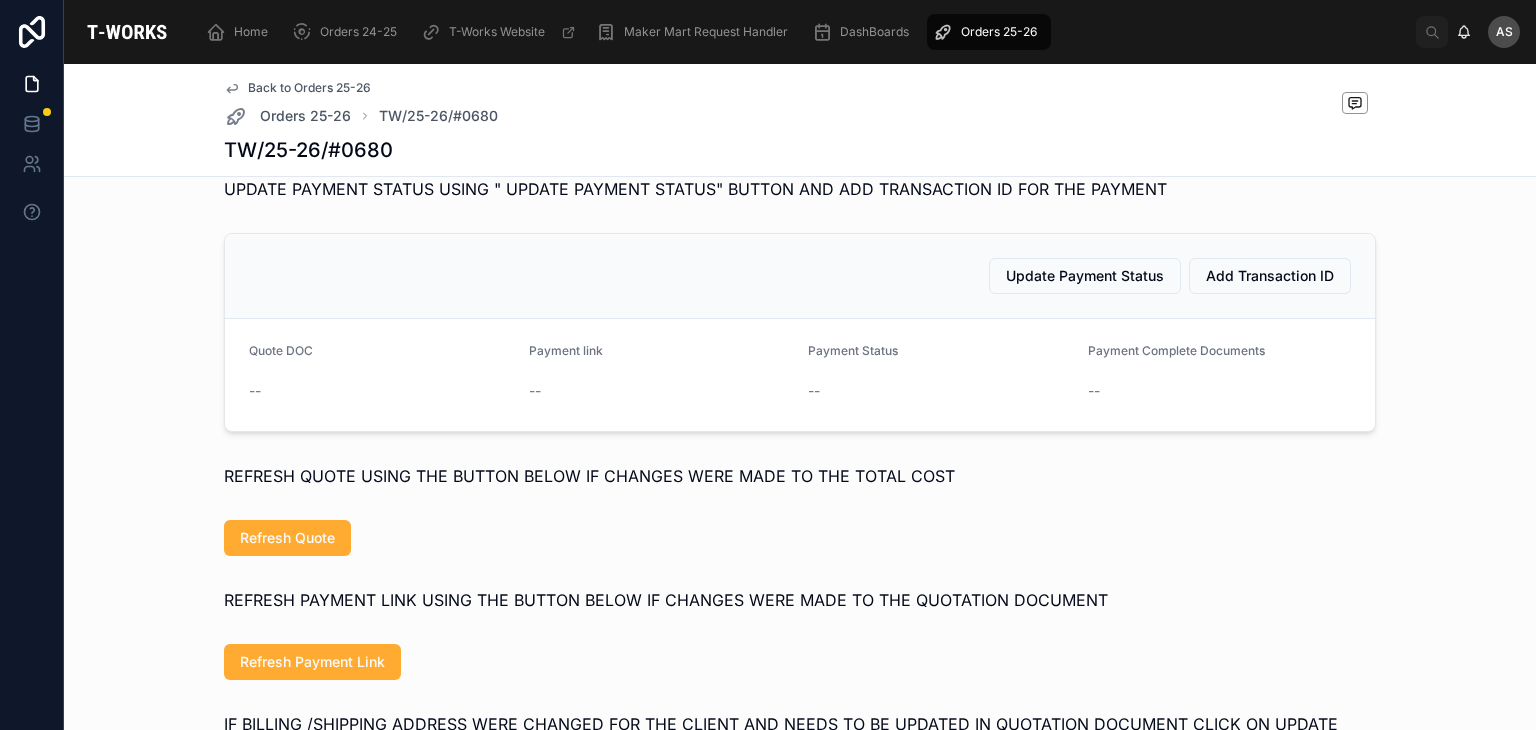 scroll, scrollTop: 876, scrollLeft: 0, axis: vertical 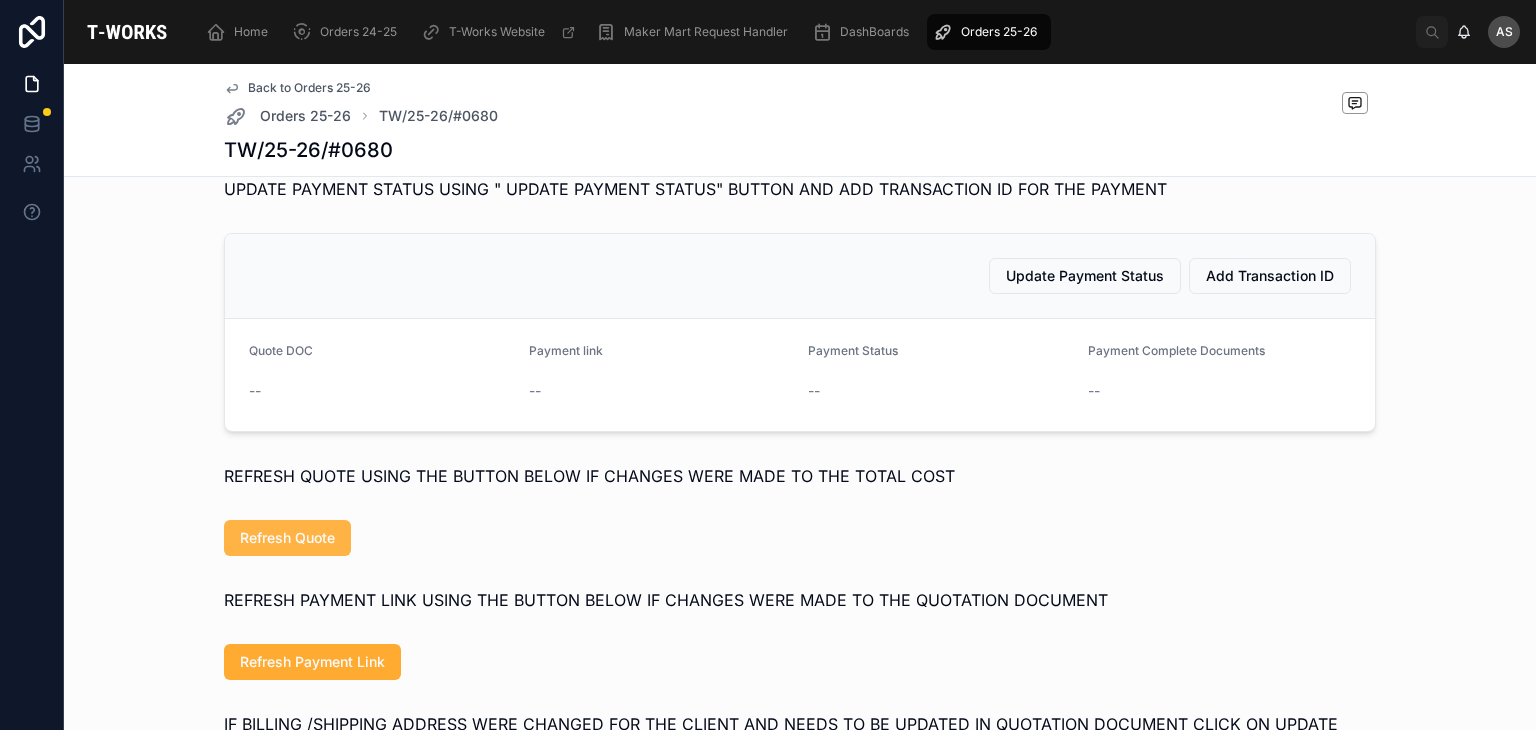 click on "Refresh Quote" at bounding box center [287, 538] 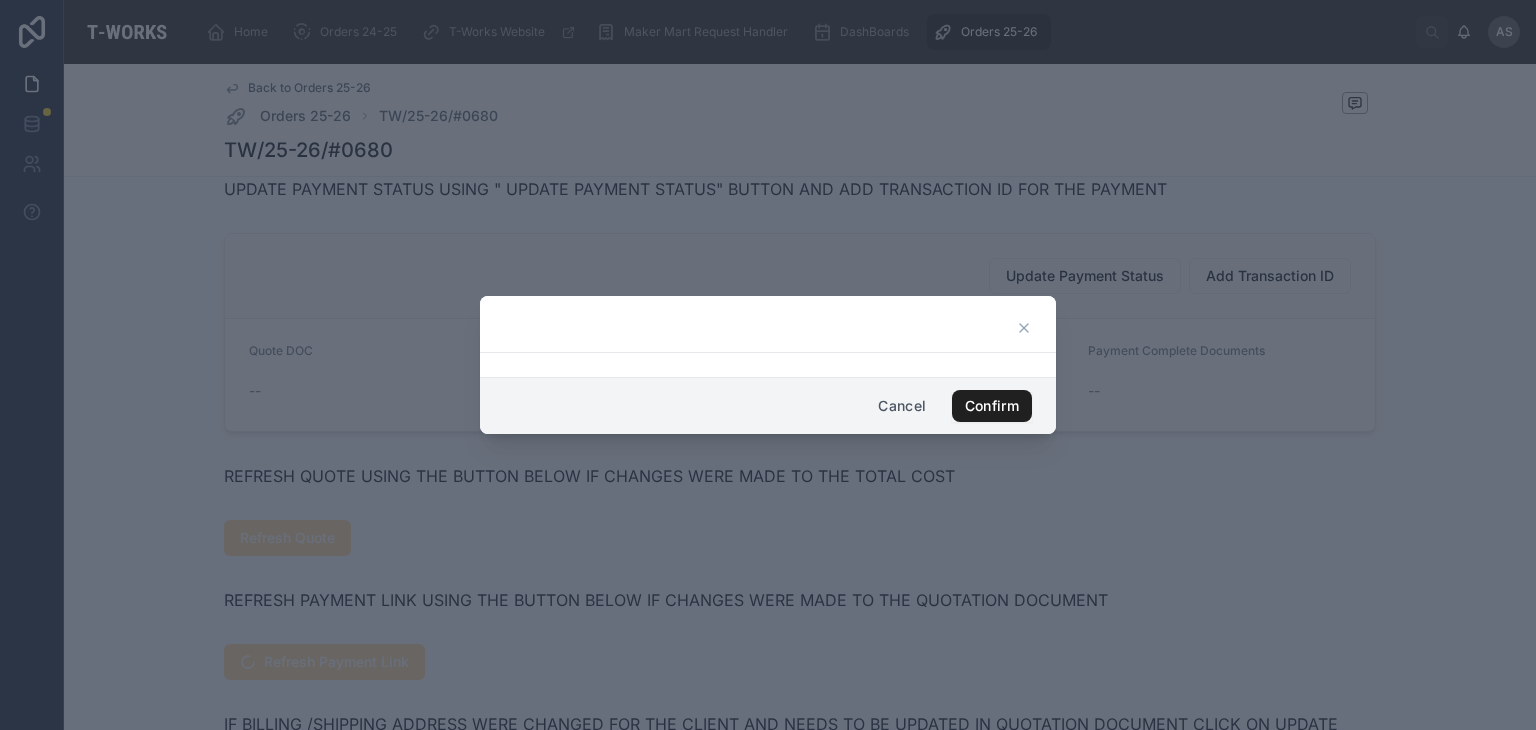 click on "Confirm" at bounding box center (992, 406) 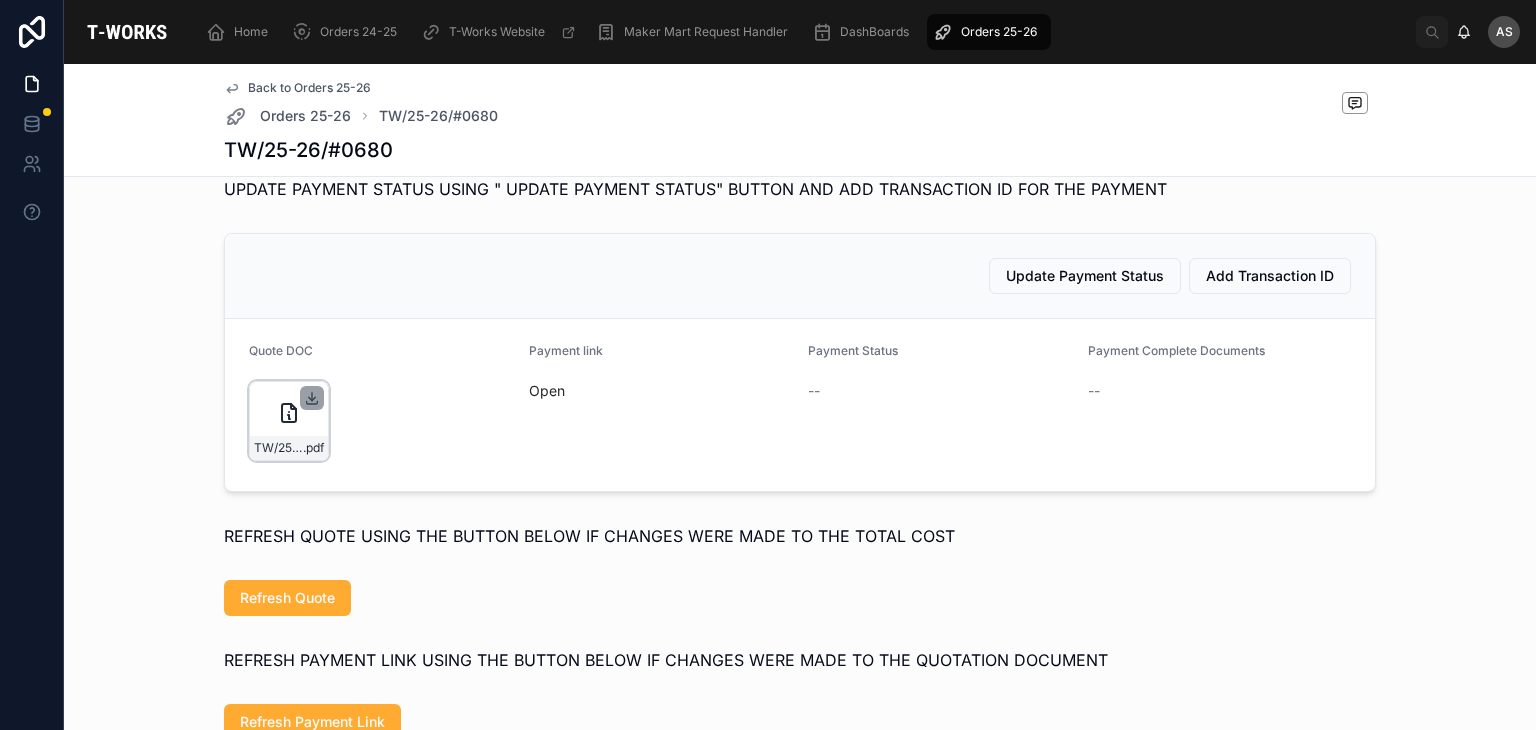 click 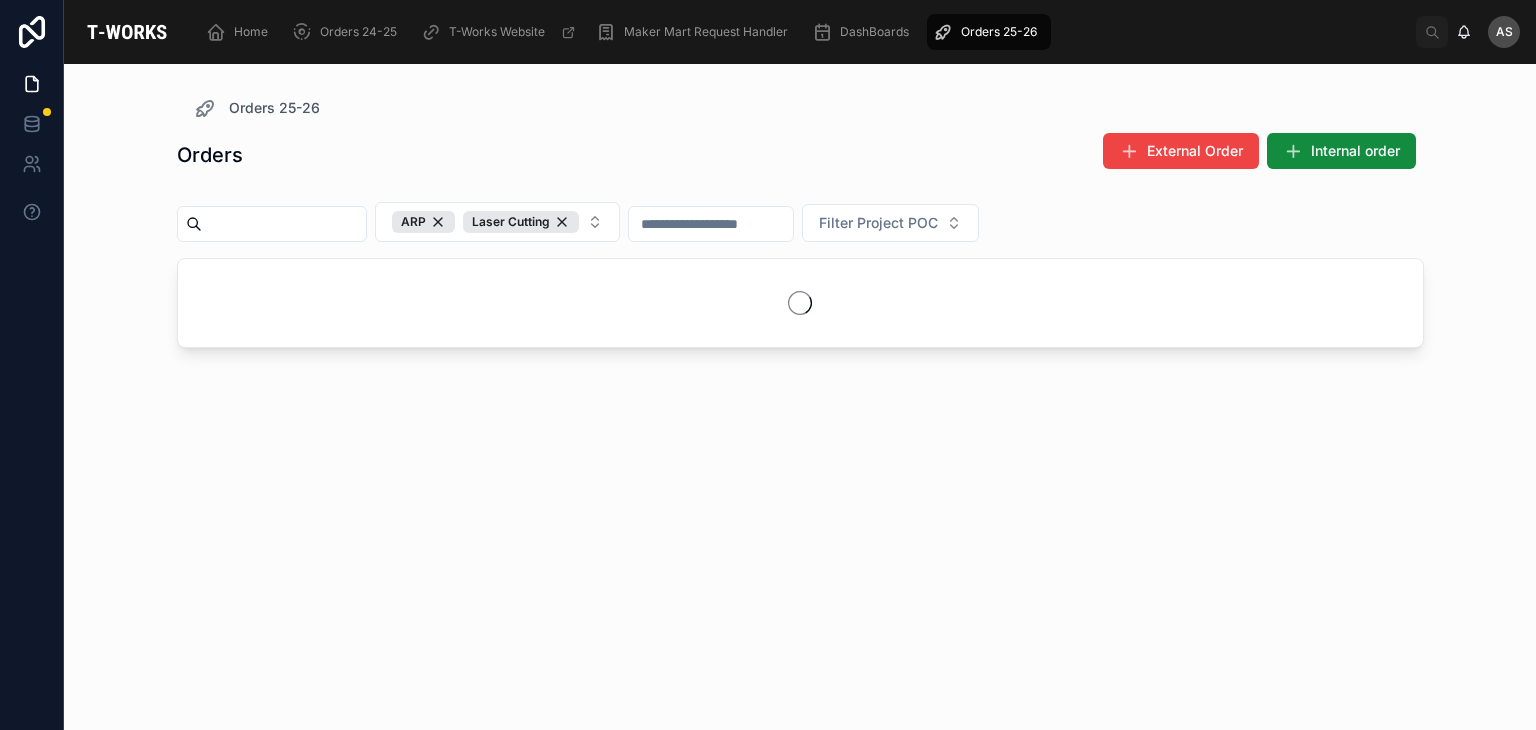 scroll, scrollTop: 0, scrollLeft: 0, axis: both 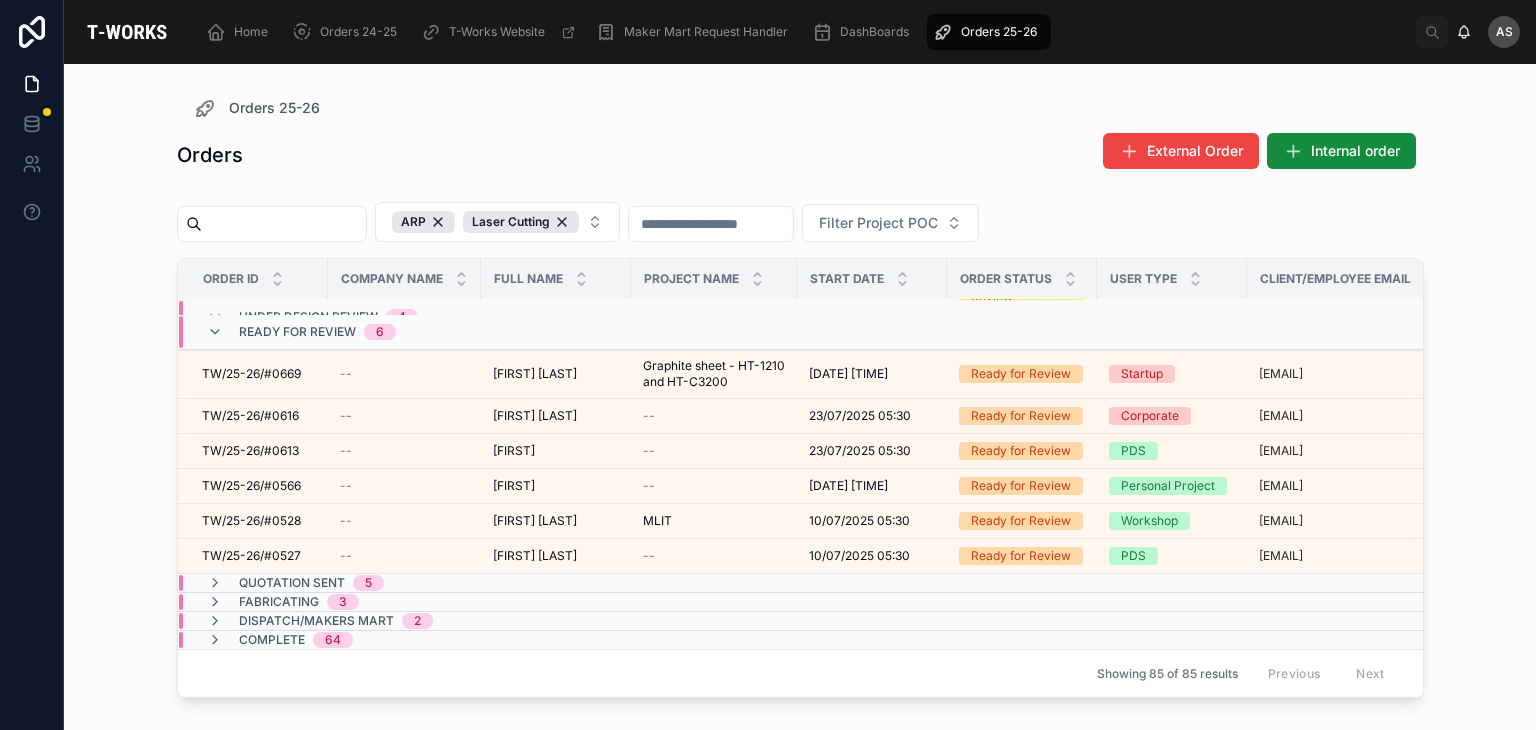 click on "Quotation Sent 5" at bounding box center (404, 583) 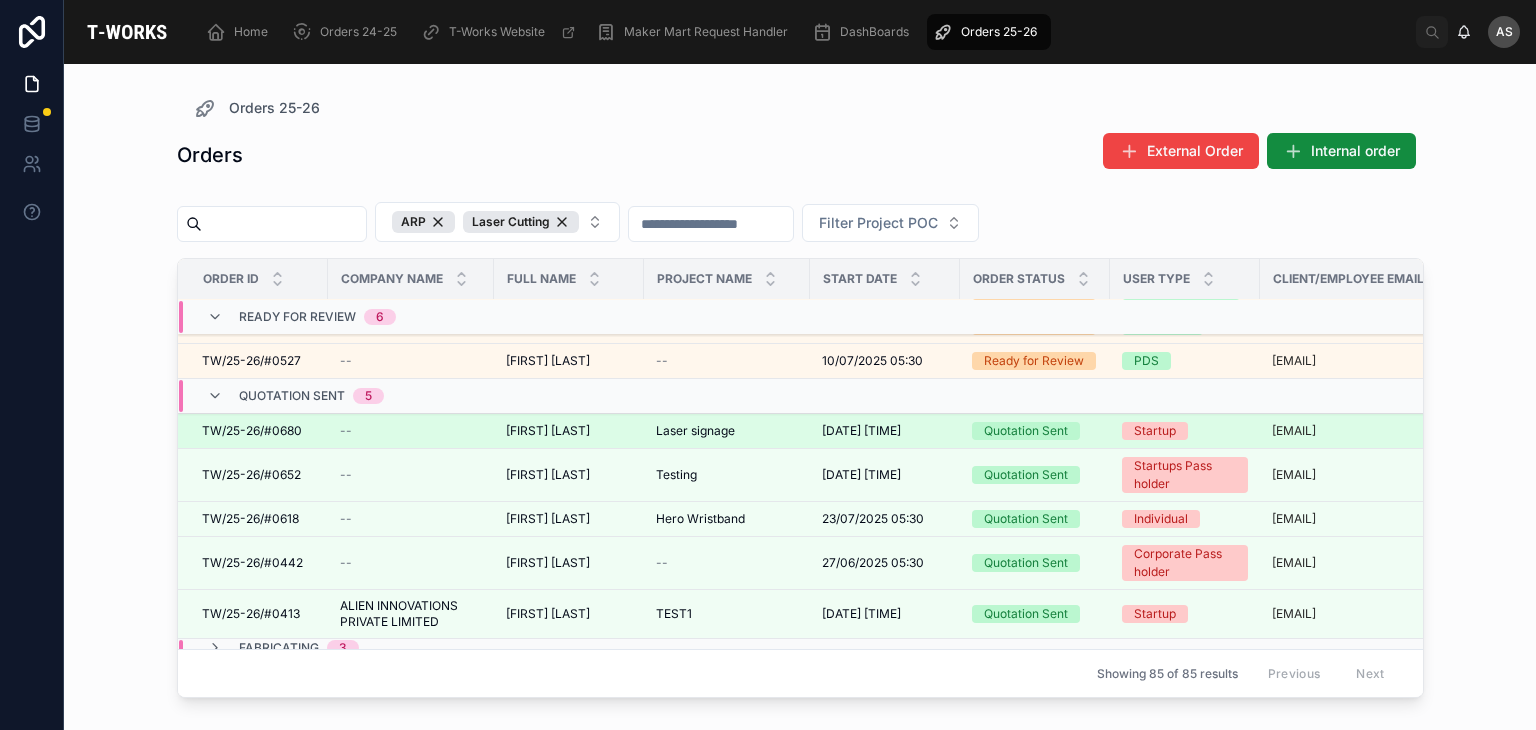 scroll, scrollTop: 508, scrollLeft: 357, axis: both 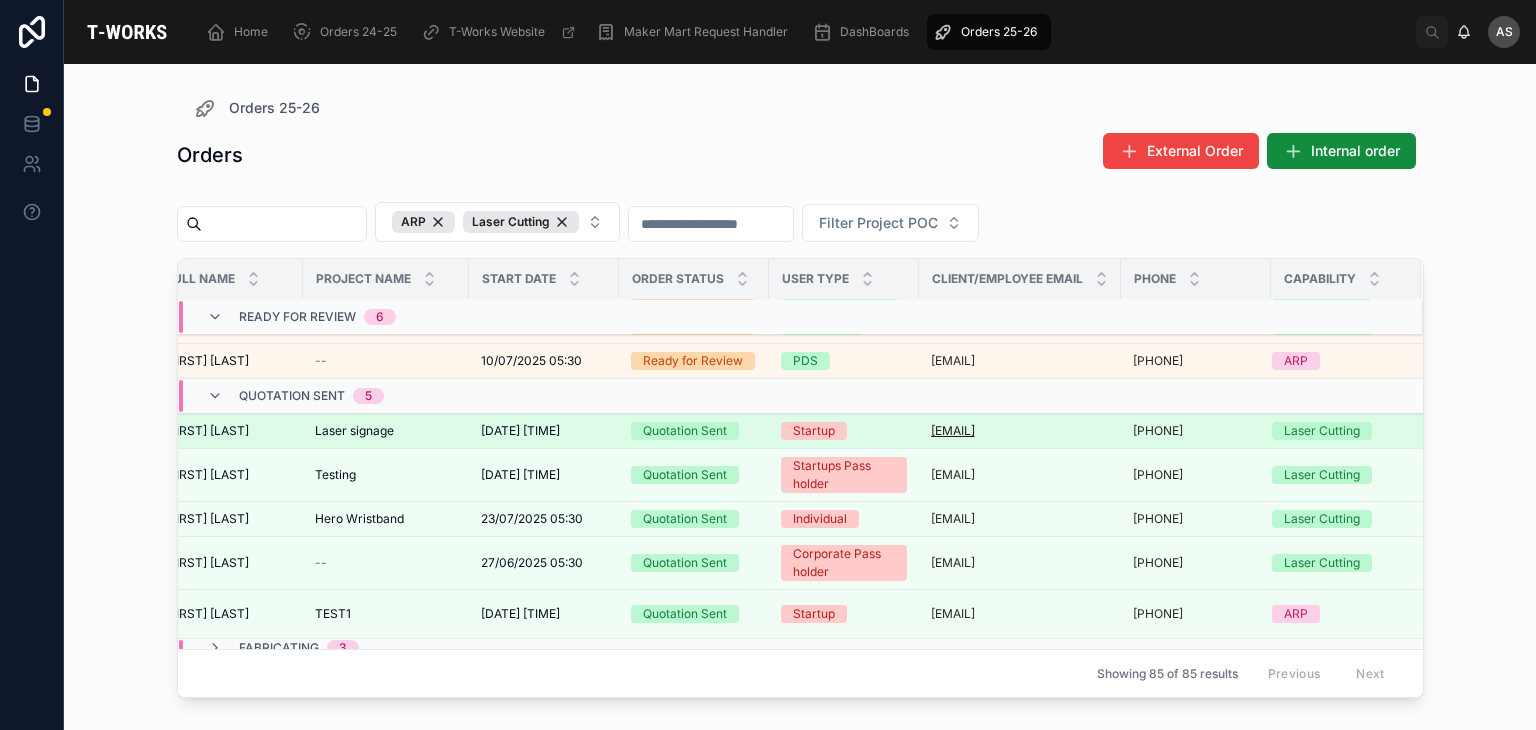 click on "[EMAIL]" at bounding box center [953, 431] 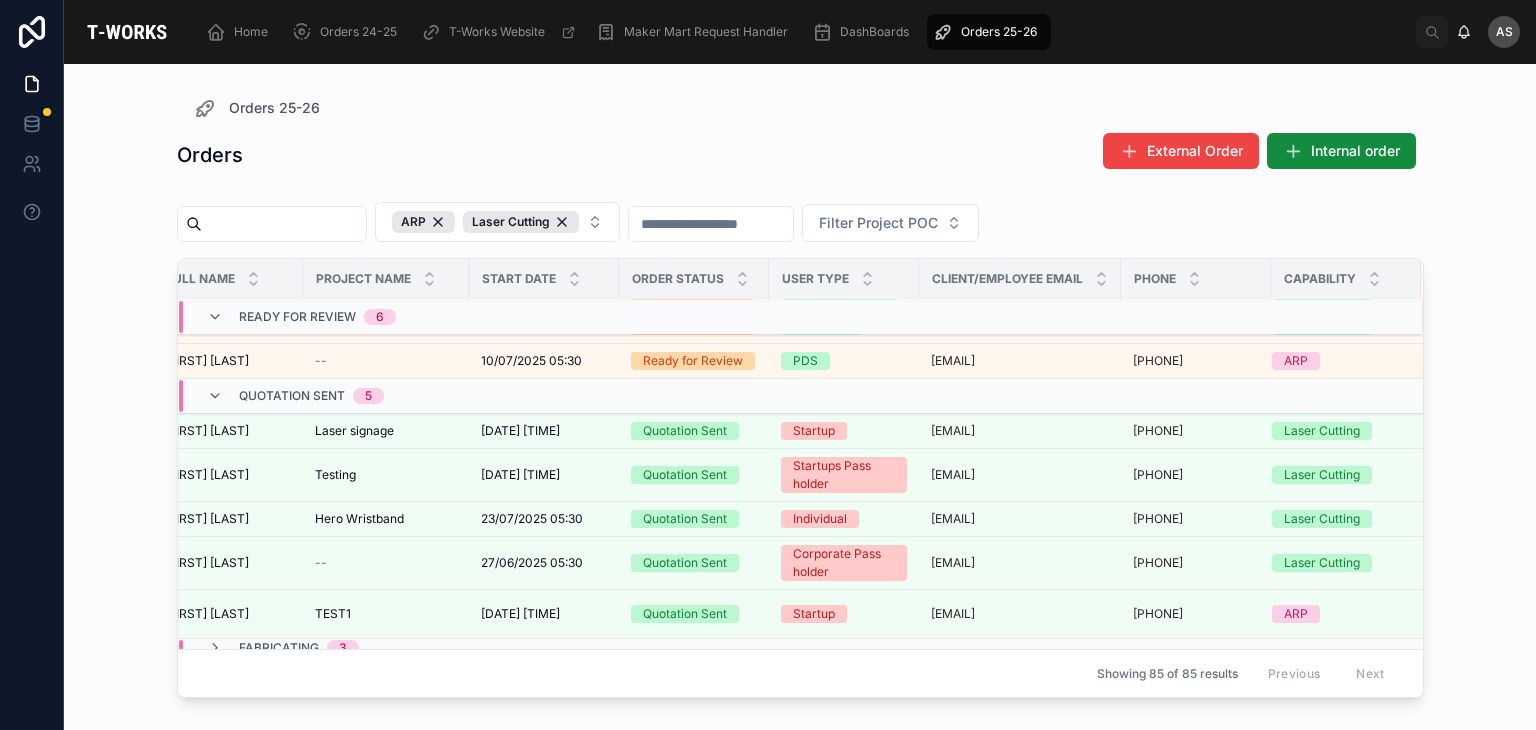 click at bounding box center [1020, 316] 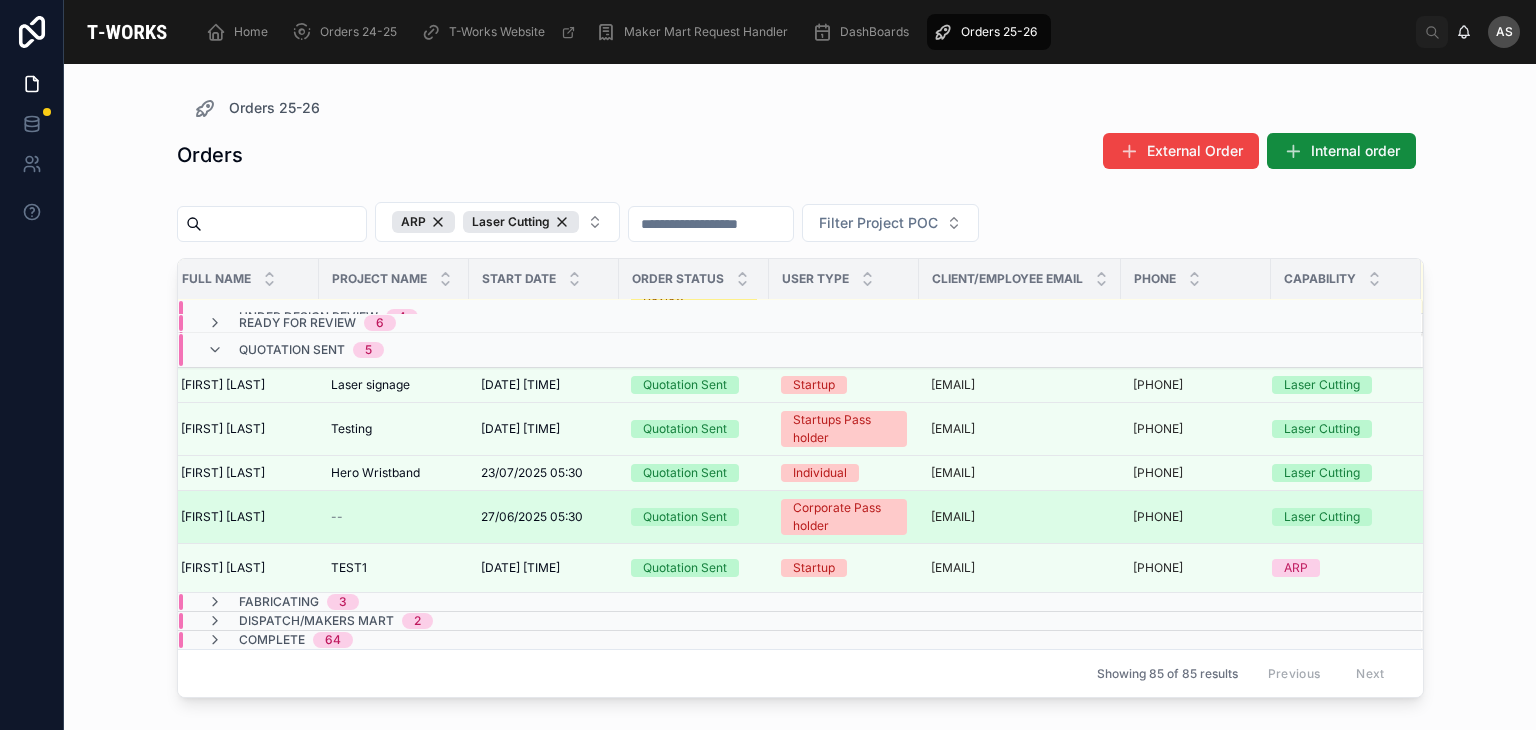 scroll, scrollTop: 331, scrollLeft: 341, axis: both 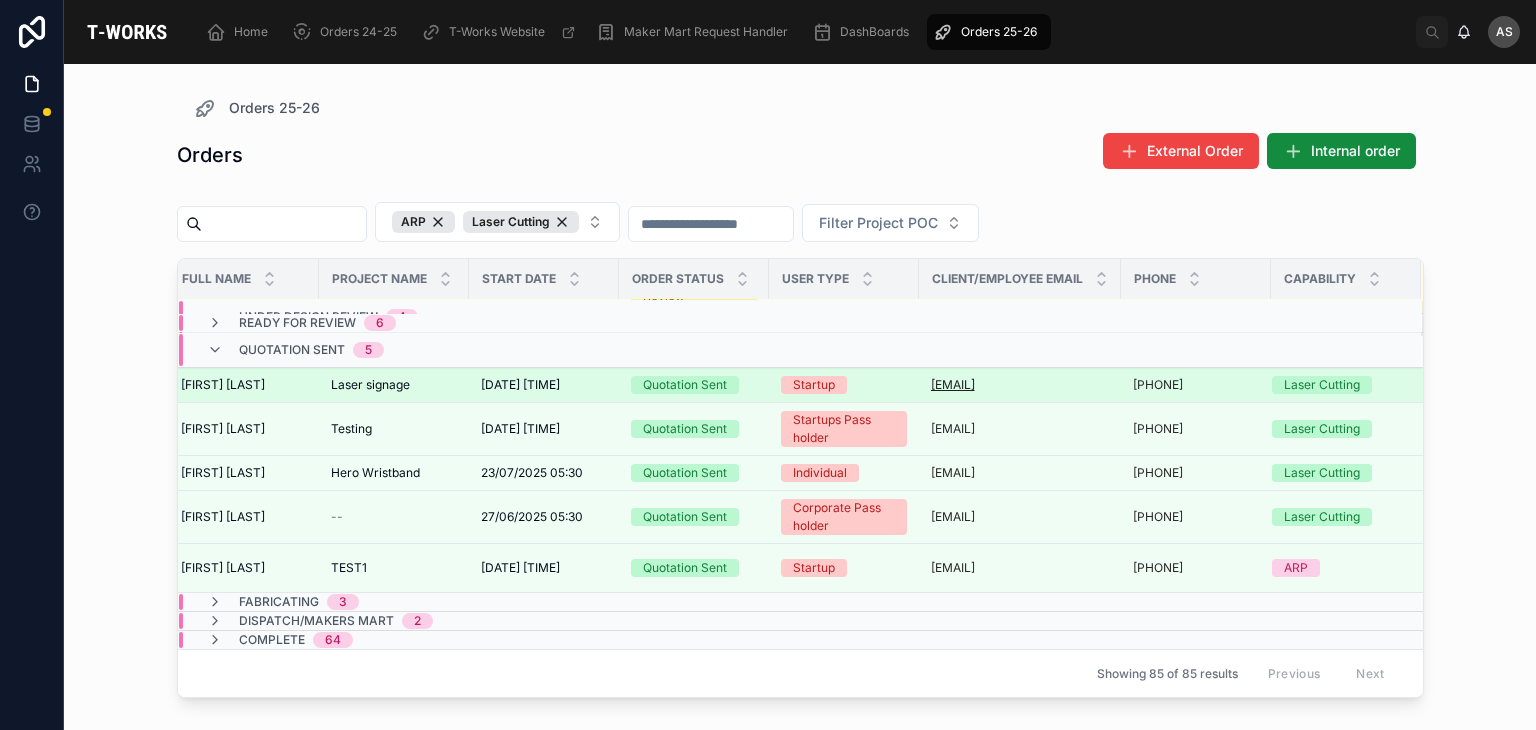 click on "[EMAIL]" at bounding box center (953, 385) 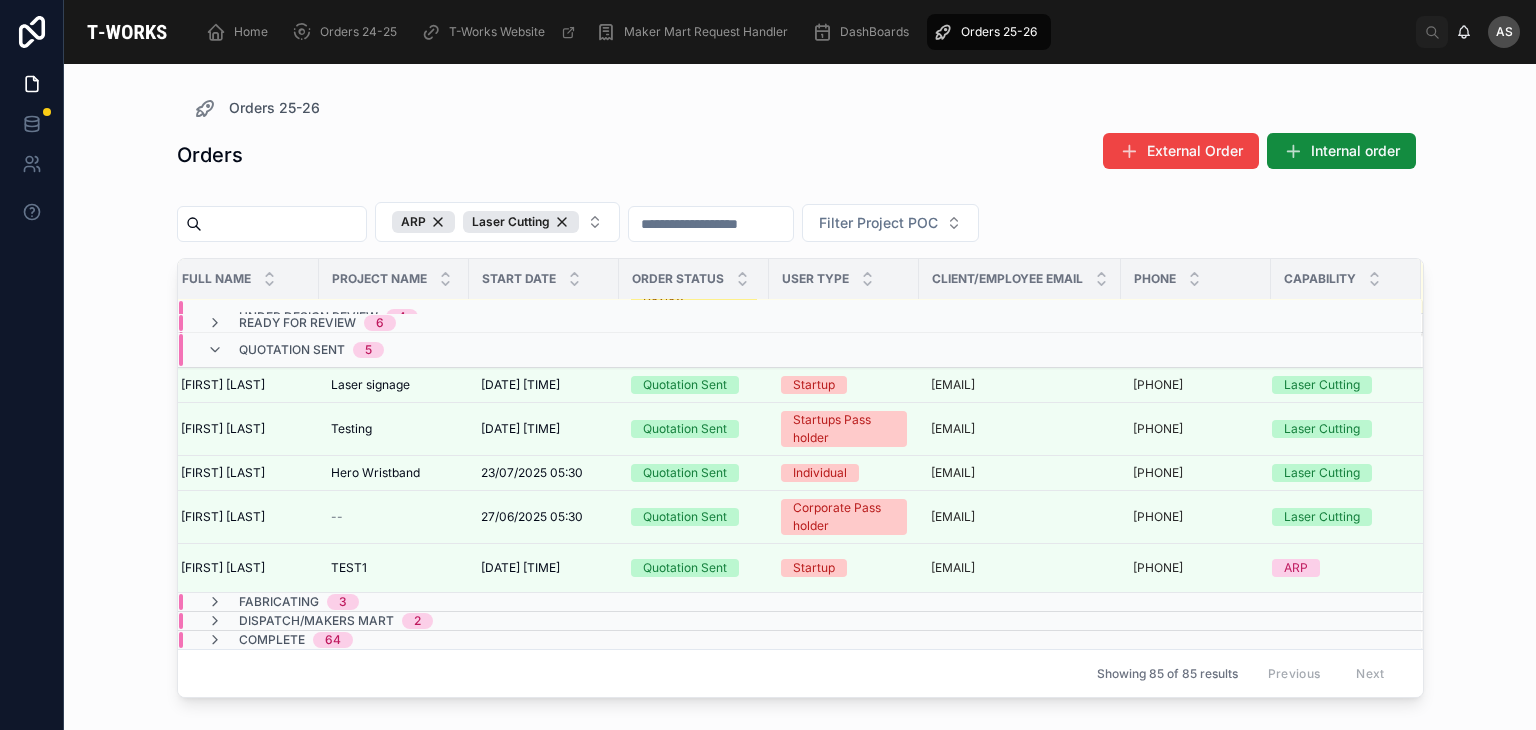 click on "Order ID Company Name Full Name Project Name Start Date Order Status User Type Client/Employee Email Phone Capability Enquiry 1 TW/25-26/#0040 TW/25-26/#0040 KNM Tech KNM Tech [FIRST] [LAST] [FIRST] [LAST] Accelerometer Accelerometer [DATE] [TIME] [DATE] [TIME] Enquiry Maker Pass holder [EMAIL] [PHONE] Laser Cutting Under Design Review 4 TW/25-26/#0670 TW/25-26/#0670 -- [FIRST] [LAST] [FIRST] [LAST] -- [DATE] [TIME] [DATE] [TIME] Under Design Review PDS [EMAIL] [PHONE] Laser Cutting TW/25-26/#0658 TW/25-26/#0658 -- [FIRST] [LAST] [FIRST] [LAST] -- [DATE] [TIME] [DATE] [TIME] Under Design Review PDS [EMAIL] [PHONE] Laser Cutting TW/25-26/#0537 TW/25-26/#0537 -- [FIRST] [LAST] [FIRST] [LAST] -- [DATE] [TIME] [DATE] [TIME] Under Design Review PDS [EMAIL] [PHONE] ARP" at bounding box center (800, 385) 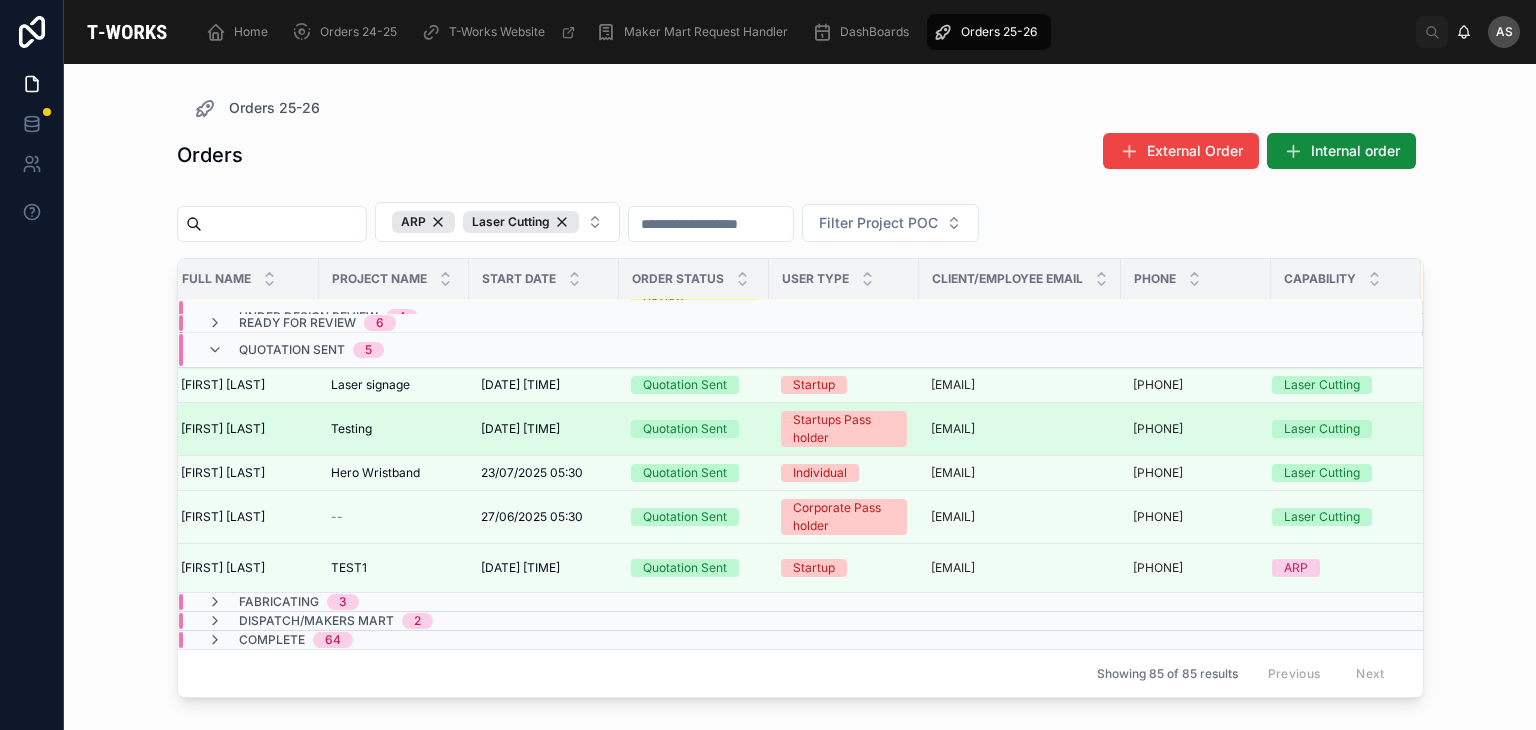 scroll, scrollTop: 331, scrollLeft: 0, axis: vertical 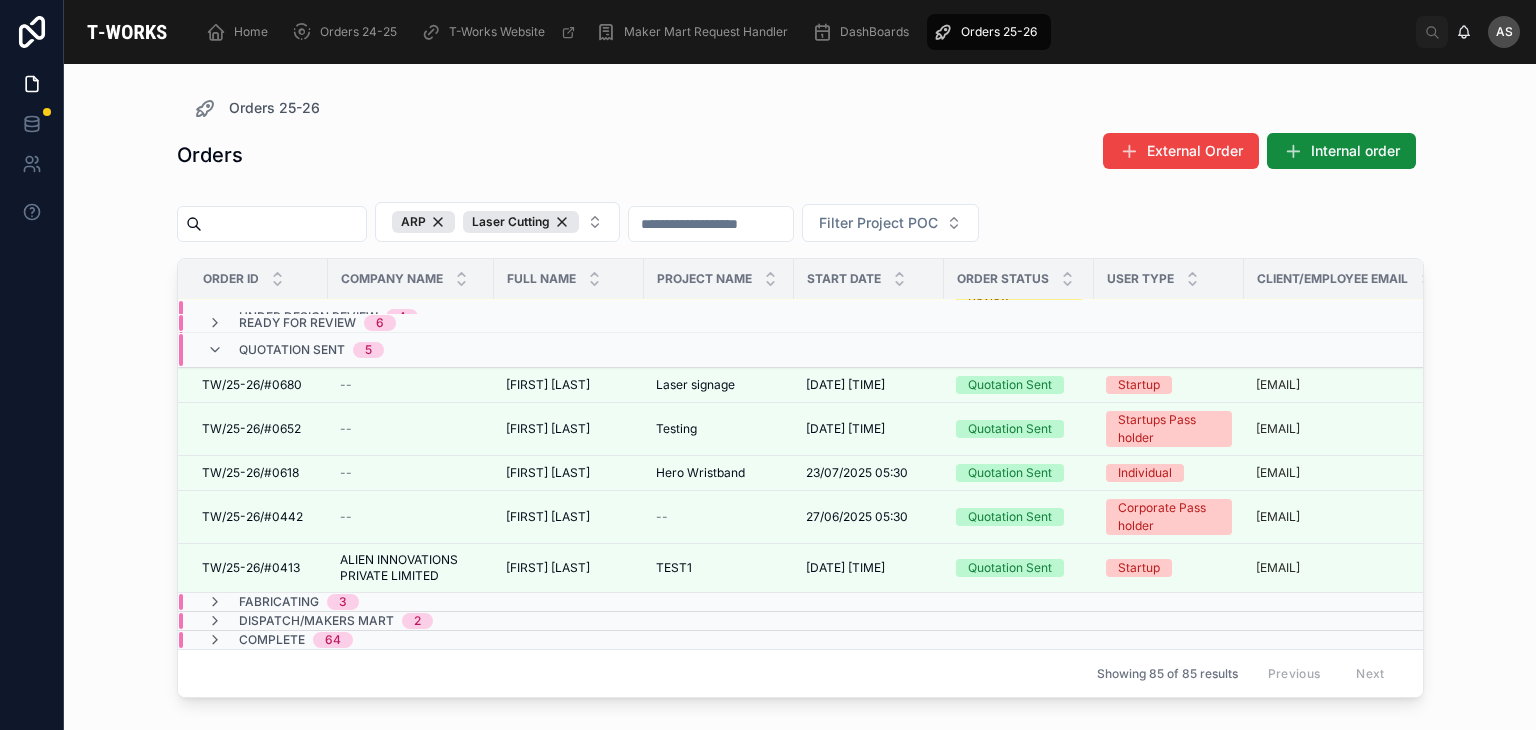click on "Quotation Sent 5" at bounding box center (411, 350) 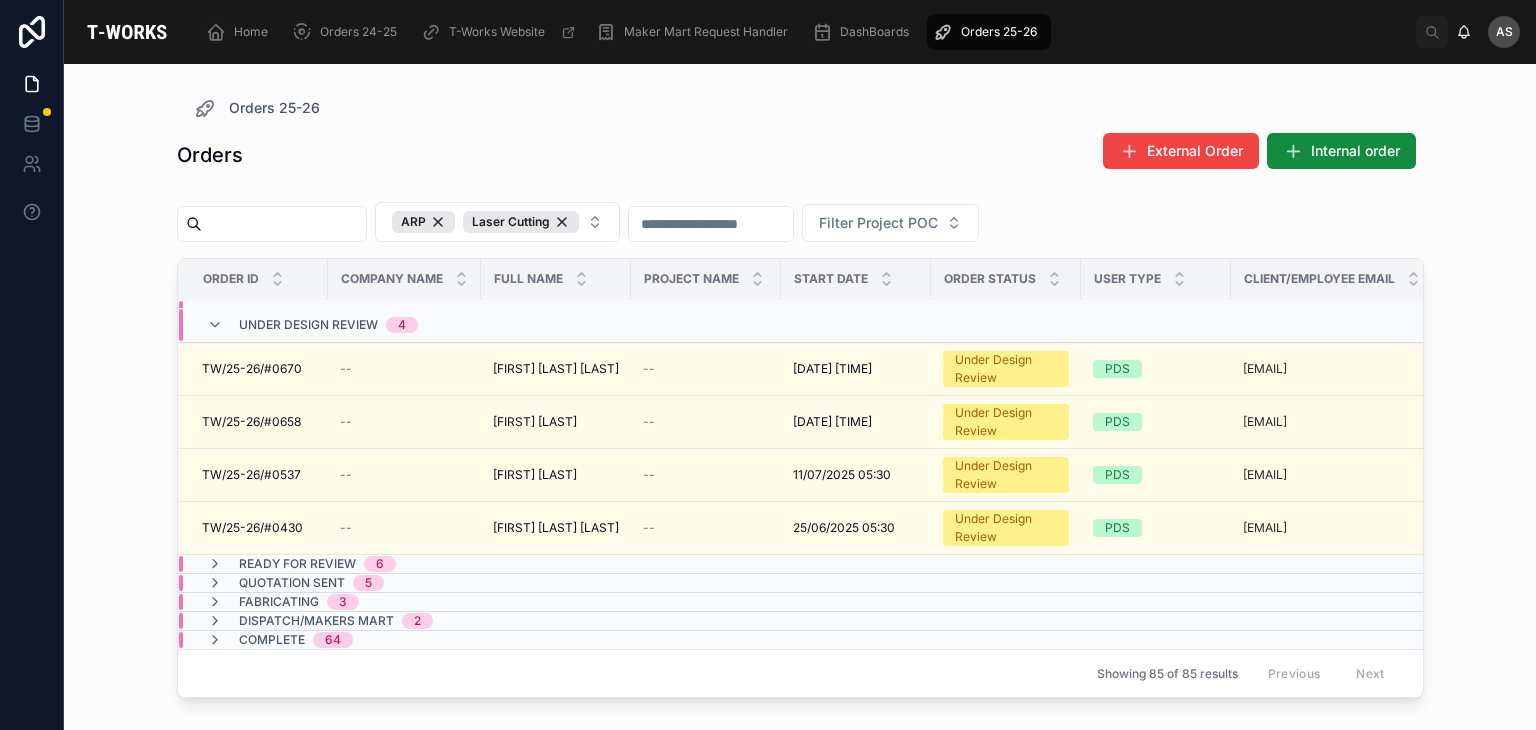 click on "Under Design Review 4" at bounding box center [312, 325] 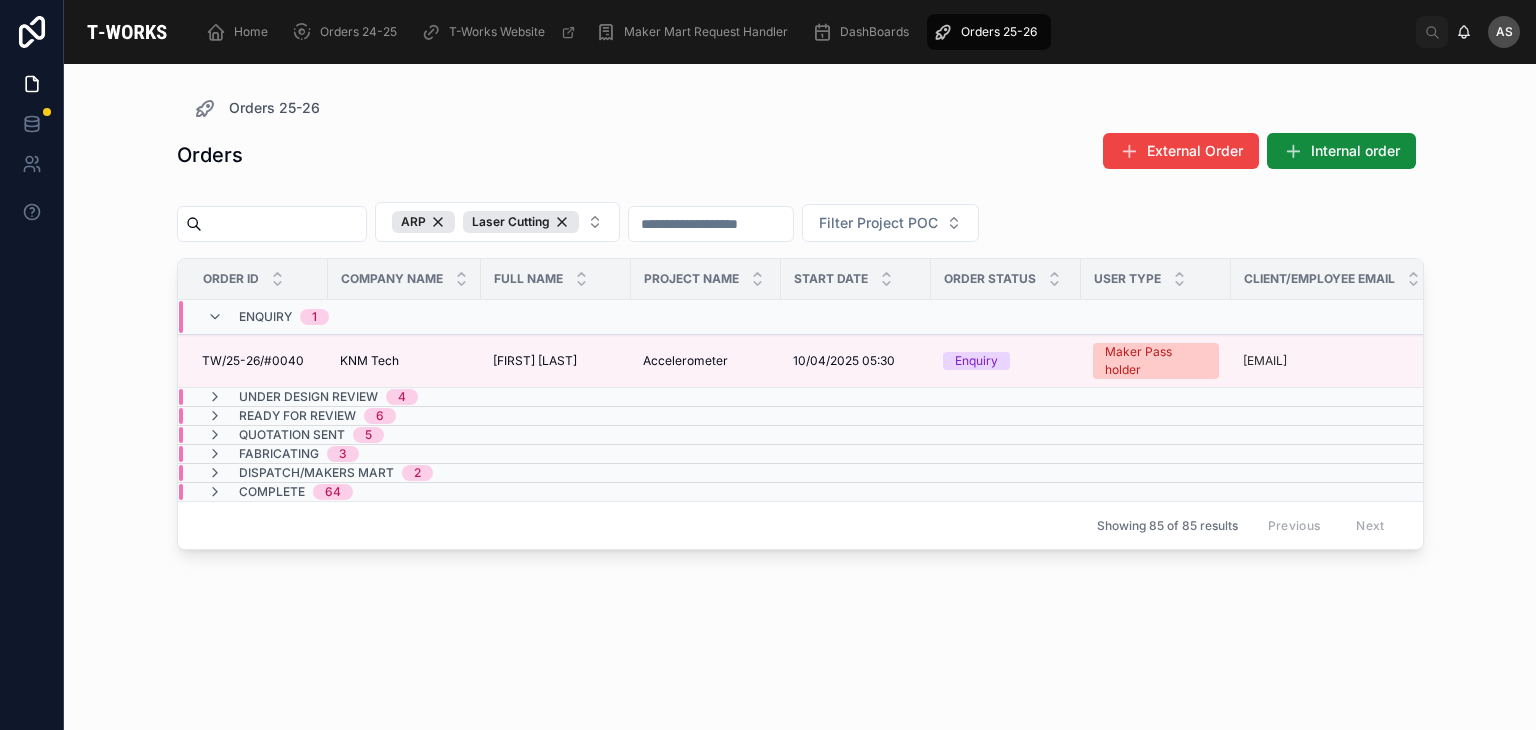 scroll, scrollTop: 0, scrollLeft: 0, axis: both 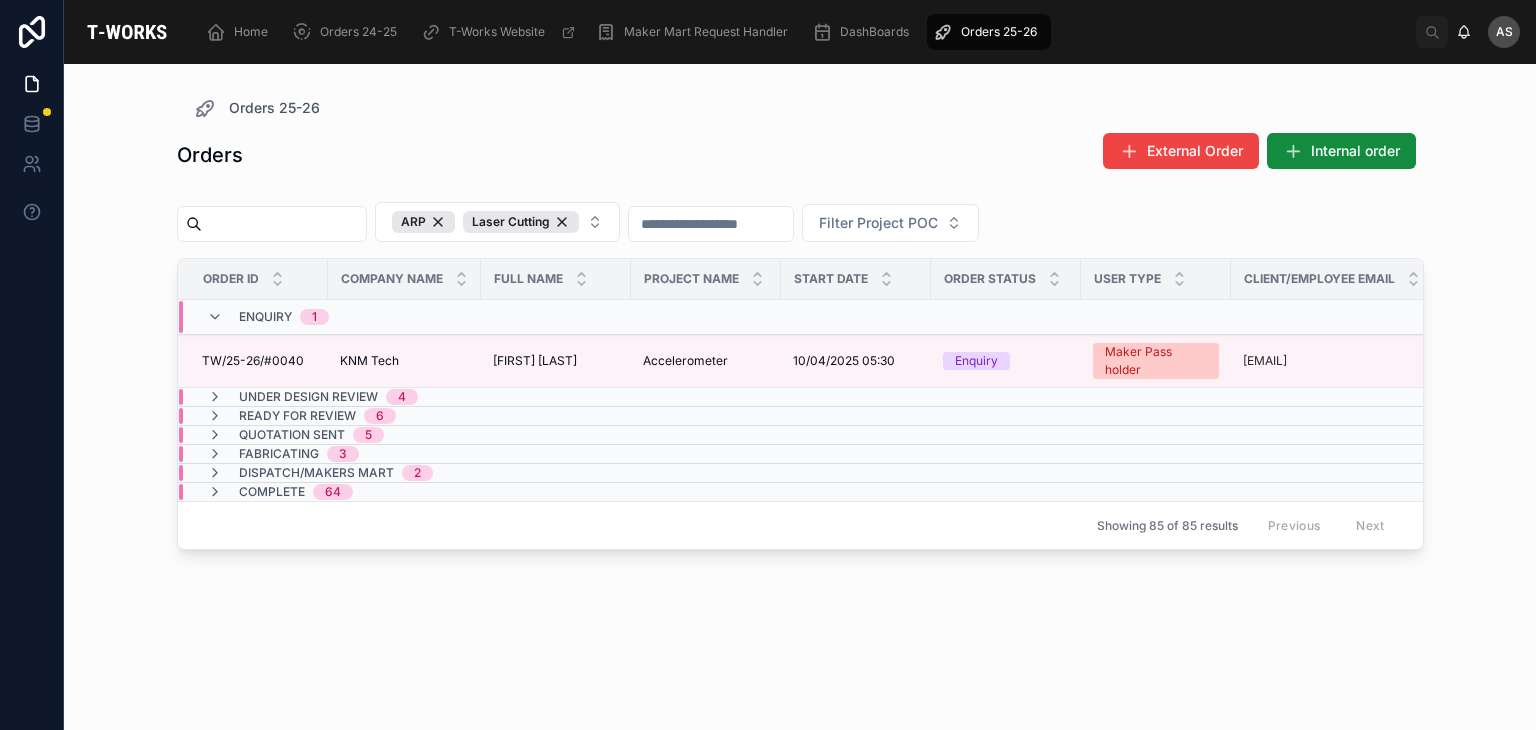 click on "Enquiry 1" at bounding box center [404, 317] 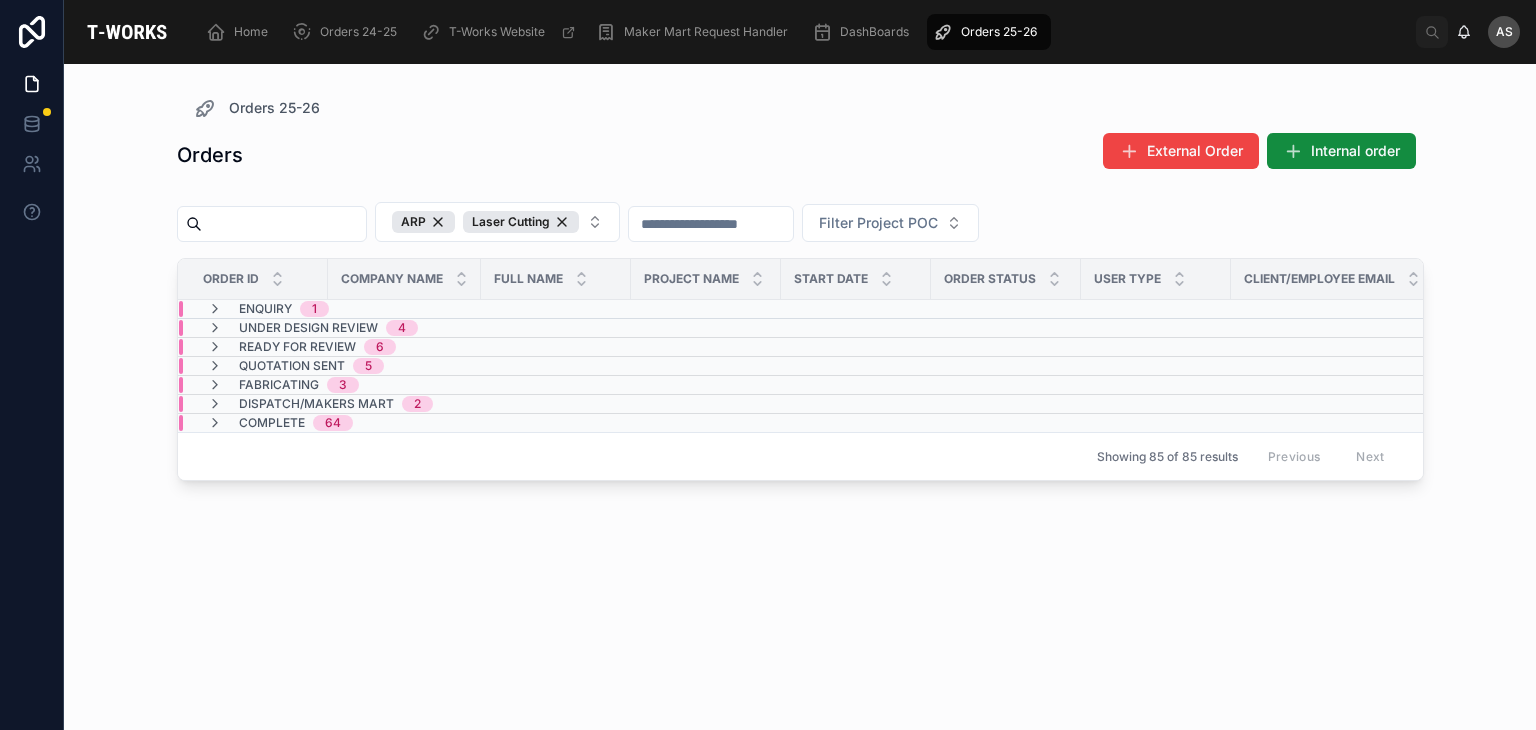 click on "Under Design Review 4" at bounding box center [312, 328] 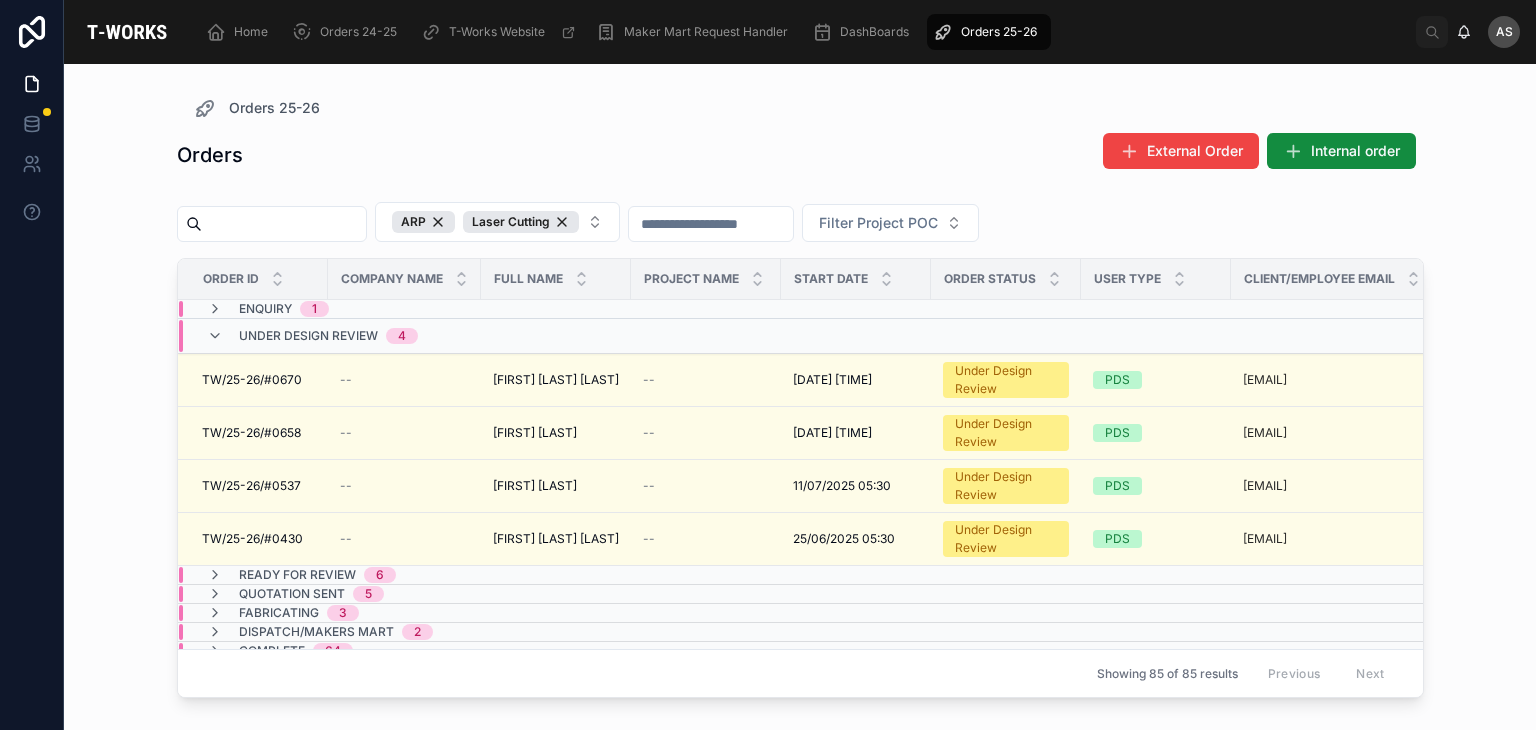click on "Under Design Review 4" at bounding box center (312, 336) 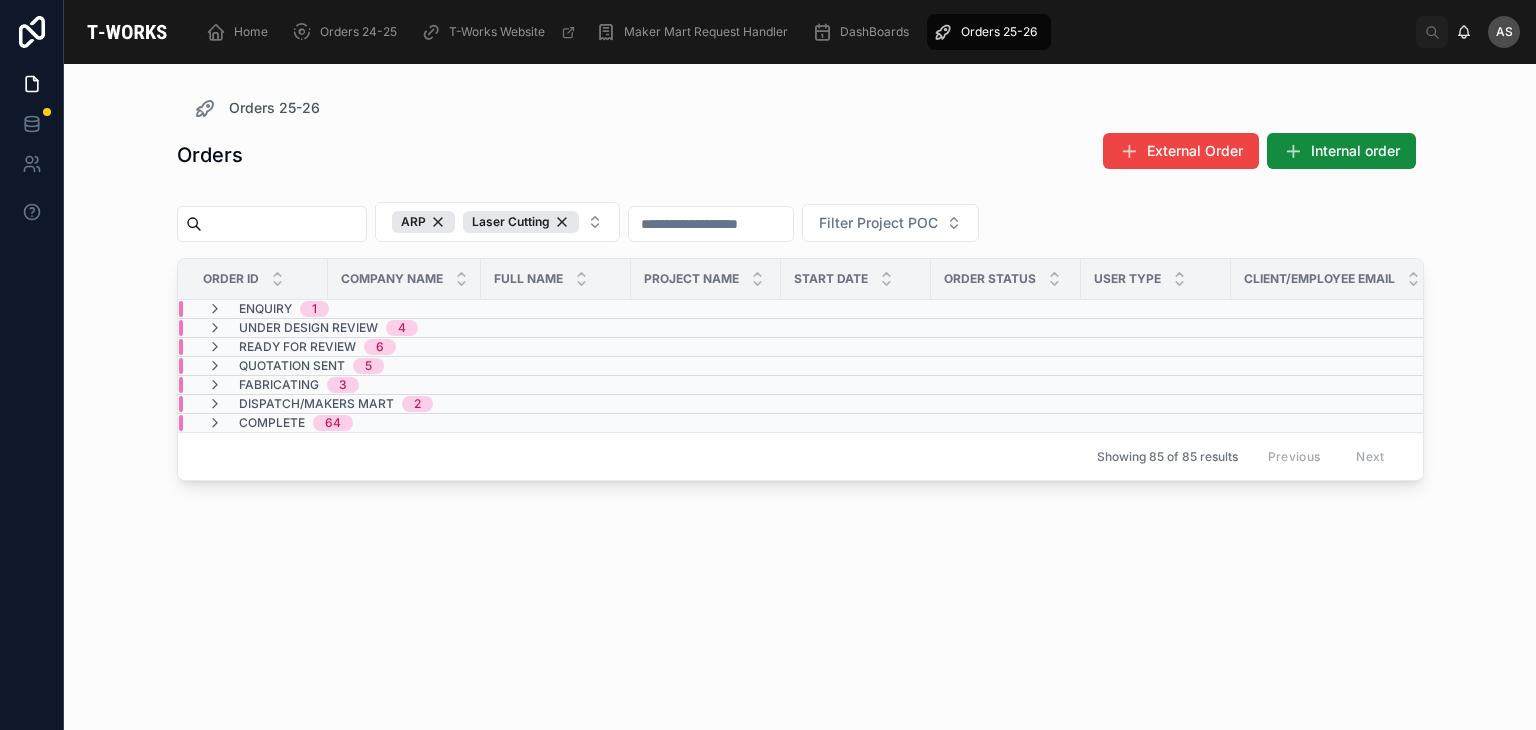 click on "Dispatch/Makers Mart" at bounding box center [316, 404] 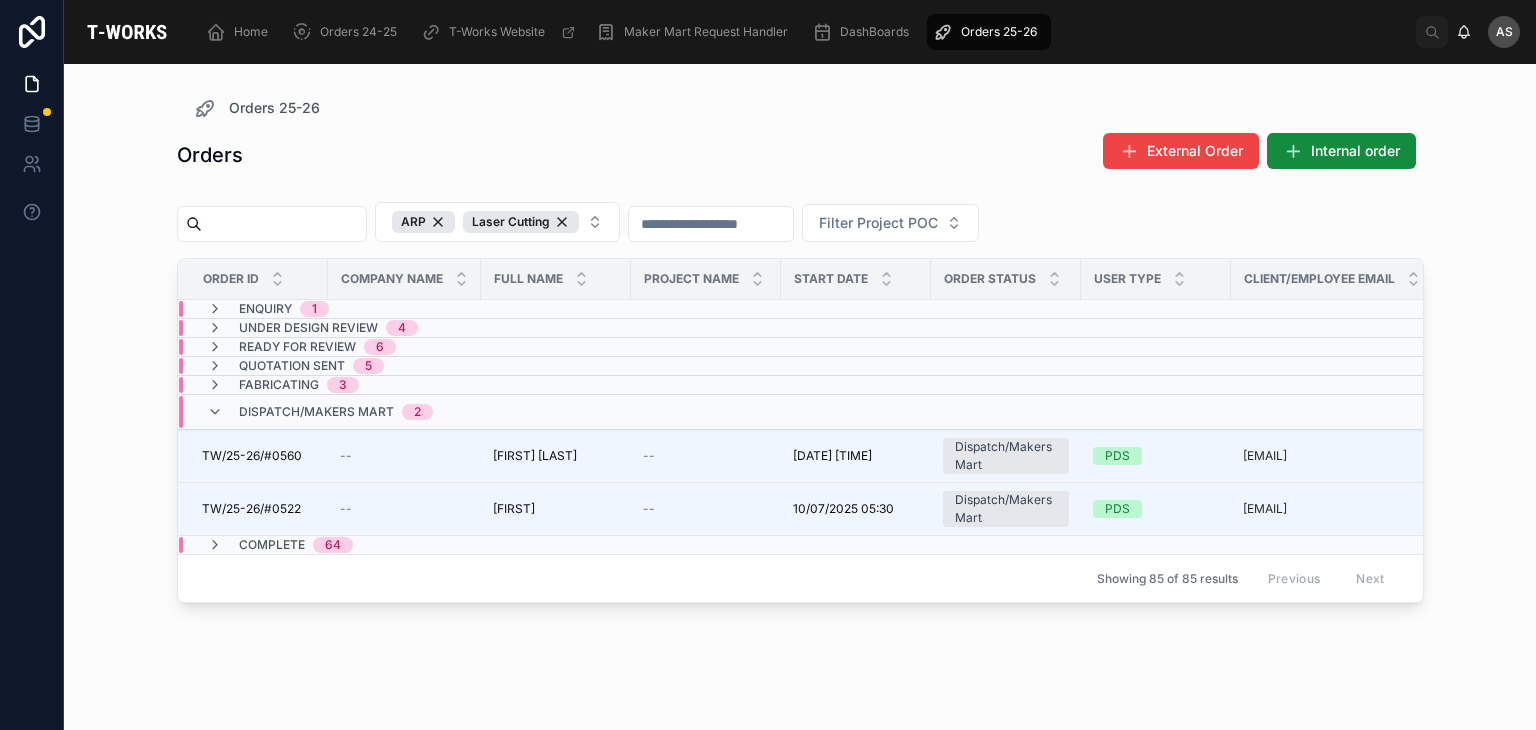 click on "Dispatch/Makers Mart 2" at bounding box center (336, 412) 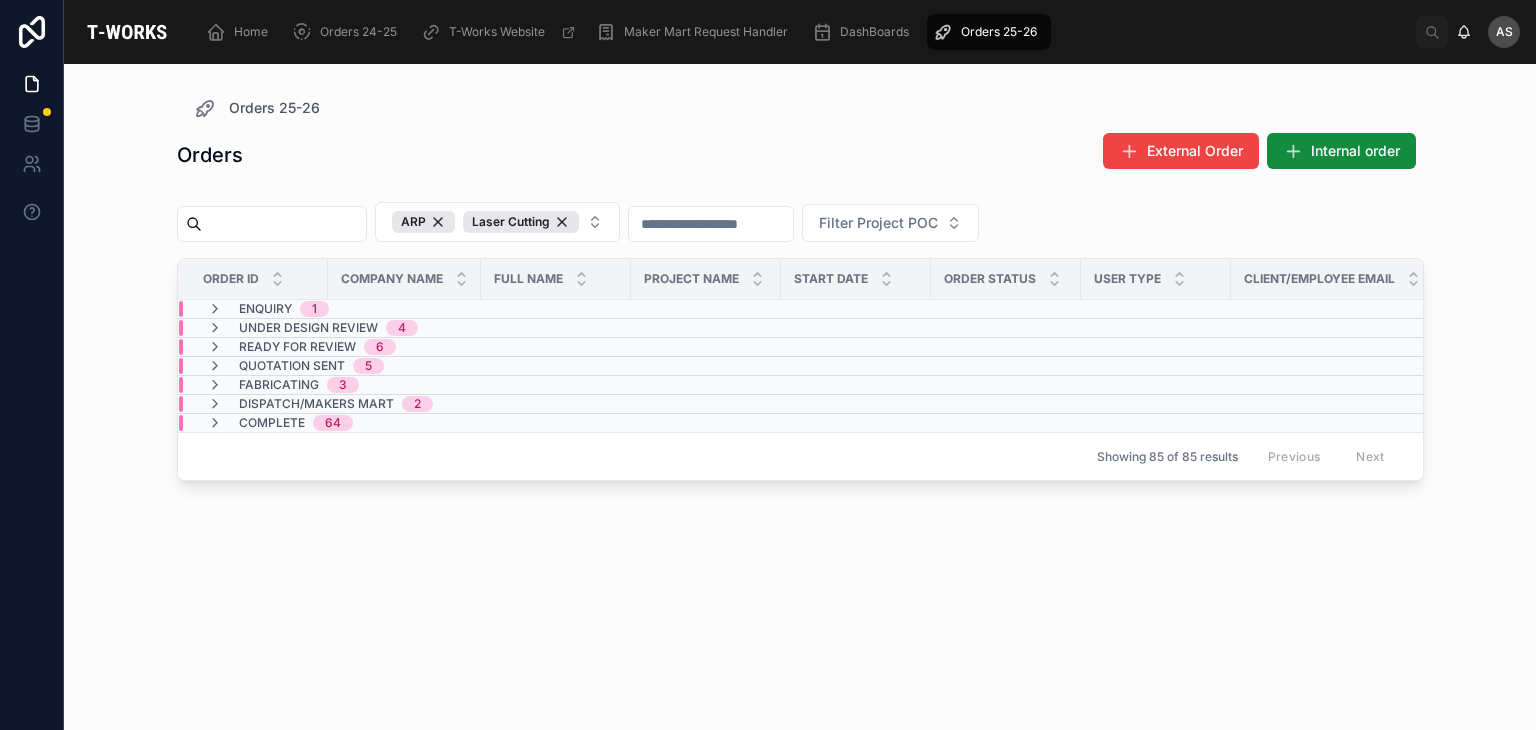 click on "Fabricating 3" at bounding box center (404, 385) 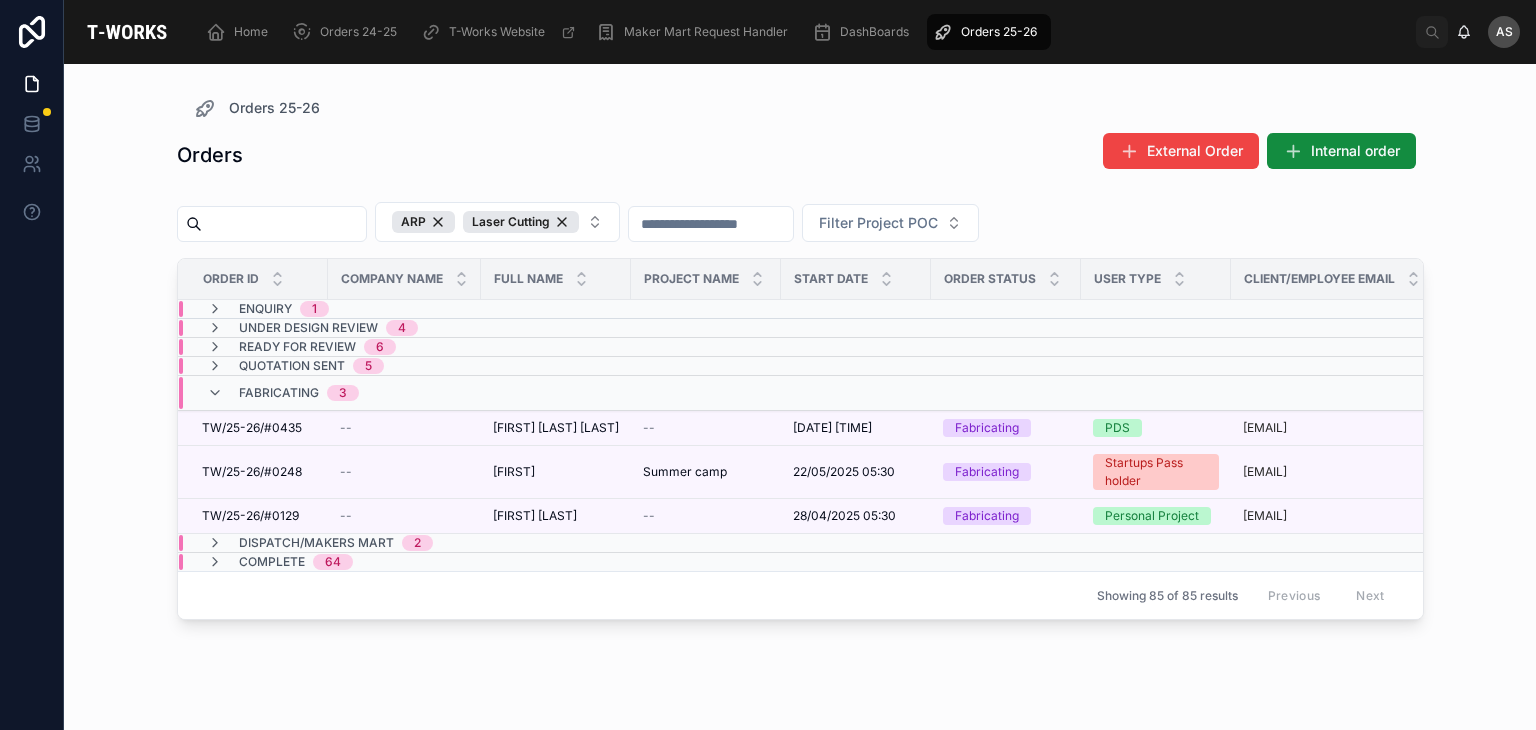 click on "Fabricating 3" at bounding box center [404, 393] 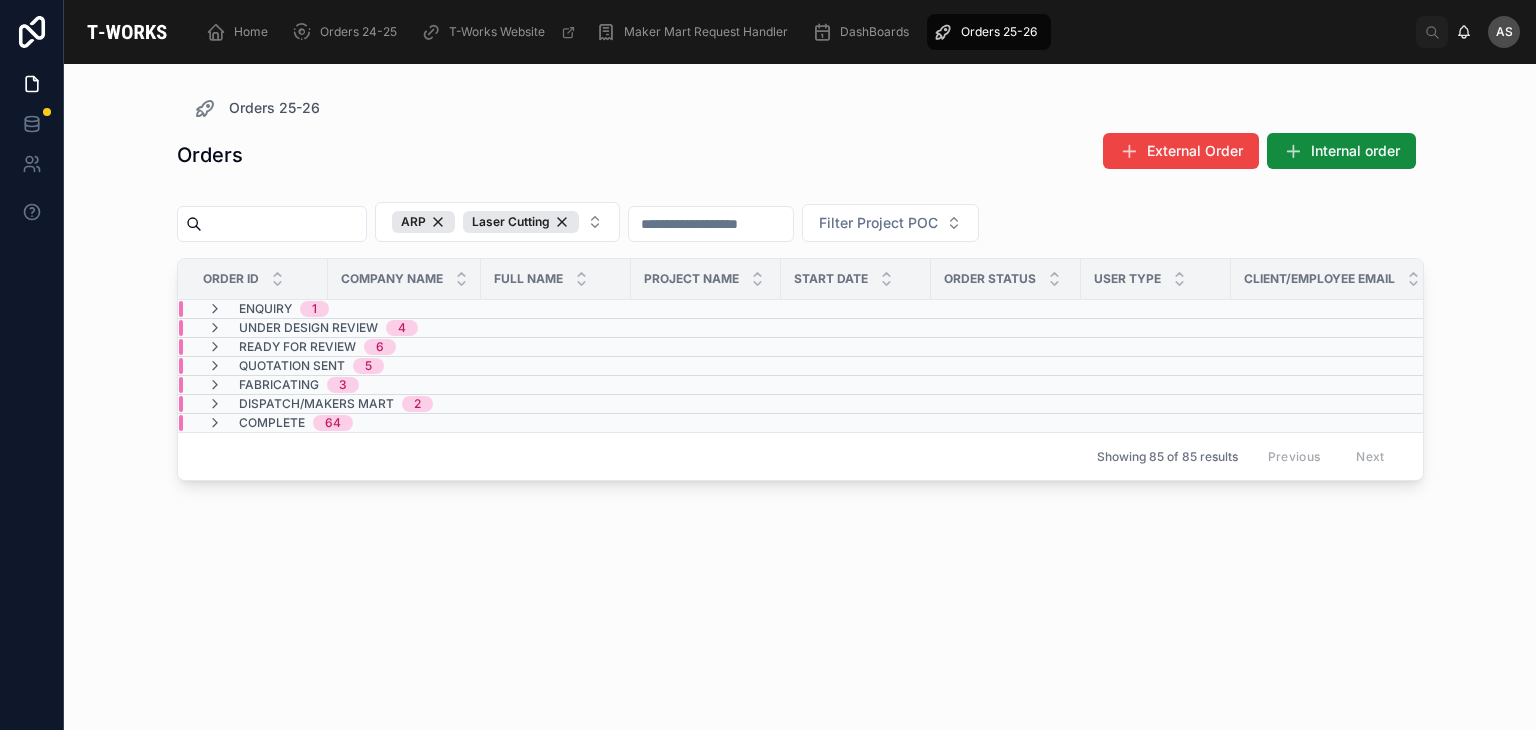 click on "Under Design Review 4" at bounding box center (404, 328) 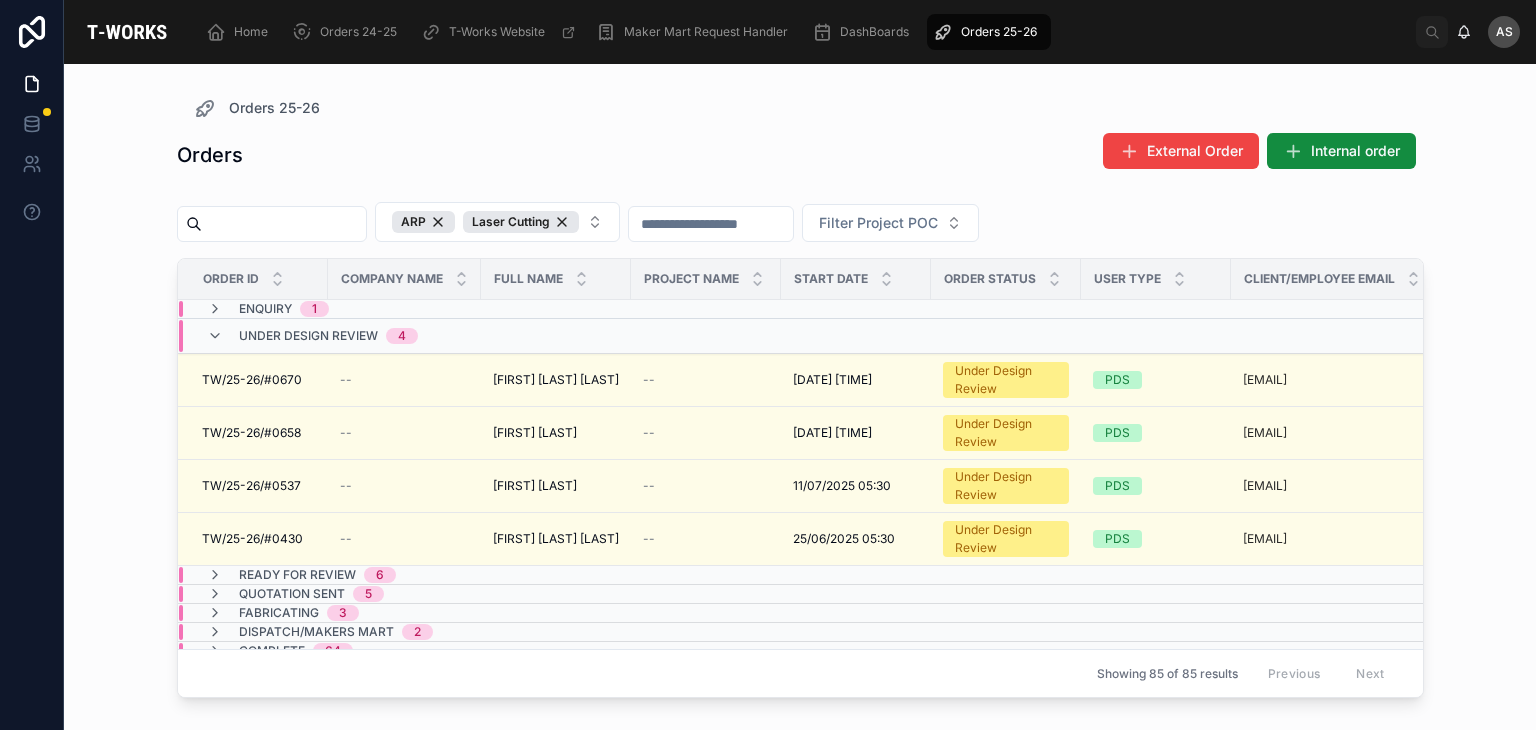click on "Under Design Review 4" at bounding box center [404, 336] 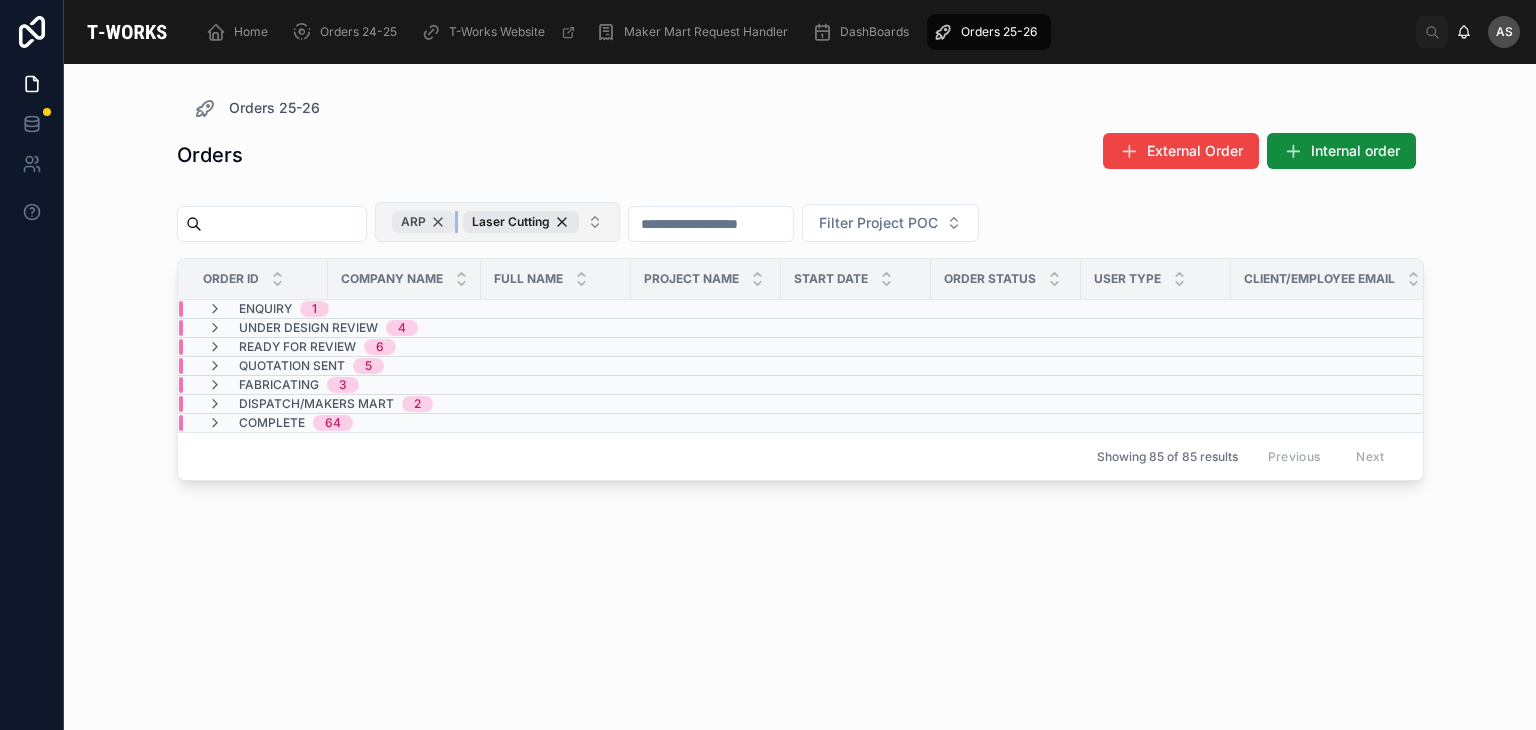 click on "ARP" at bounding box center (423, 222) 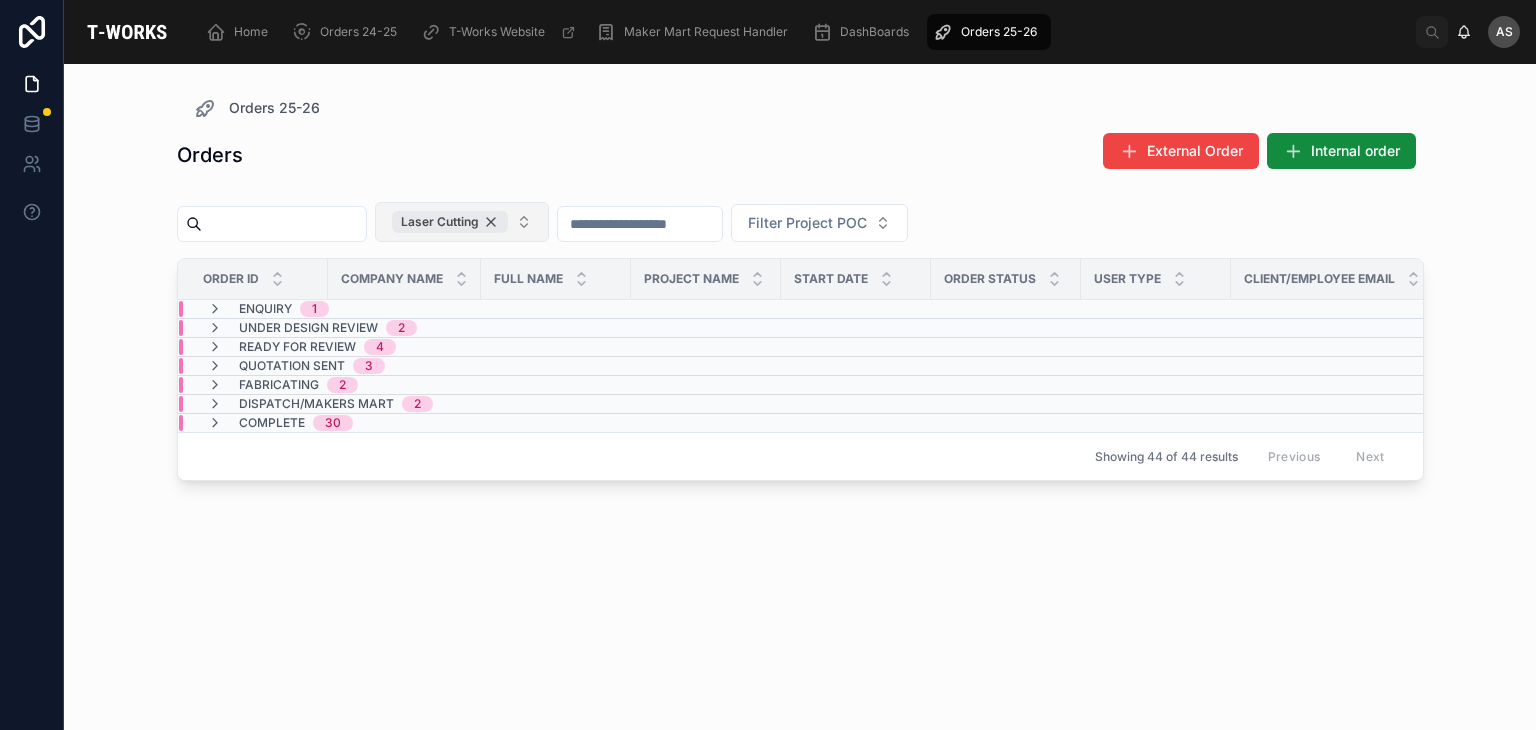 click on "Laser Cutting" at bounding box center (450, 222) 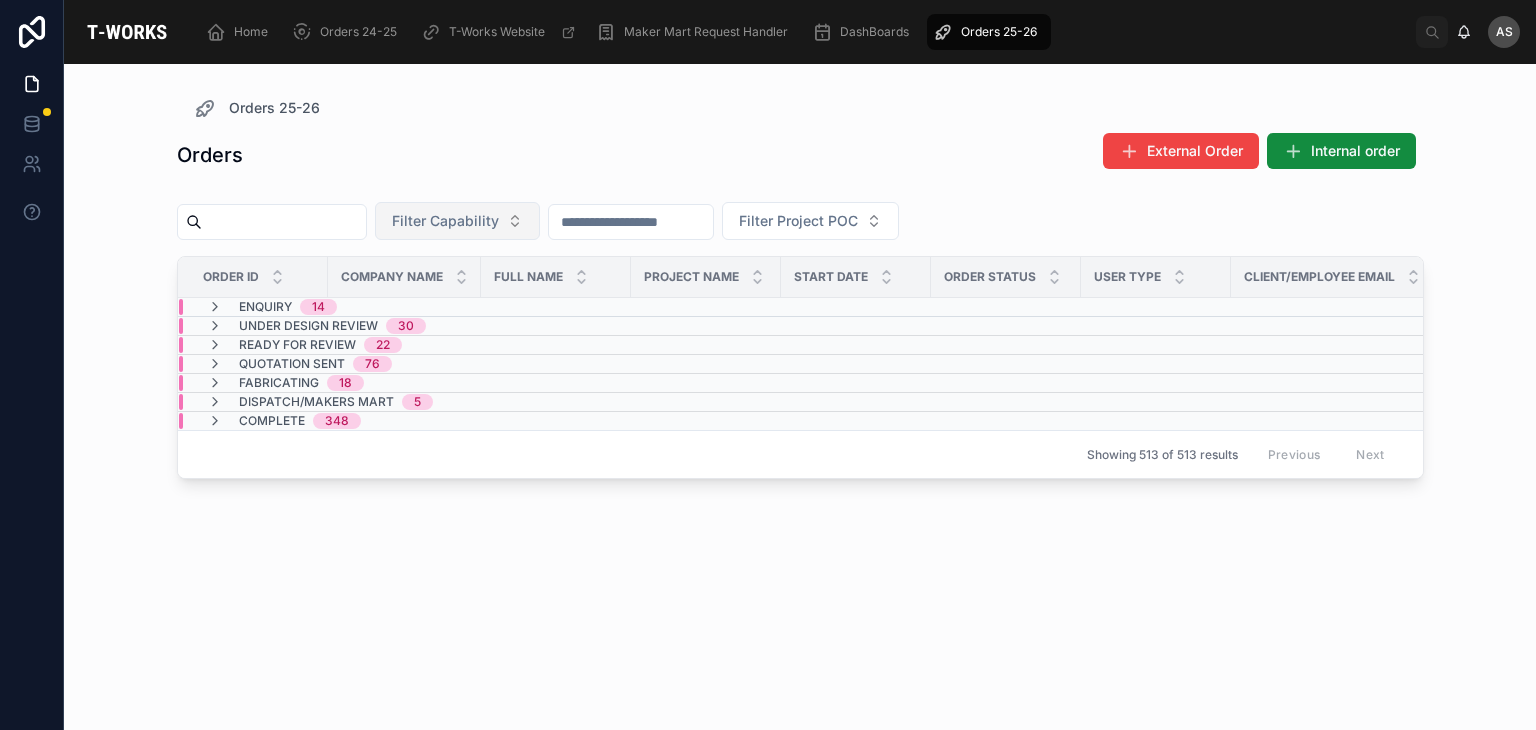 click on "Filter Capability" at bounding box center (445, 221) 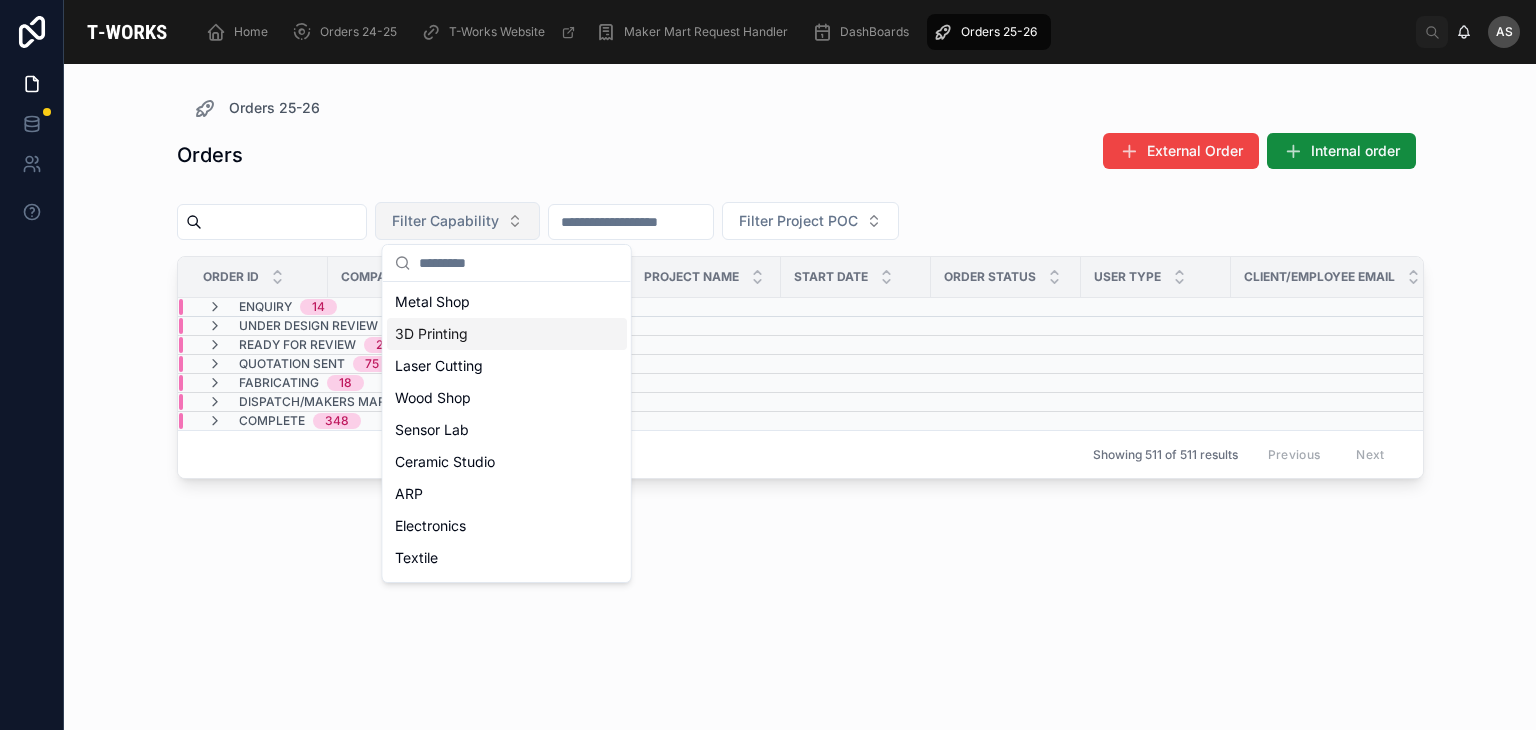 click on "3D Printing" at bounding box center [507, 334] 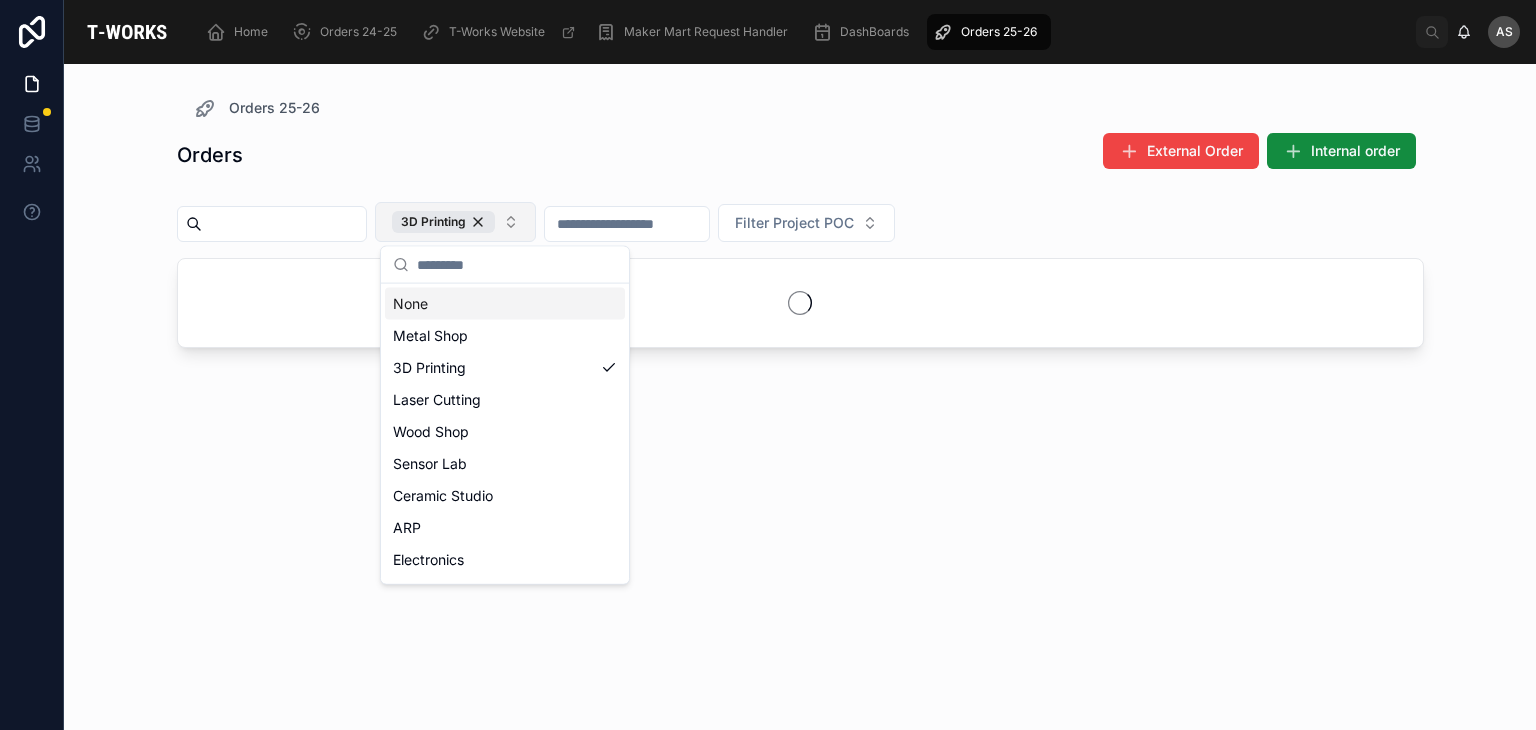 click on "Orders External Order Internal order" at bounding box center (800, 155) 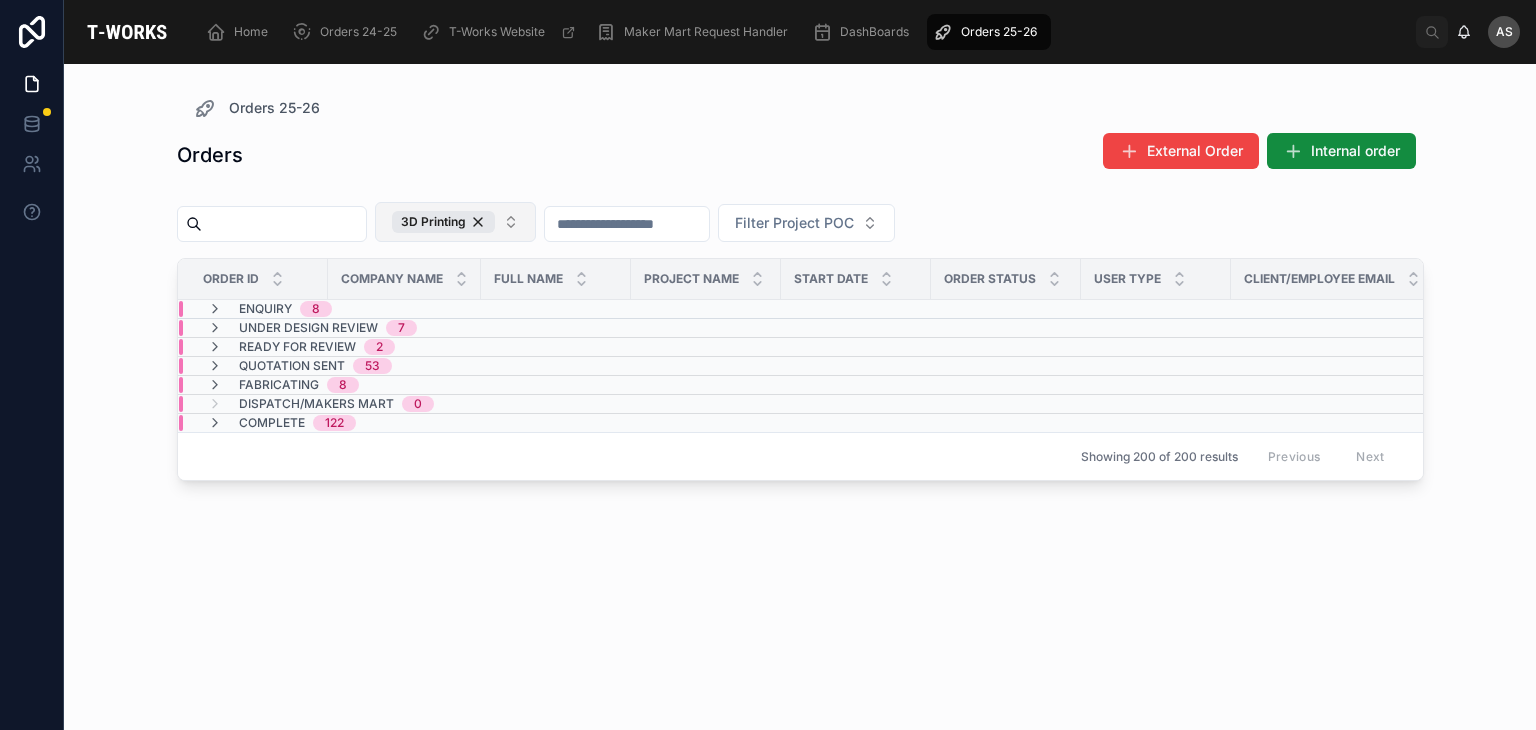 click on "Quotation Sent 53" at bounding box center (299, 366) 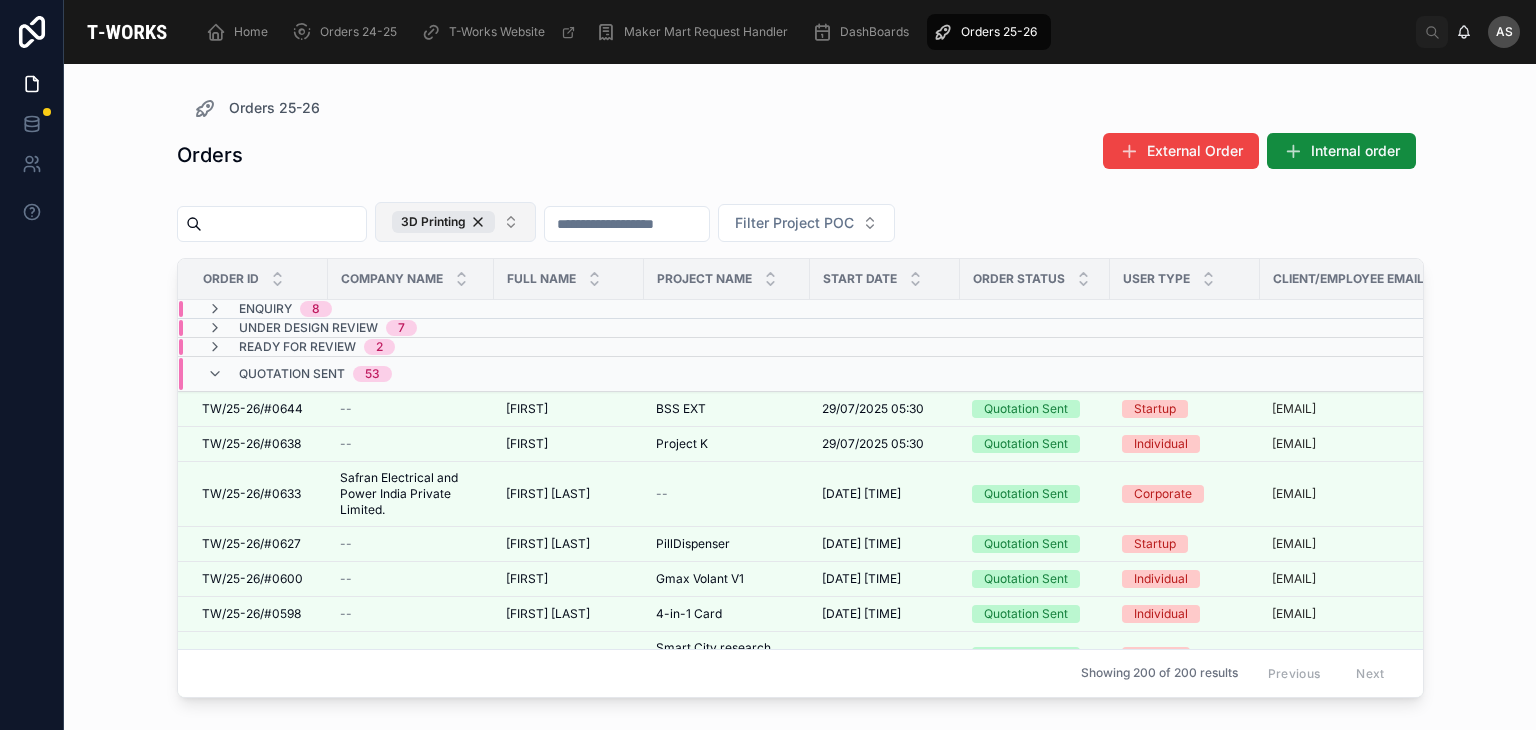 click at bounding box center (284, 224) 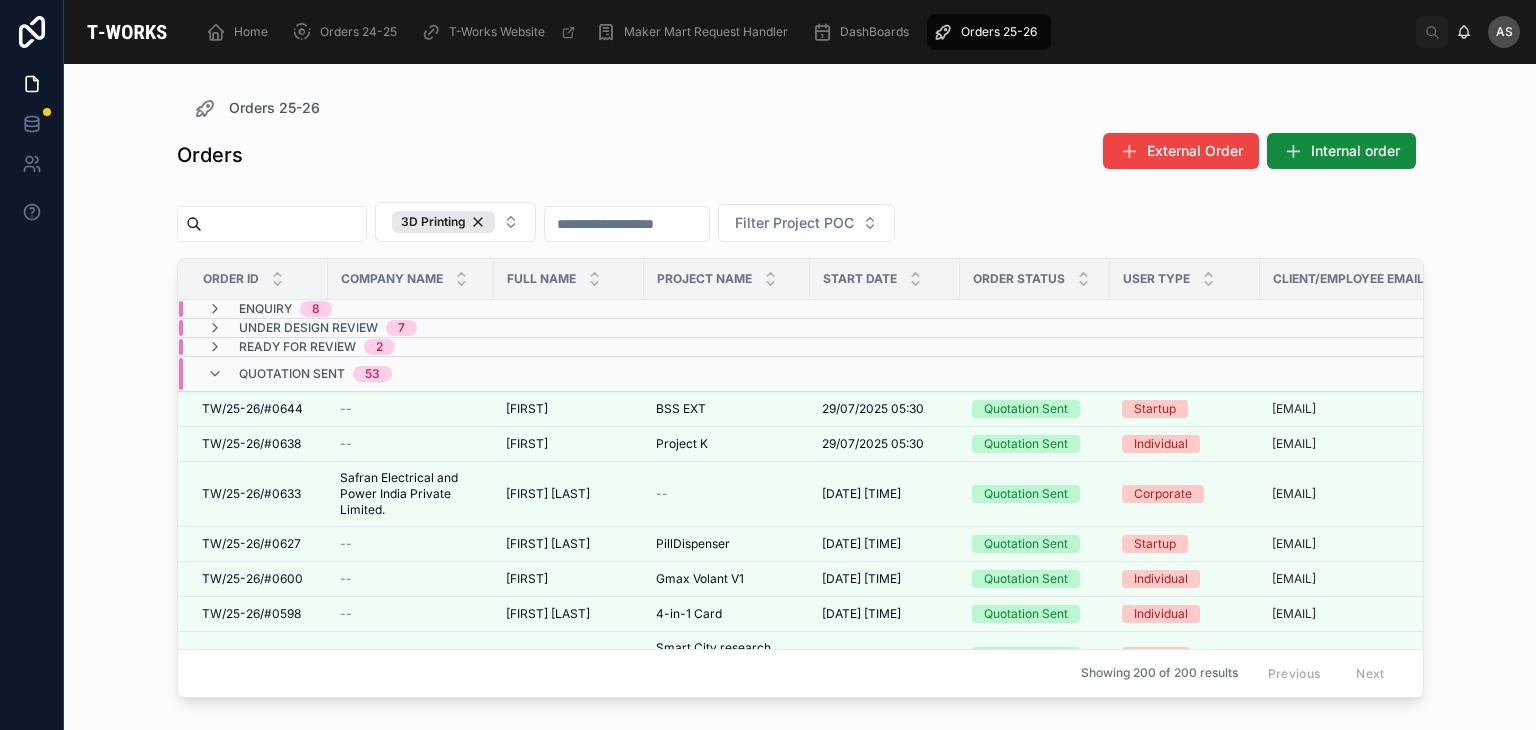 drag, startPoint x: 528, startPoint y: 220, endPoint x: 324, endPoint y: 210, distance: 204.24495 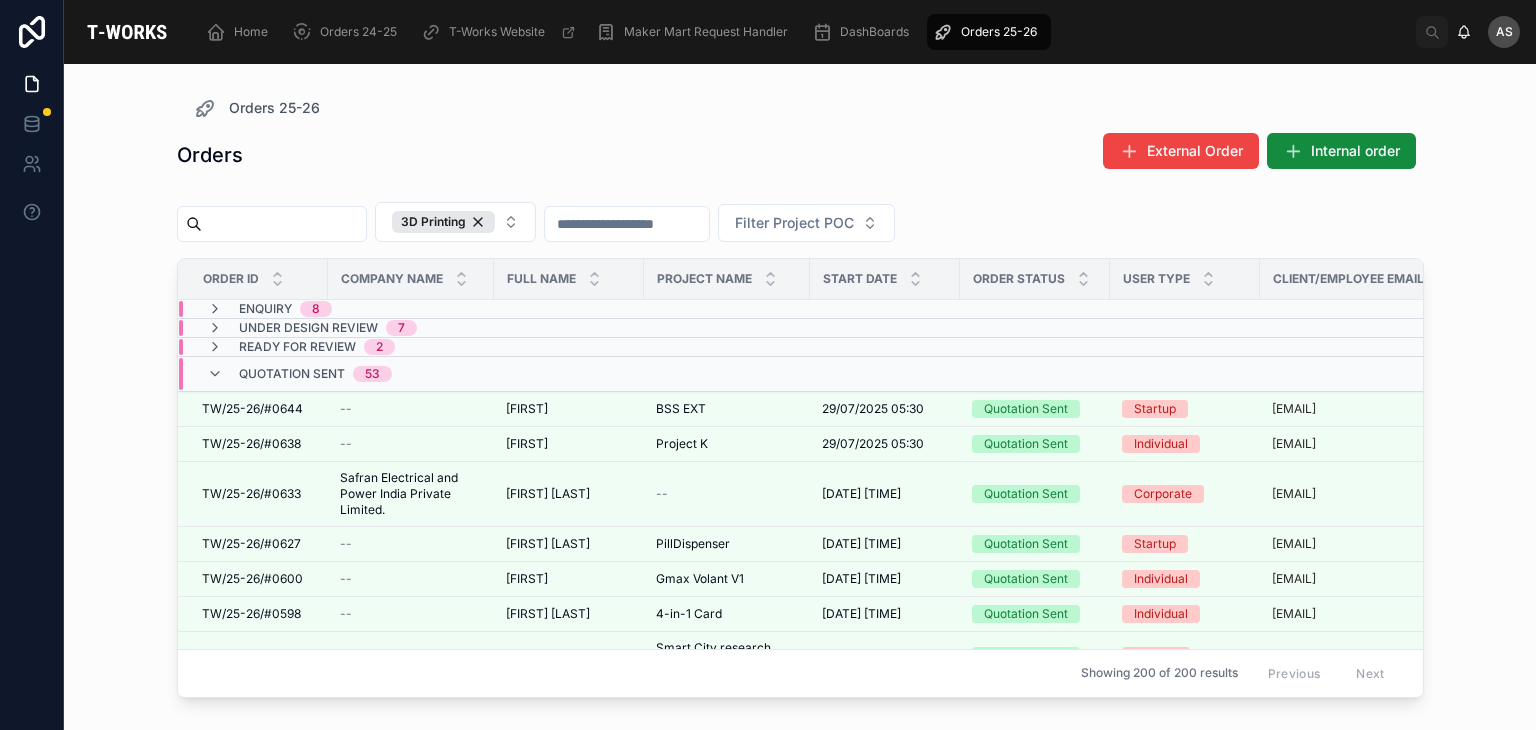 click on "3D Printing" at bounding box center [443, 222] 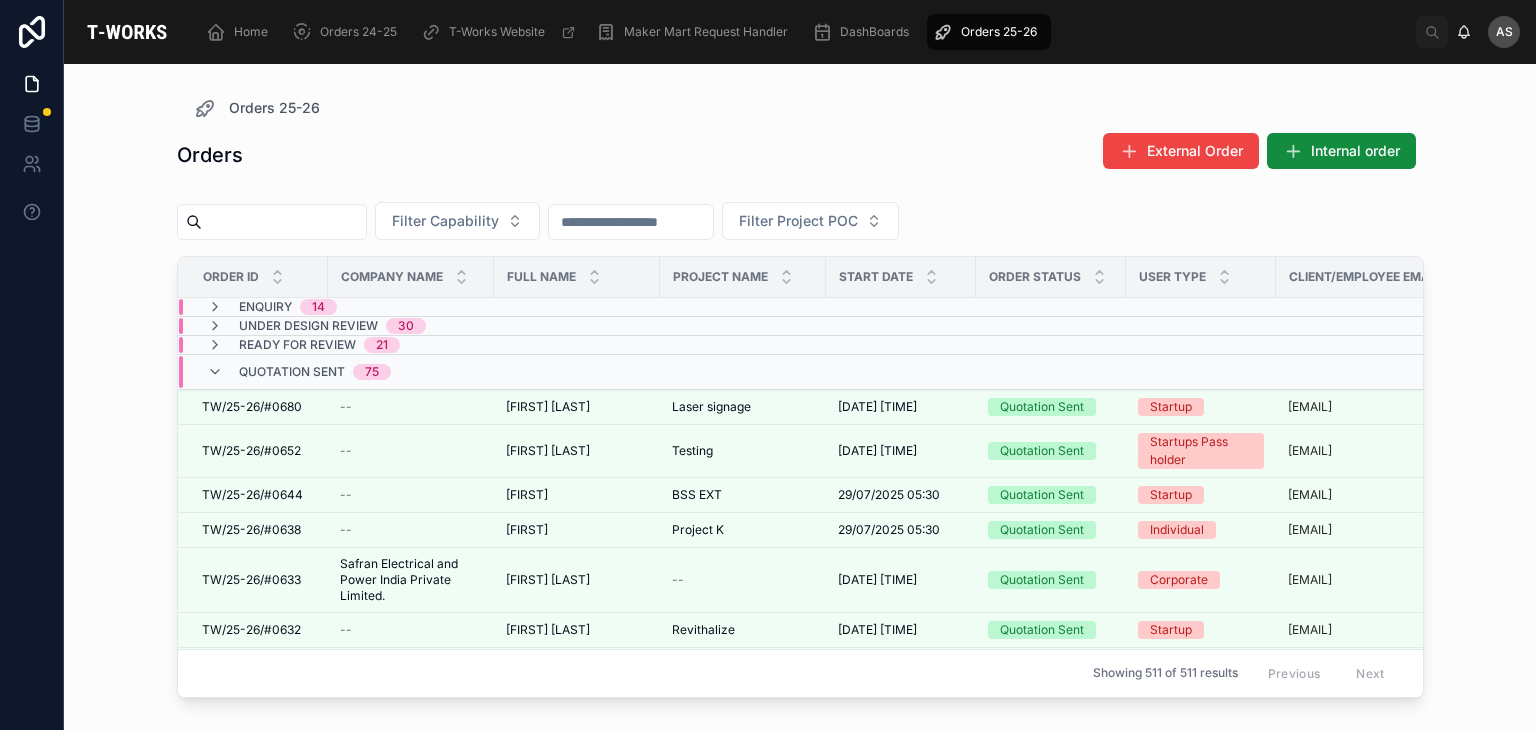 click at bounding box center [284, 222] 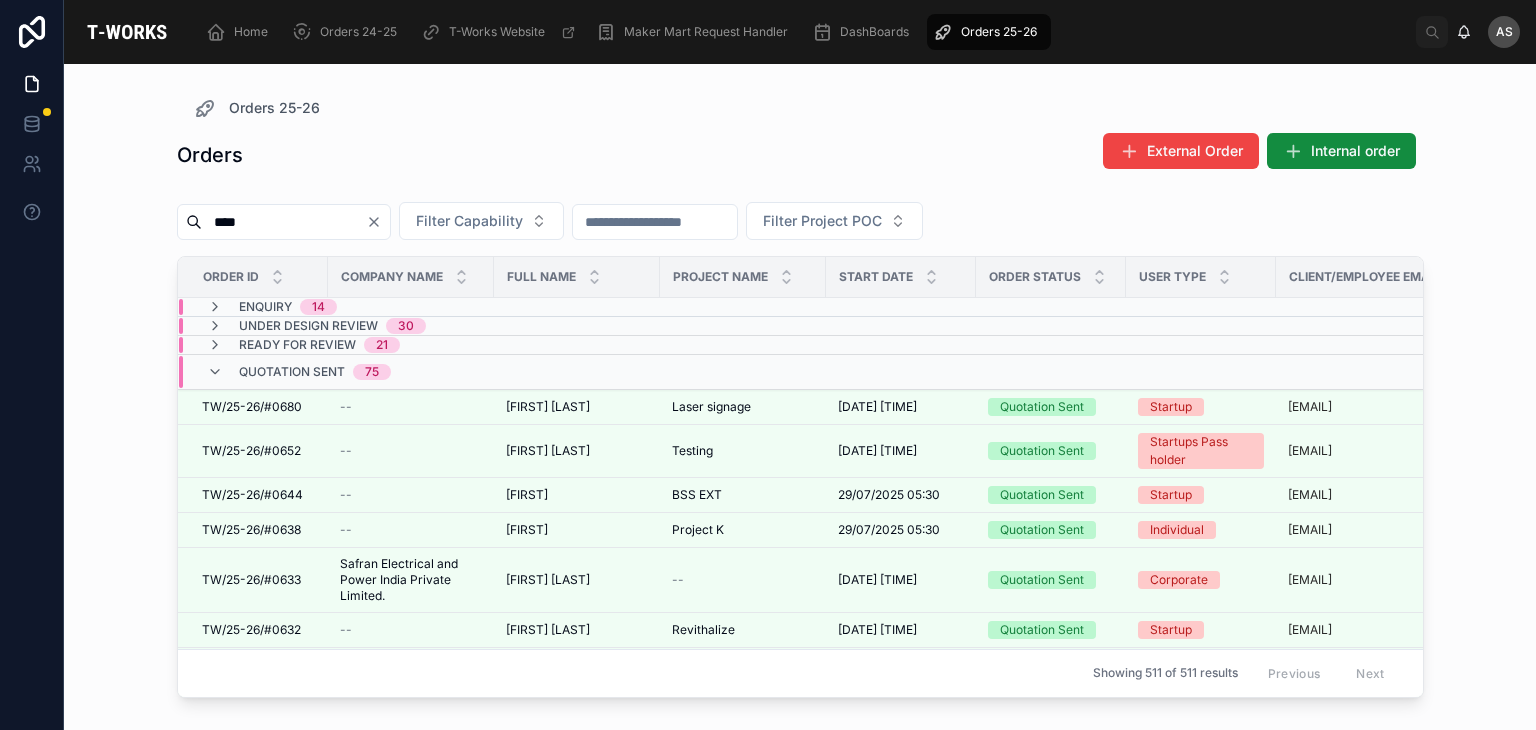 type on "****" 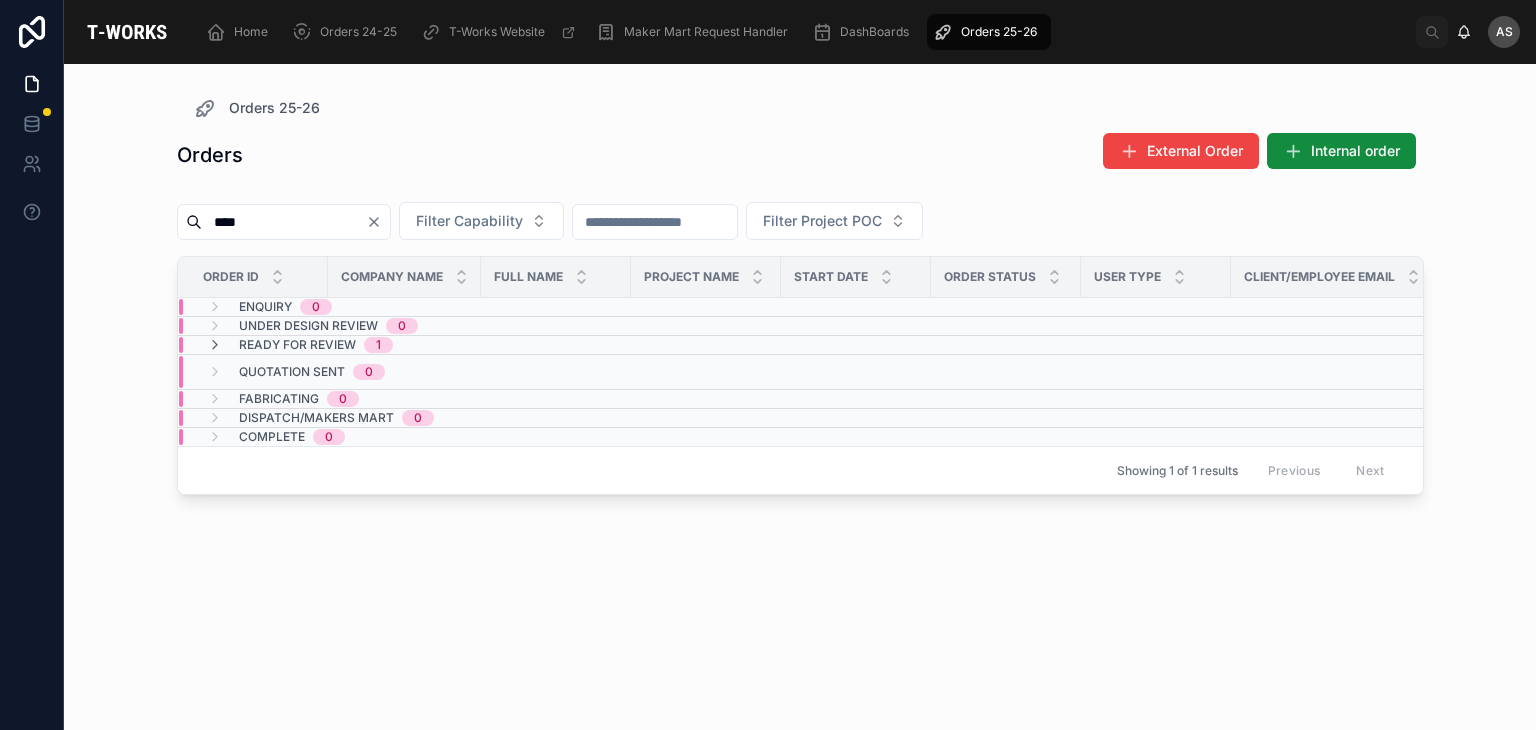 click on "Ready for Review 1" at bounding box center (300, 345) 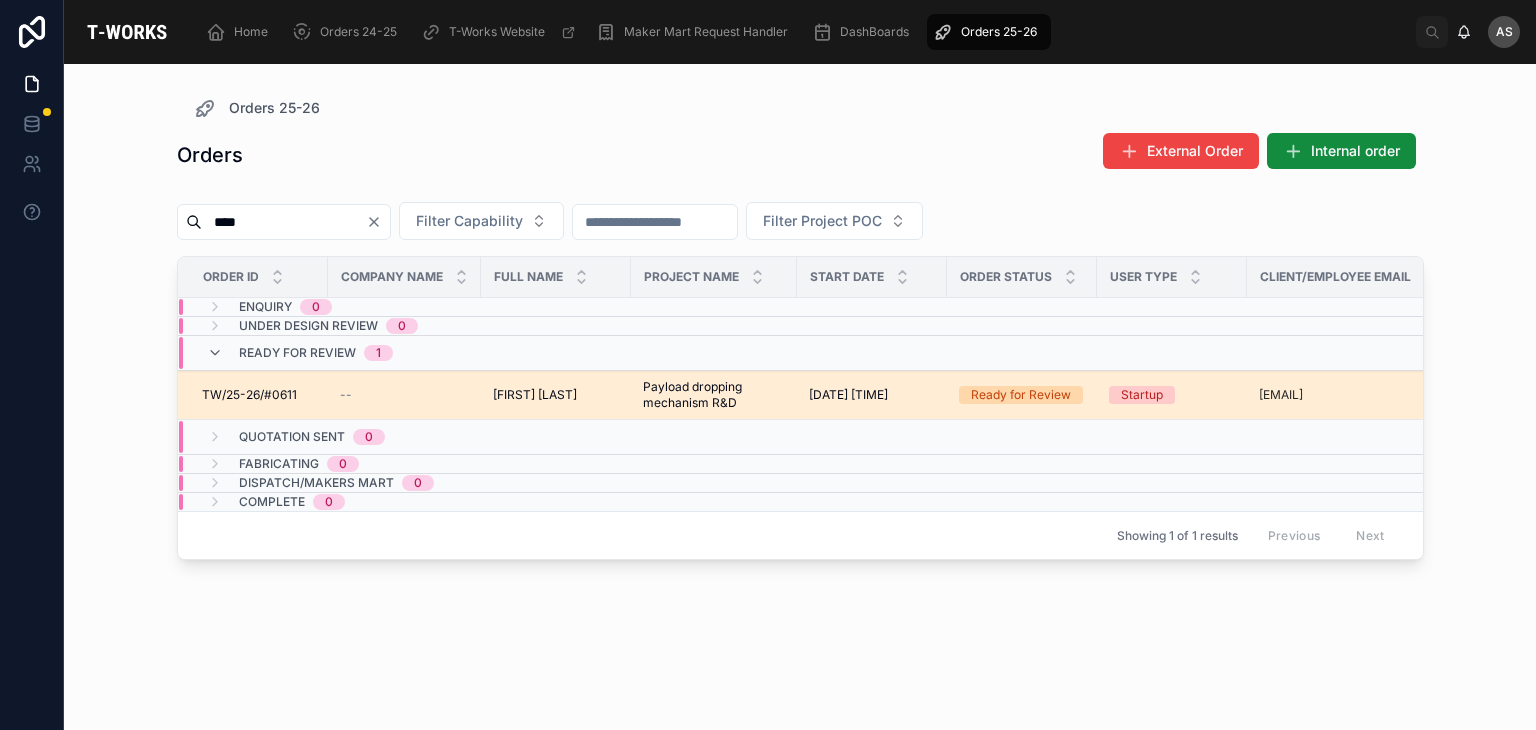click on "[FIRST] [LAST]" at bounding box center (535, 395) 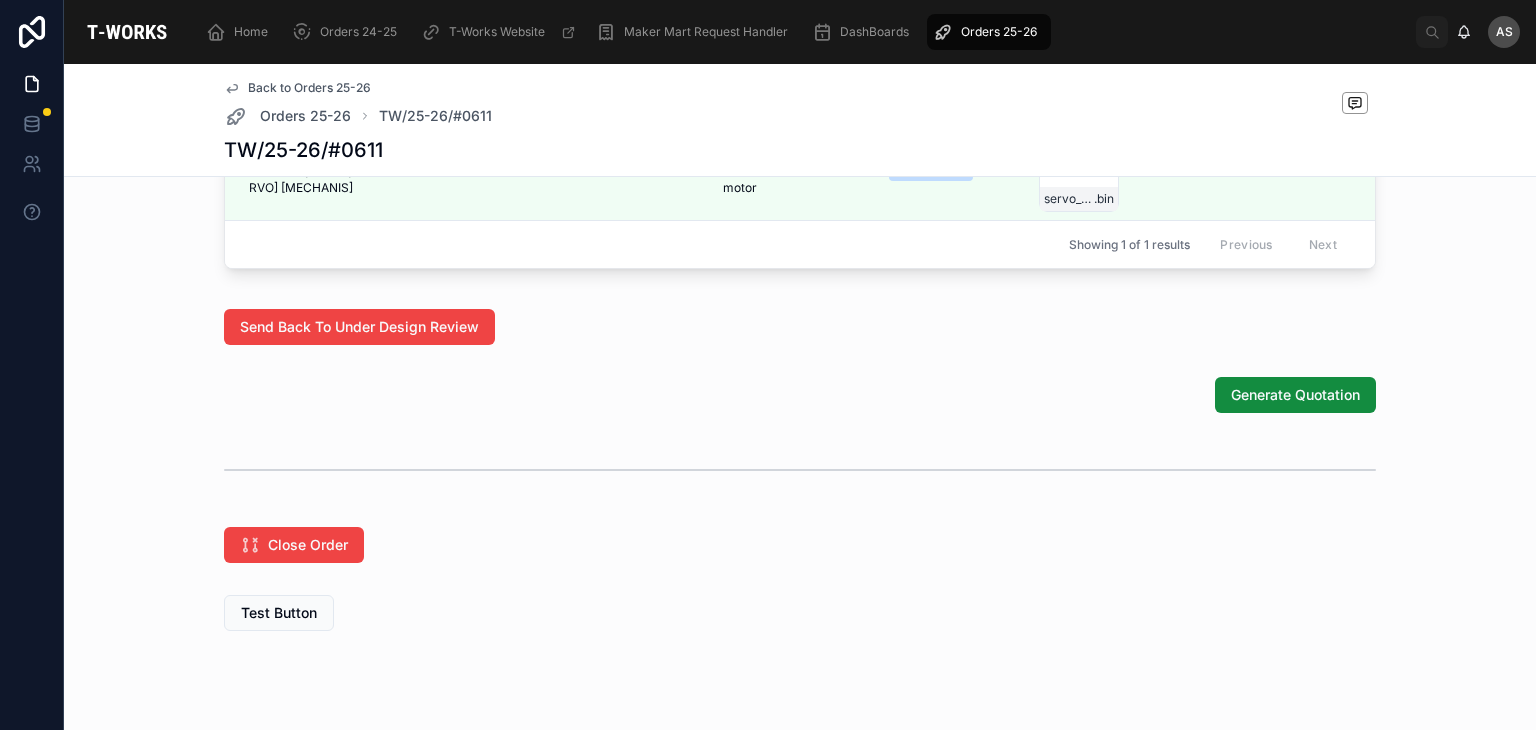 scroll, scrollTop: 1176, scrollLeft: 0, axis: vertical 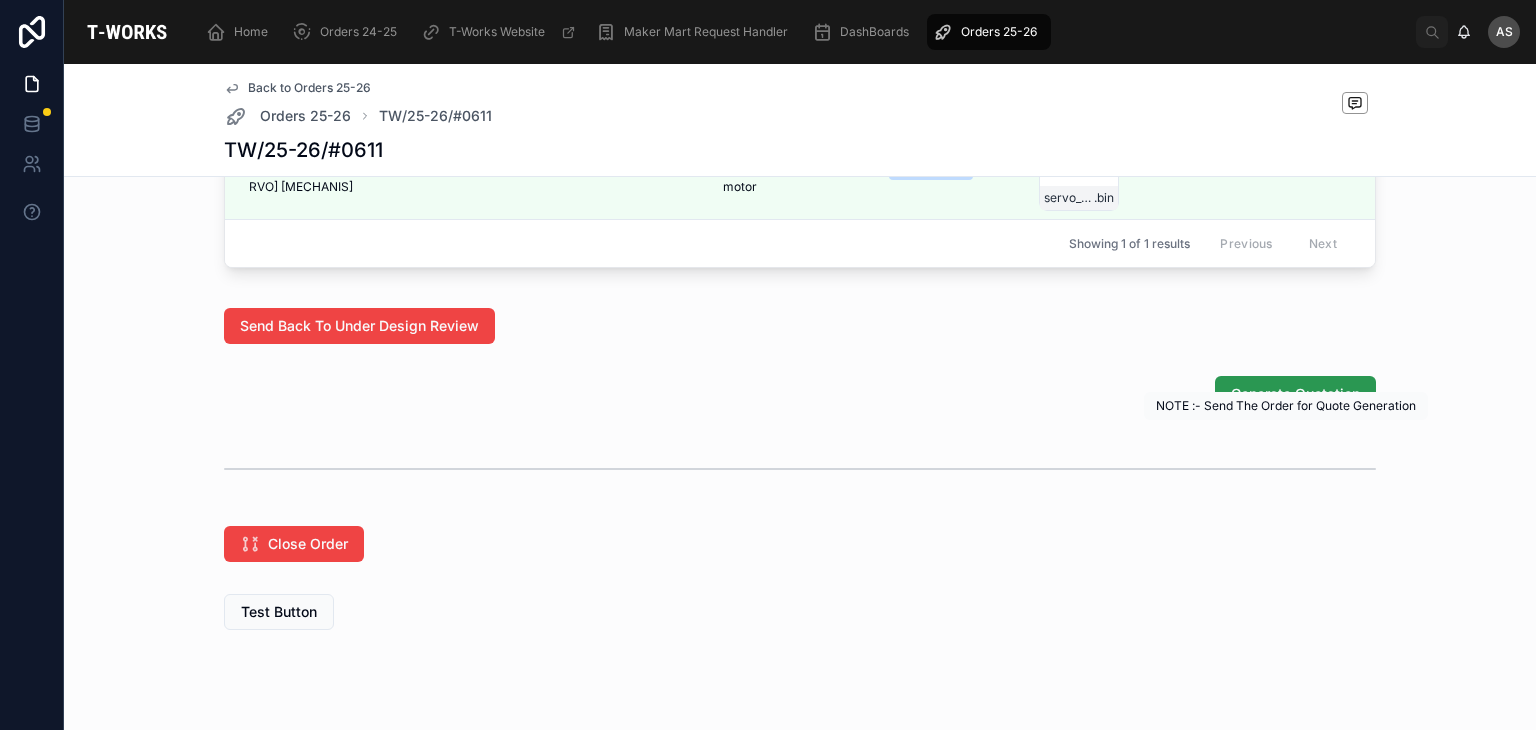 click on "Generate Quotation" at bounding box center [1295, 394] 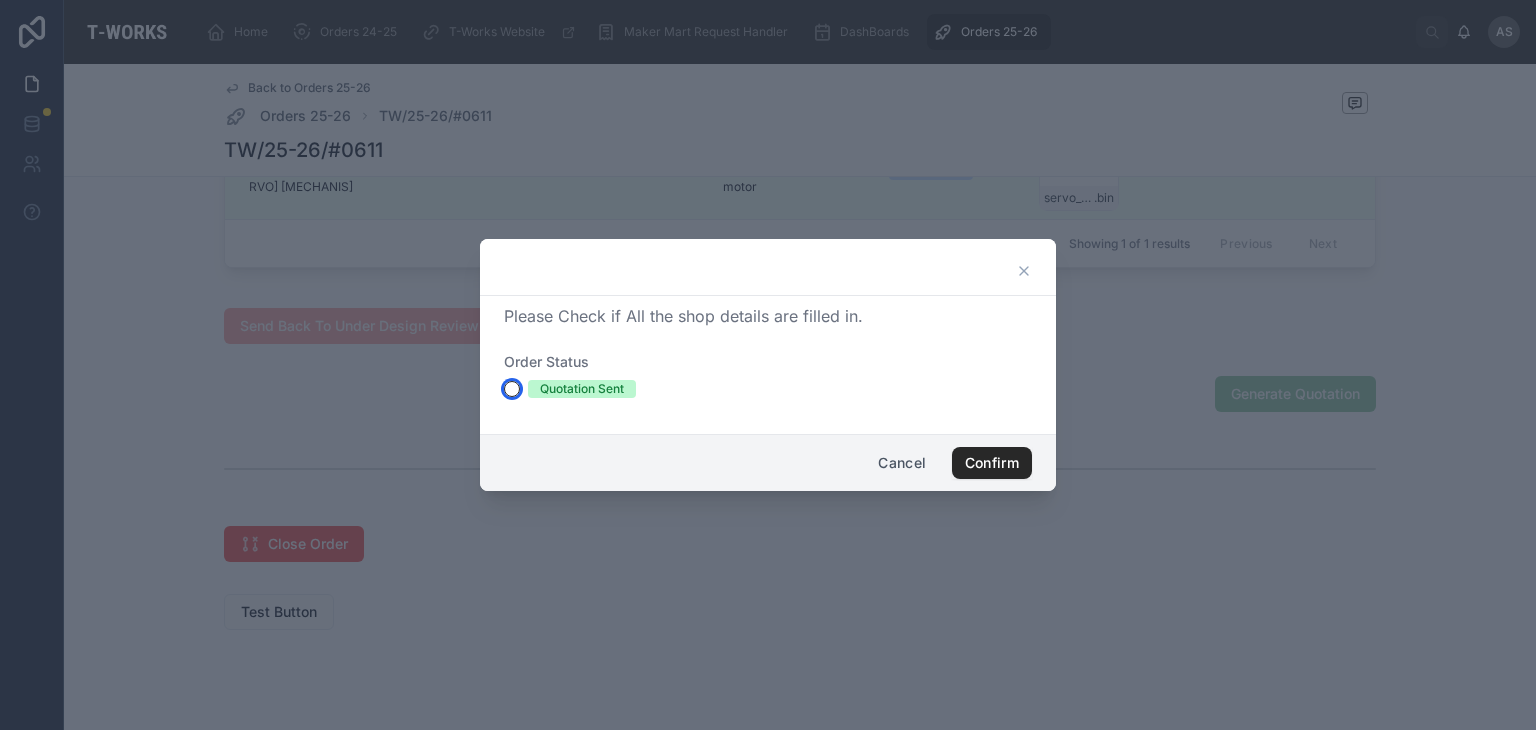 click on "Quotation Sent" at bounding box center (512, 389) 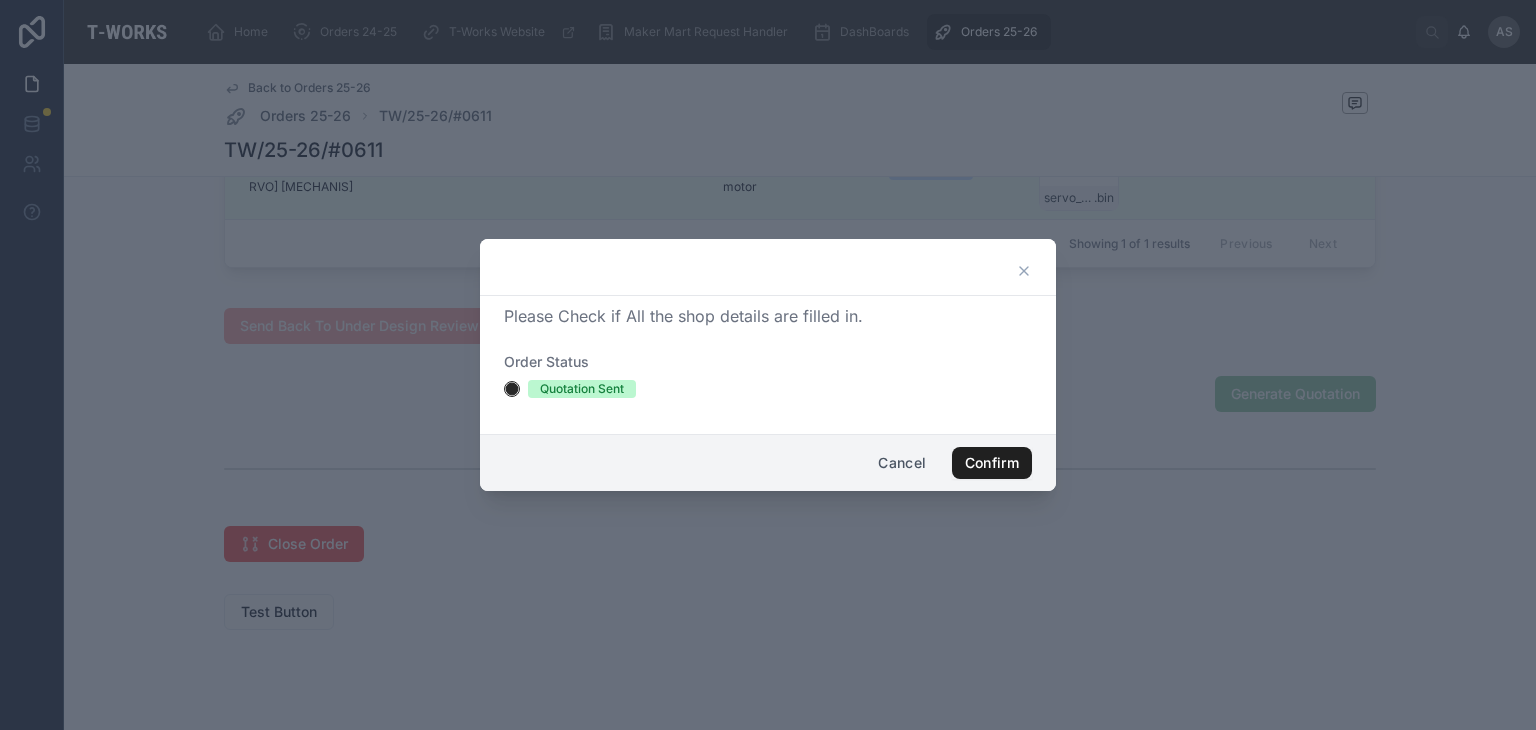 click on "Confirm" at bounding box center [992, 463] 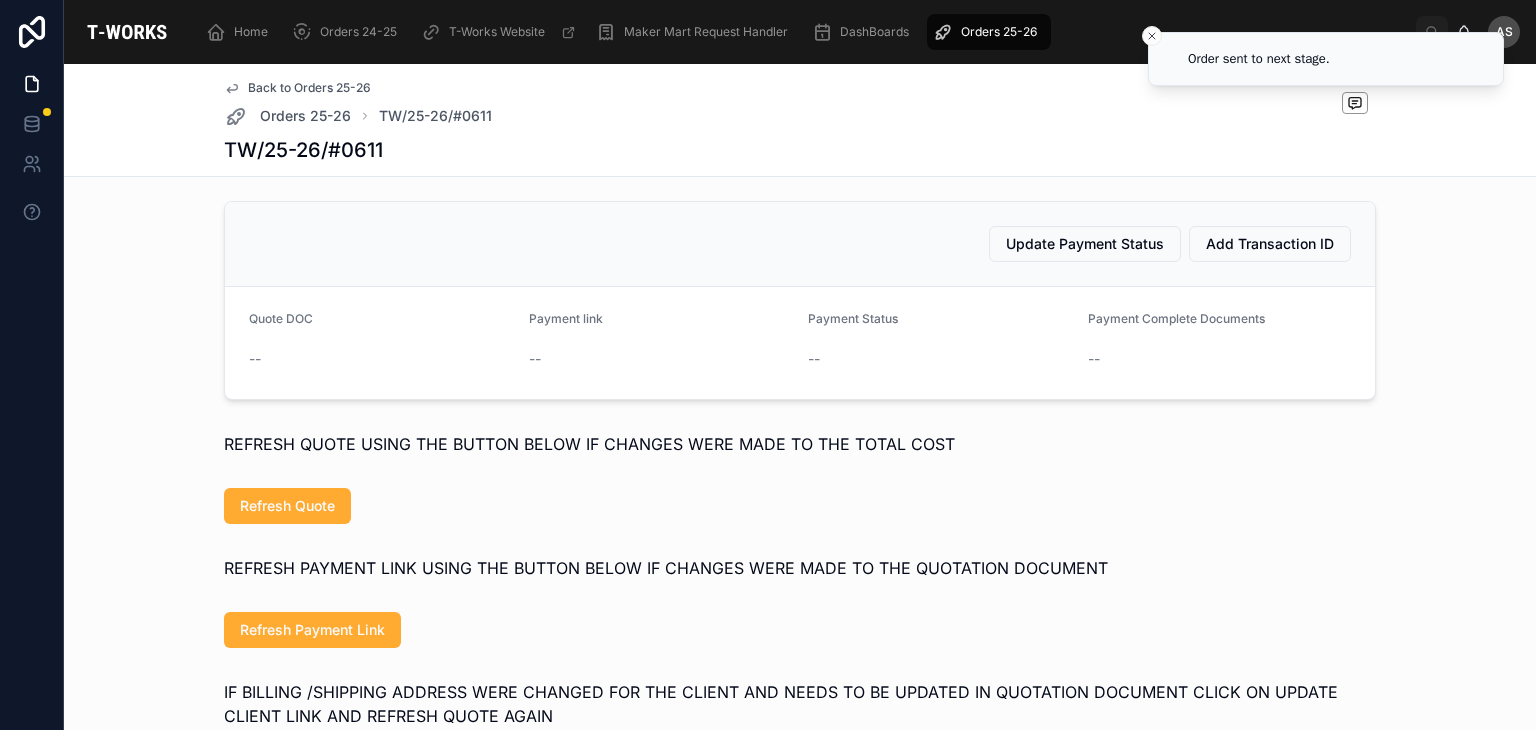scroll, scrollTop: 912, scrollLeft: 0, axis: vertical 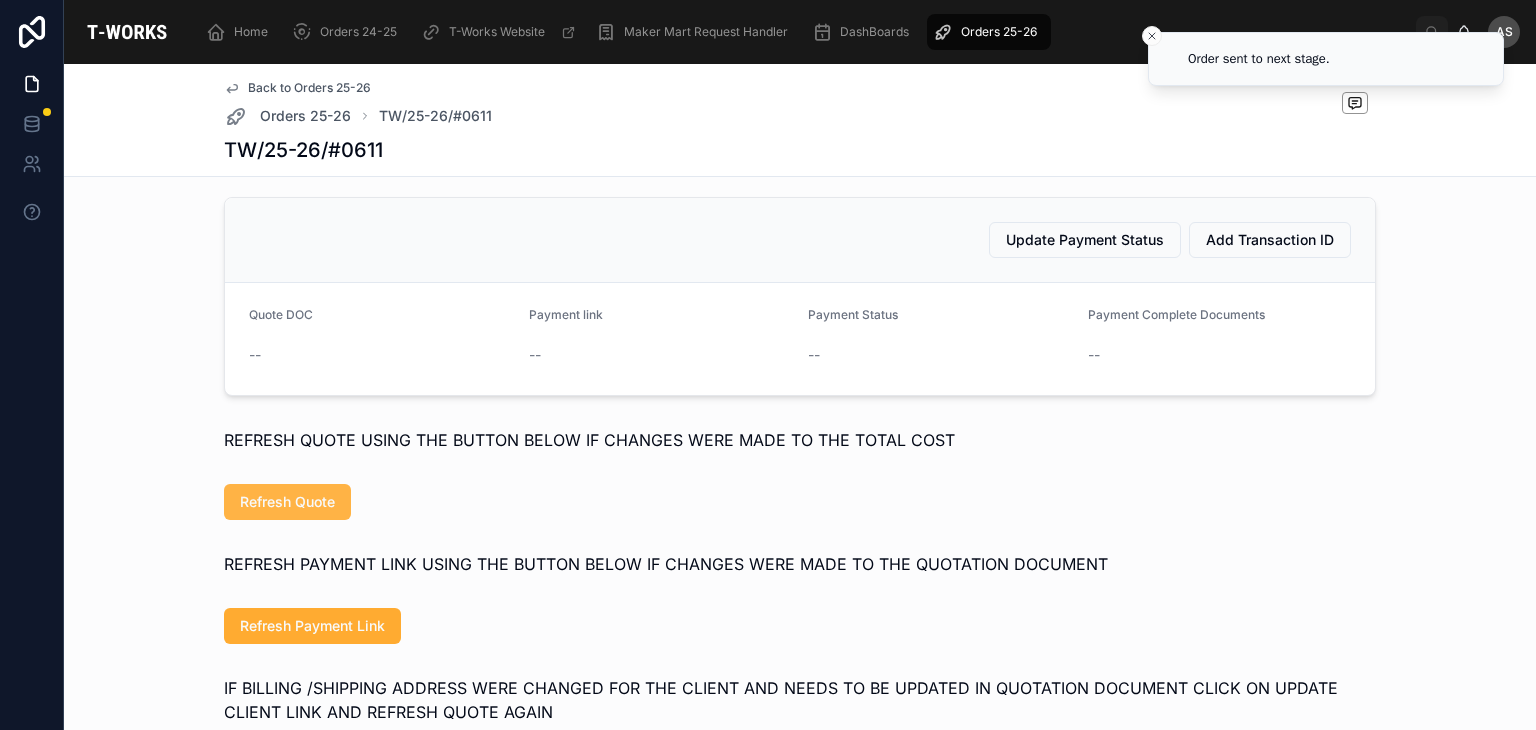 click on "Refresh Quote" at bounding box center [287, 502] 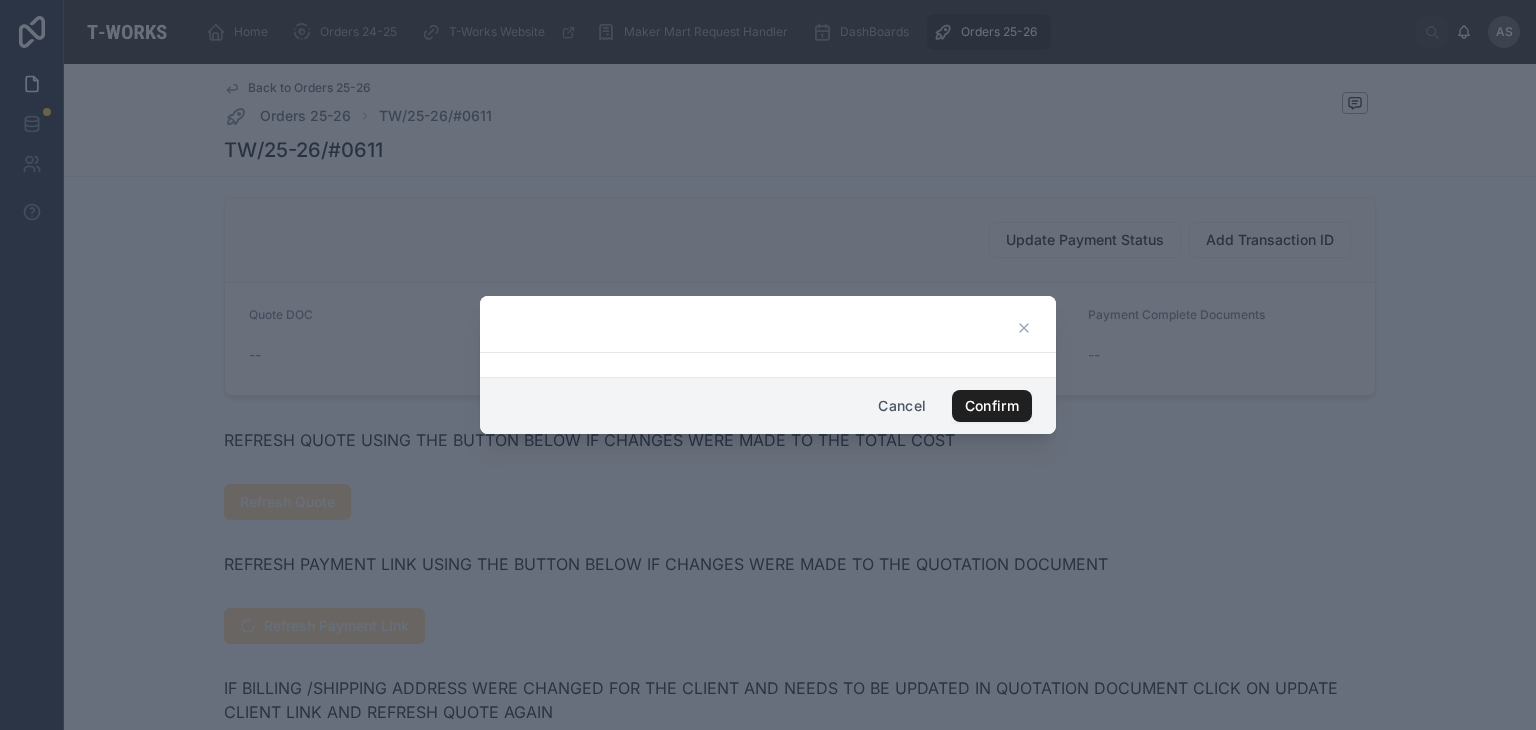 click on "Confirm" at bounding box center [992, 406] 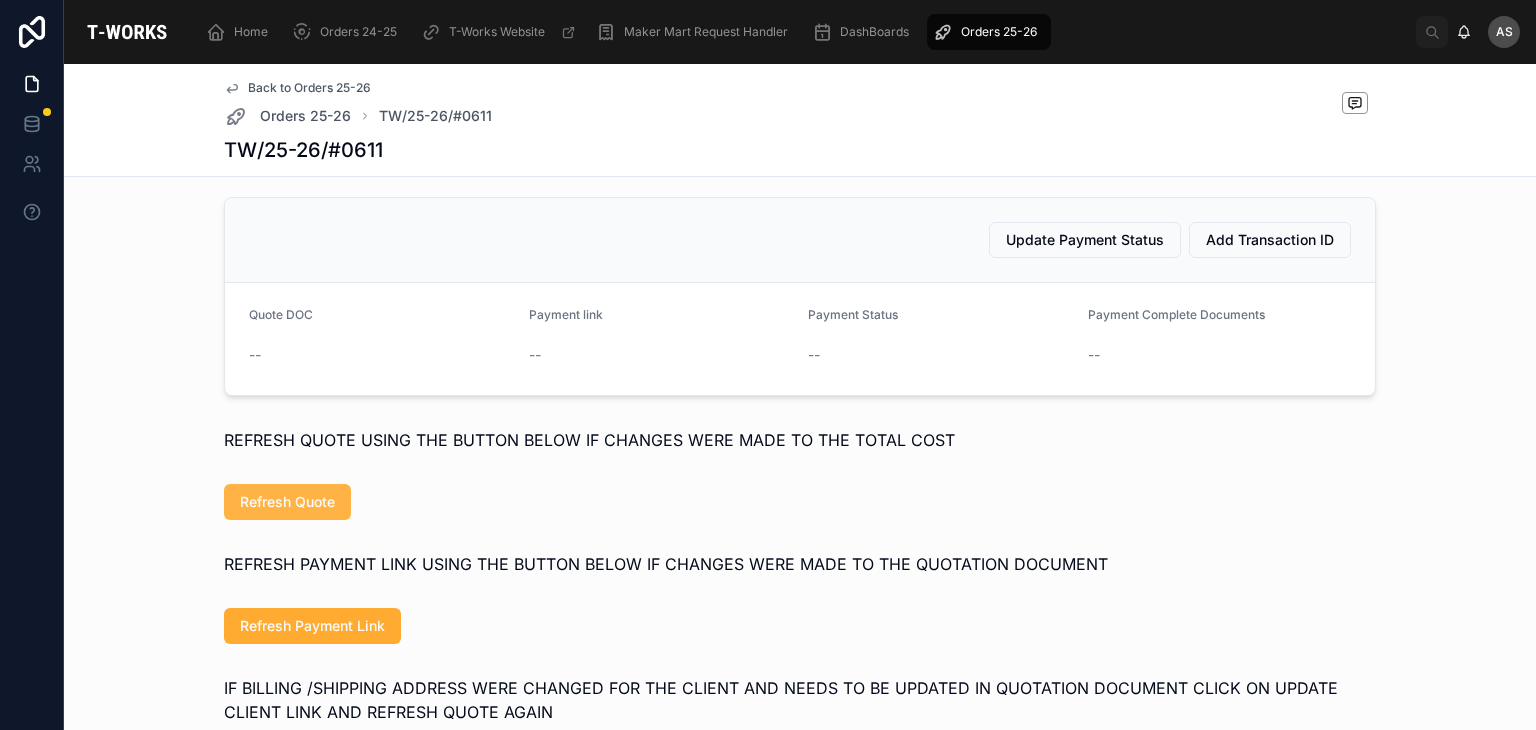 click on "Refresh Quote" at bounding box center [287, 502] 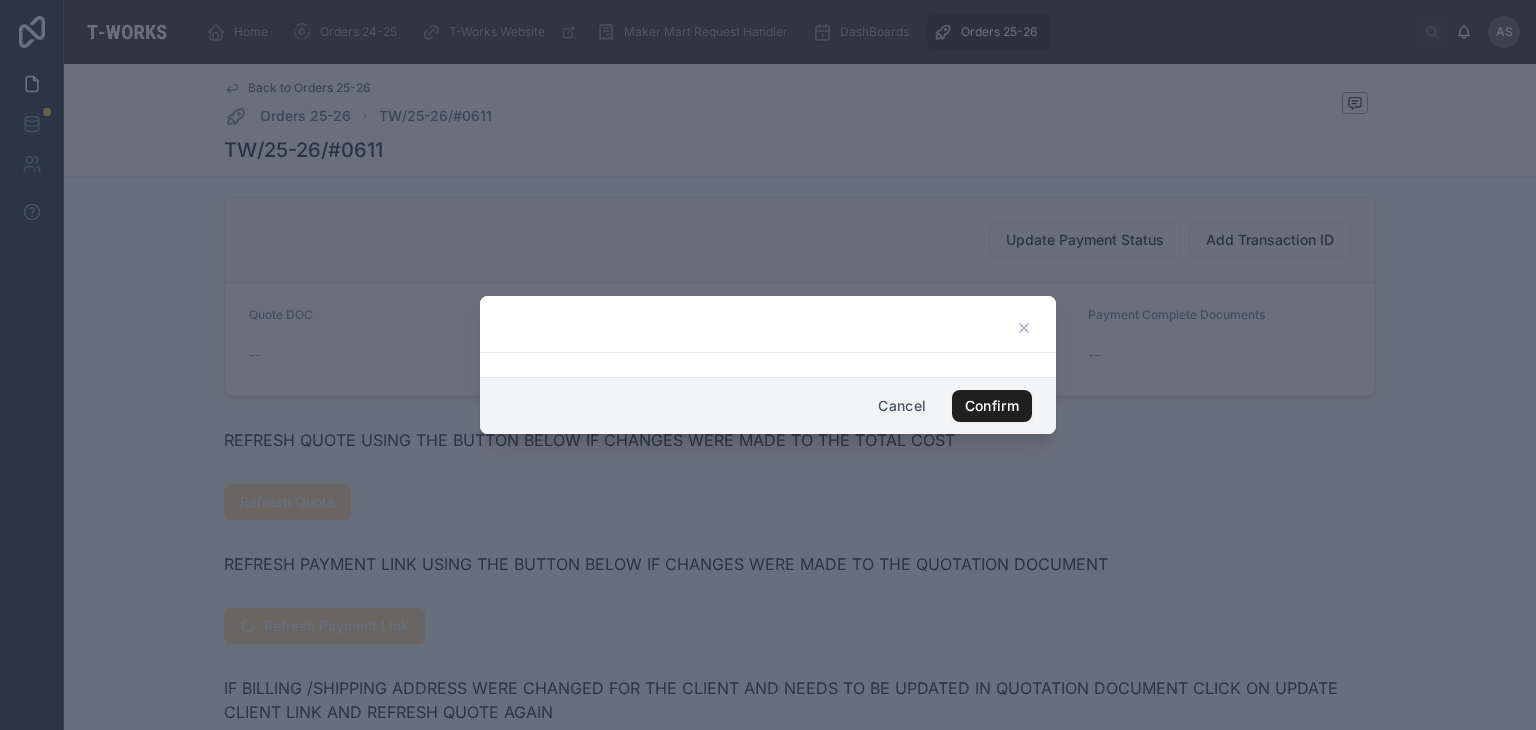 click on "Confirm" at bounding box center [992, 406] 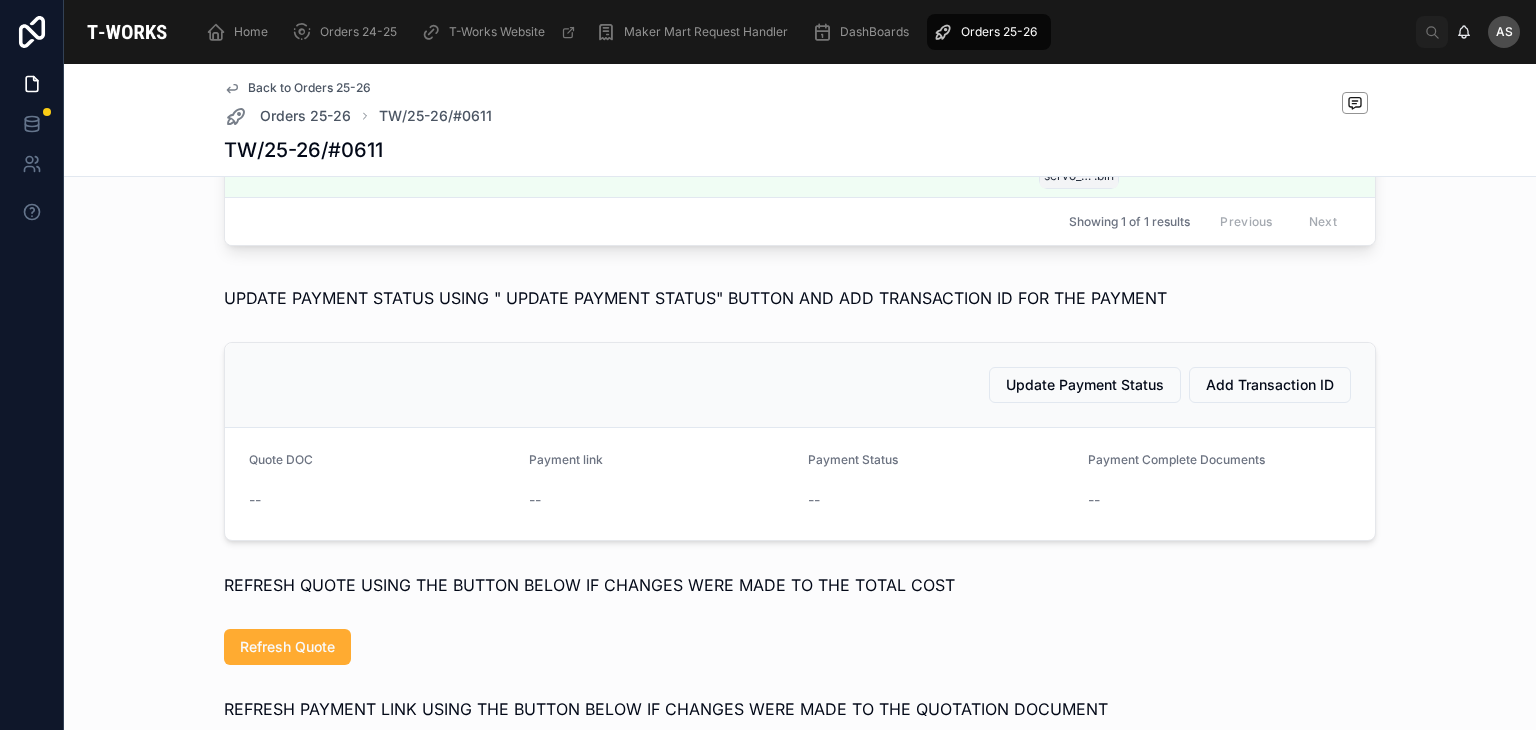 scroll, scrollTop: 768, scrollLeft: 0, axis: vertical 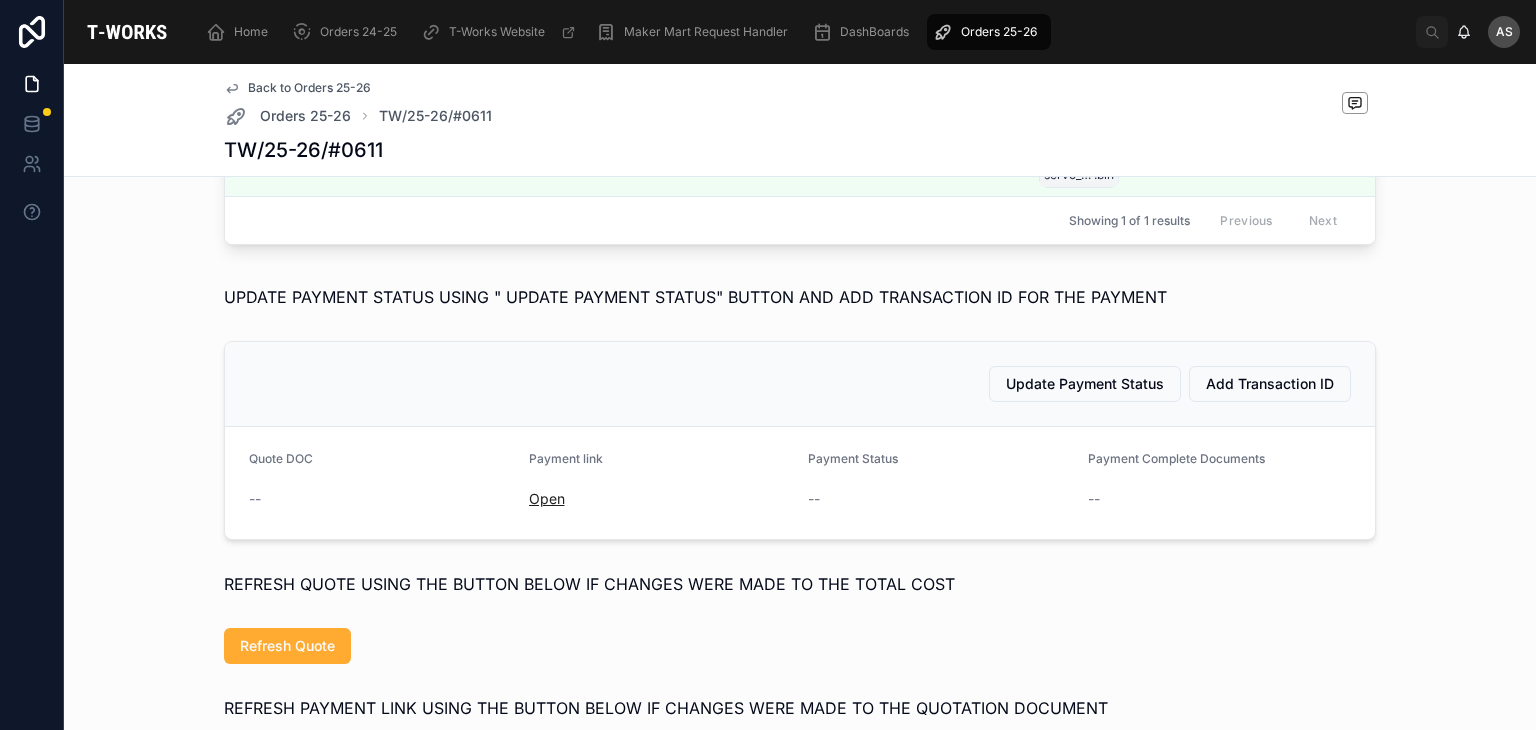 click on "Open" at bounding box center [547, 498] 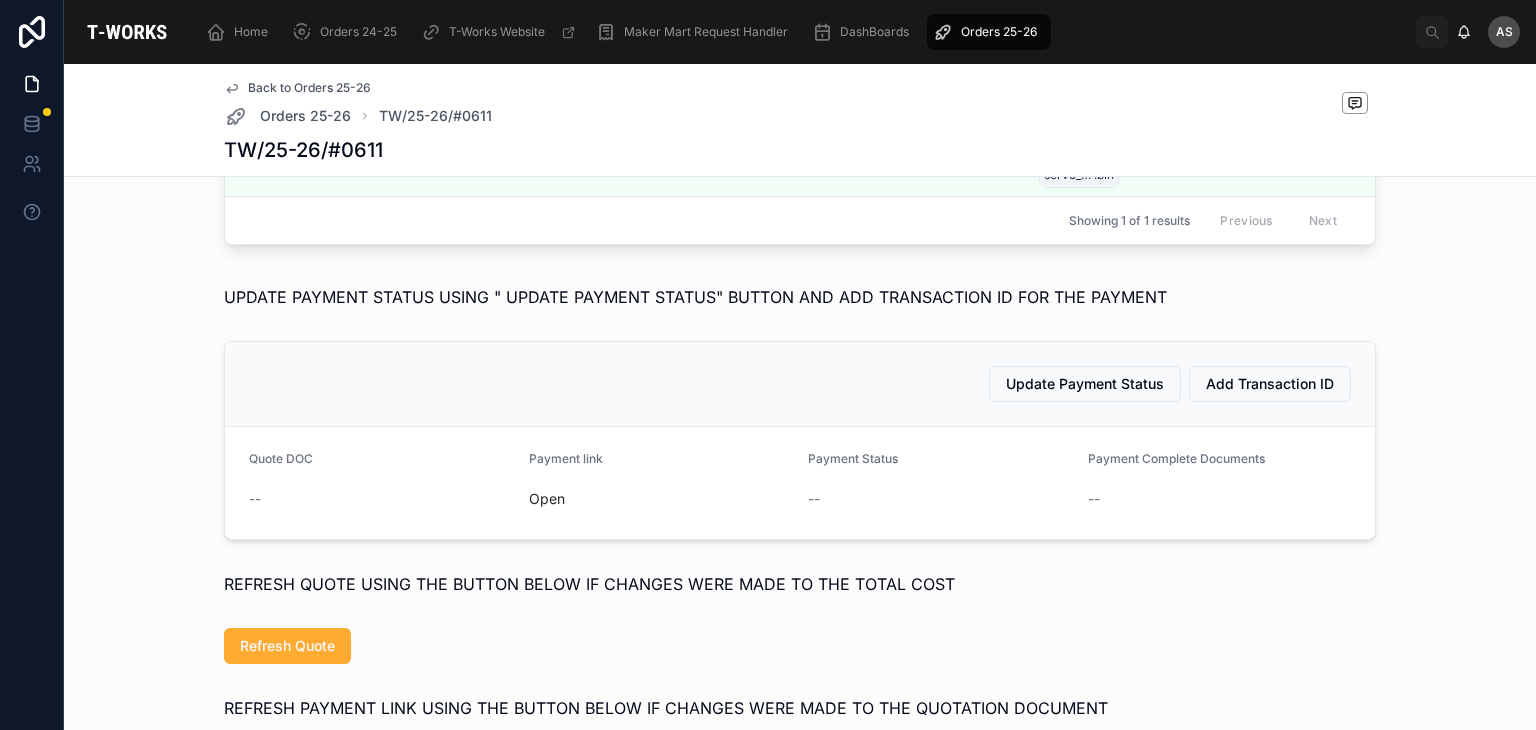 click on "--" at bounding box center (255, 499) 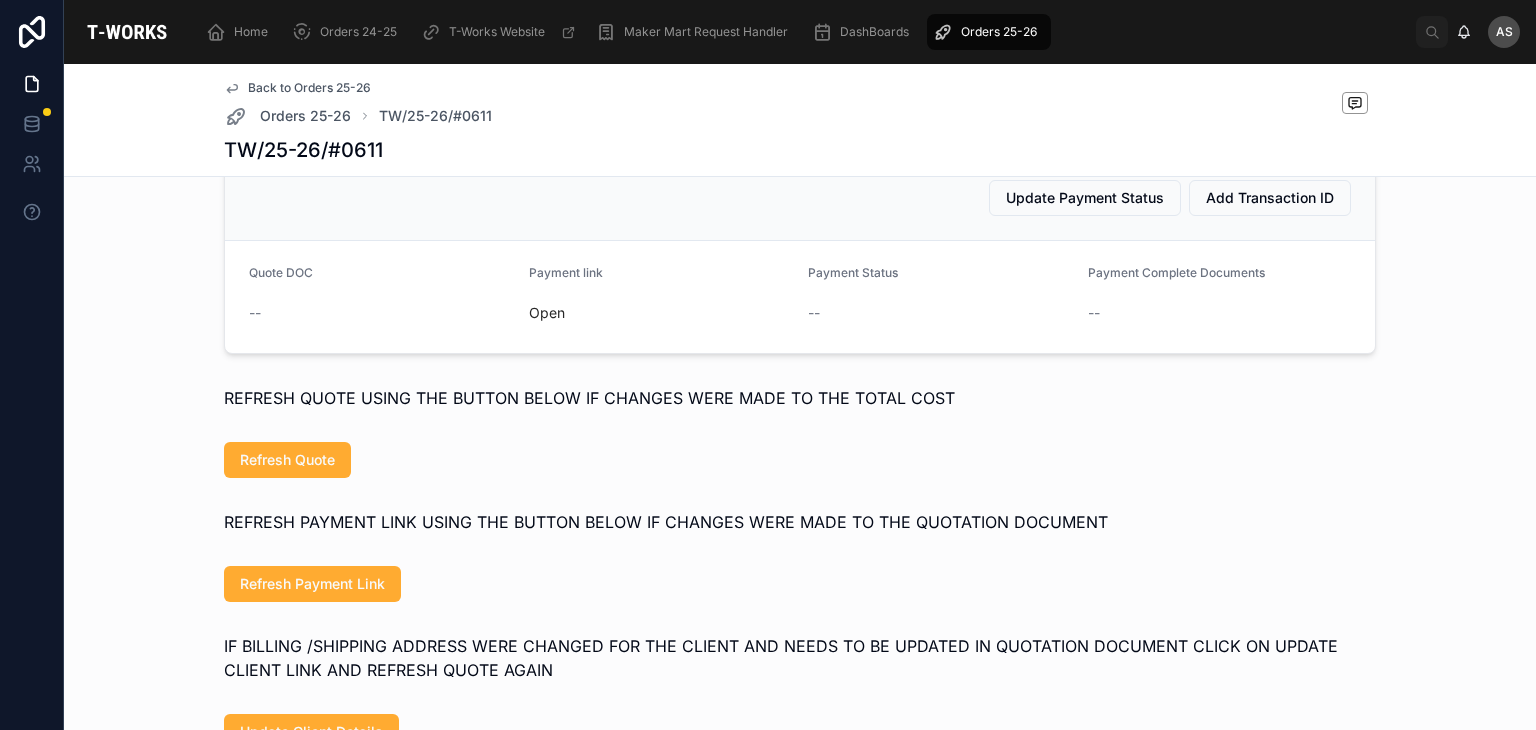 scroll, scrollTop: 960, scrollLeft: 0, axis: vertical 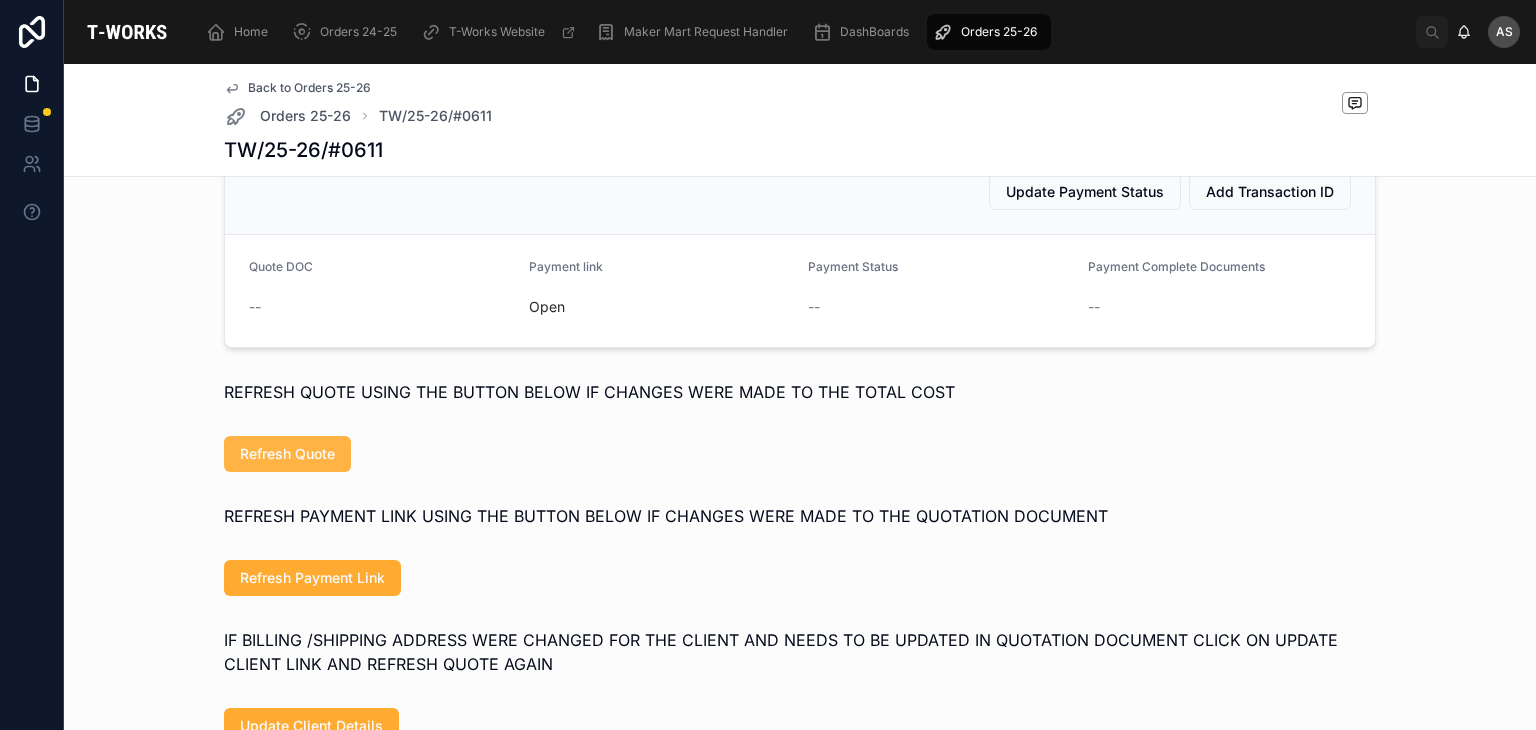 click on "Refresh Quote" at bounding box center (287, 454) 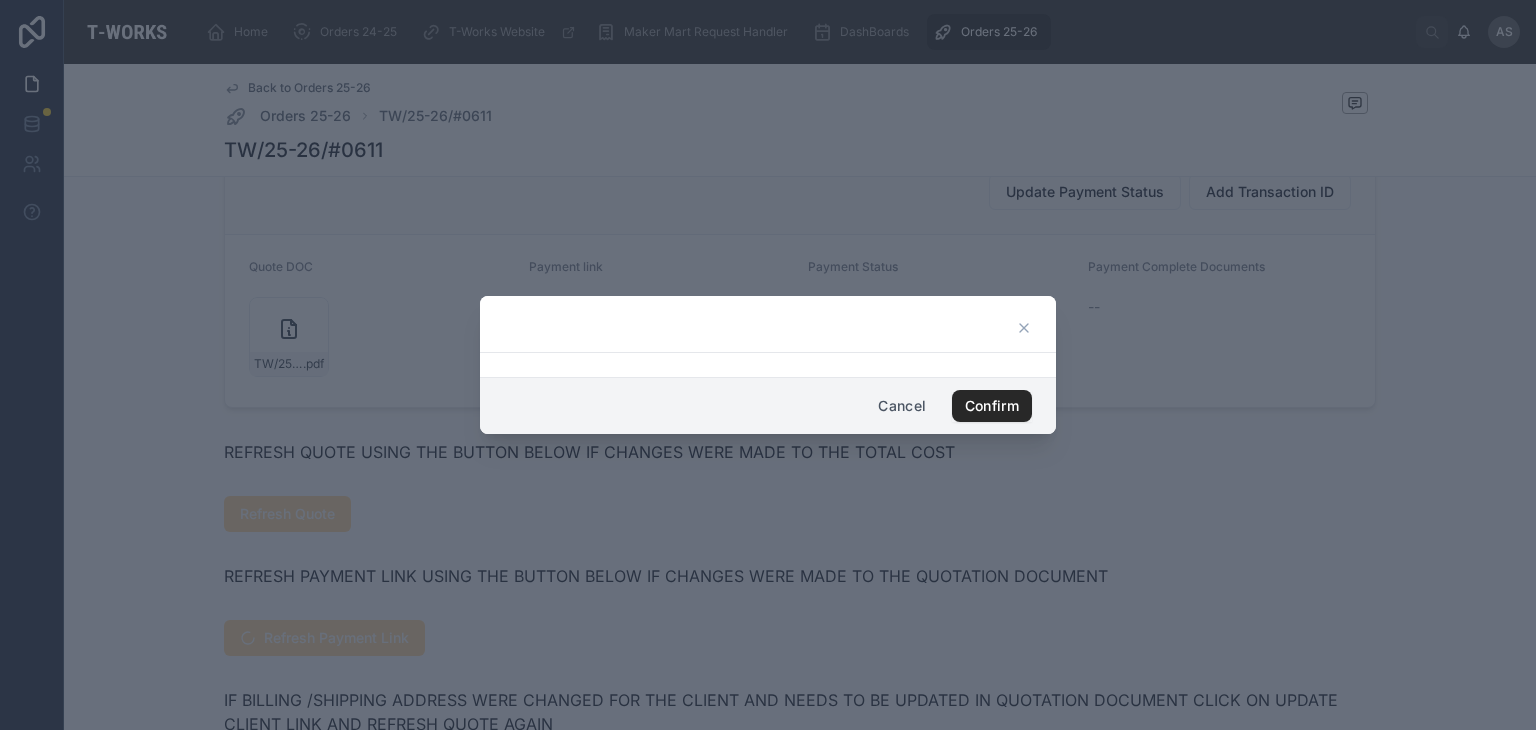 click 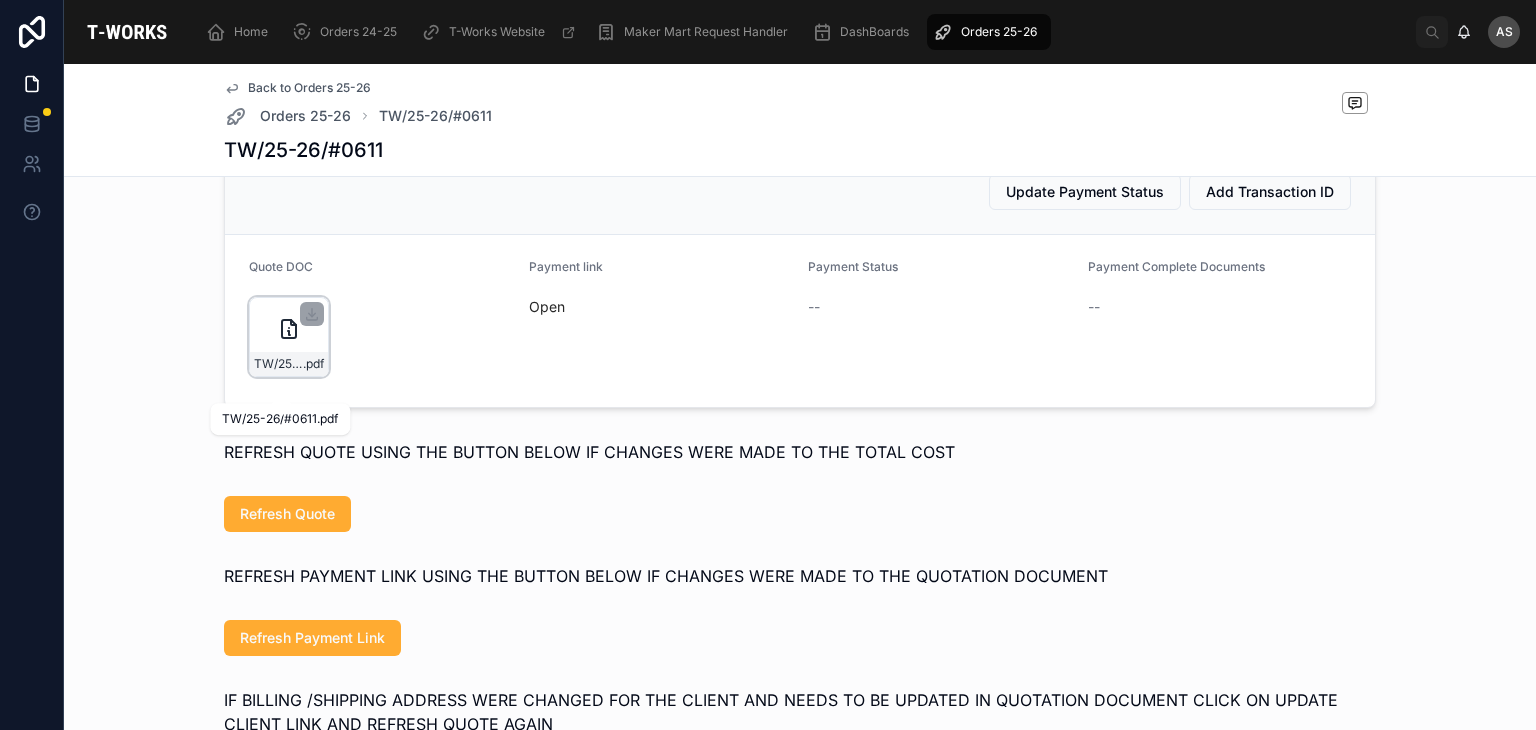 click on "TW/25-26/#0611" at bounding box center [278, 364] 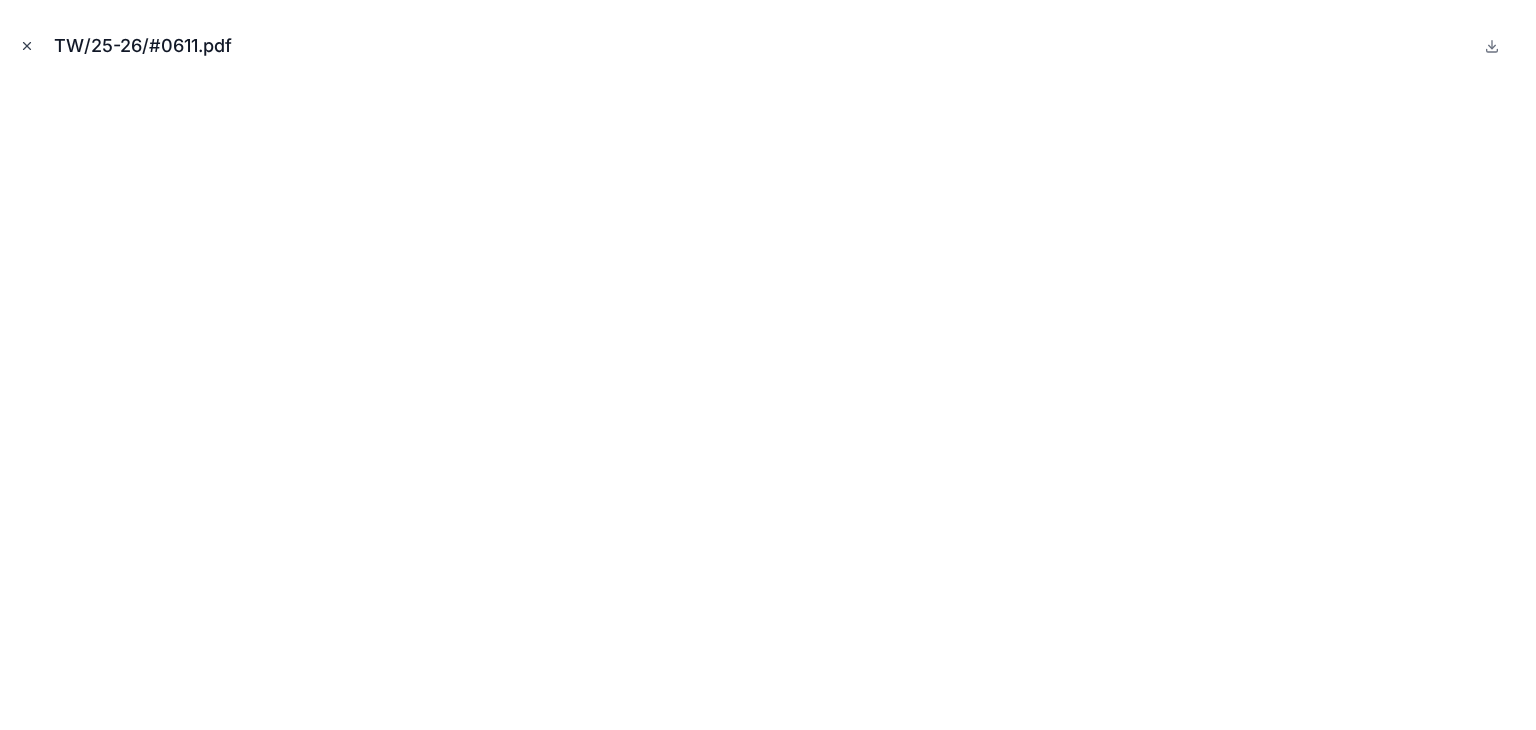 click 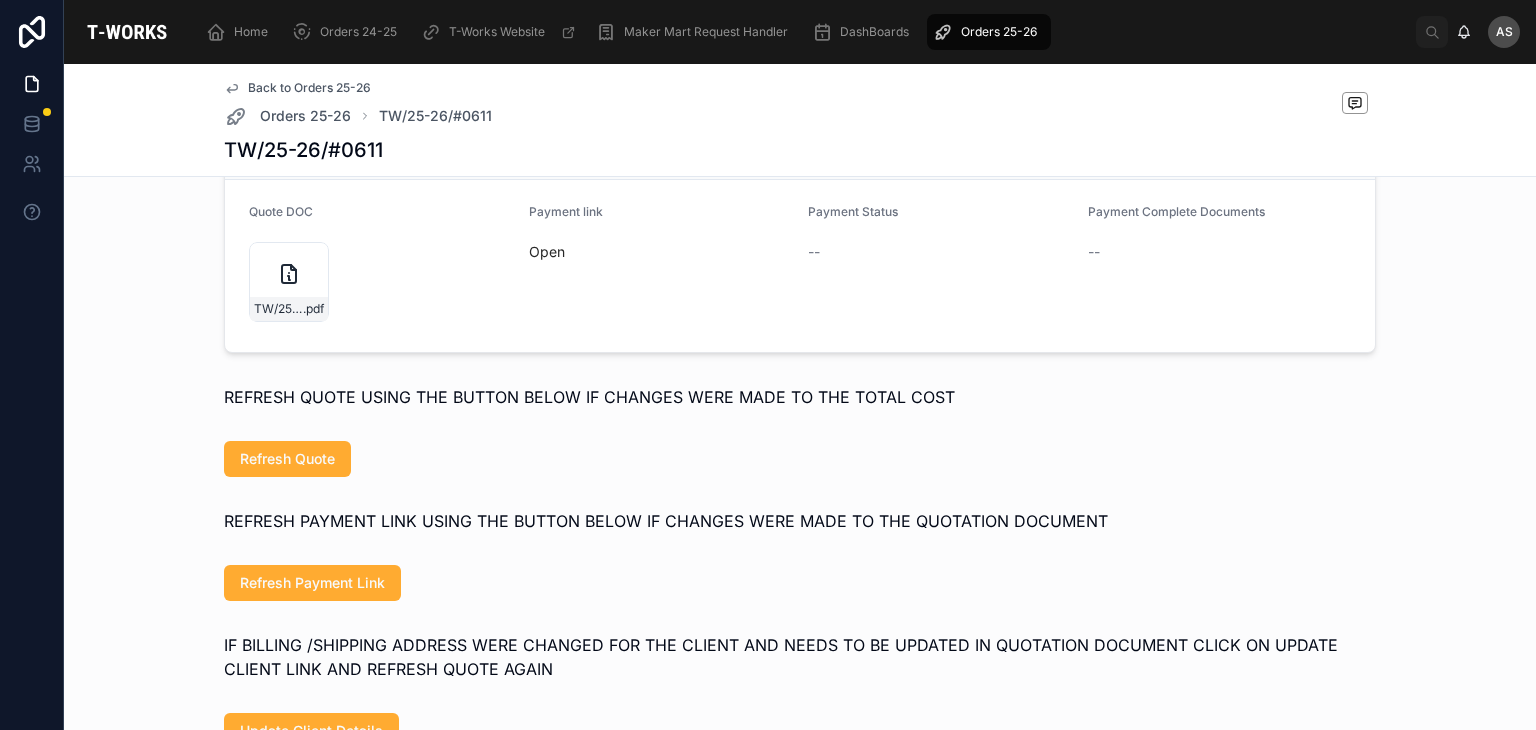 scroll, scrollTop: 1015, scrollLeft: 0, axis: vertical 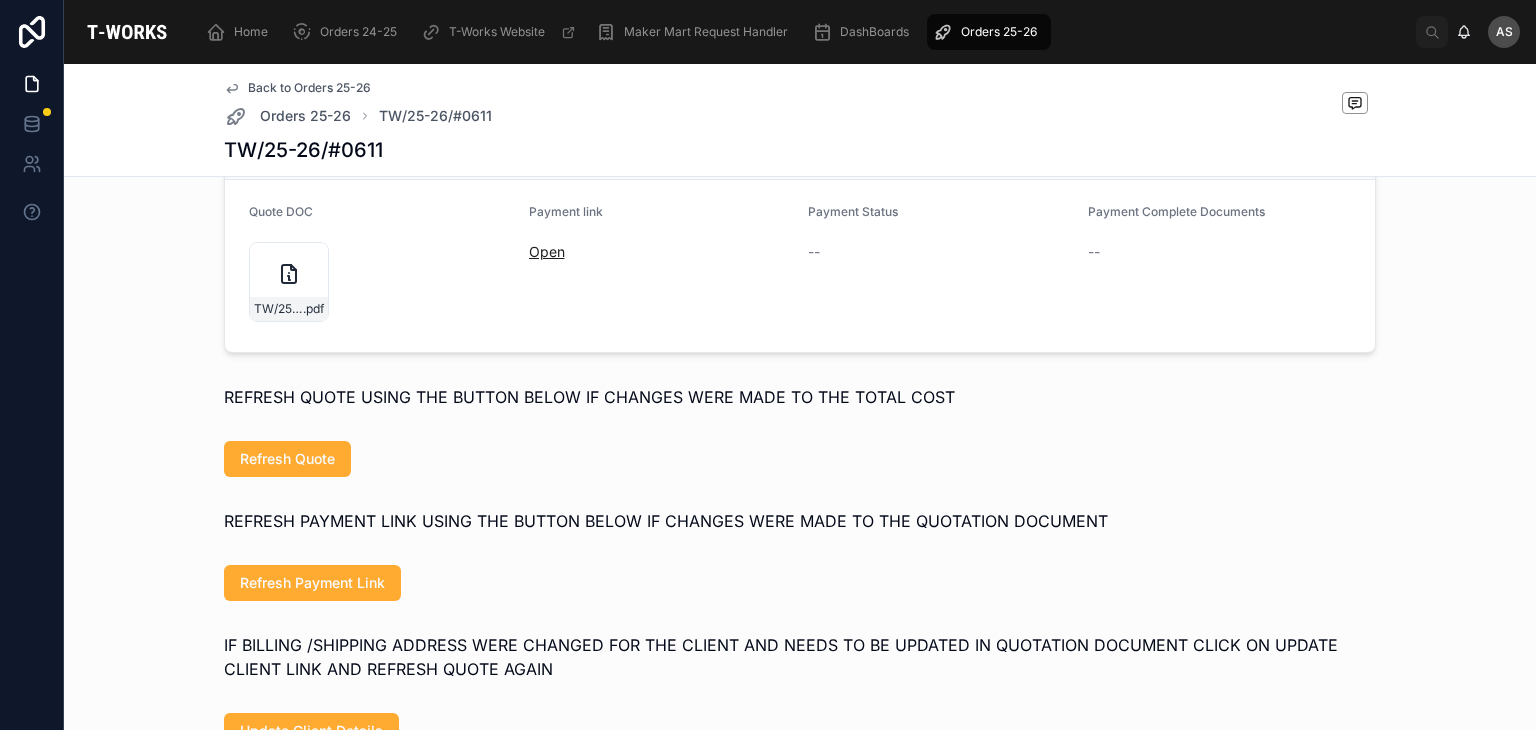 click on "Open" at bounding box center (547, 251) 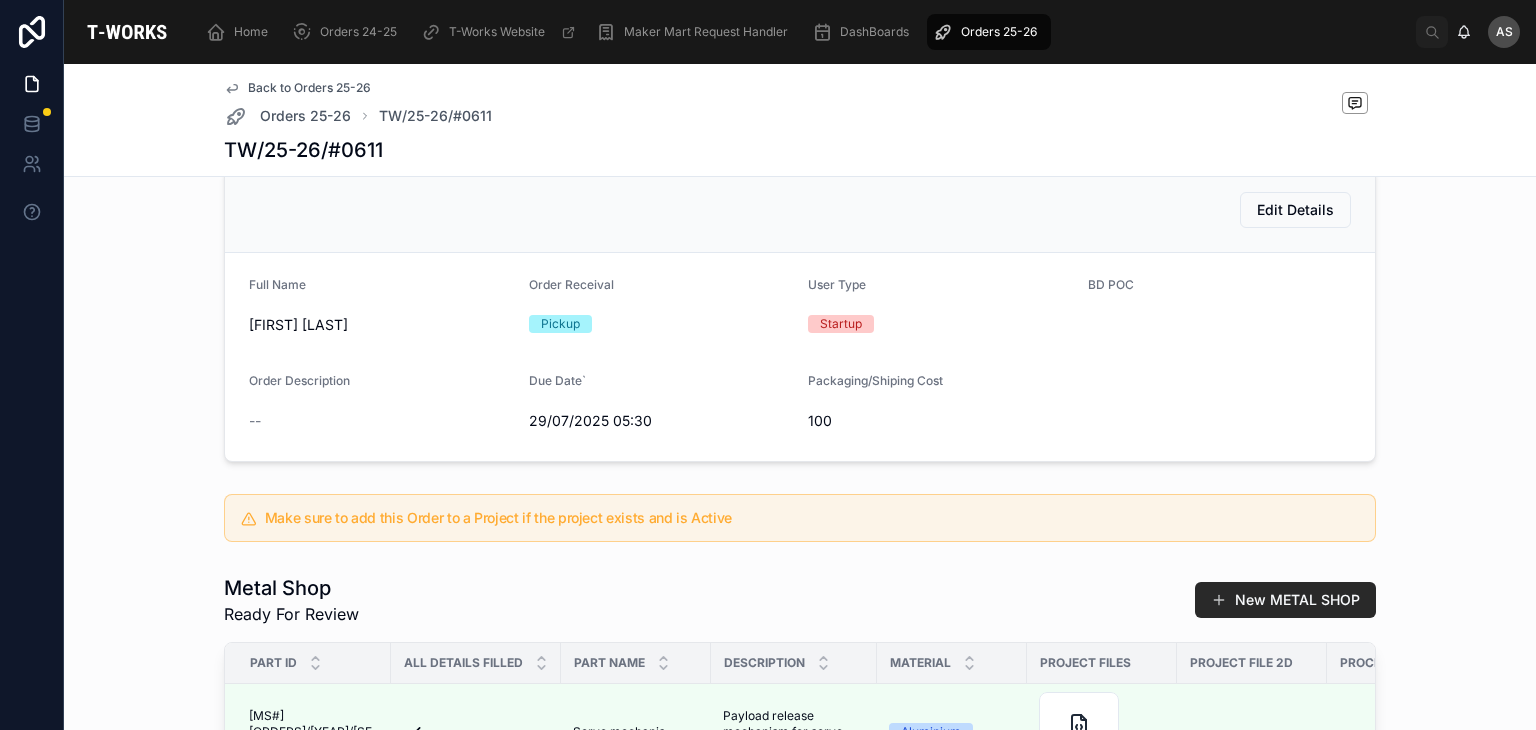 scroll, scrollTop: 0, scrollLeft: 0, axis: both 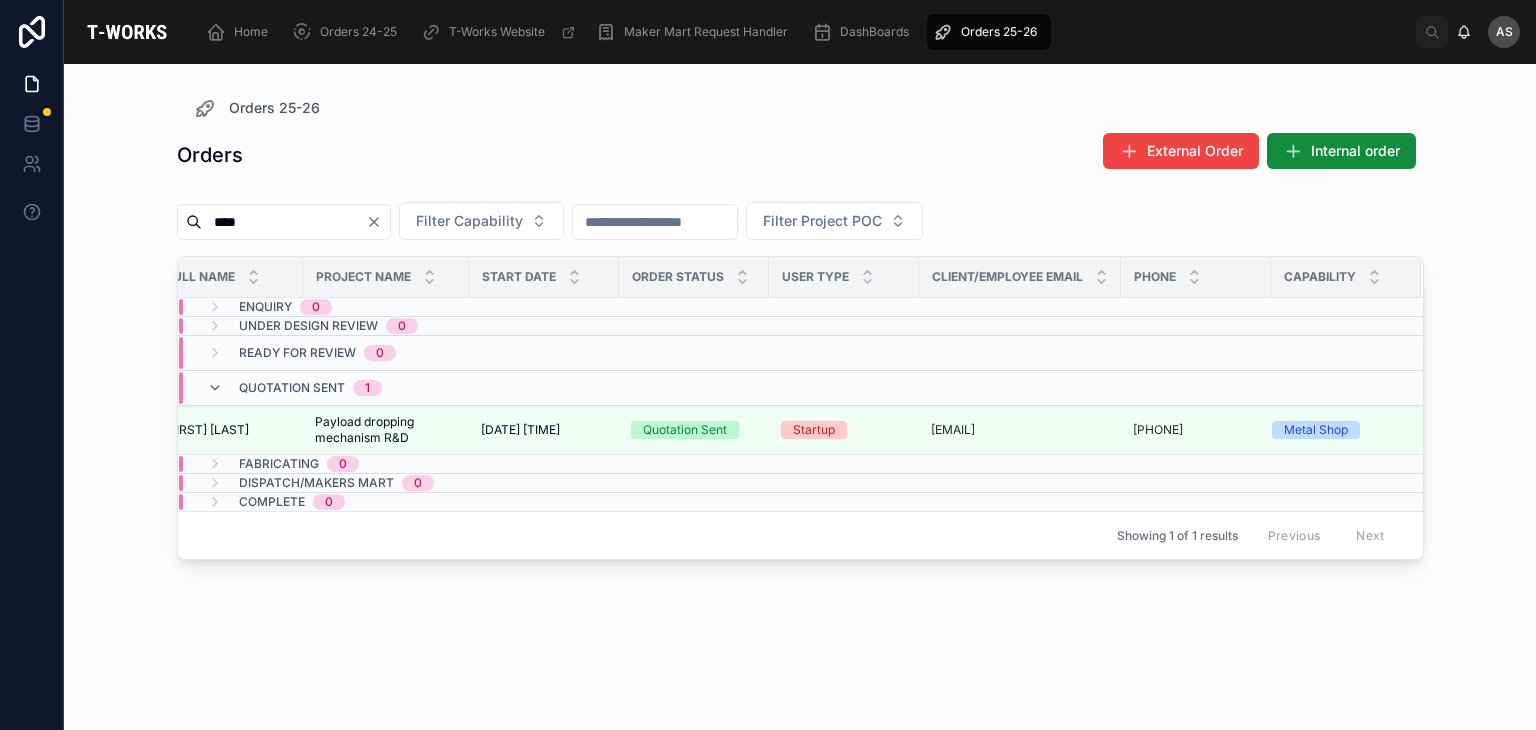 click 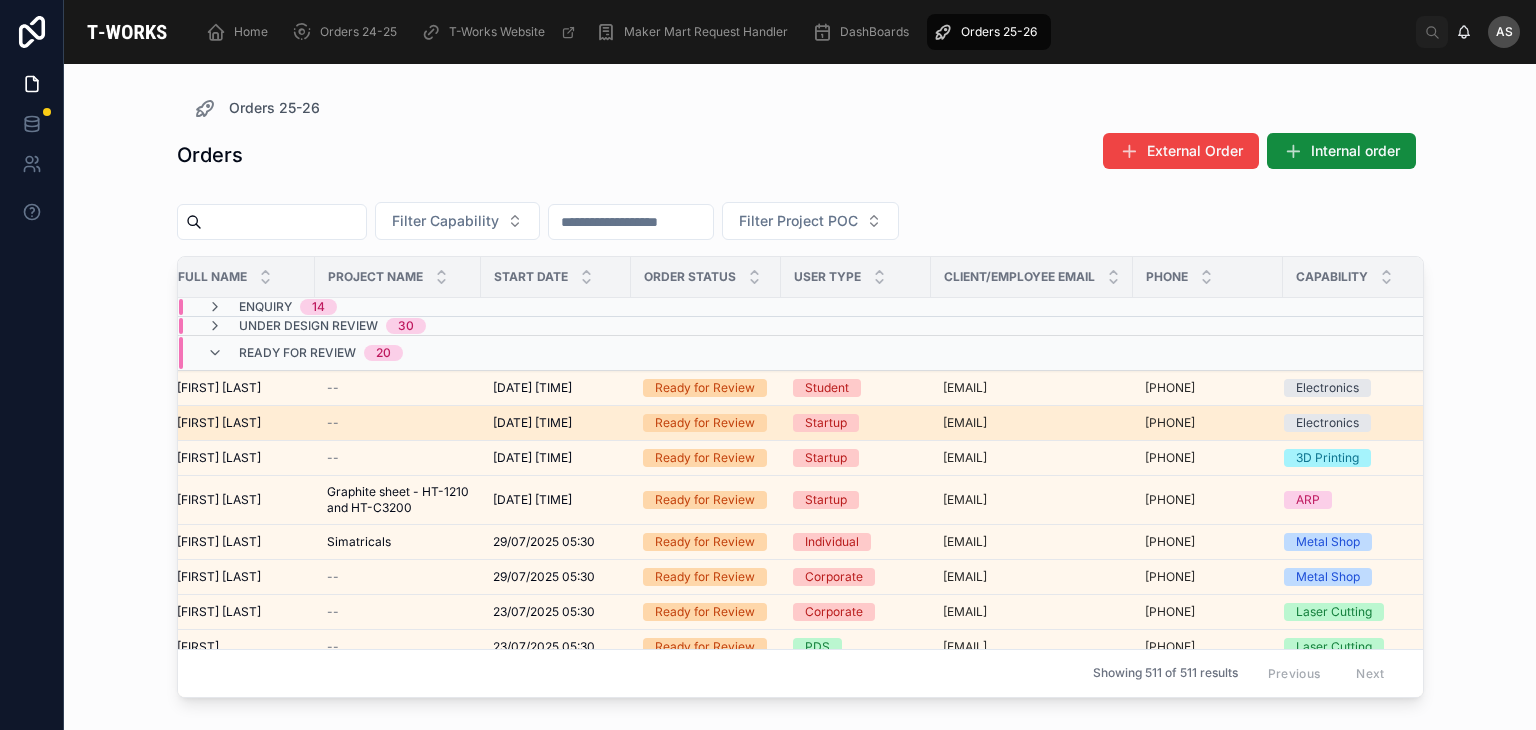 scroll, scrollTop: 0, scrollLeft: 0, axis: both 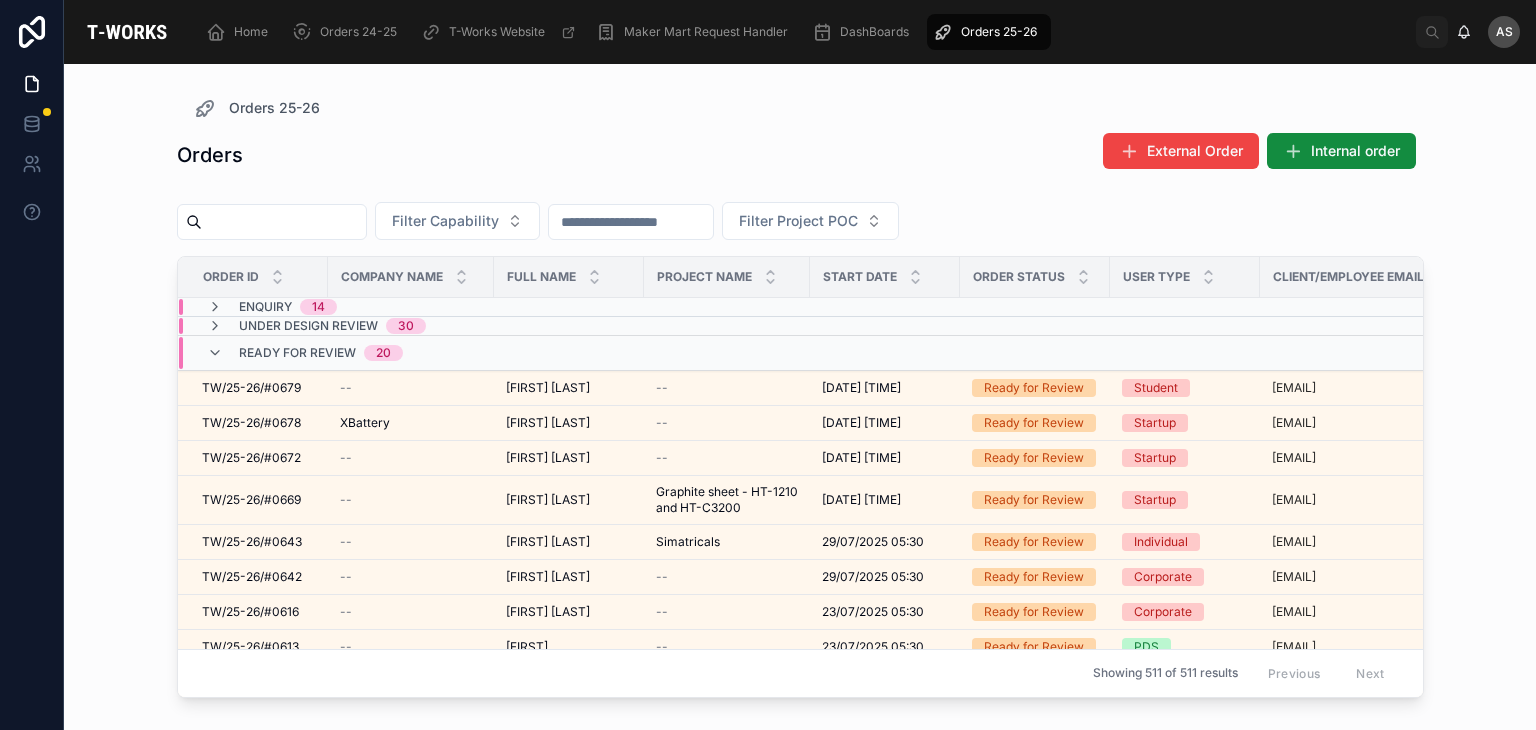 click on "30" at bounding box center (406, 326) 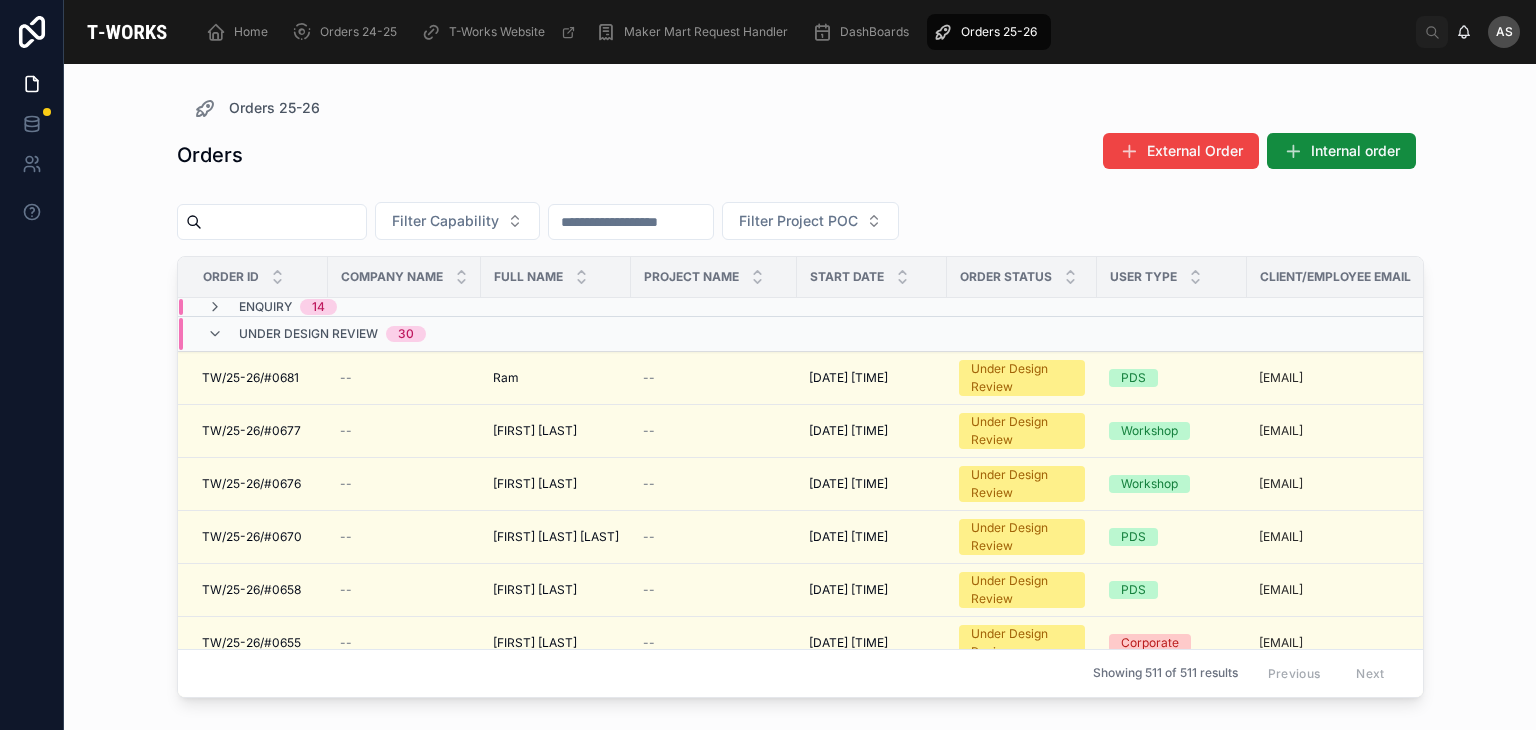 click on "Order ID Company Name Full Name Project Name Start Date Order Status User Type Client/Employee Email Phone Capability Enquiry 14 Under Design Review 30 TW/25-26/#0681 TW/25-26/#0681 -- [FIRST] [FIRST] -- [DATE] [TIME] [DATE] [TIME] Under Design Review PDS [EMAIL] [PHONE] 3D Printing TW/25-26/#0677 TW/25-26/#0677 -- [FIRST] [LAST] [FIRST] [LAST] -- [DATE] [TIME] [DATE] [TIME] Under Design Review Workshop [EMAIL] [PHONE] 3D Printing TW/25-26/#0676 TW/25-26/#0676 -- [FIRST] [LAST] [FIRST] [LAST] -- [DATE] [TIME] [DATE] [TIME] Under Design Review Workshop [EMAIL] [PHONE] 3D Printing TW/25-26/#0670 TW/25-26/#0670 -- [FIRST] [LAST] [FIRST] [LAST] -- [DATE] [TIME] [DATE] [TIME] Under Design Review PDS [EMAIL] [PHONE] Laser Cutting TW/25-26/#0658 TW/25-26/#0658 -- [FIRST] [LAST] [FIRST] [LAST] -- [DATE] [TIME] [DATE] [TIME] Under Design Review PDS [EMAIL] [PHONE] Laser Cutting" at bounding box center [964, 2770] 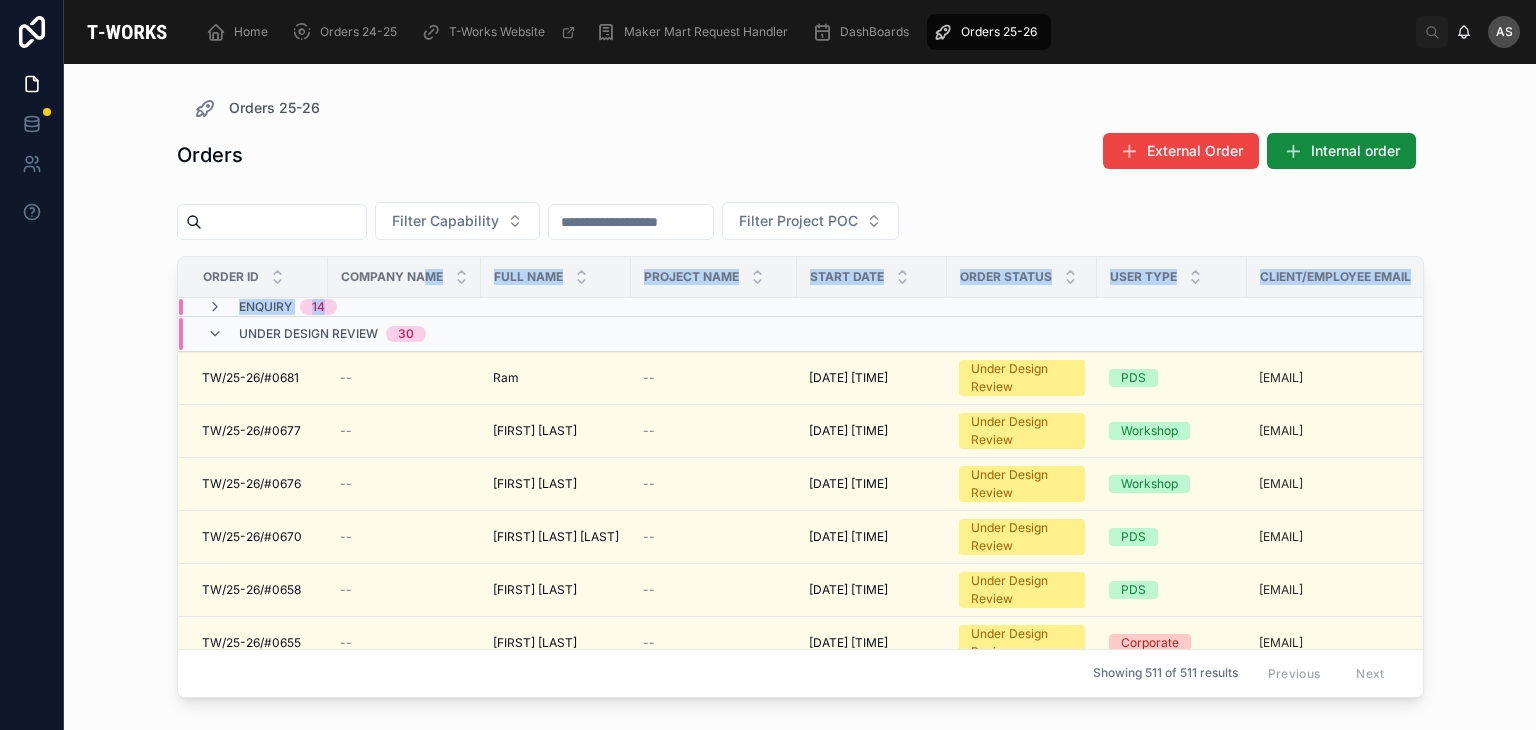 click on "Enquiry 14" at bounding box center (404, 307) 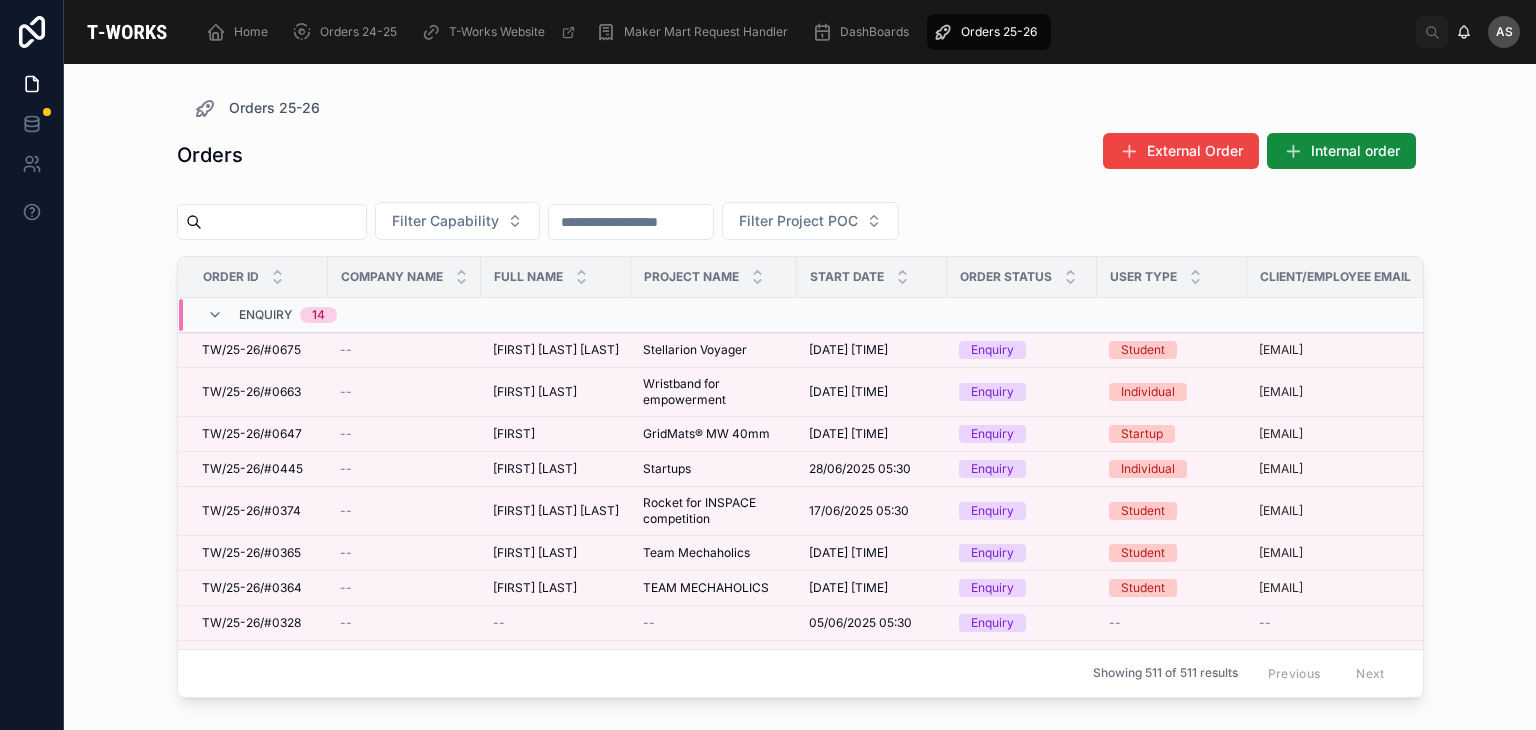 click on "Enquiry 14" at bounding box center (404, 315) 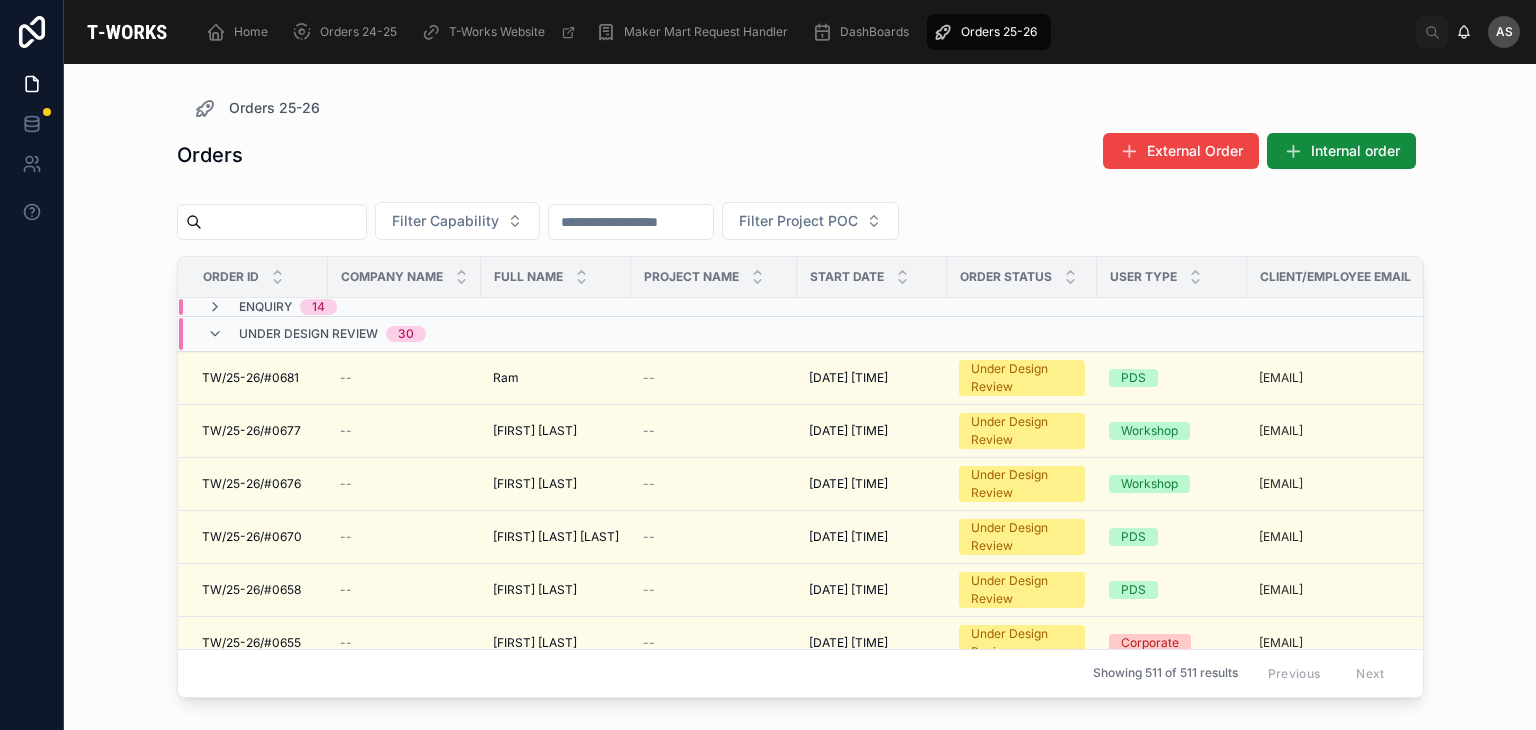 click on "Under Design Review 30" at bounding box center [404, 334] 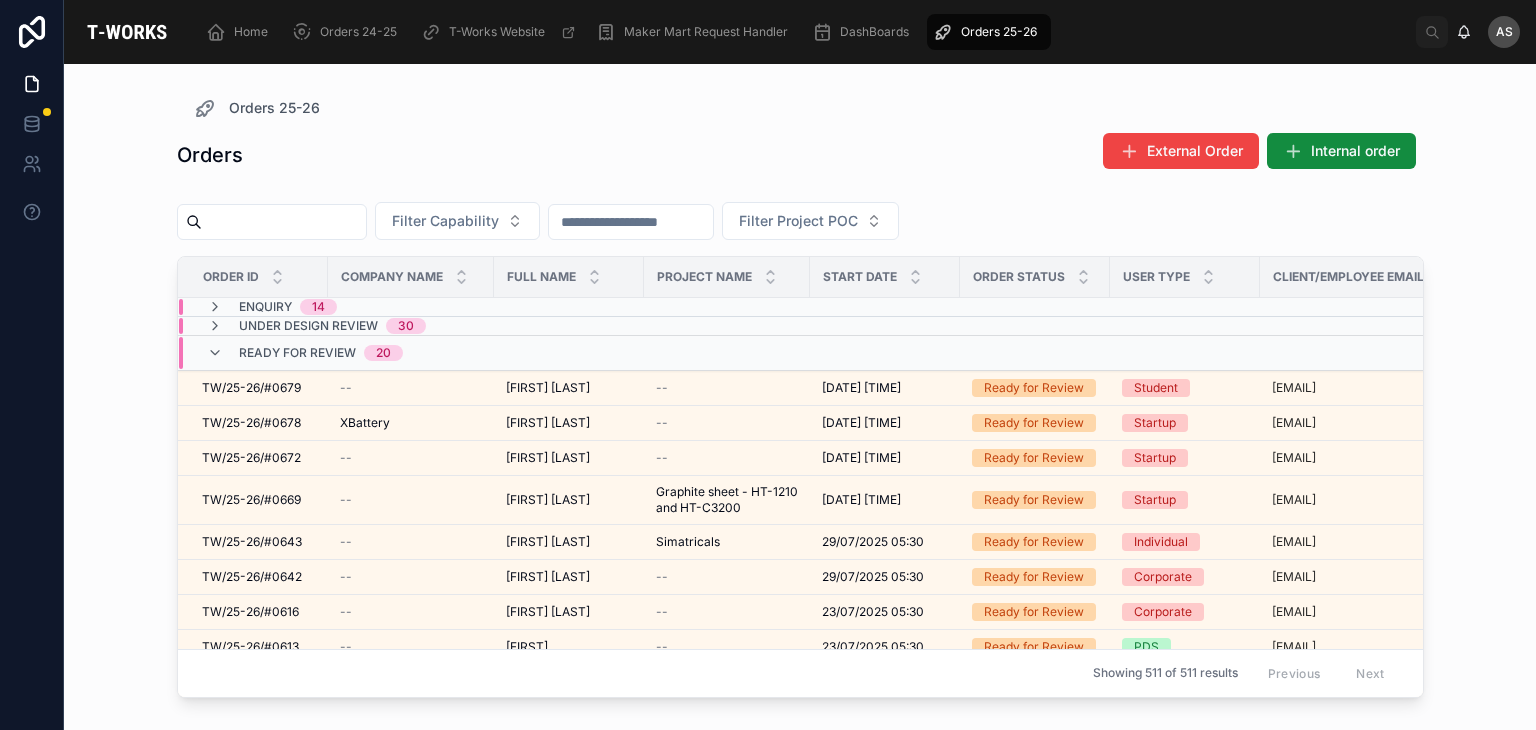 click on "Ready for Review 20" at bounding box center [411, 353] 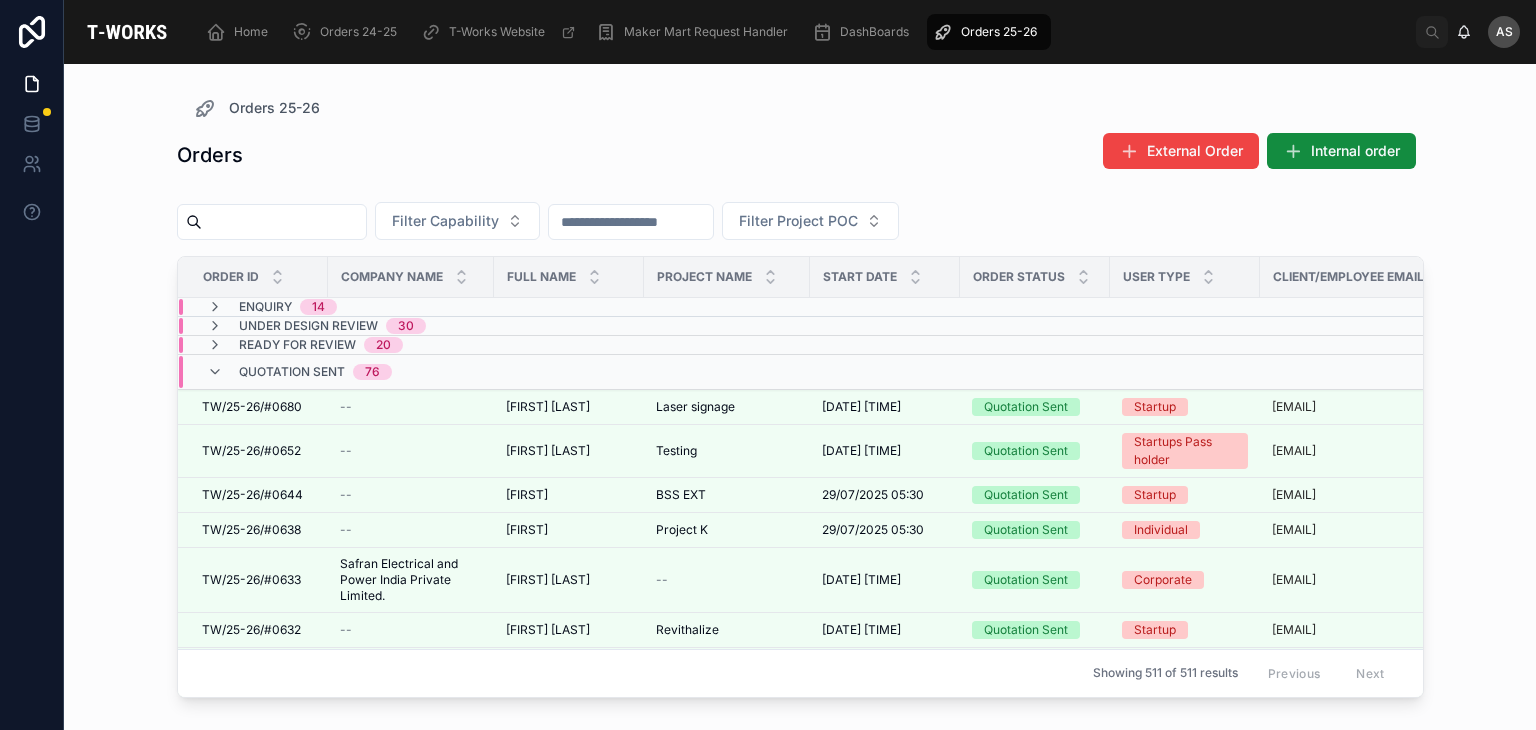 click on "Ready for Review 20" at bounding box center [411, 345] 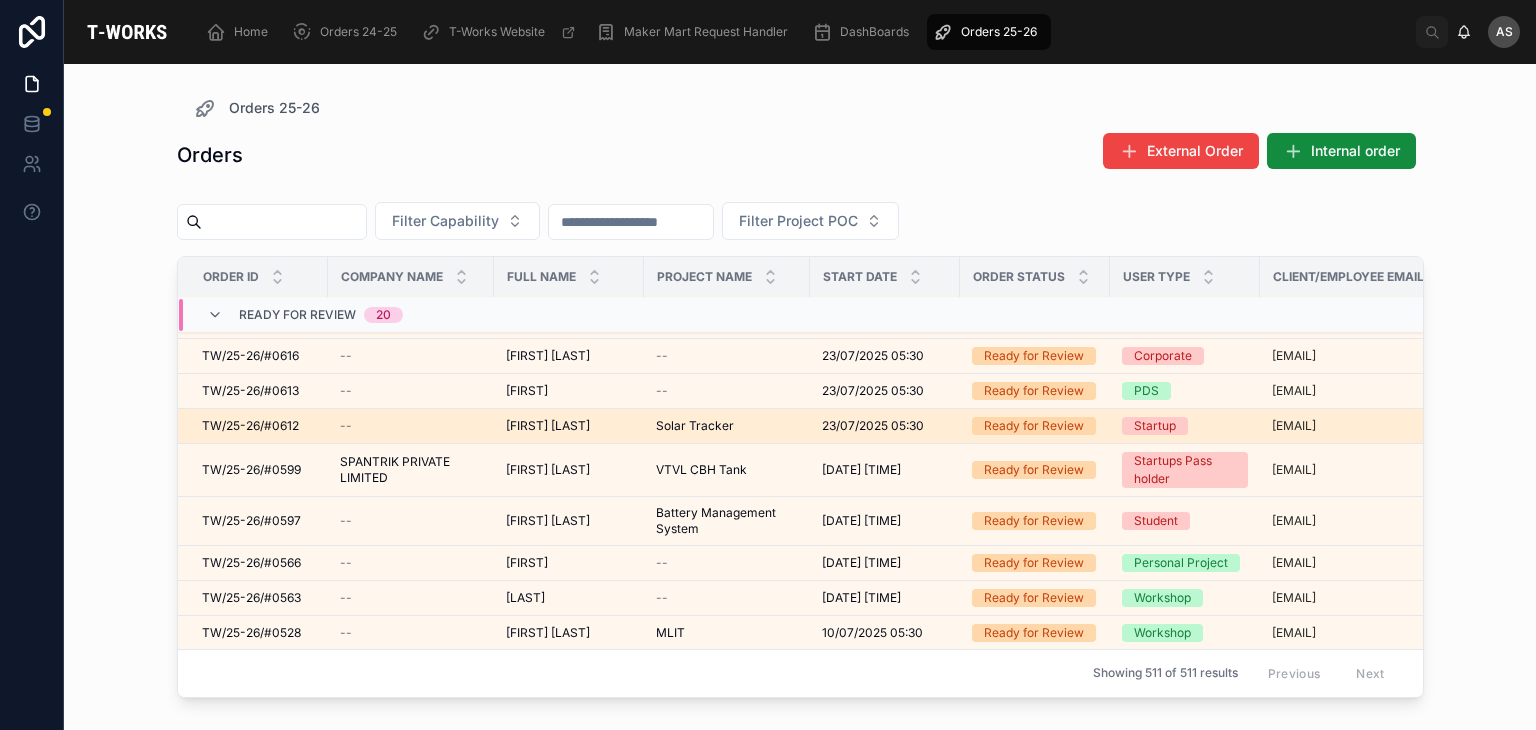 scroll, scrollTop: 0, scrollLeft: 0, axis: both 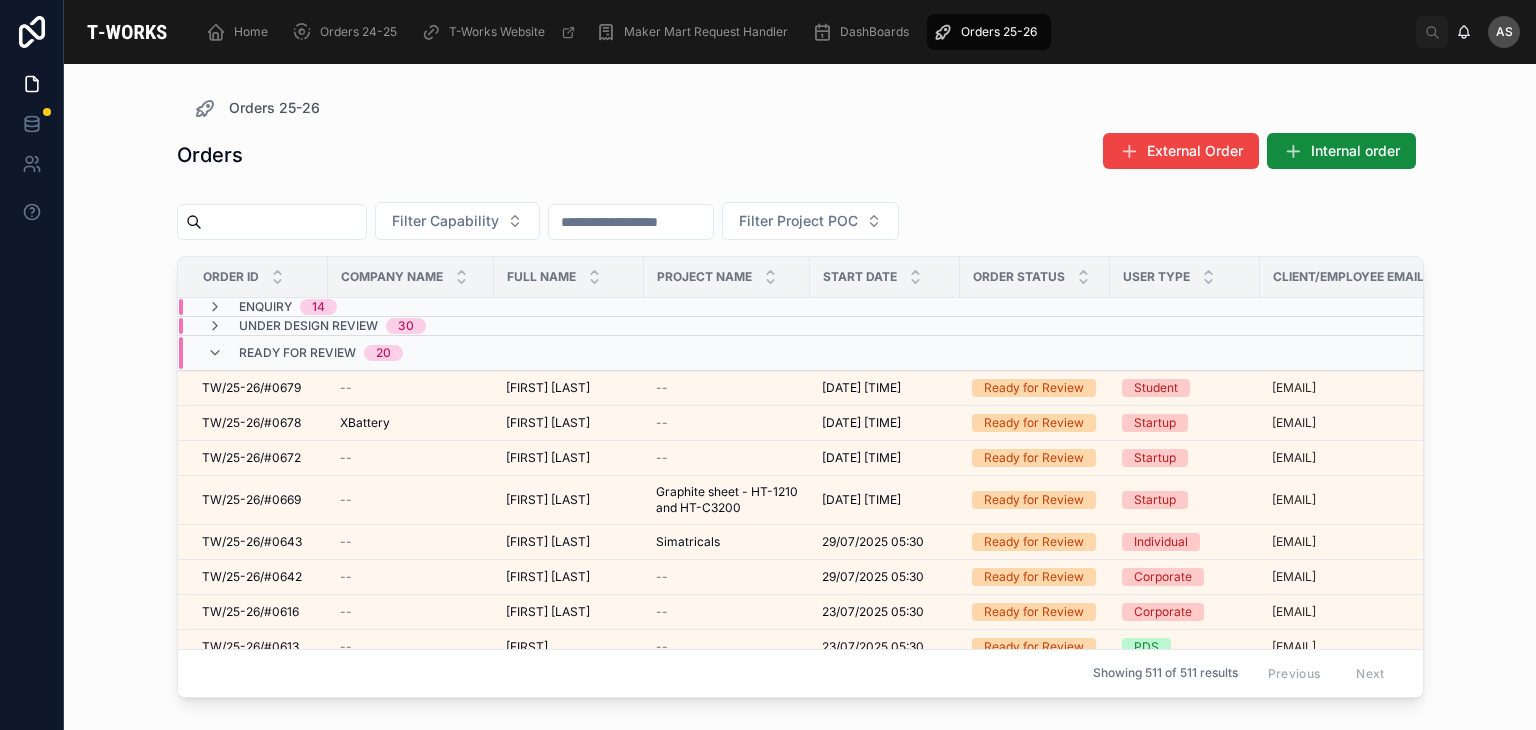 click on "30" at bounding box center [406, 326] 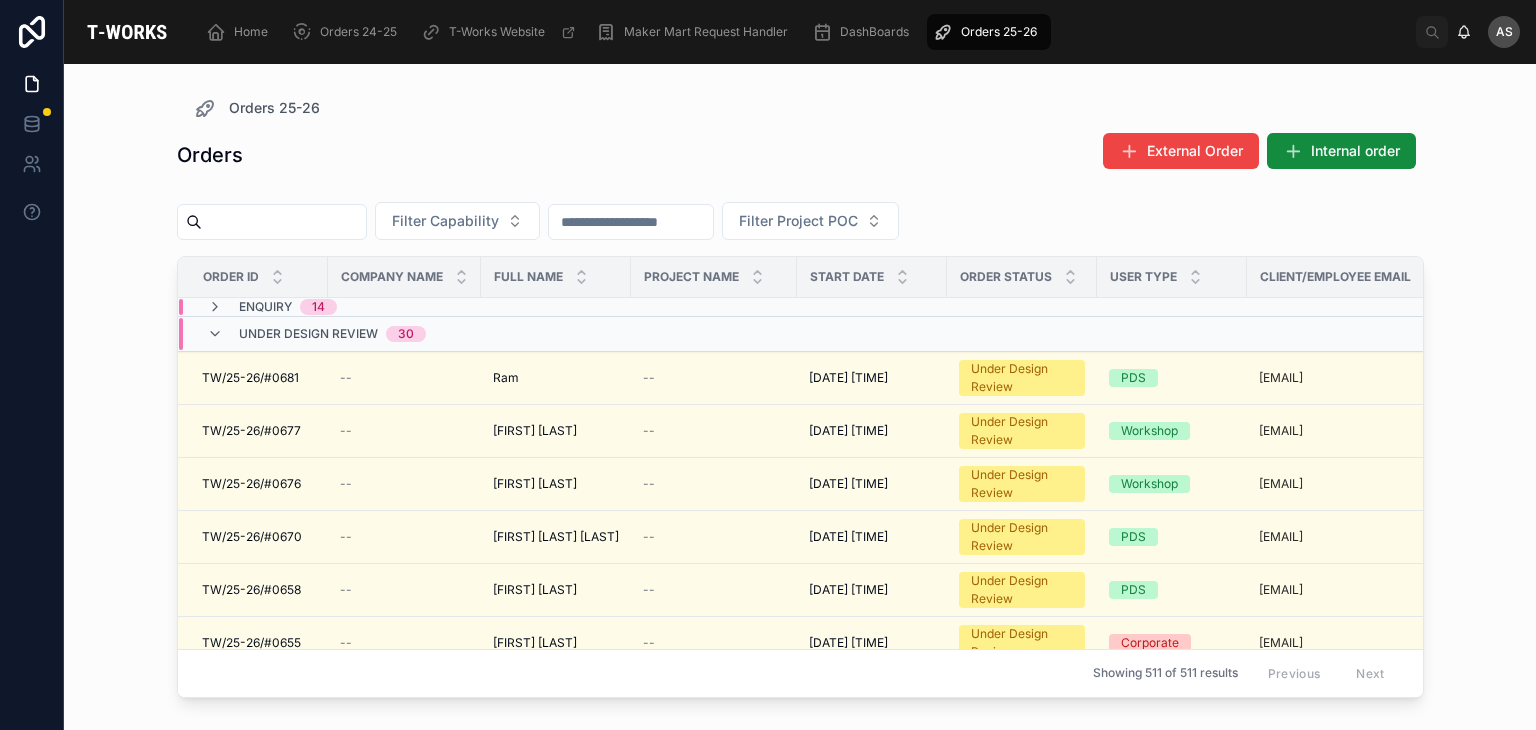 click on "Enquiry 14" at bounding box center [404, 307] 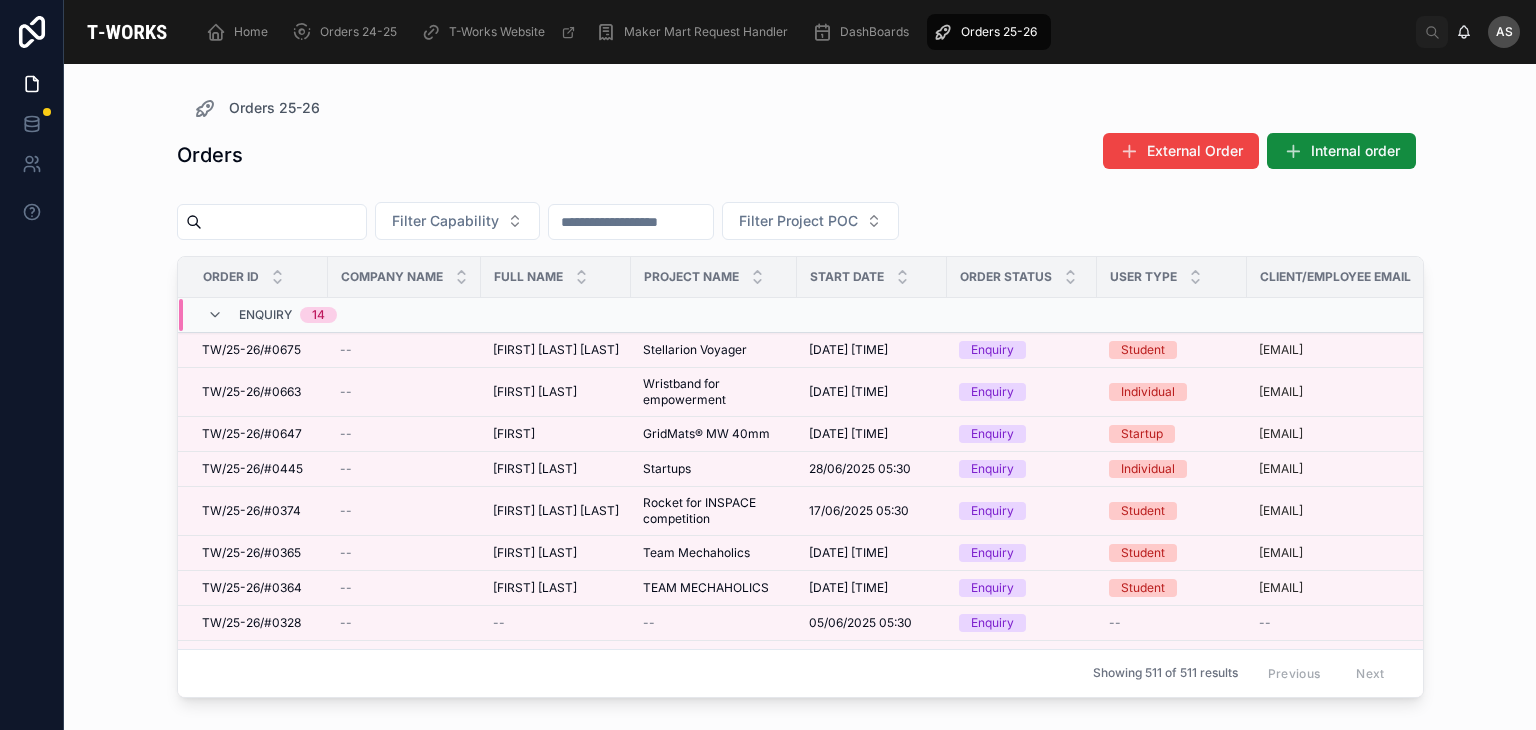 click on "Enquiry 14" at bounding box center (404, 315) 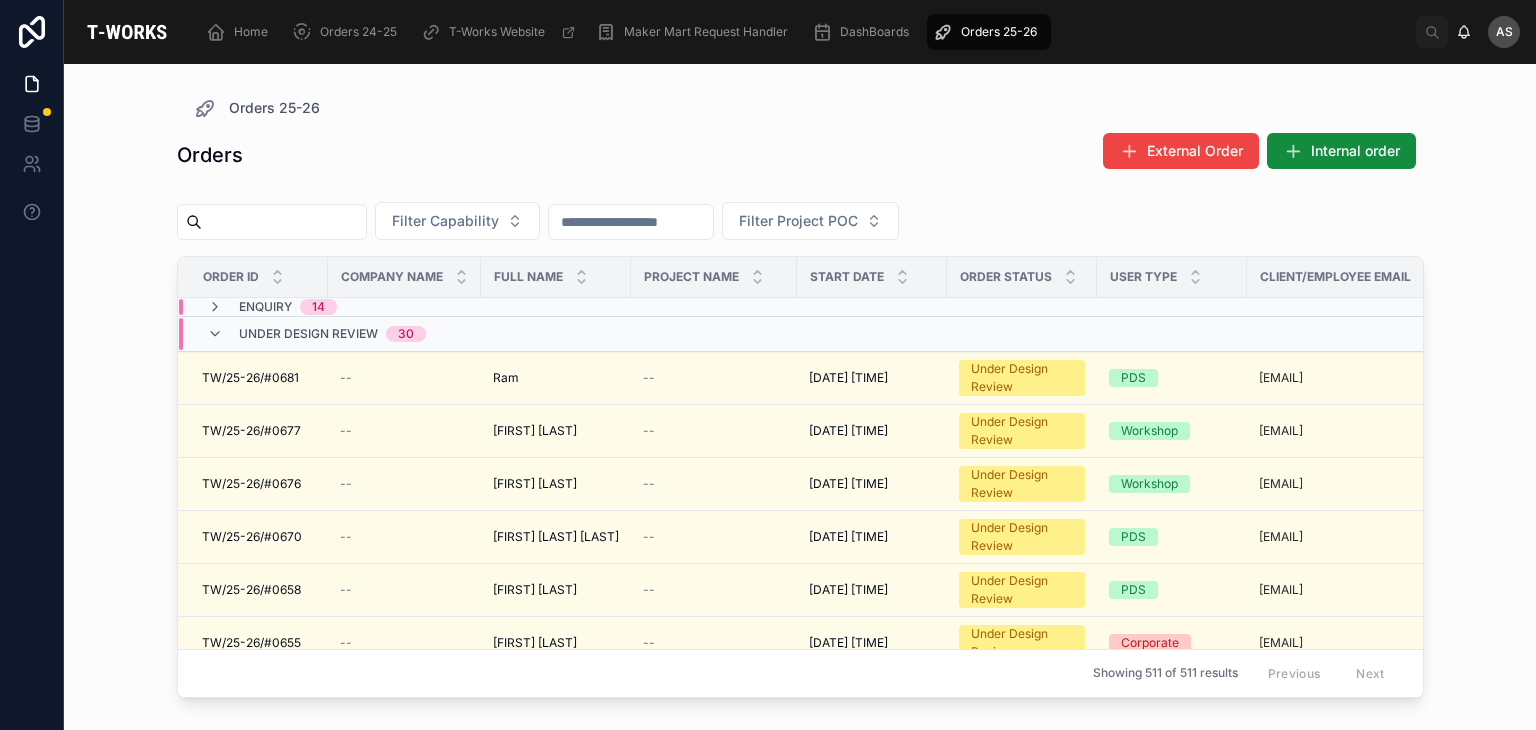 click on "Under Design Review 30" at bounding box center (332, 334) 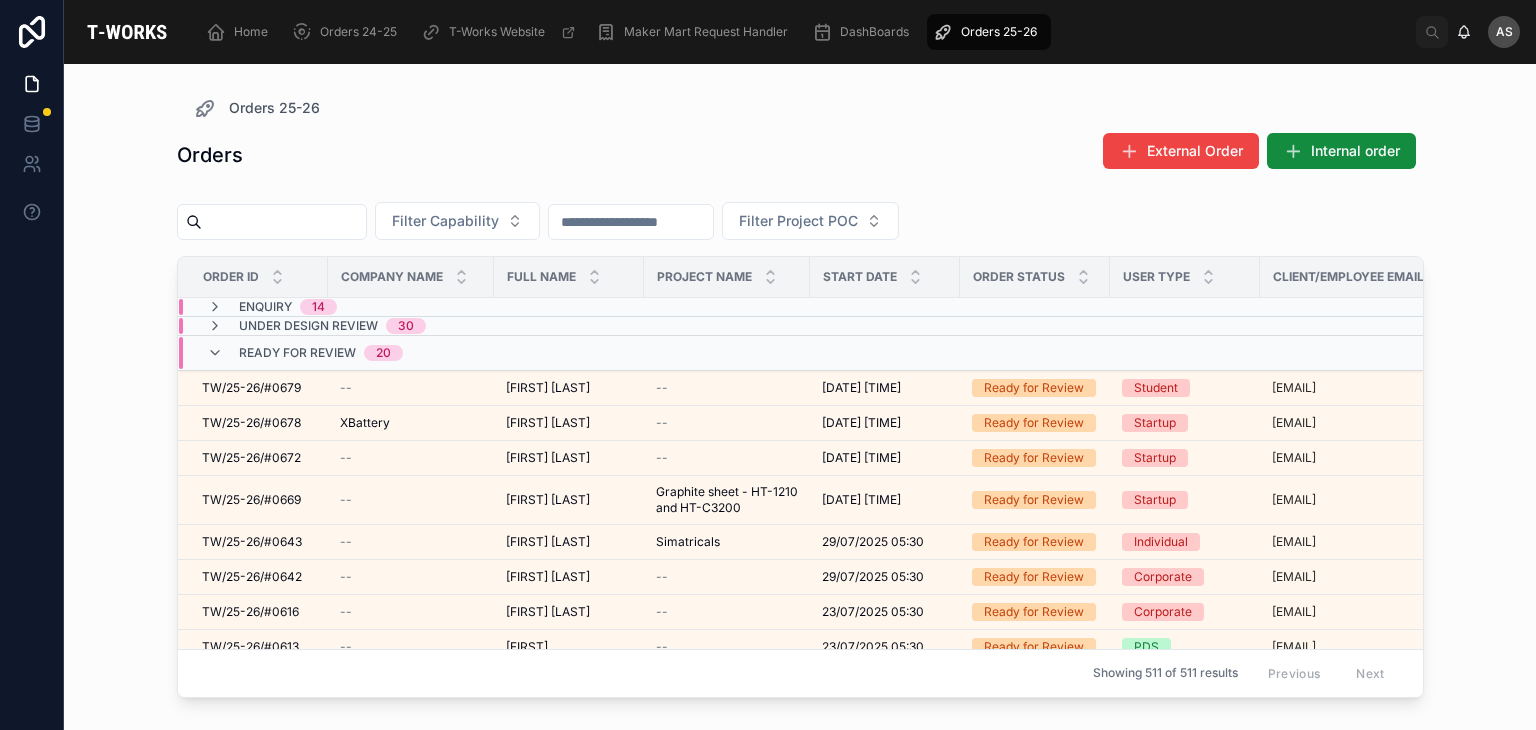 click on "Ready for Review 20" at bounding box center [305, 353] 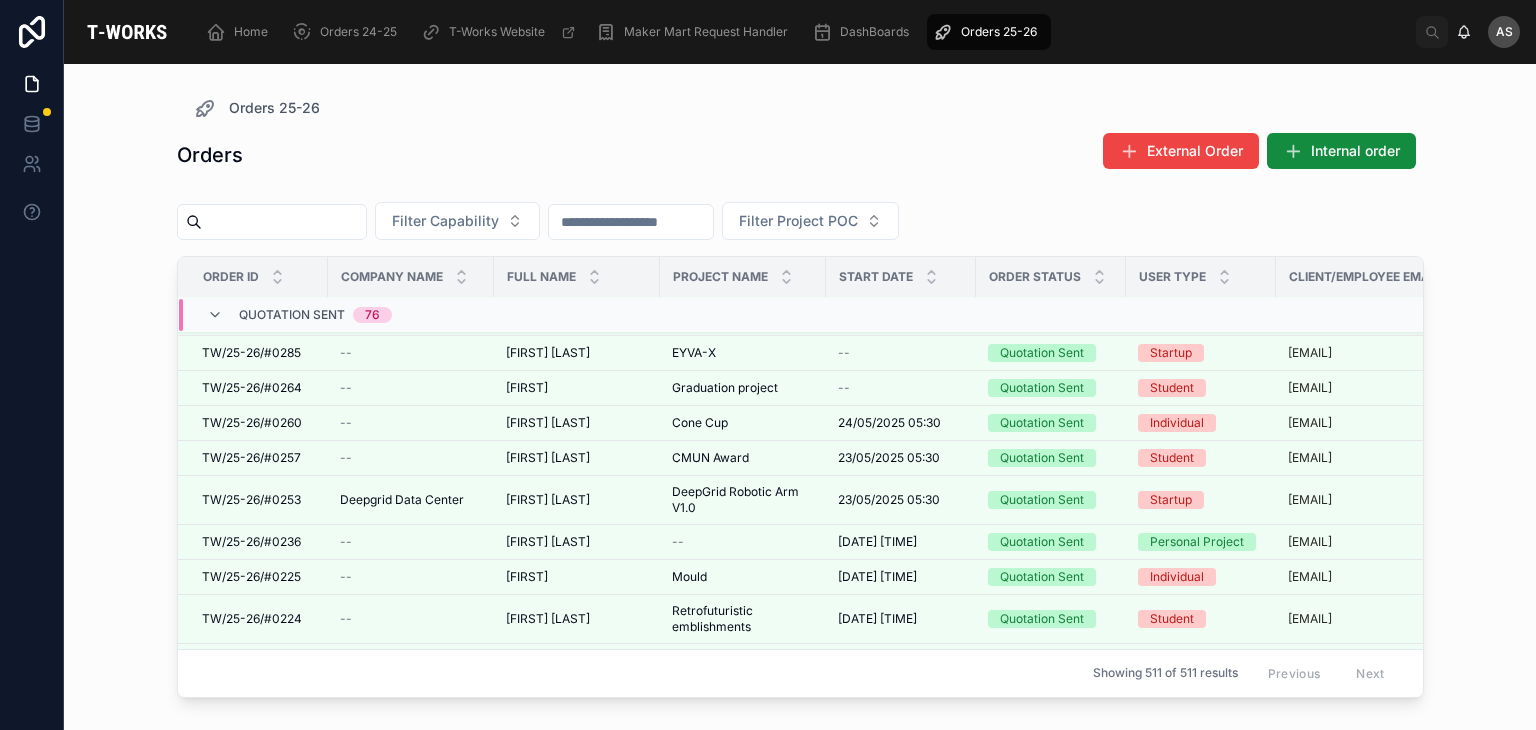 scroll, scrollTop: 3013, scrollLeft: 0, axis: vertical 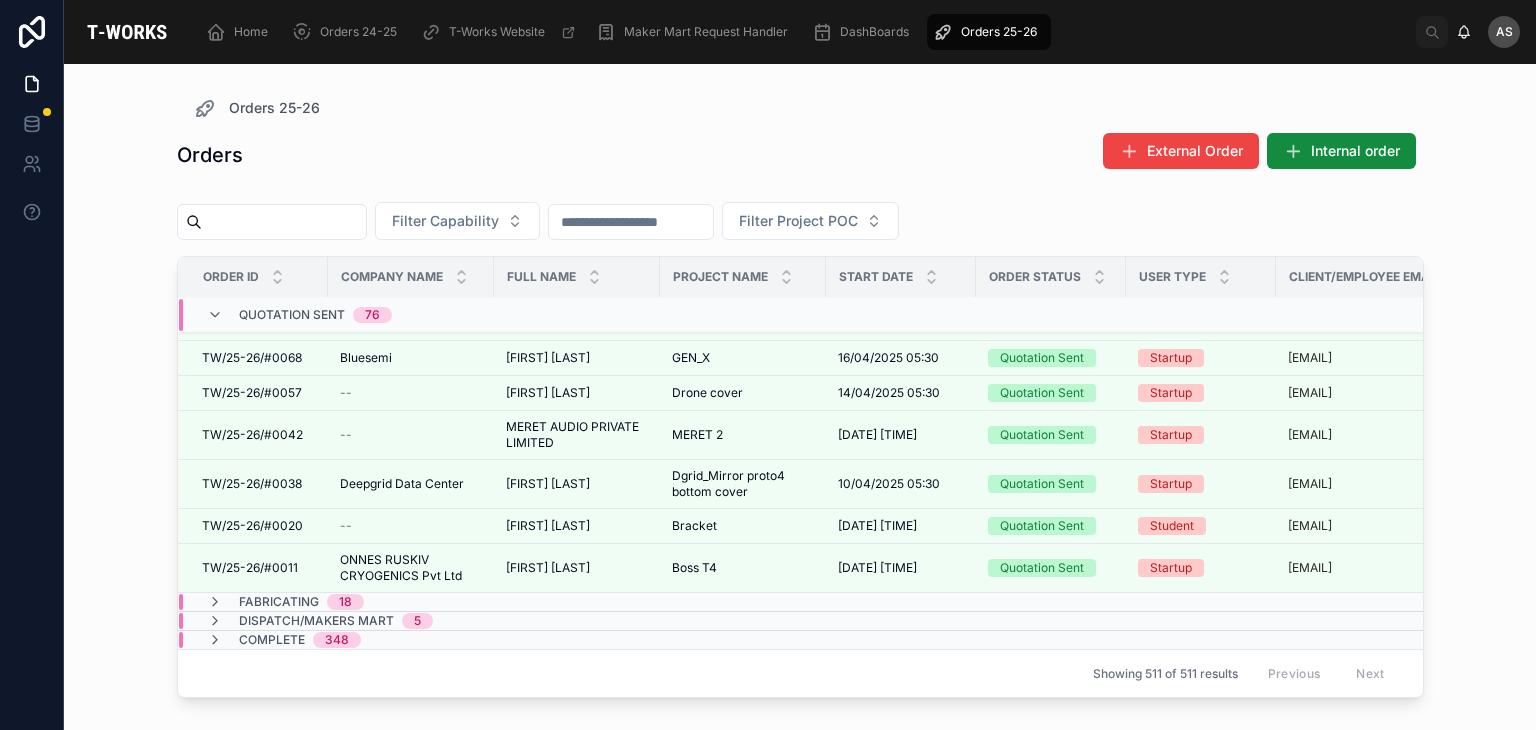 click on "Fabricating 18" at bounding box center (419, 602) 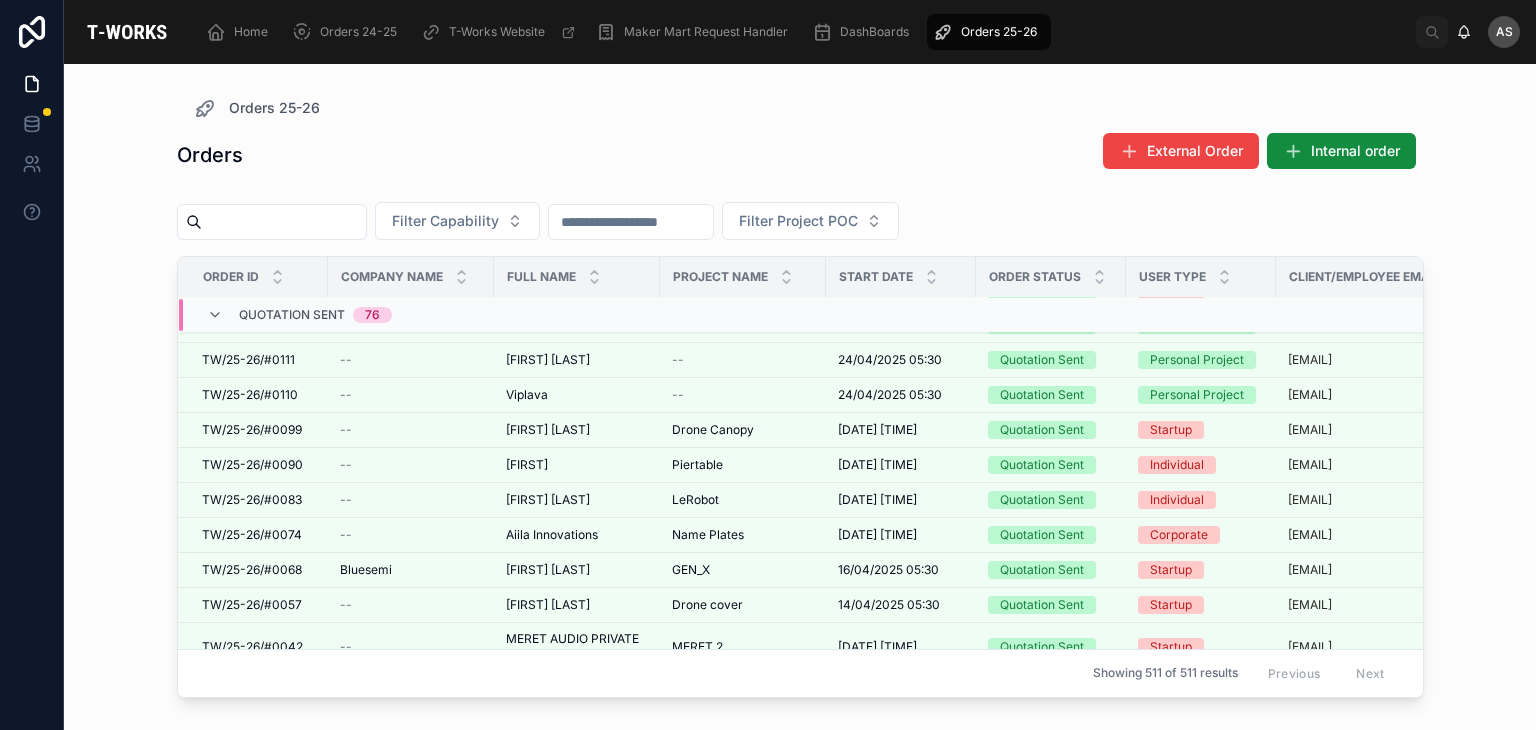 scroll, scrollTop: 2412, scrollLeft: 0, axis: vertical 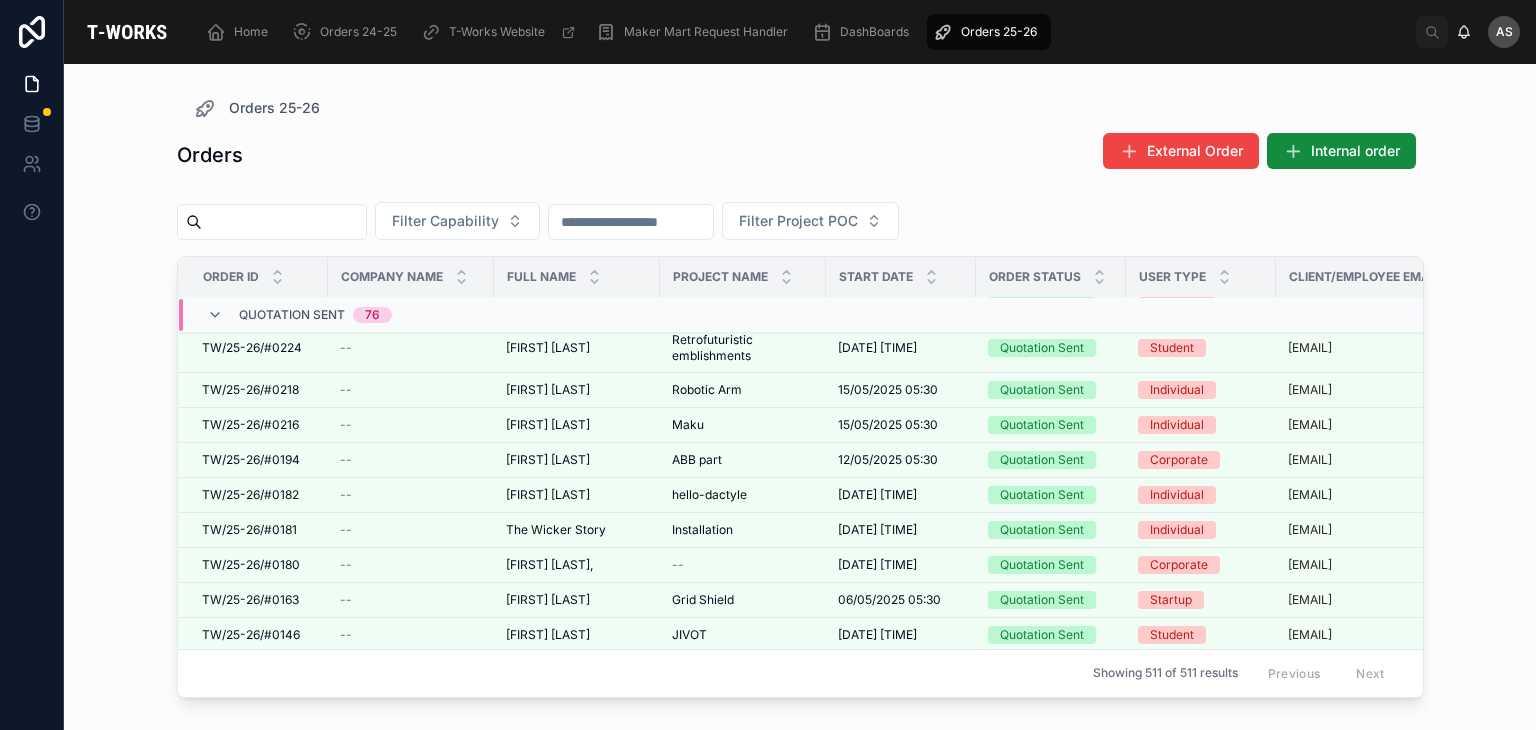 click at bounding box center [284, 222] 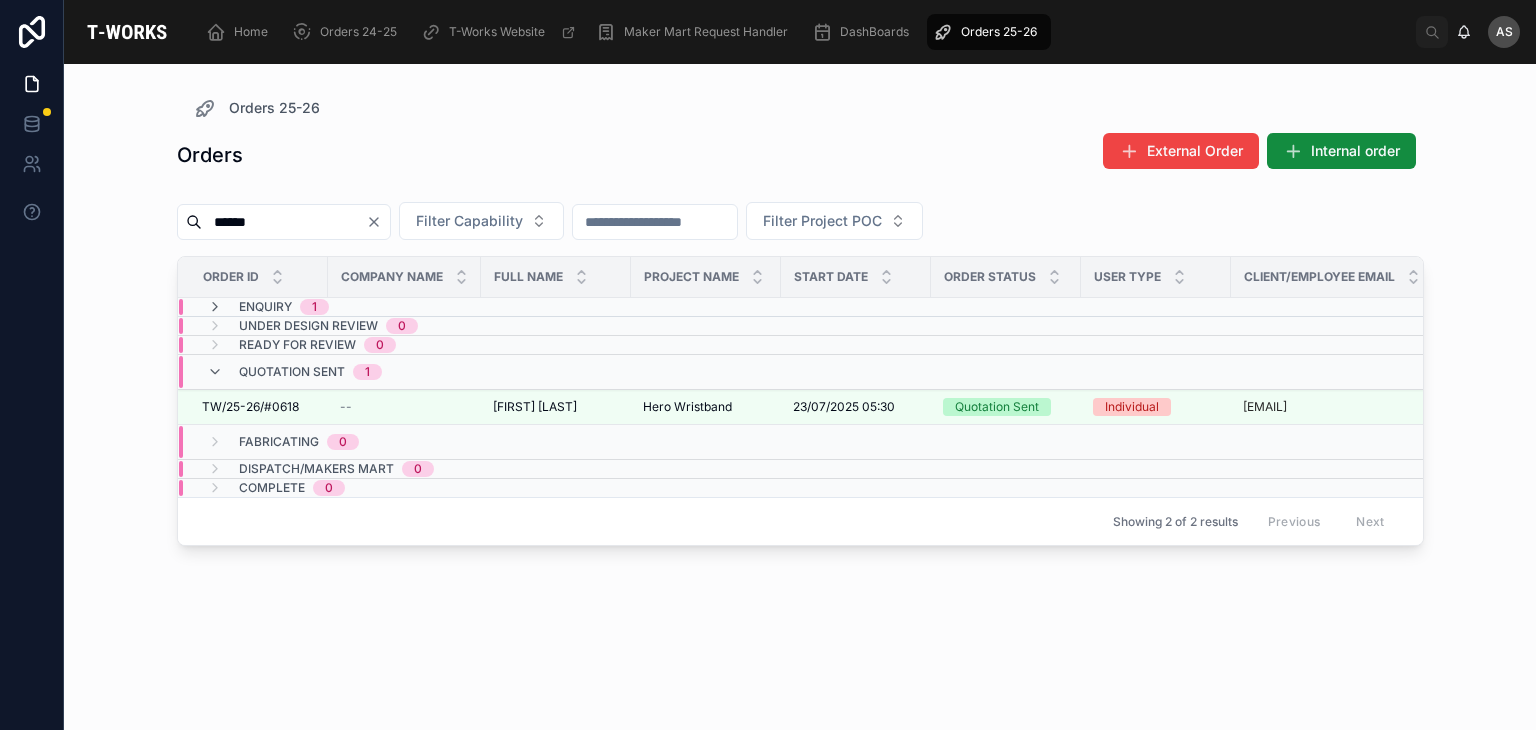 type on "*****" 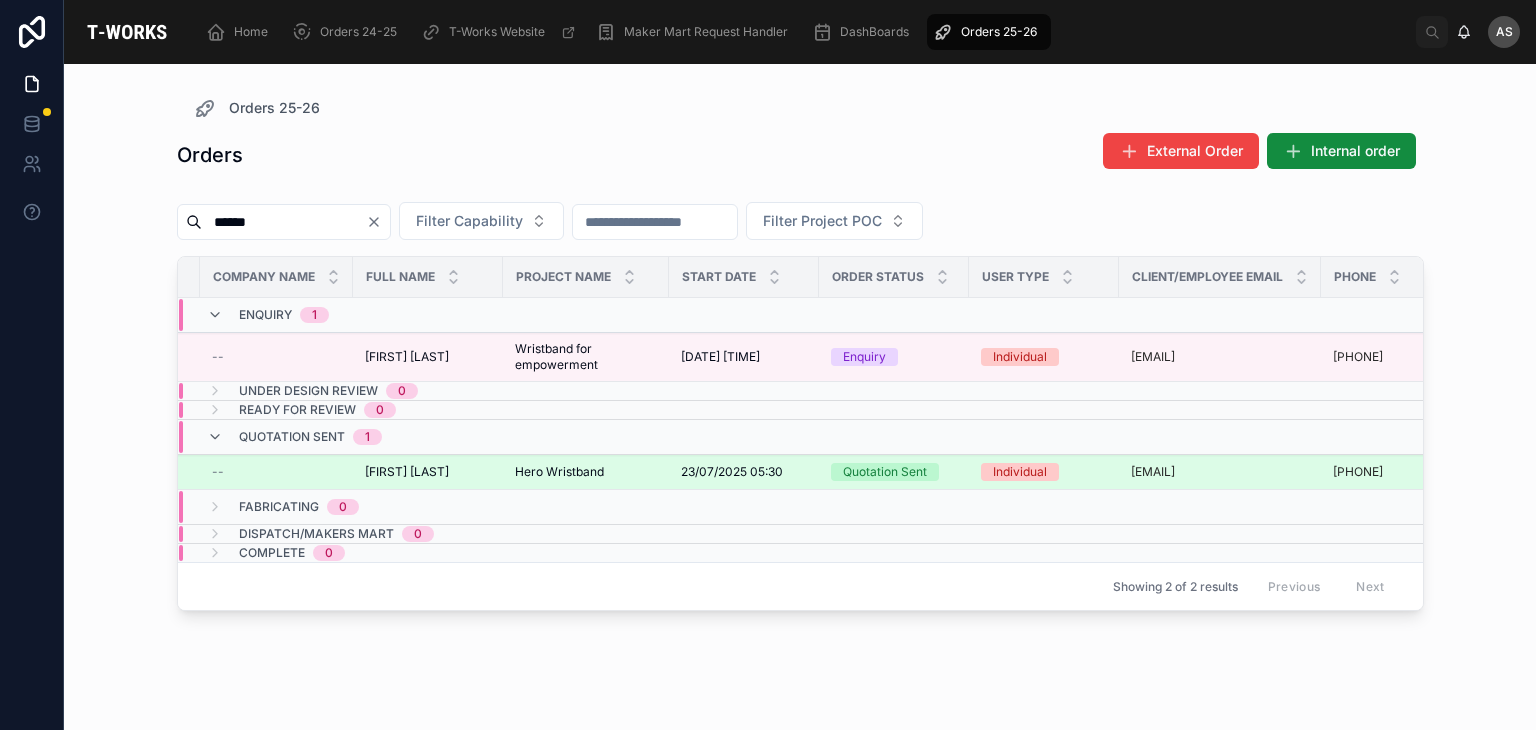 scroll, scrollTop: 0, scrollLeft: 0, axis: both 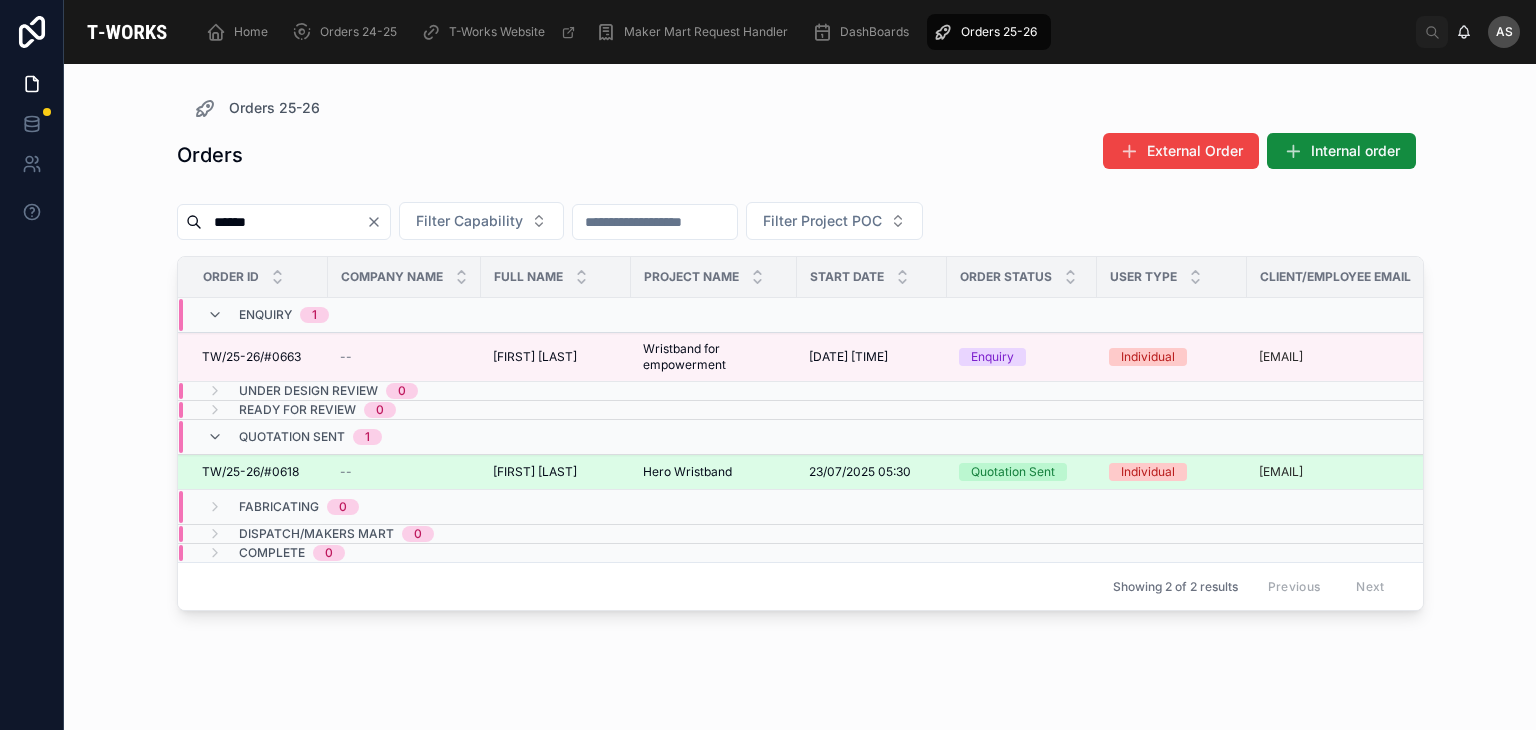 click on "[FIRST] [LAST]" at bounding box center (535, 472) 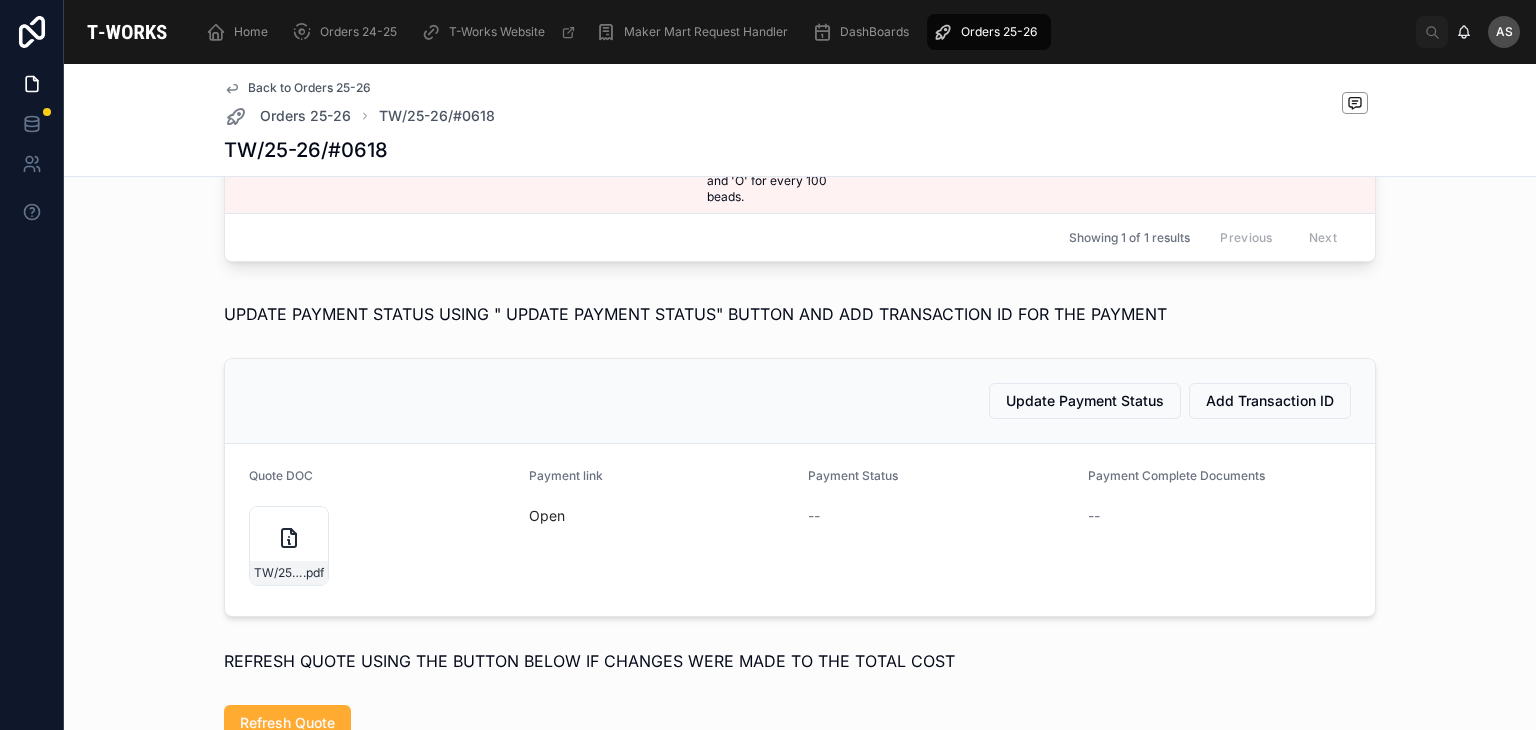 scroll, scrollTop: 1042, scrollLeft: 0, axis: vertical 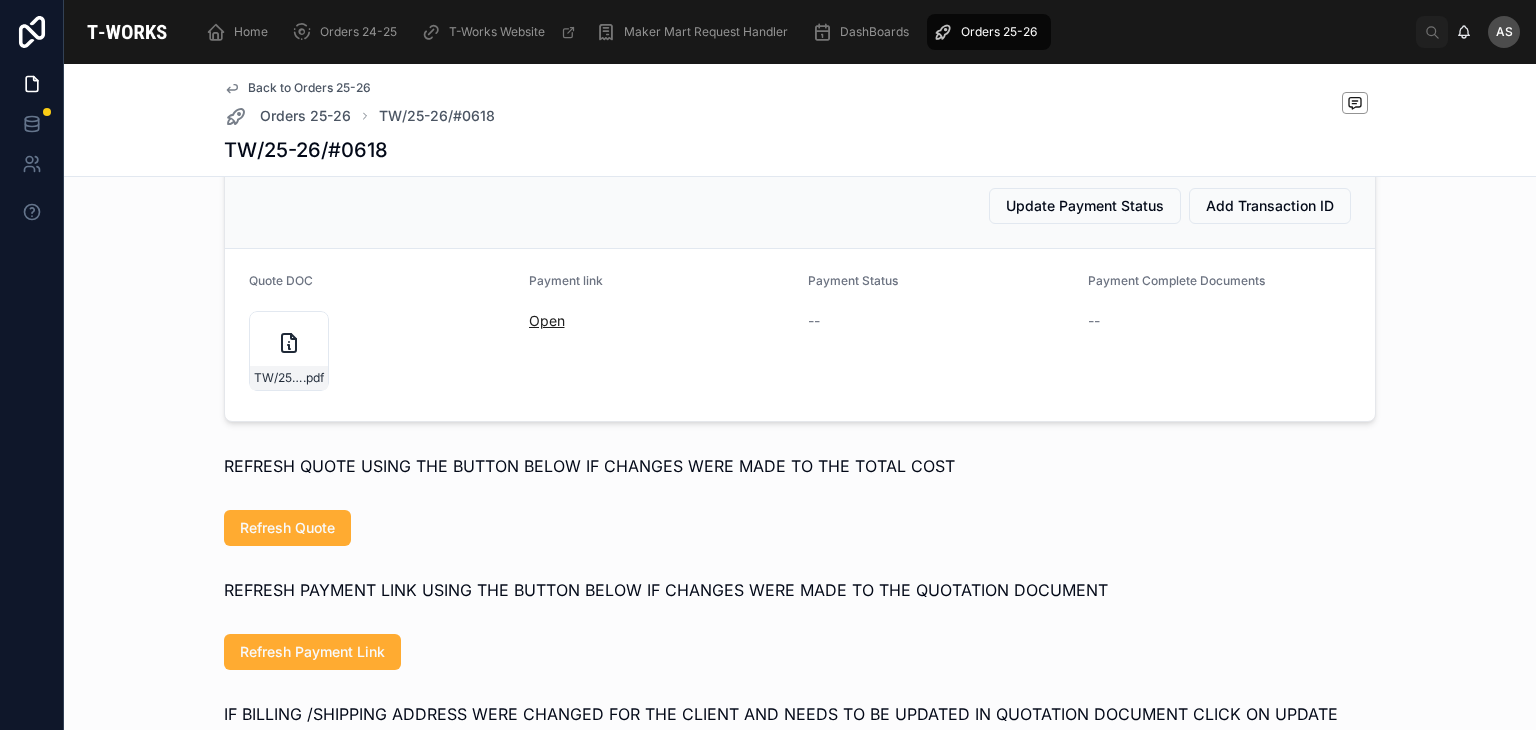 click on "Open" at bounding box center (547, 320) 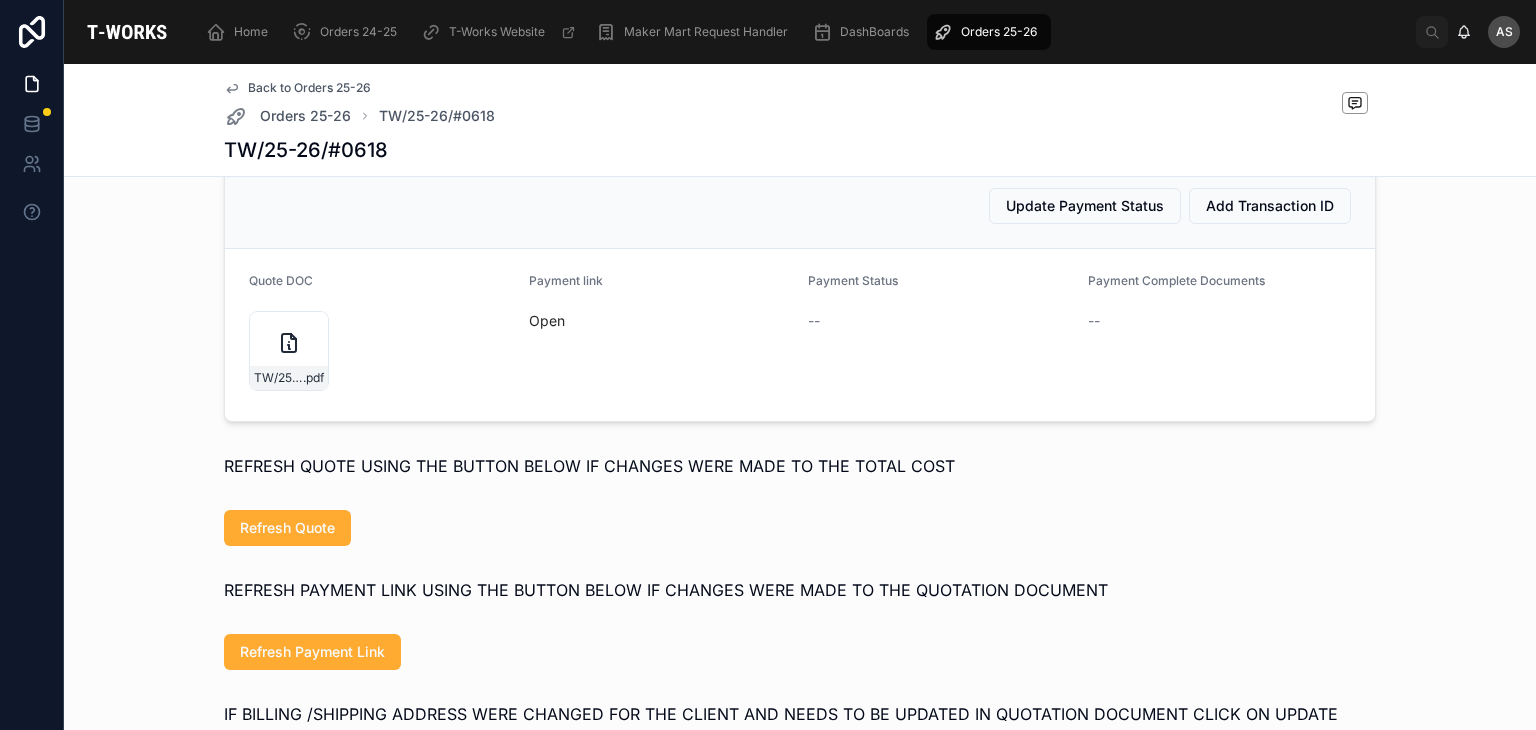 scroll, scrollTop: 0, scrollLeft: 0, axis: both 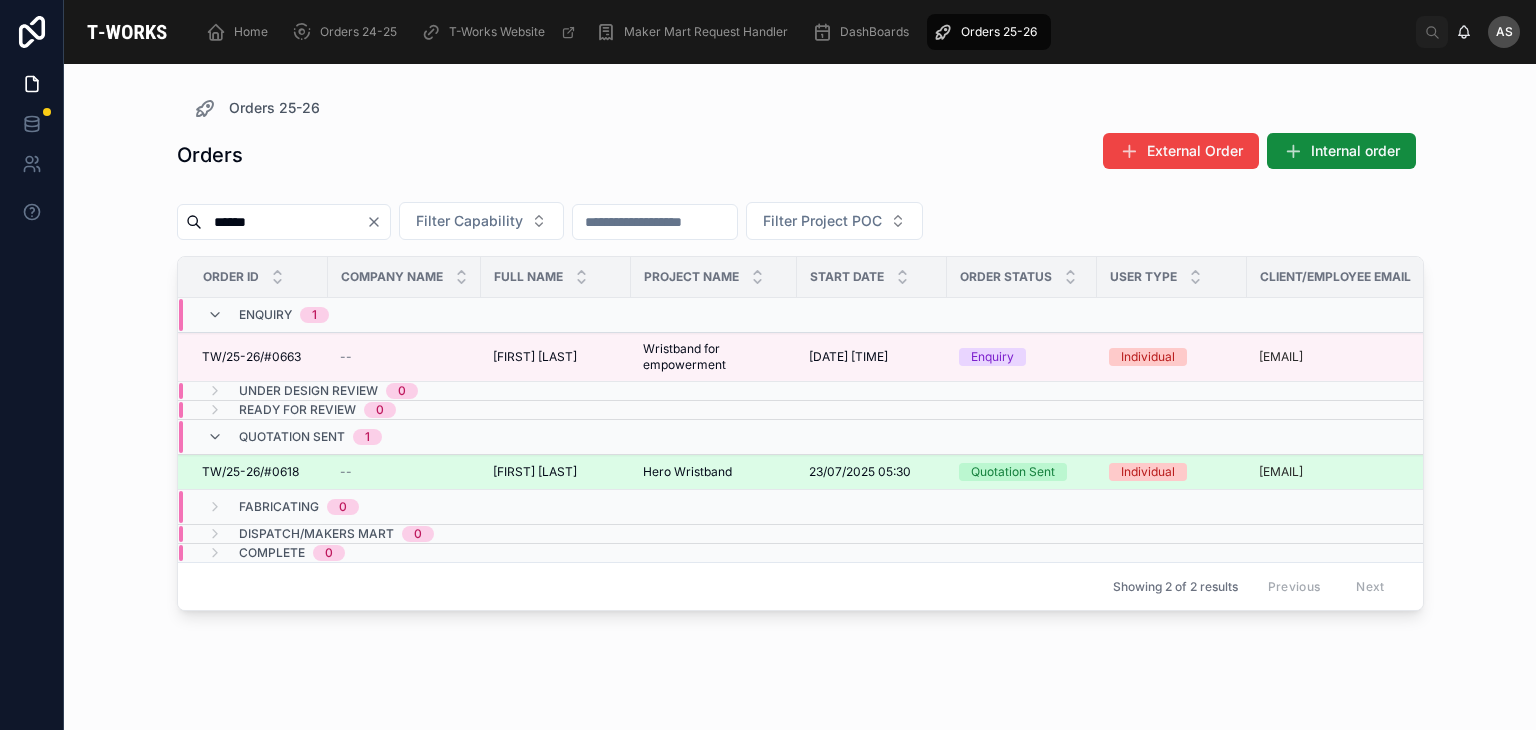 click on "[FIRST] [LAST]" at bounding box center [535, 472] 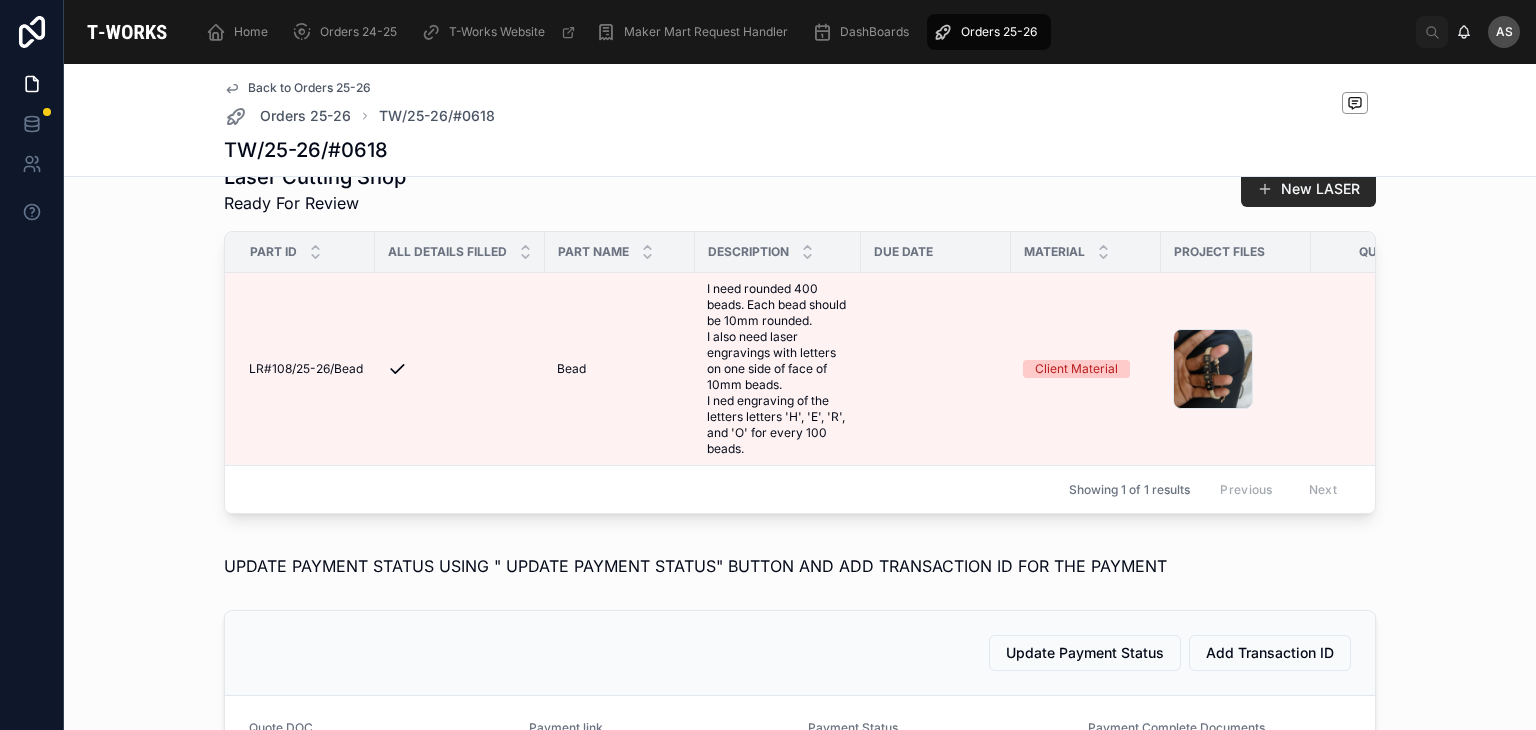scroll, scrollTop: 588, scrollLeft: 0, axis: vertical 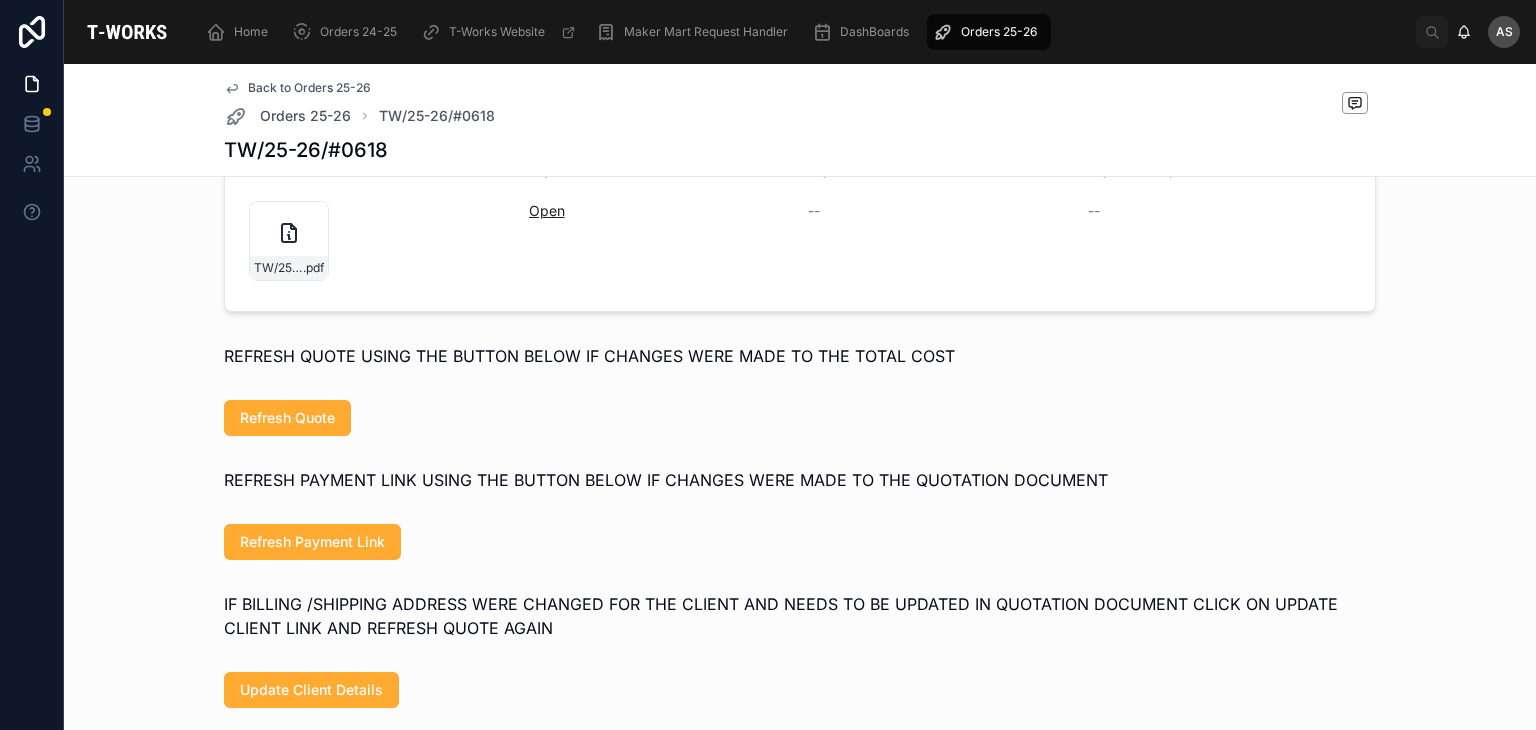 click on "Open" at bounding box center (661, 211) 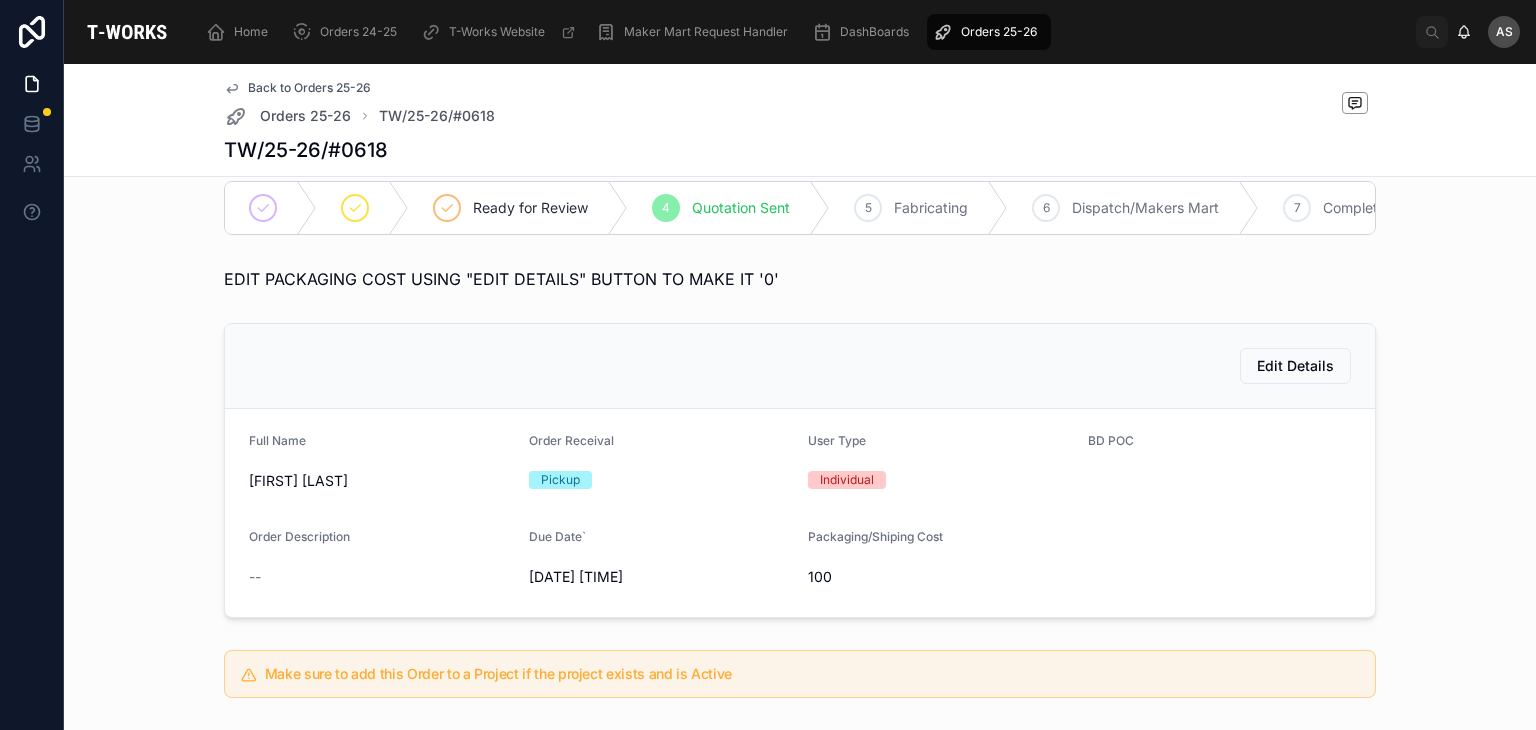 scroll, scrollTop: 0, scrollLeft: 0, axis: both 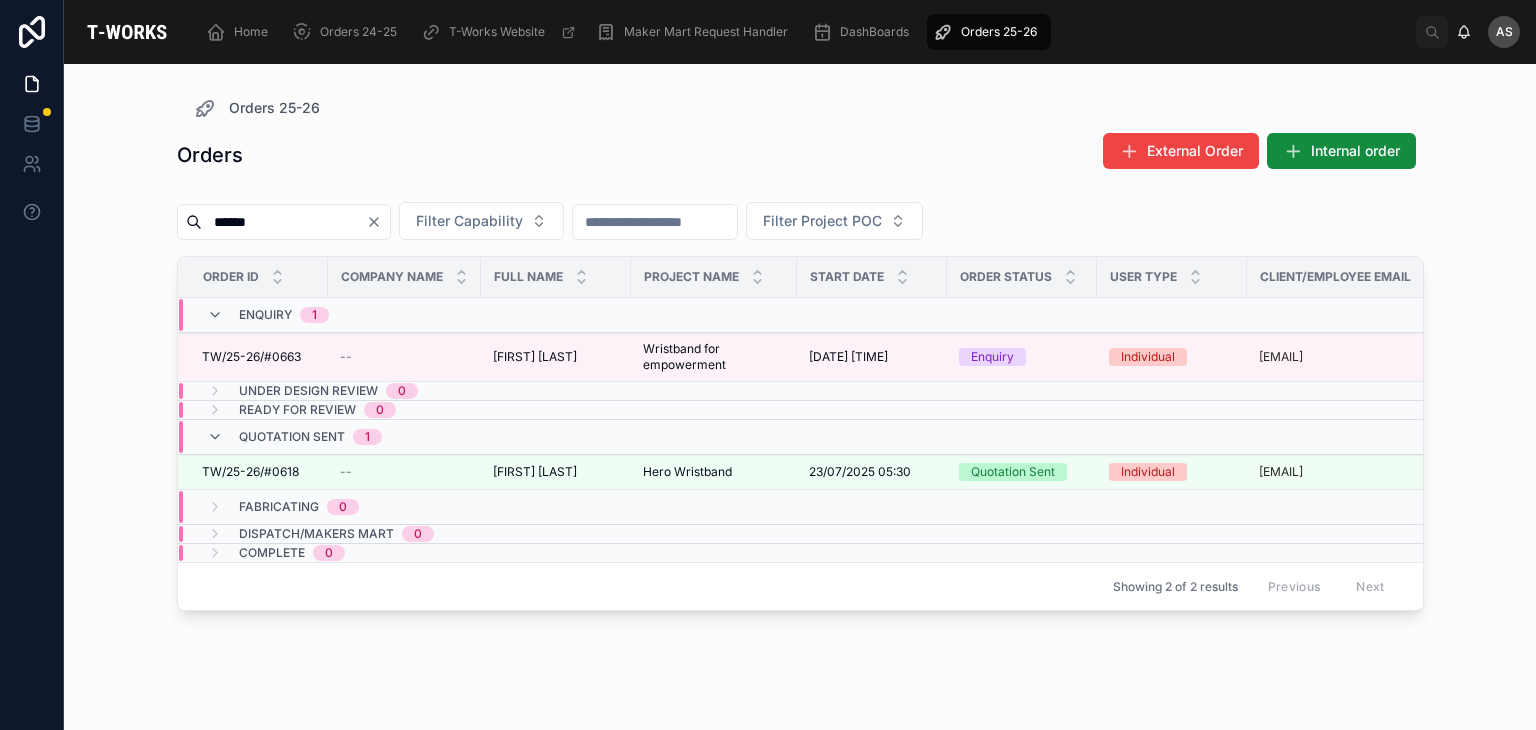 click 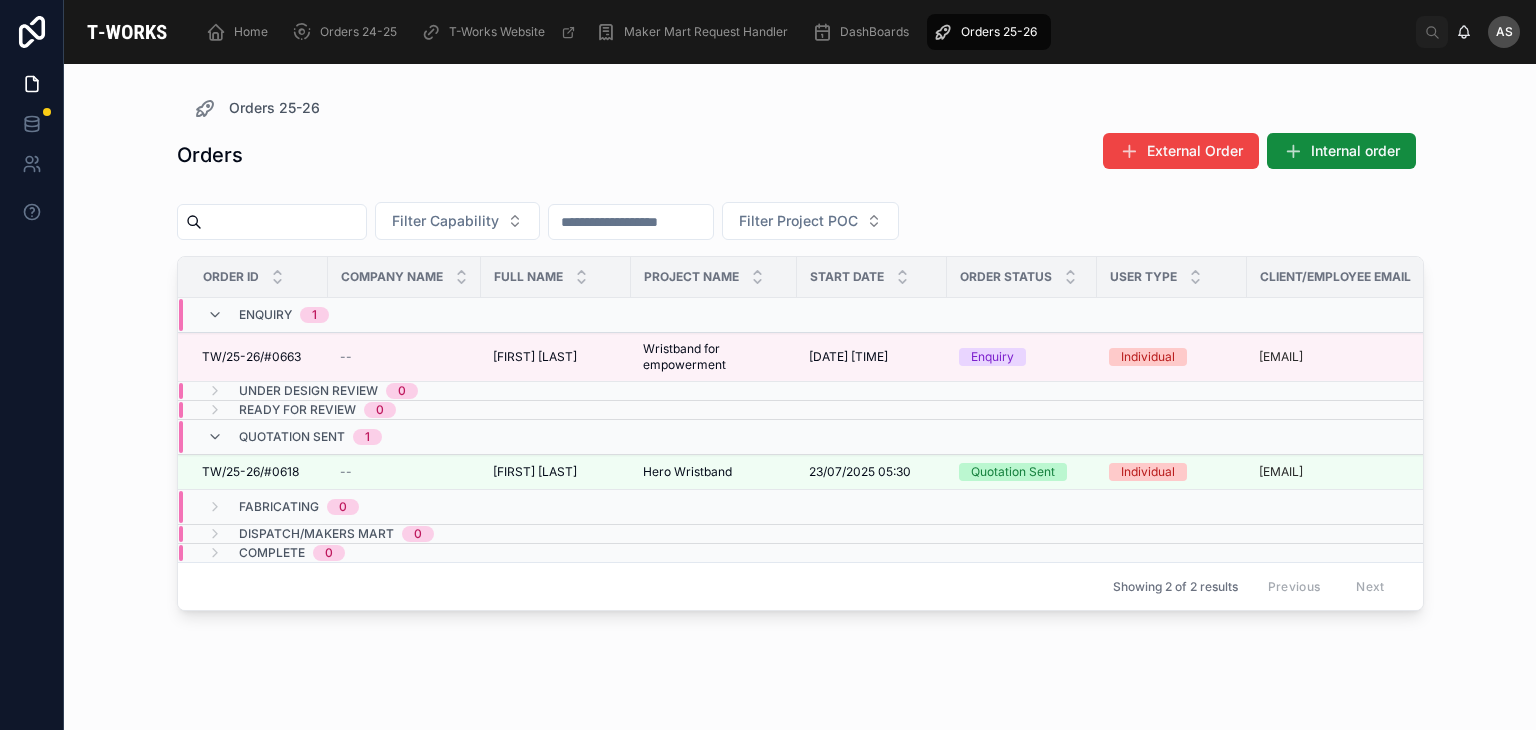 click at bounding box center (284, 222) 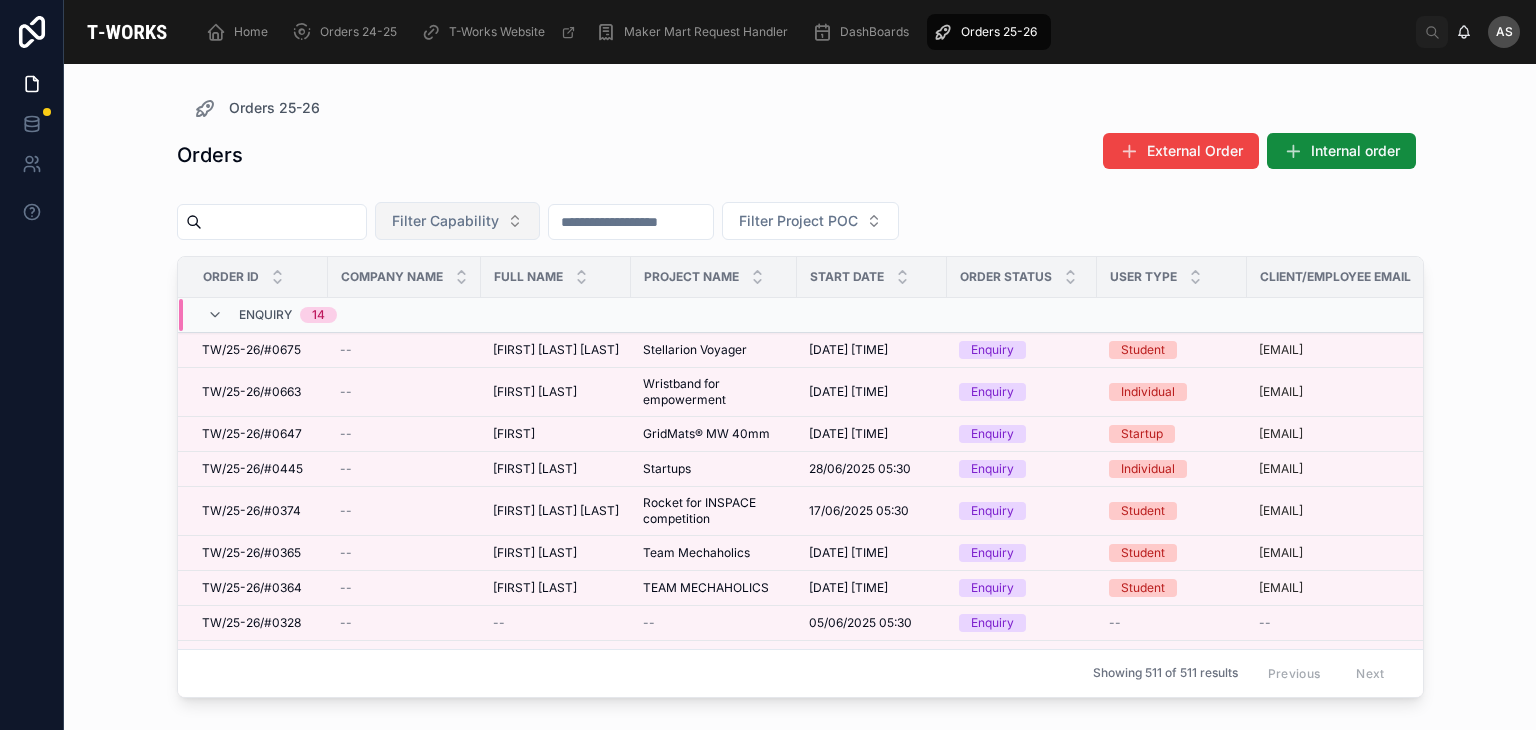 click on "Filter Capability" at bounding box center (445, 221) 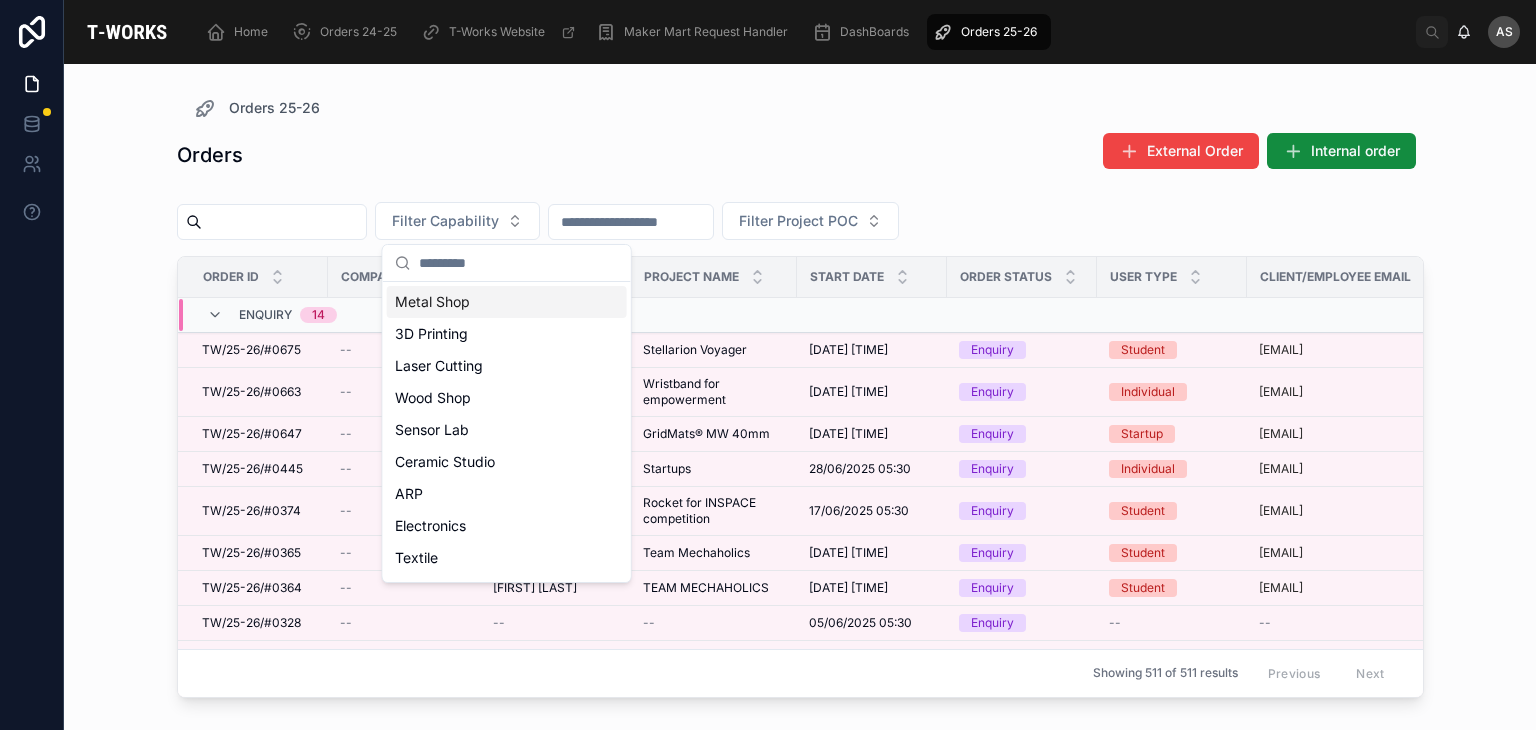 click on "Metal Shop" at bounding box center (507, 302) 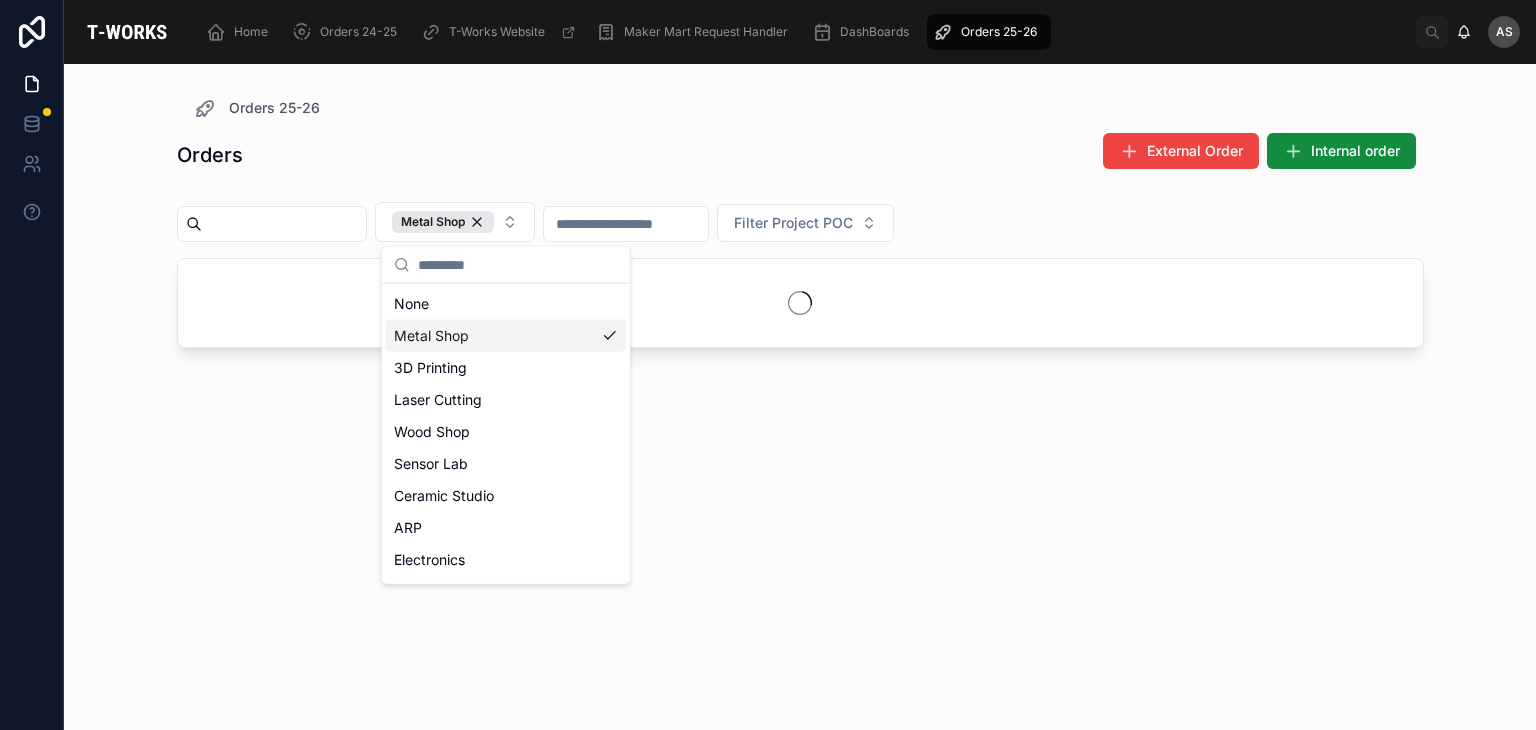 click on "Orders External Order Internal order Metal Shop Filter Project POC" at bounding box center (800, 413) 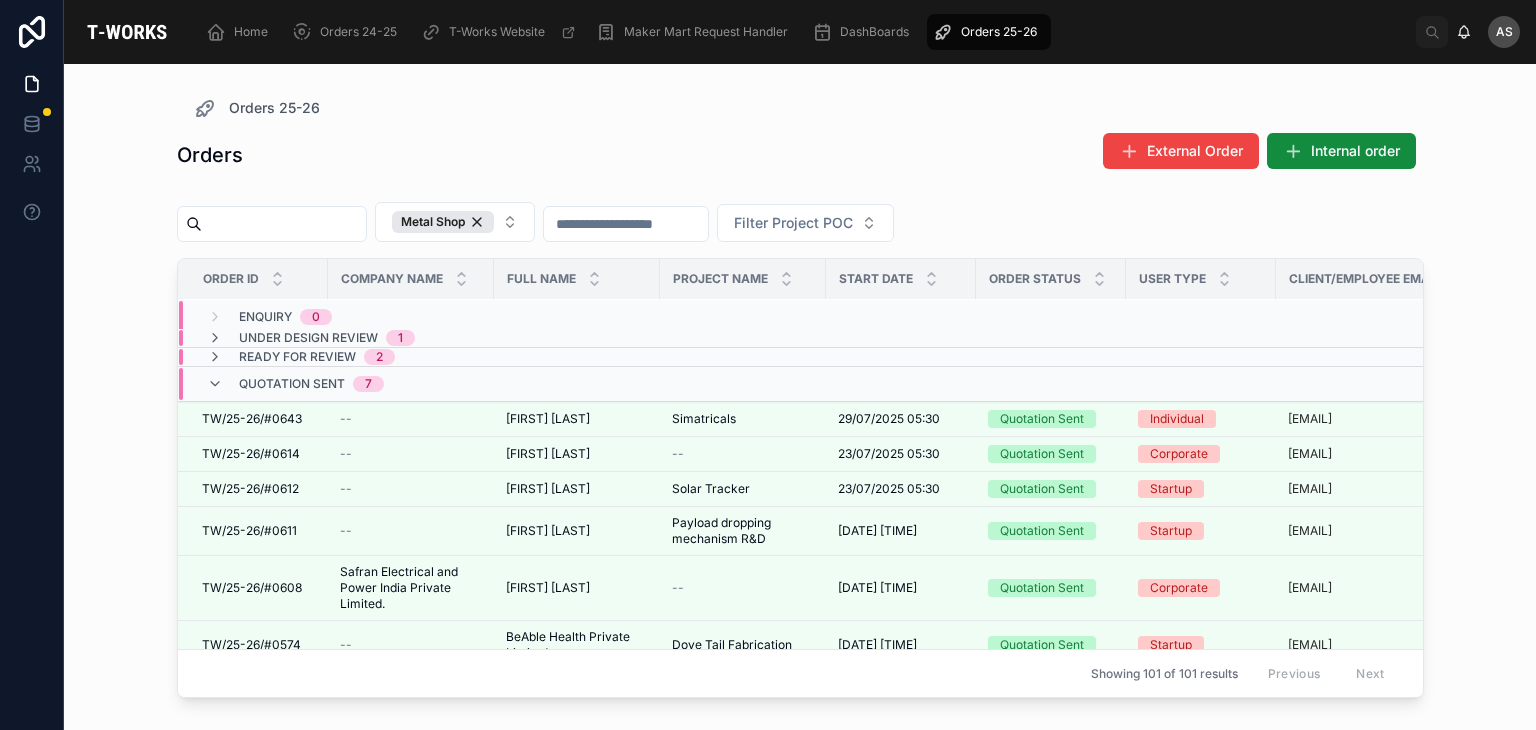 scroll, scrollTop: 2, scrollLeft: 0, axis: vertical 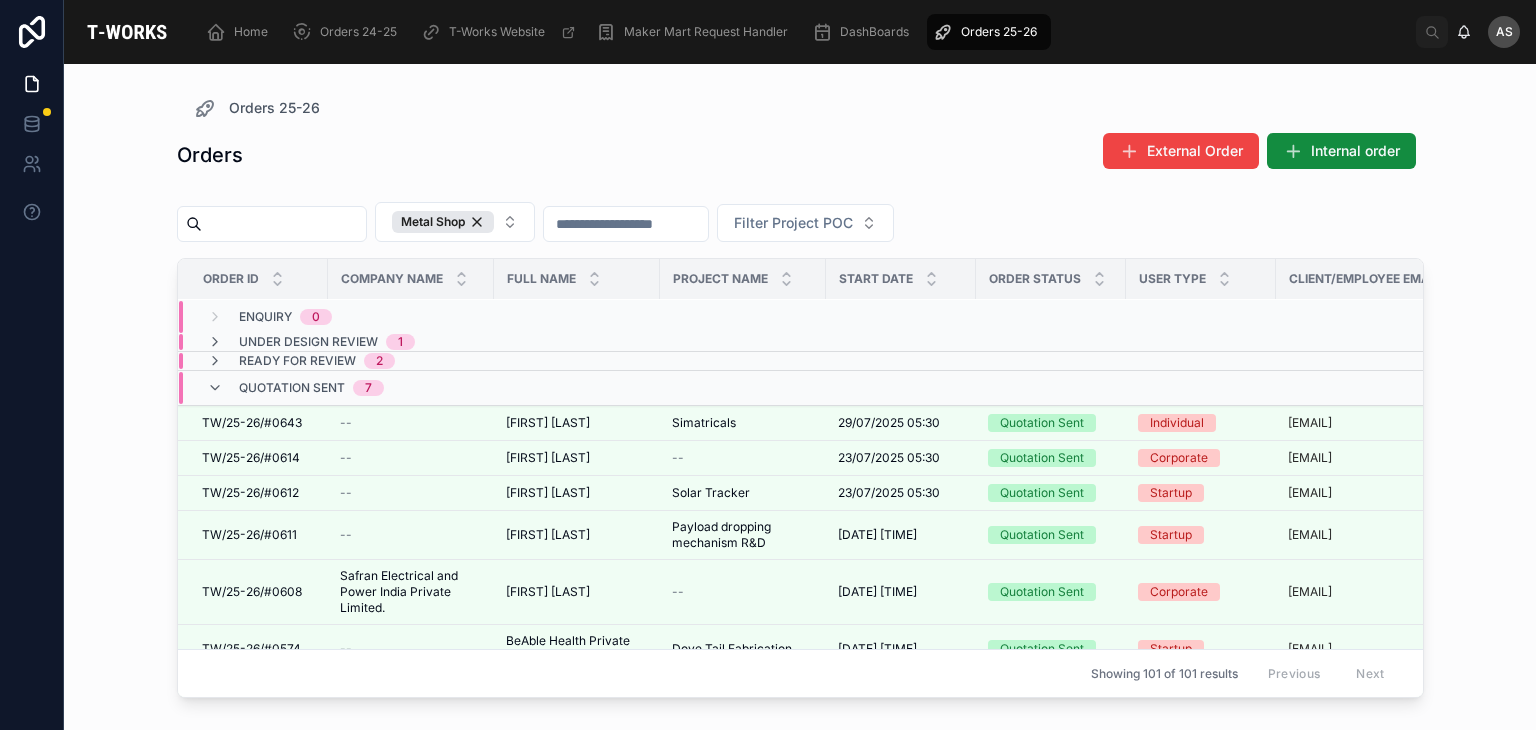 click on "Under Design Review 1" at bounding box center (419, 342) 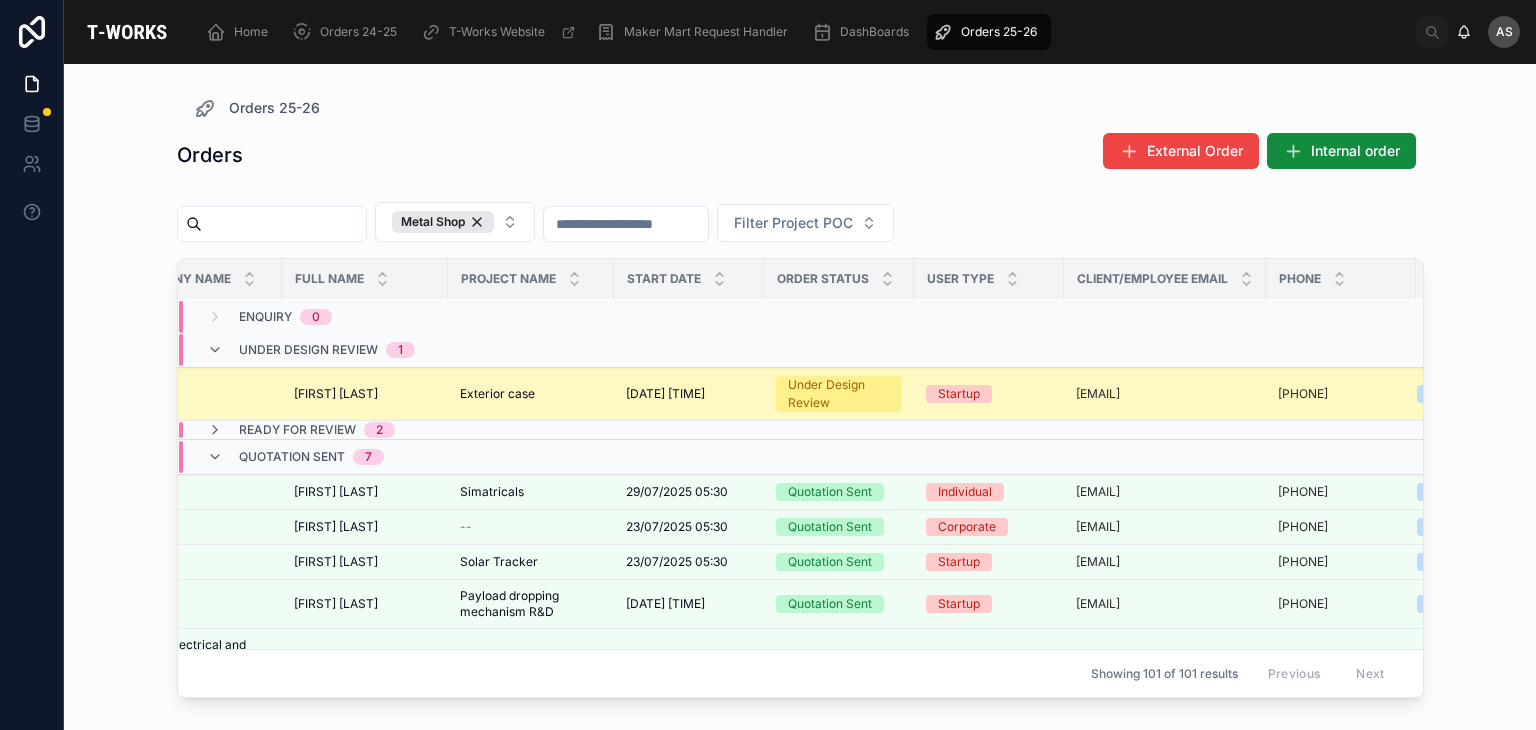 scroll, scrollTop: 2, scrollLeft: 373, axis: both 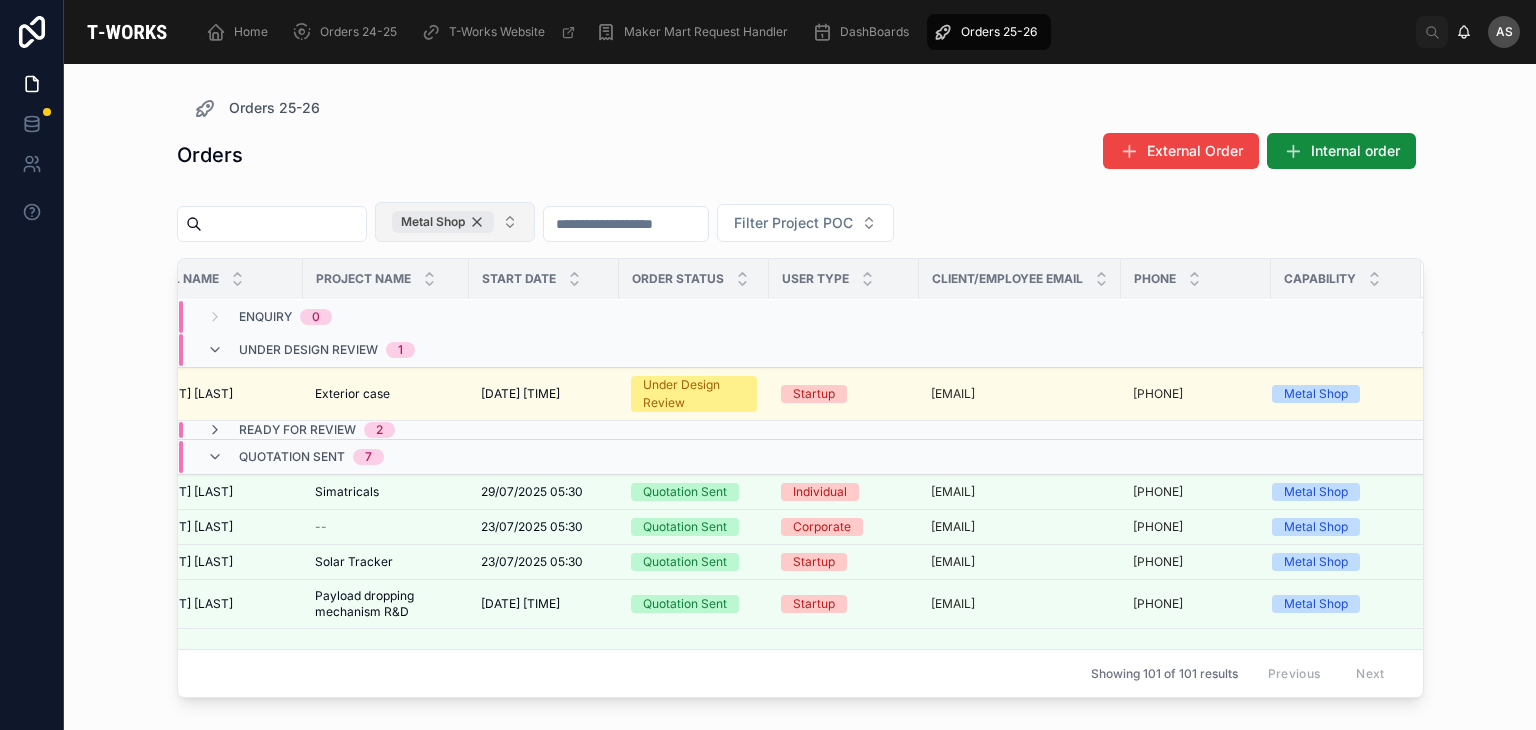 click on "Metal Shop" at bounding box center (443, 222) 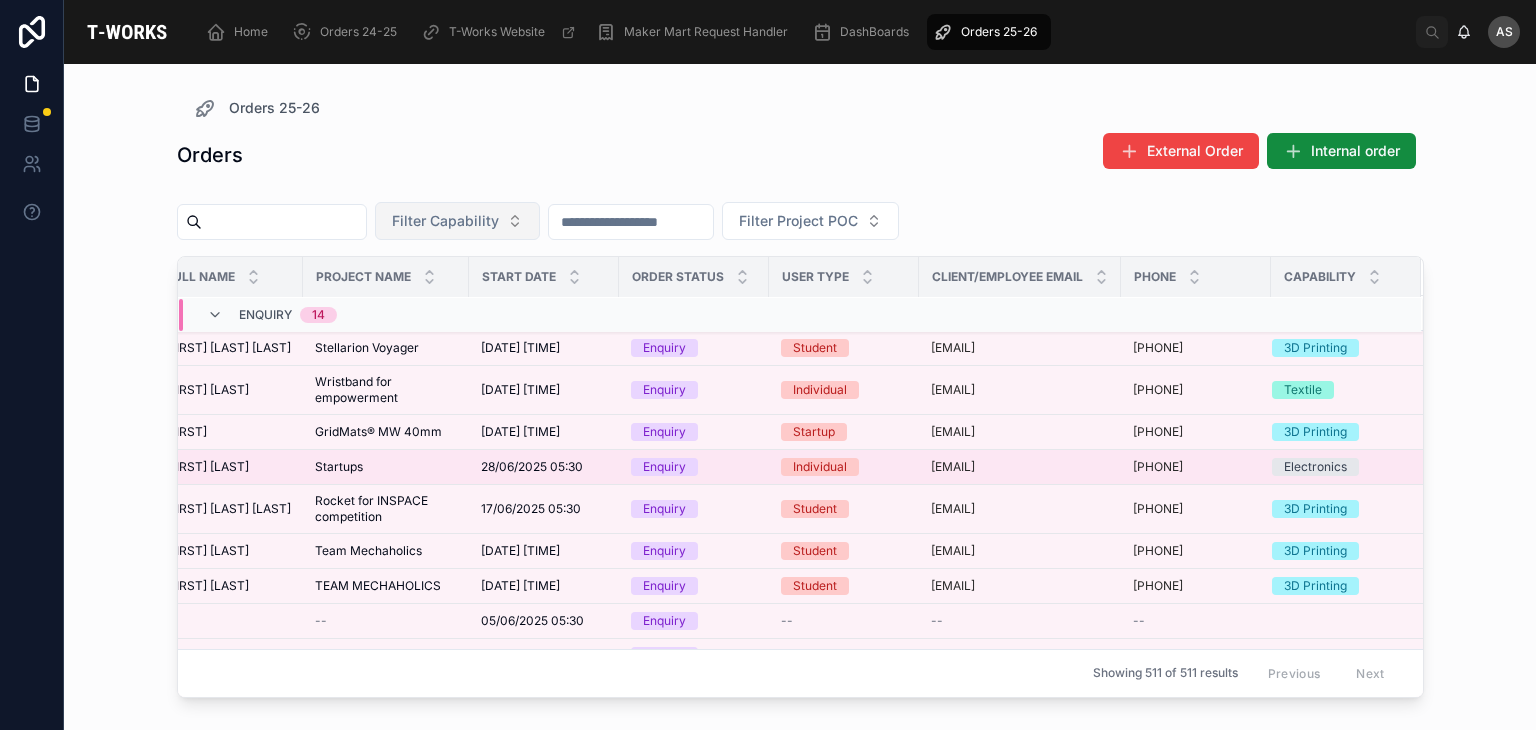 scroll, scrollTop: 2, scrollLeft: 0, axis: vertical 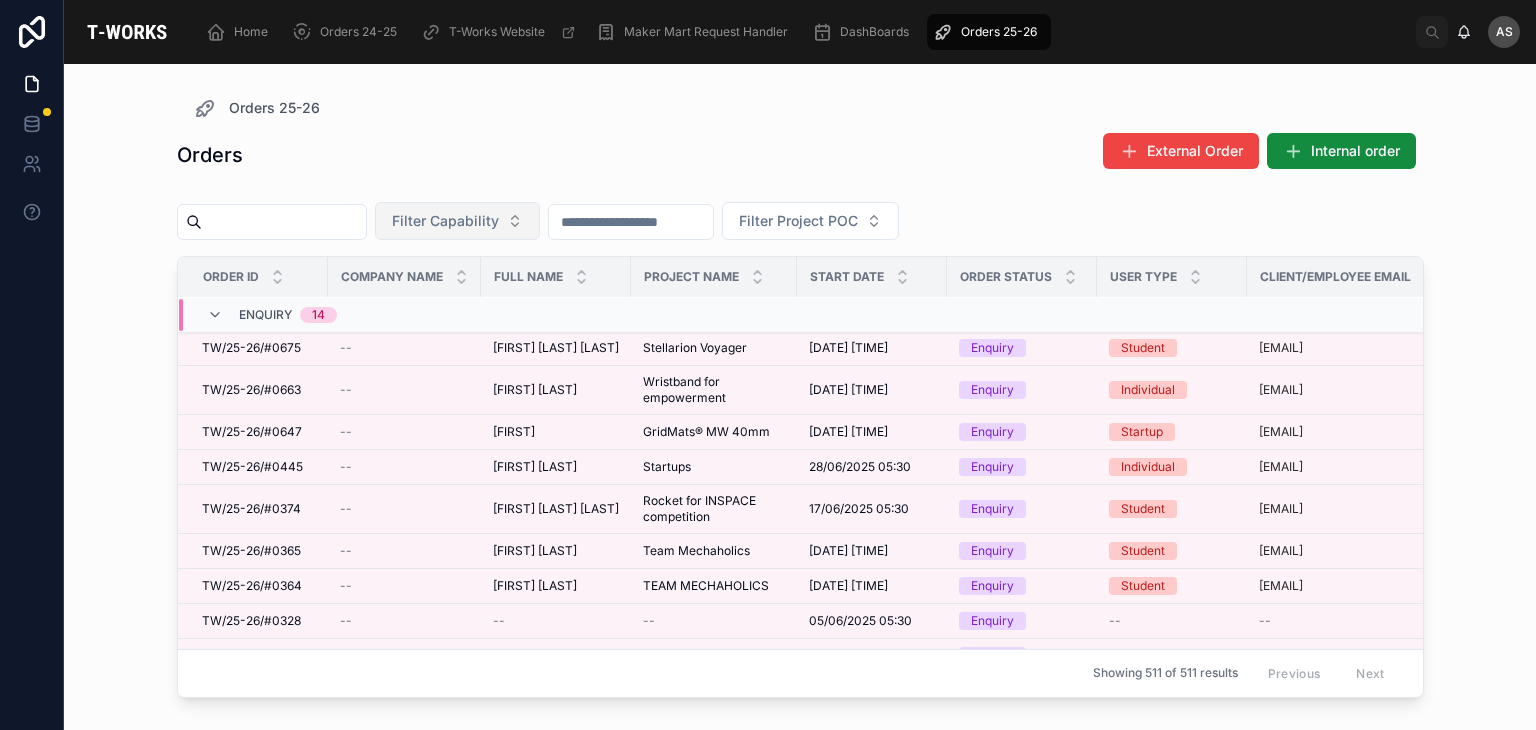 click at bounding box center [284, 222] 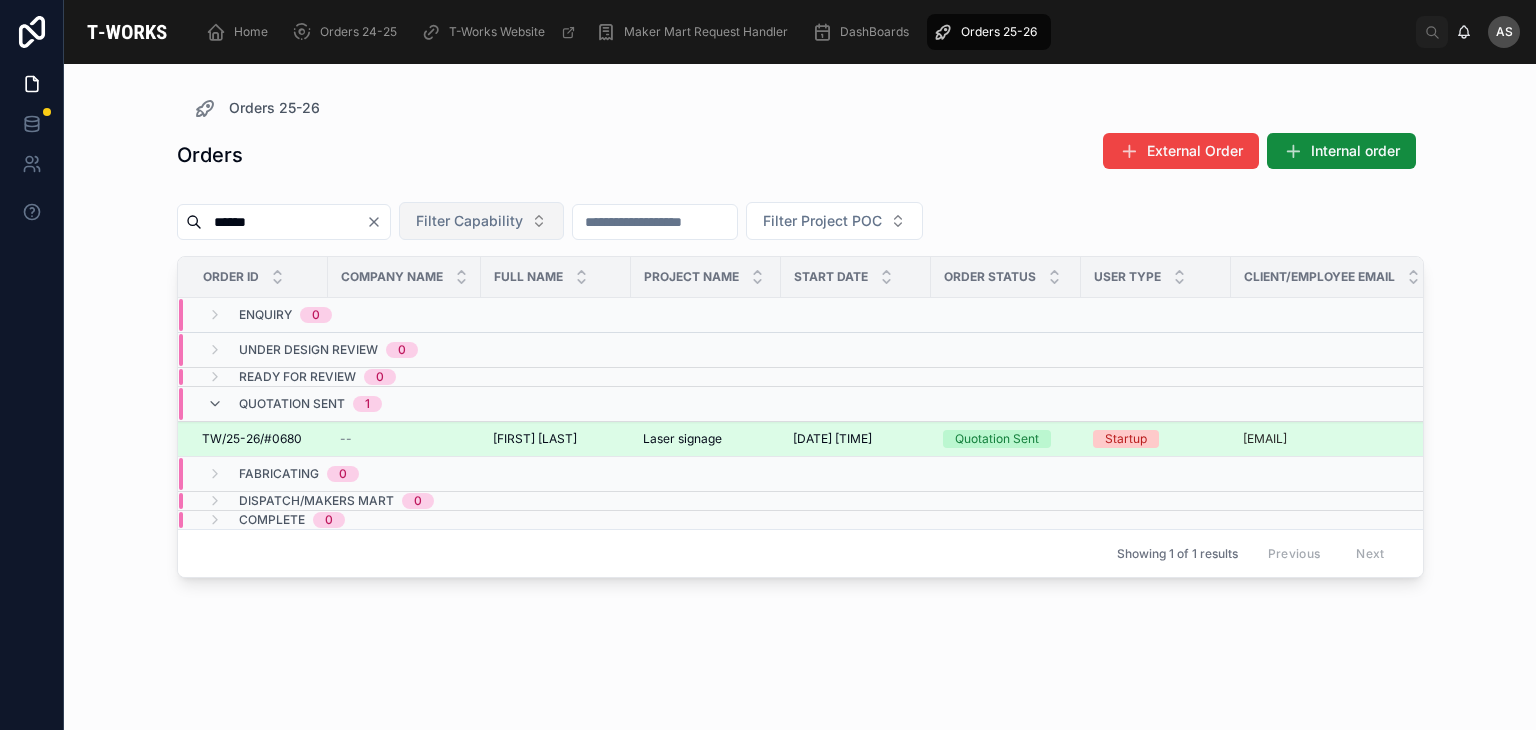 type on "******" 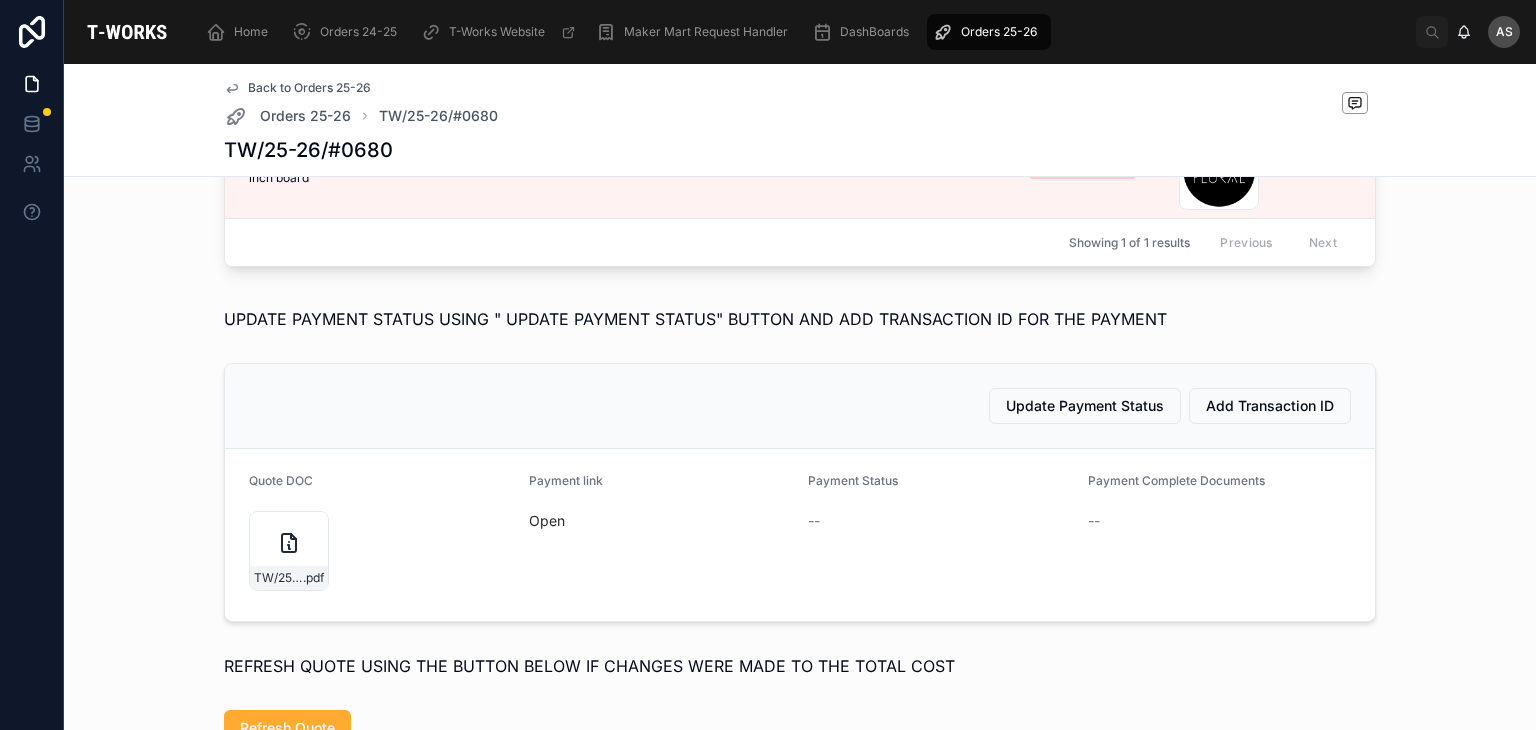 scroll, scrollTop: 748, scrollLeft: 0, axis: vertical 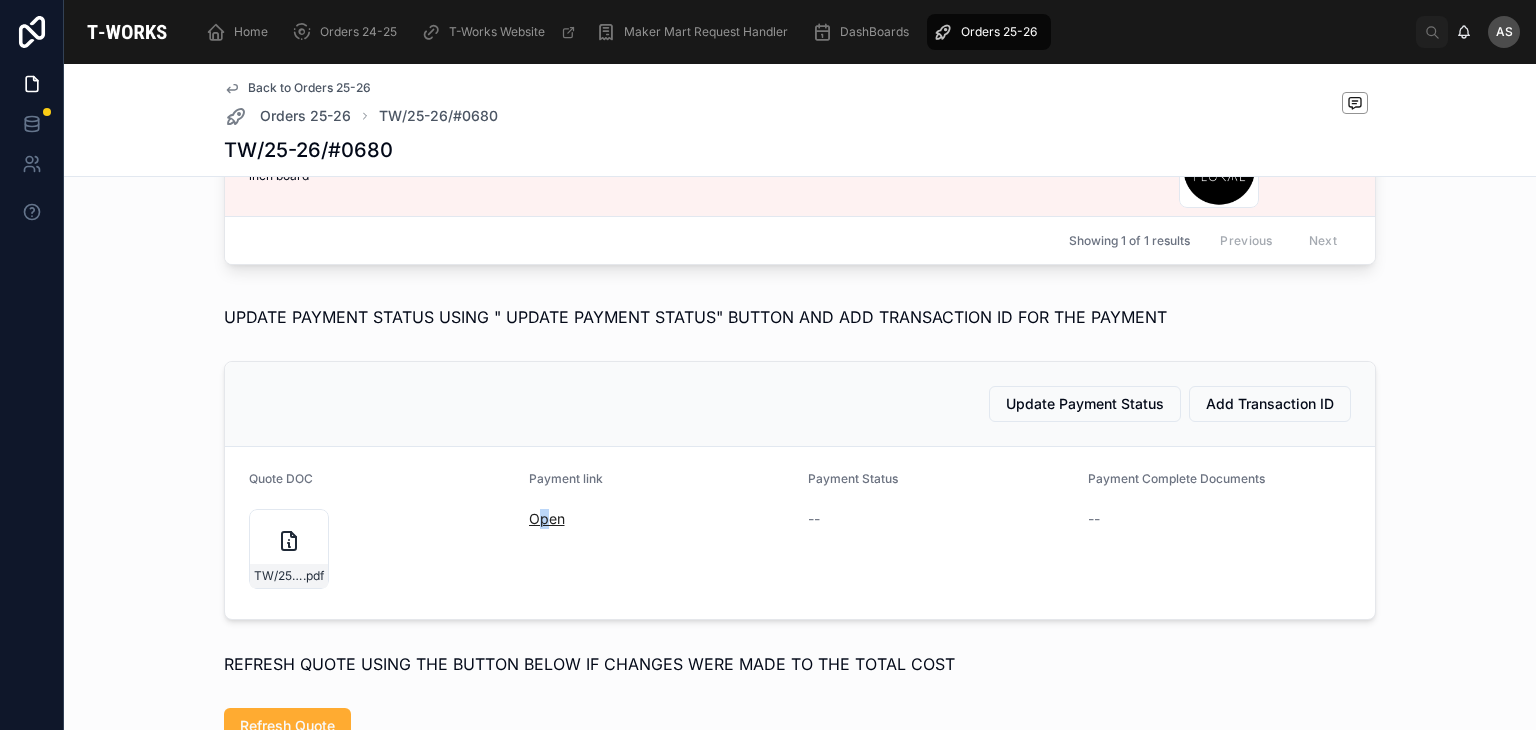 click on "Open" at bounding box center (661, 519) 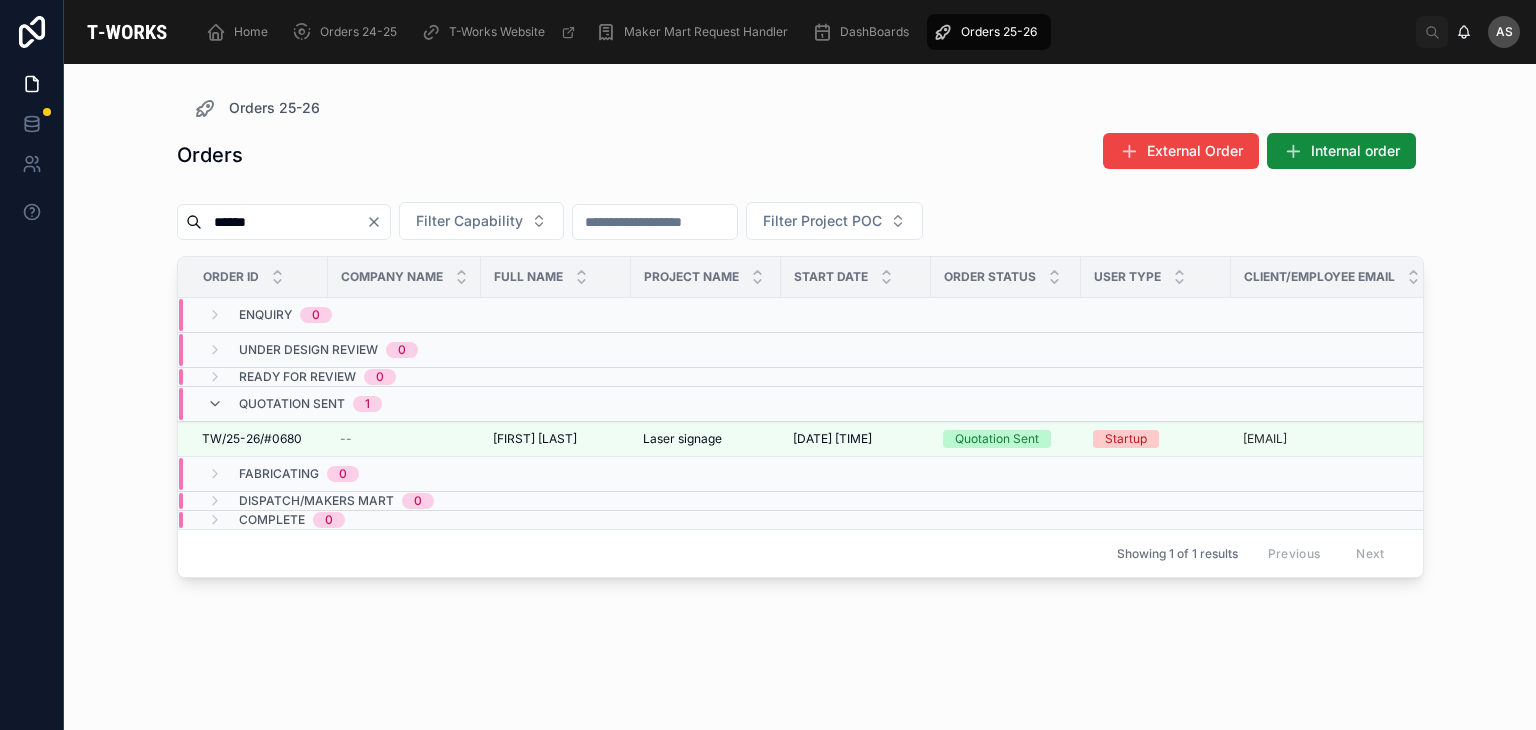 scroll, scrollTop: 0, scrollLeft: 0, axis: both 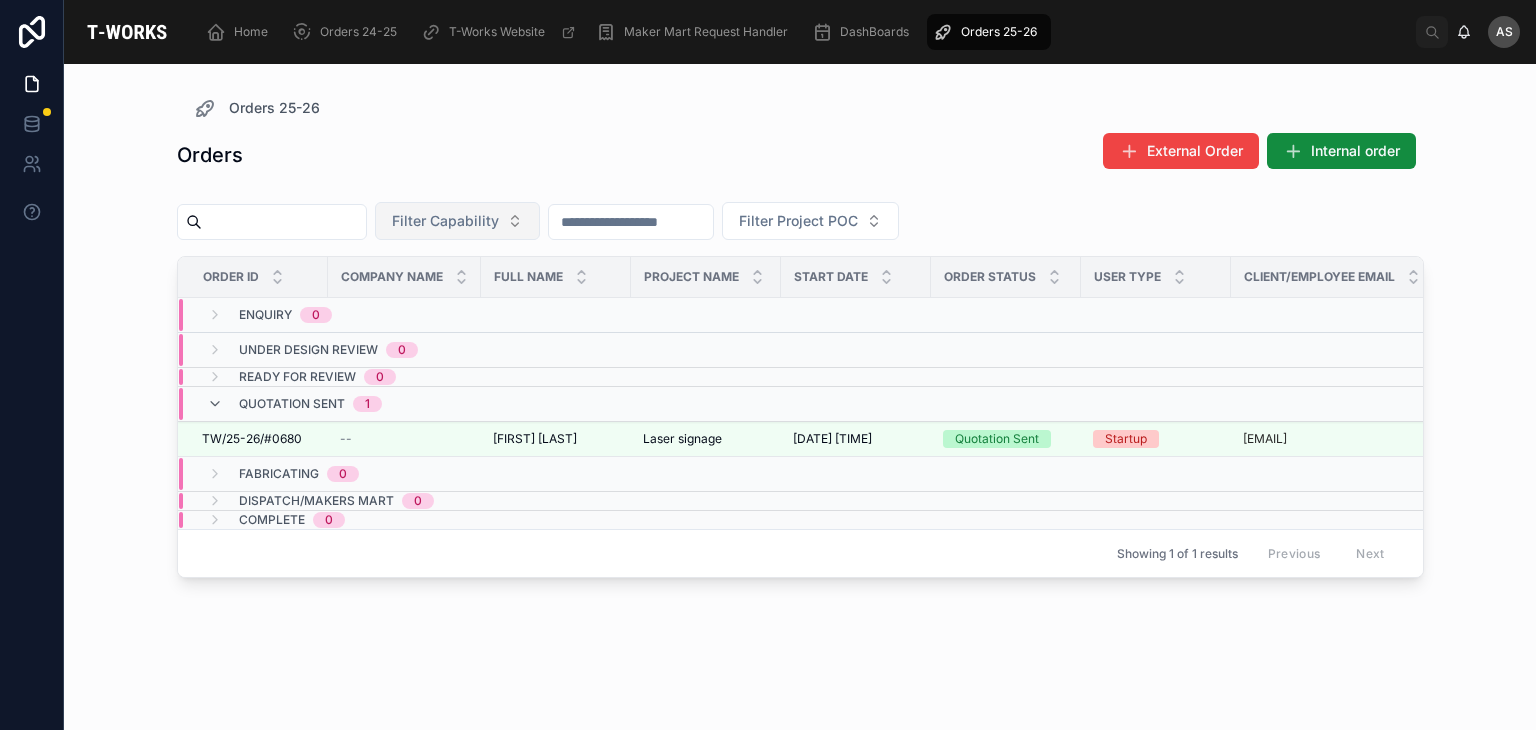 click on "Filter Capability" at bounding box center (445, 221) 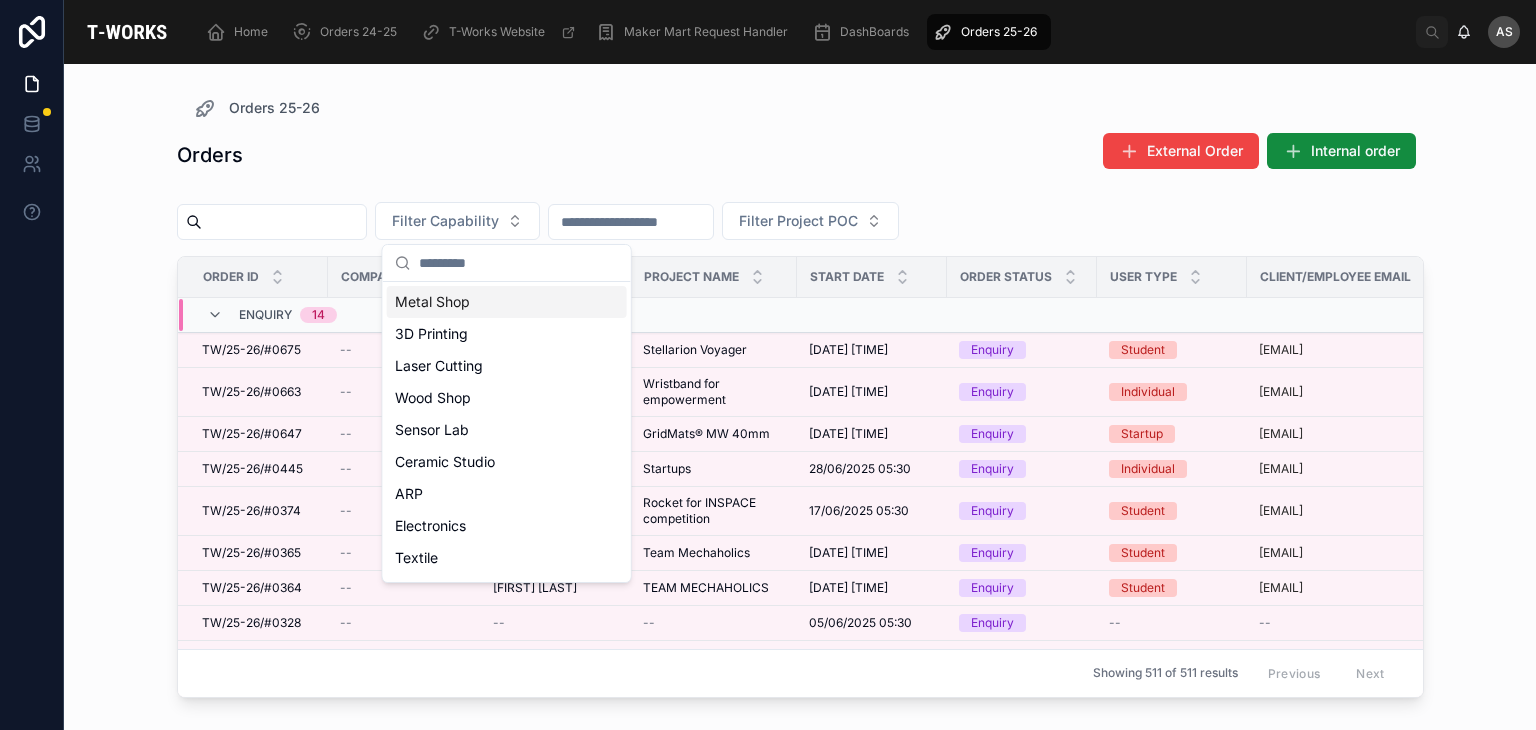 click on "Metal Shop" at bounding box center [507, 302] 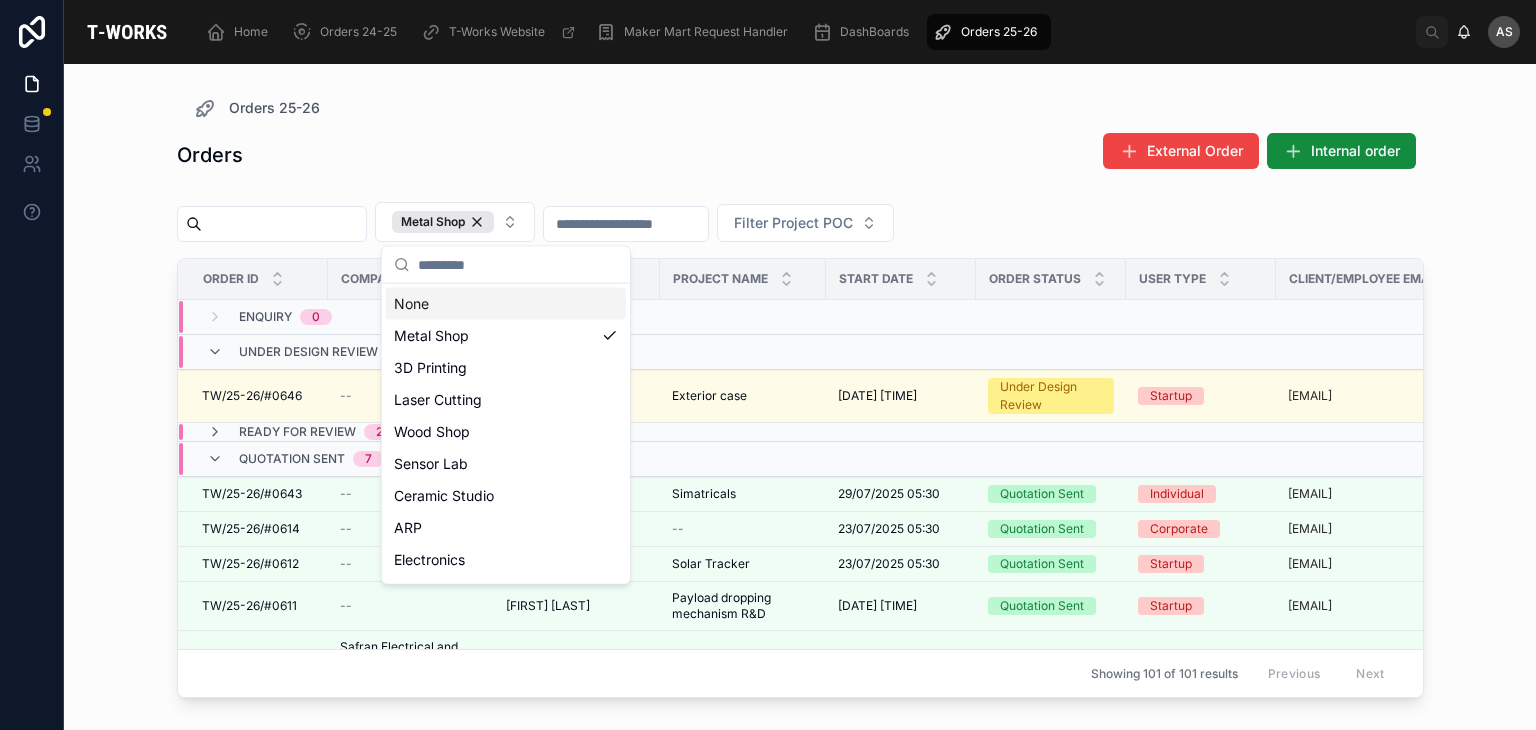 click on "Orders External Order Internal order" at bounding box center [800, 155] 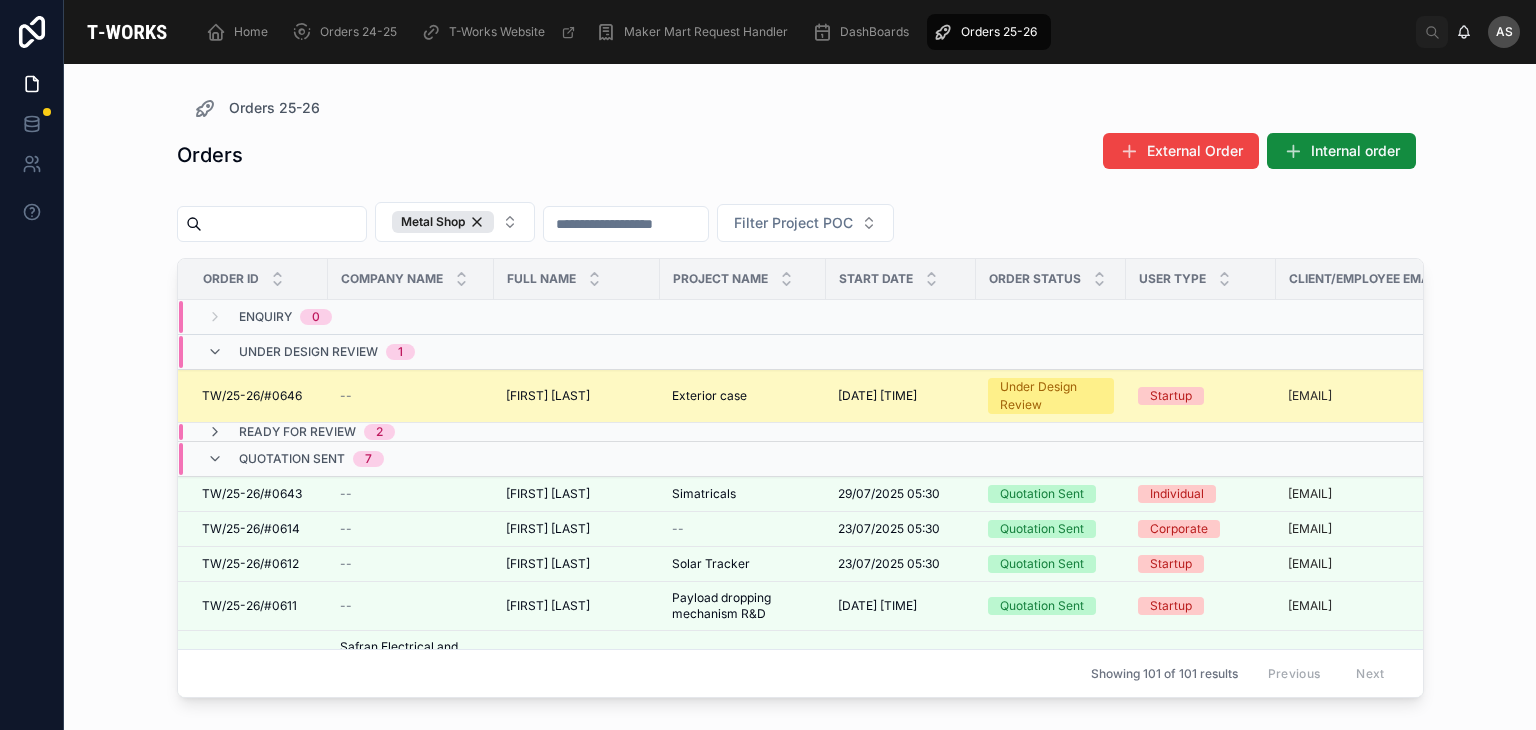 click on "[FIRST] [LAST] [FIRST] [LAST]" at bounding box center [577, 396] 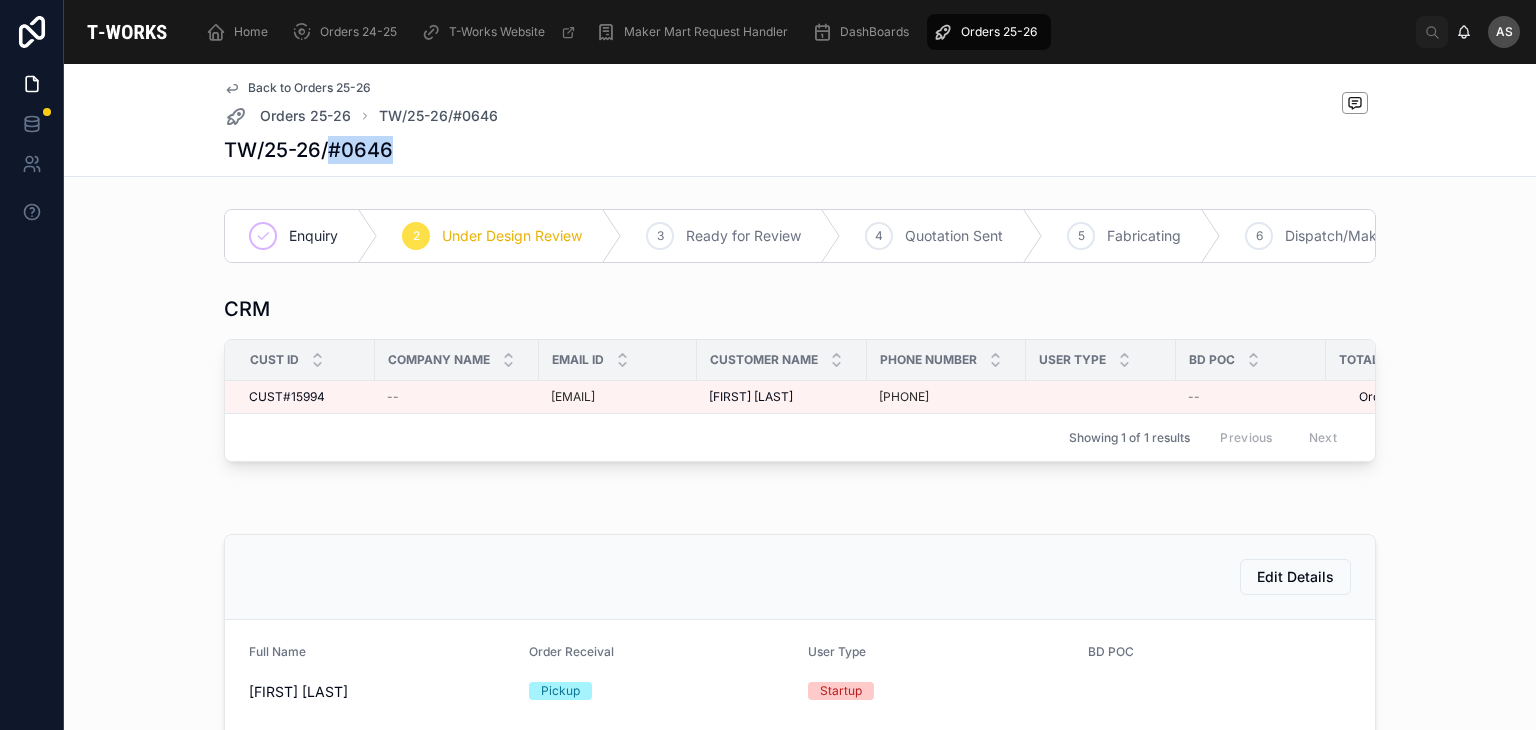 drag, startPoint x: 396, startPoint y: 149, endPoint x: 326, endPoint y: 158, distance: 70.5762 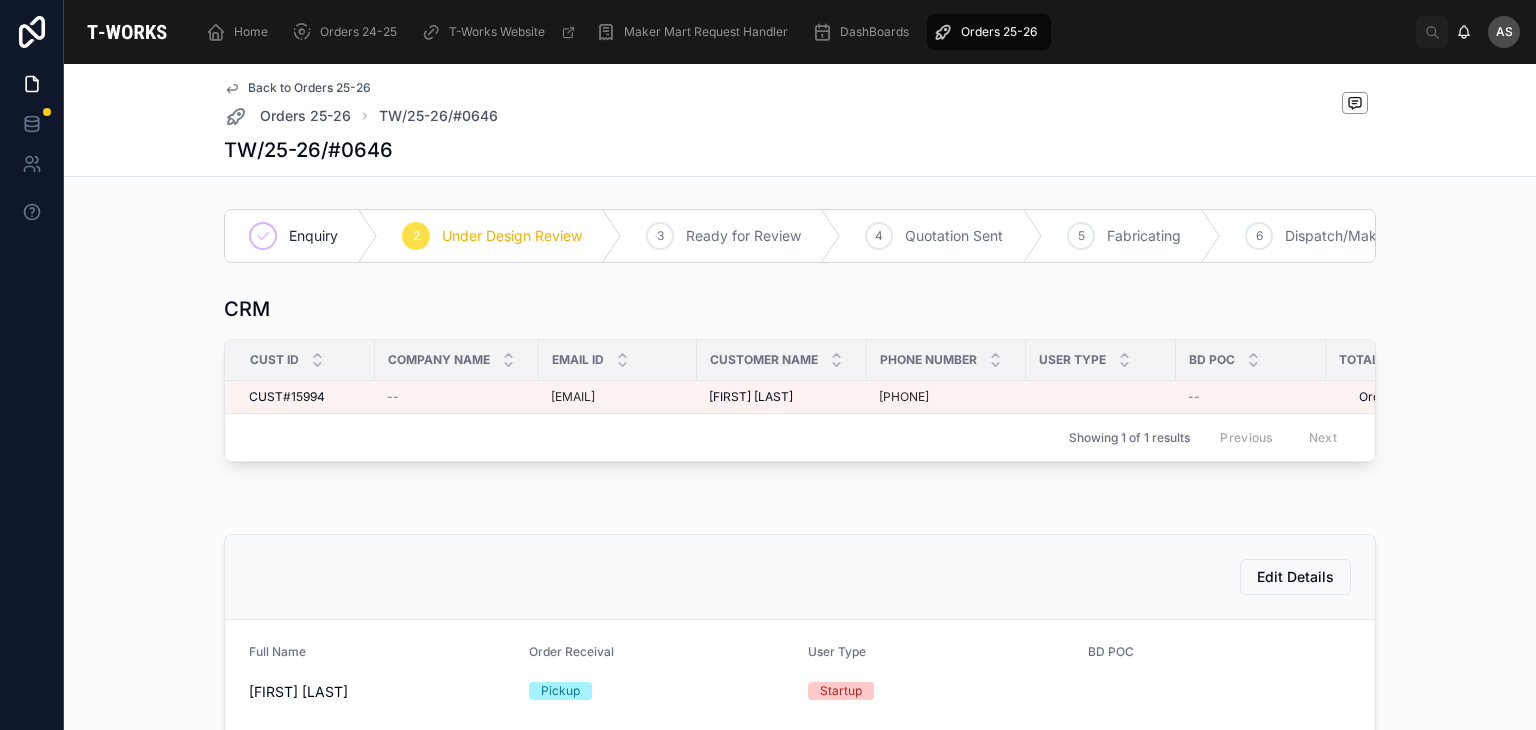 click on "CRM Cust ID Company Name Email ID Customer Name Phone Number User Type BD POC Total Orders Placed CUST#15994 CUST#15994 -- [EMAIL] [FIRST] [LAST] [FIRST] [LAST] [PHONE] -- Orders Placed  0 Orders Placed  0 Edit Details Showing 1 of 1 results Previous Next" at bounding box center (800, 382) 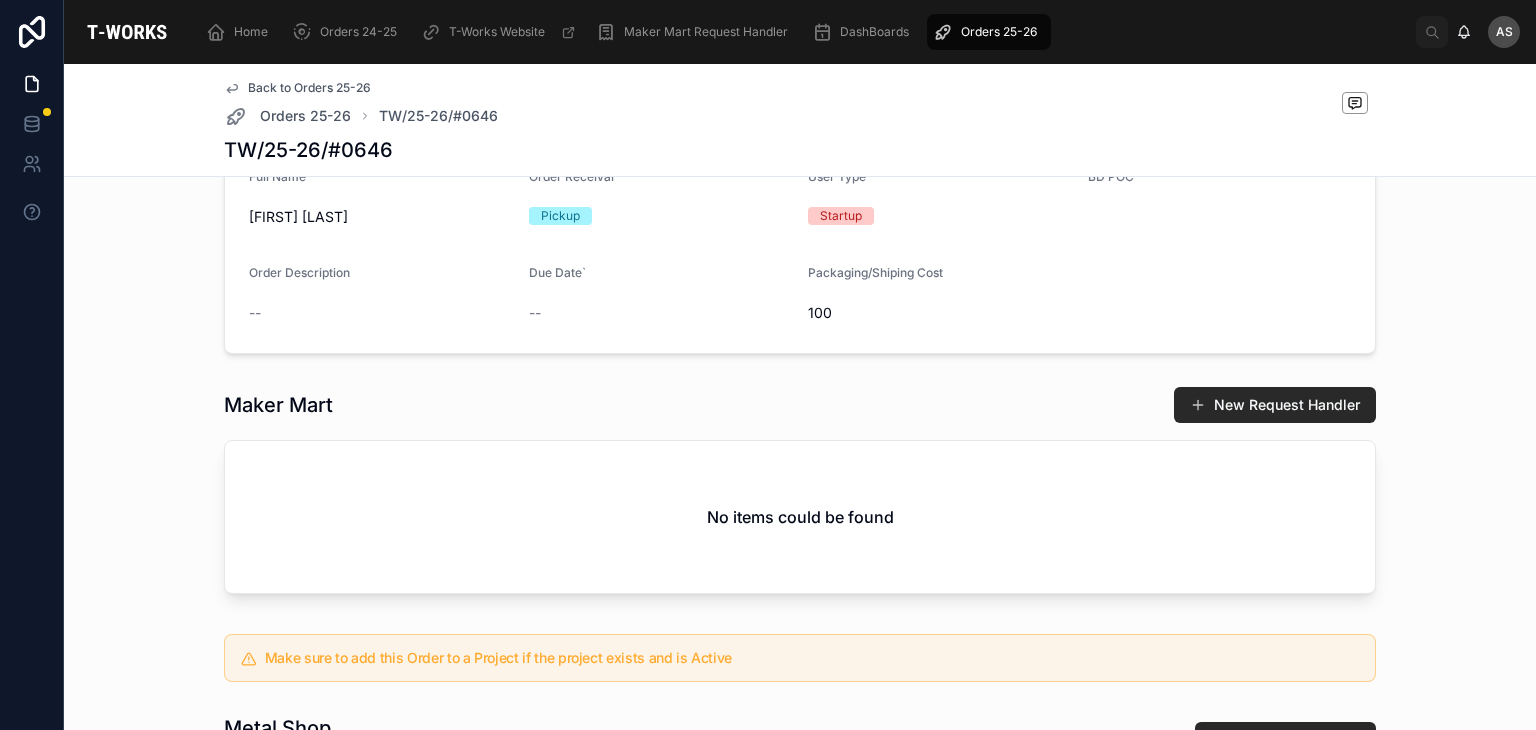 drag, startPoint x: 351, startPoint y: 235, endPoint x: 167, endPoint y: 259, distance: 185.55861 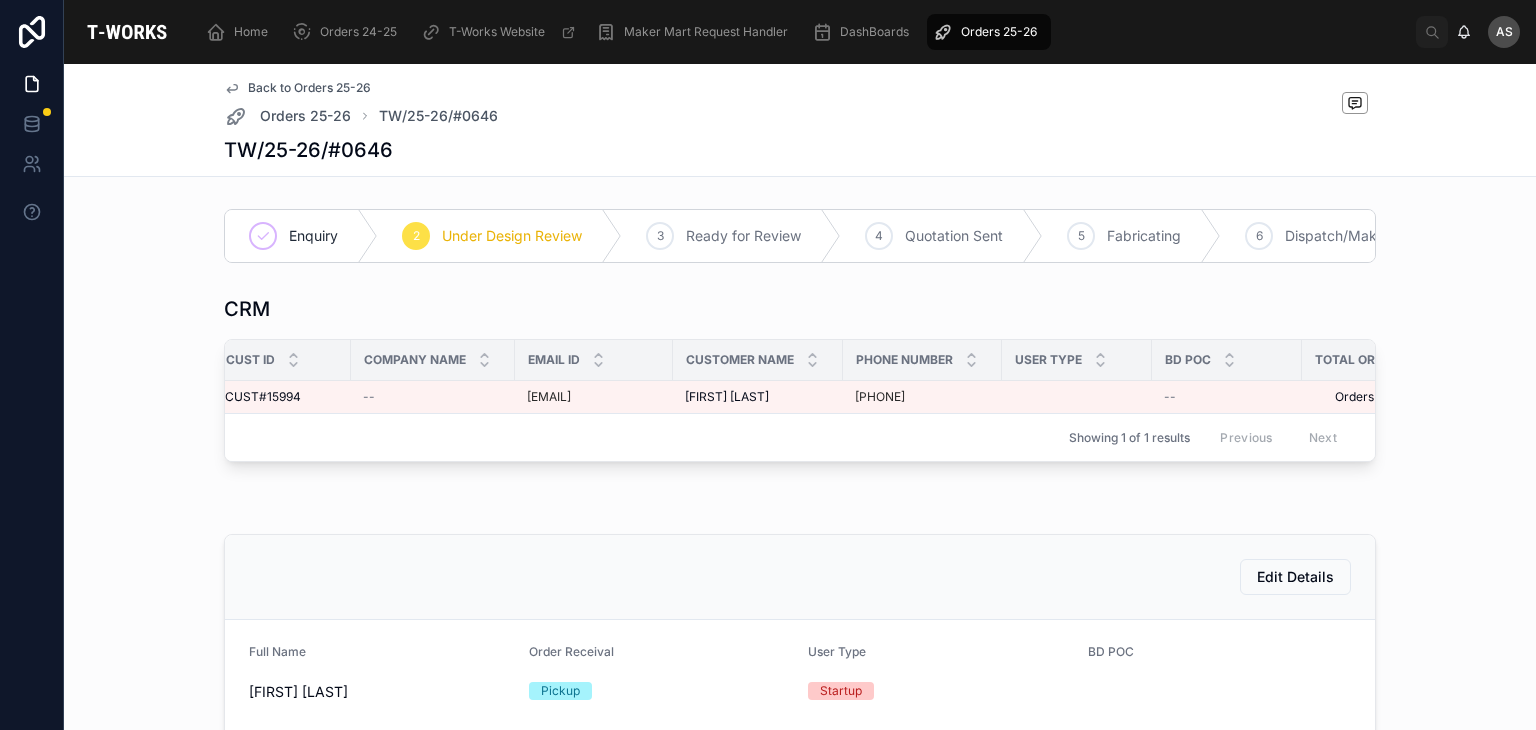 scroll, scrollTop: 0, scrollLeft: 0, axis: both 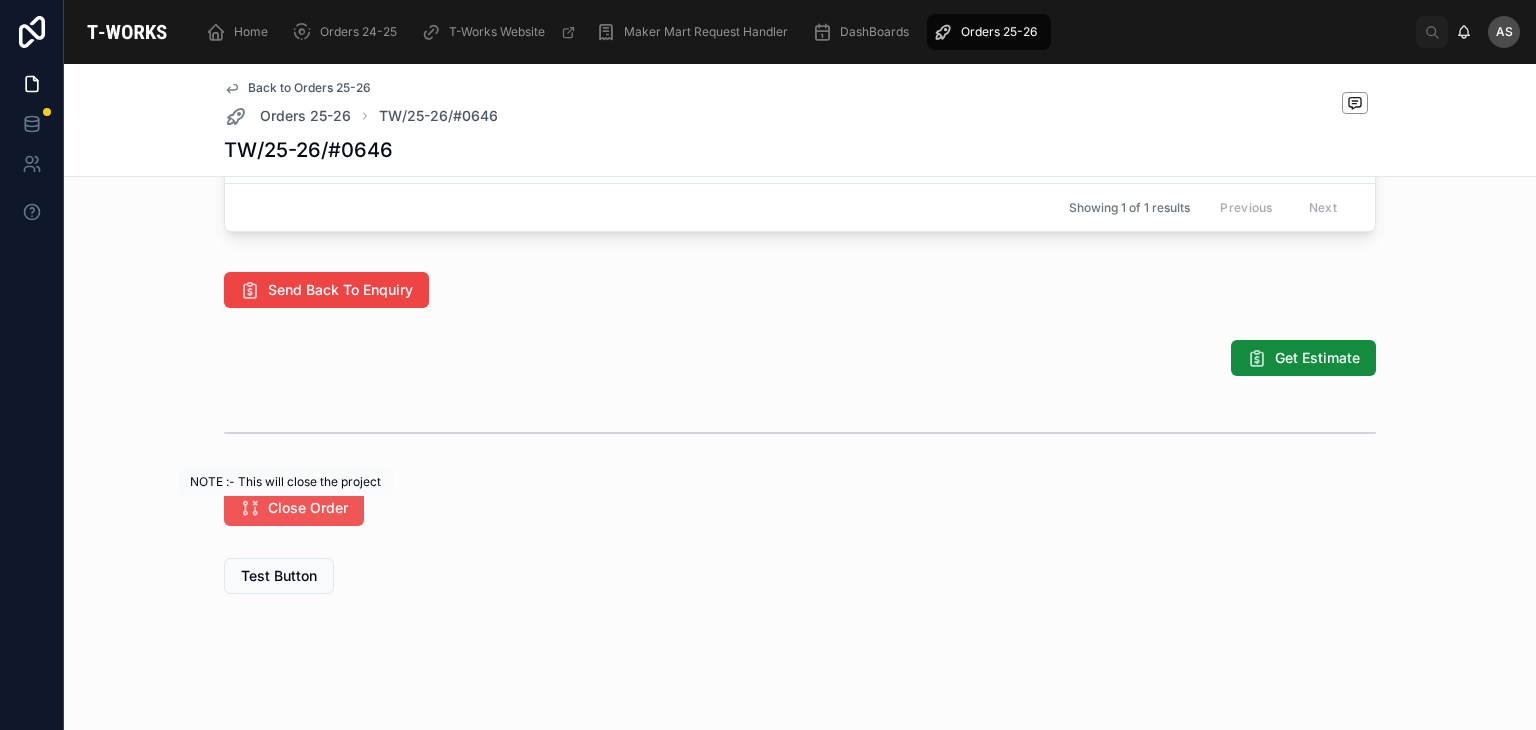 click on "Close Order" at bounding box center [308, 508] 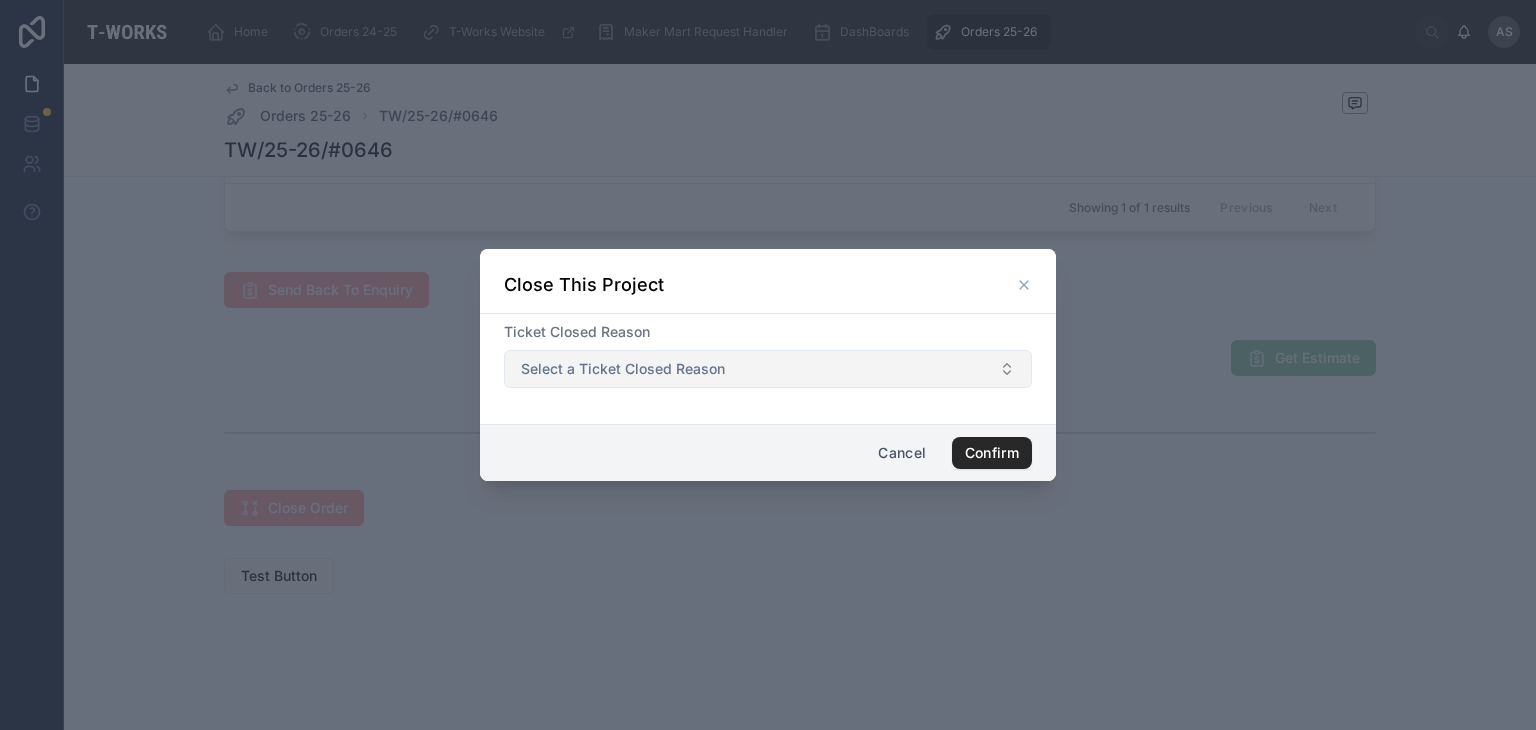 click on "Select a Ticket Closed Reason" at bounding box center (623, 369) 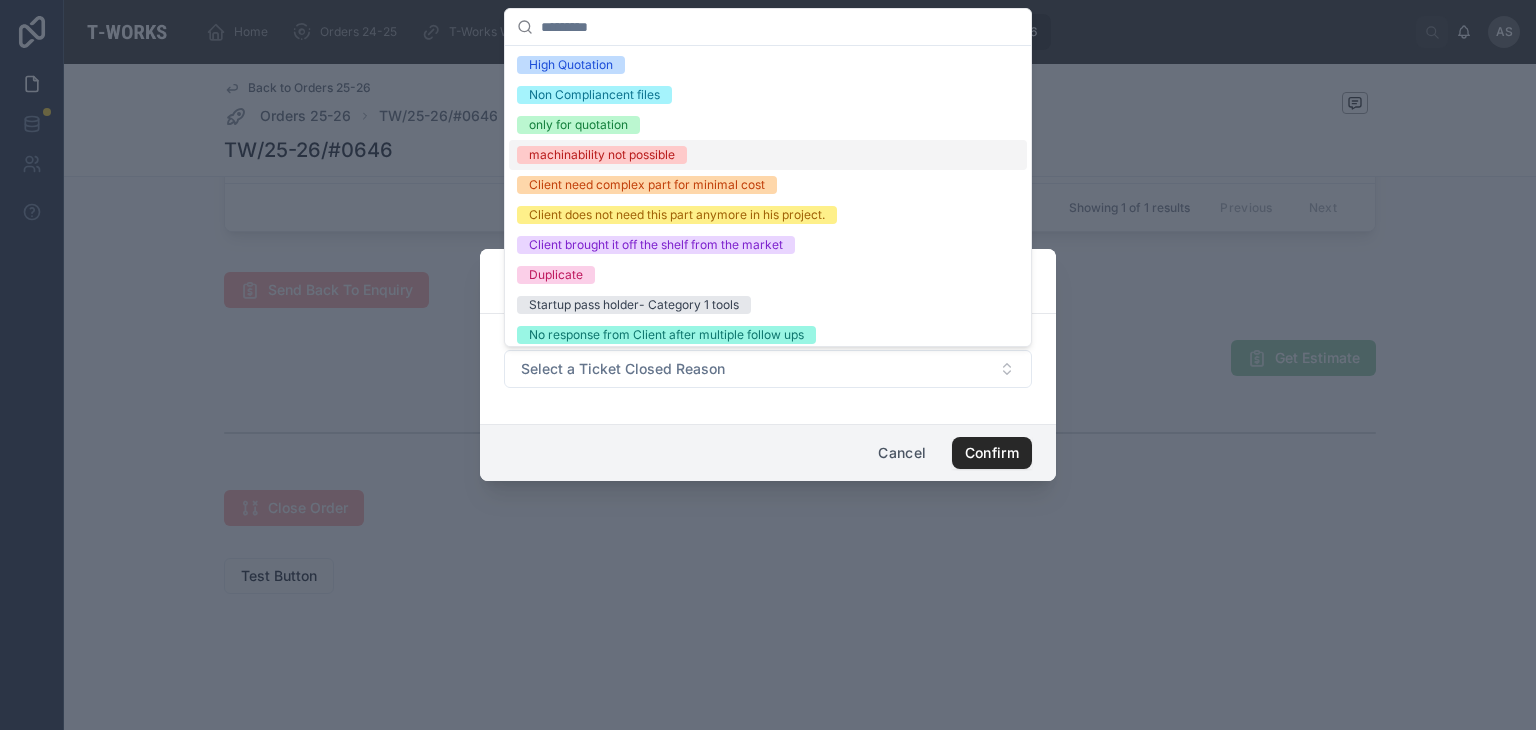 click on "machinability not possible" at bounding box center [602, 155] 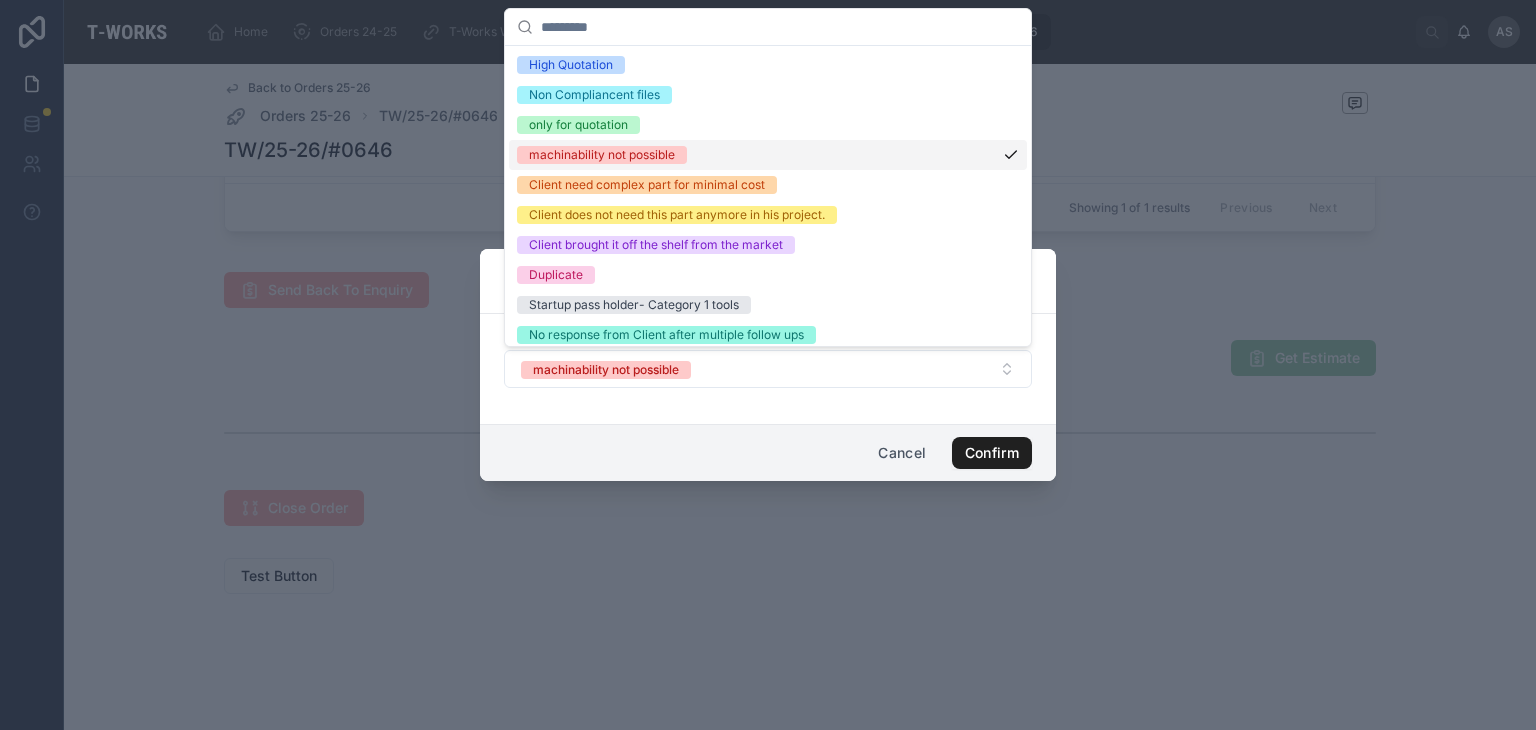 click on "Confirm" at bounding box center (992, 453) 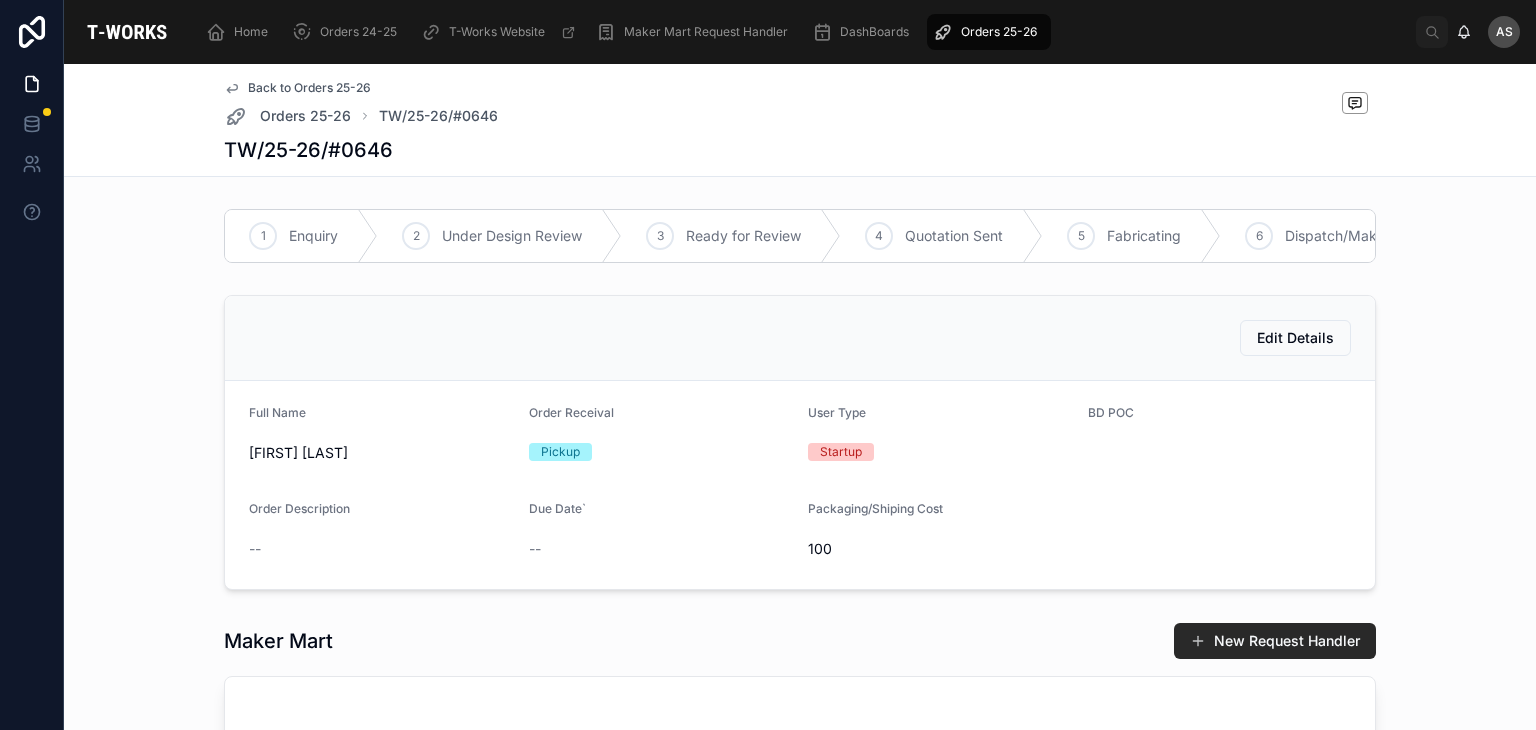 scroll, scrollTop: 112, scrollLeft: 0, axis: vertical 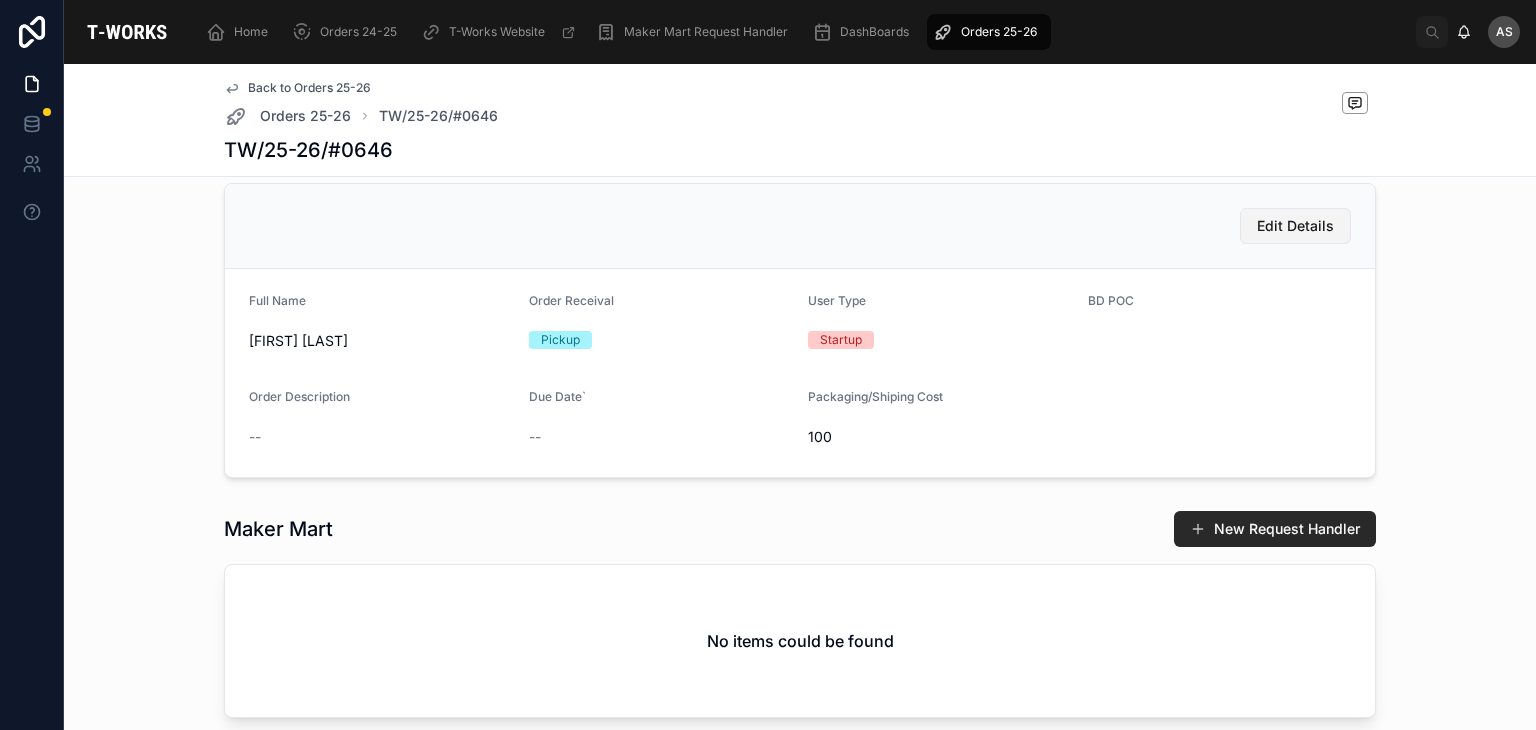 click on "Edit Details" at bounding box center [1295, 226] 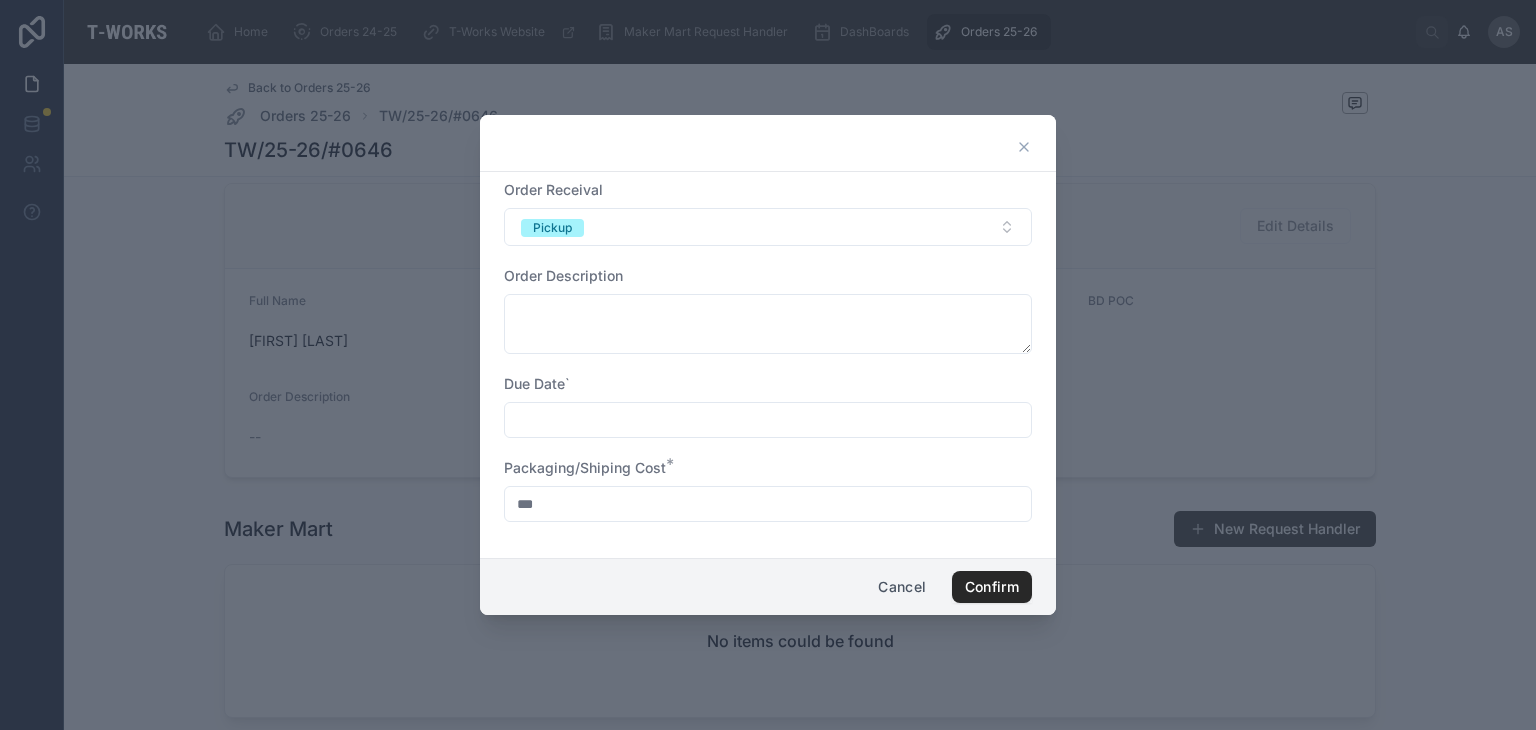 click 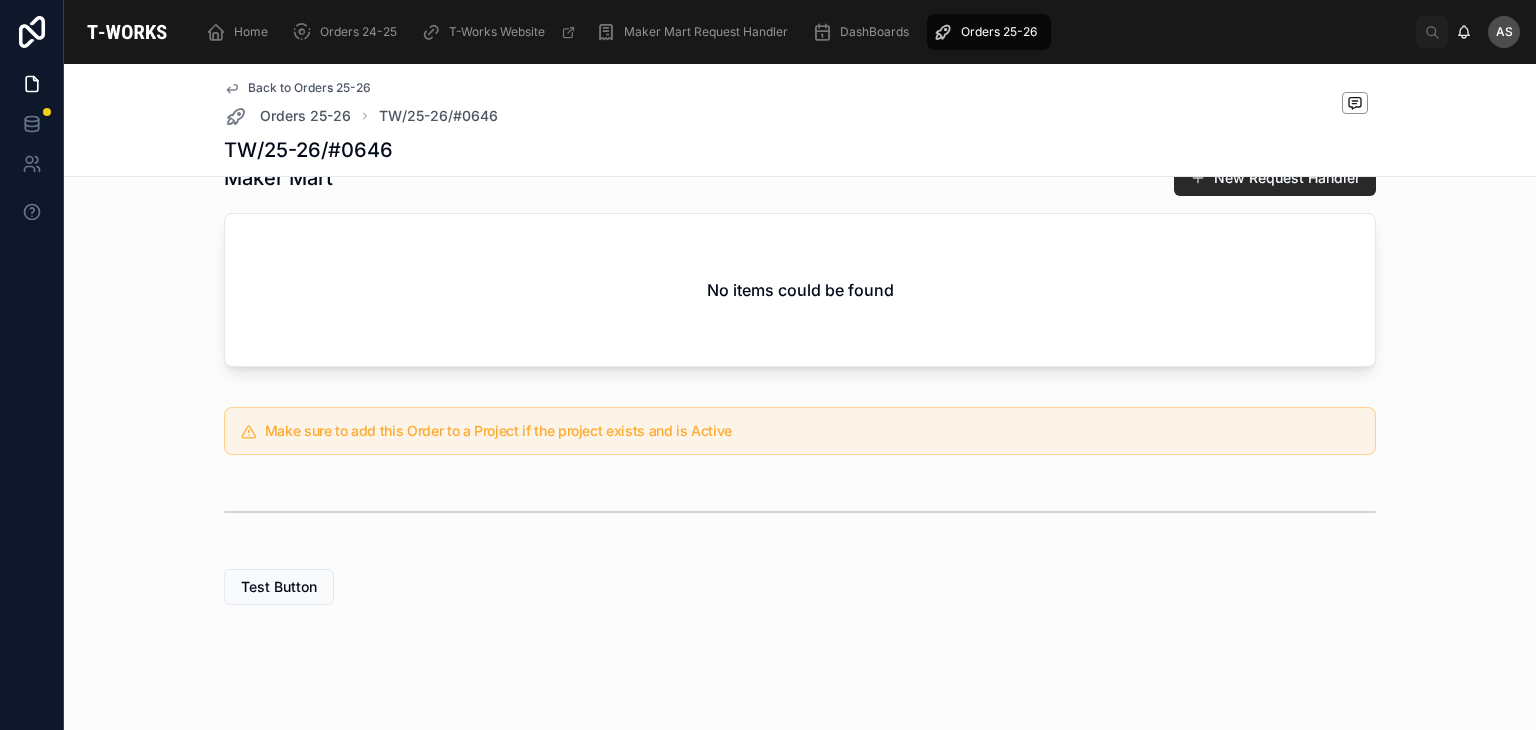 scroll, scrollTop: 487, scrollLeft: 0, axis: vertical 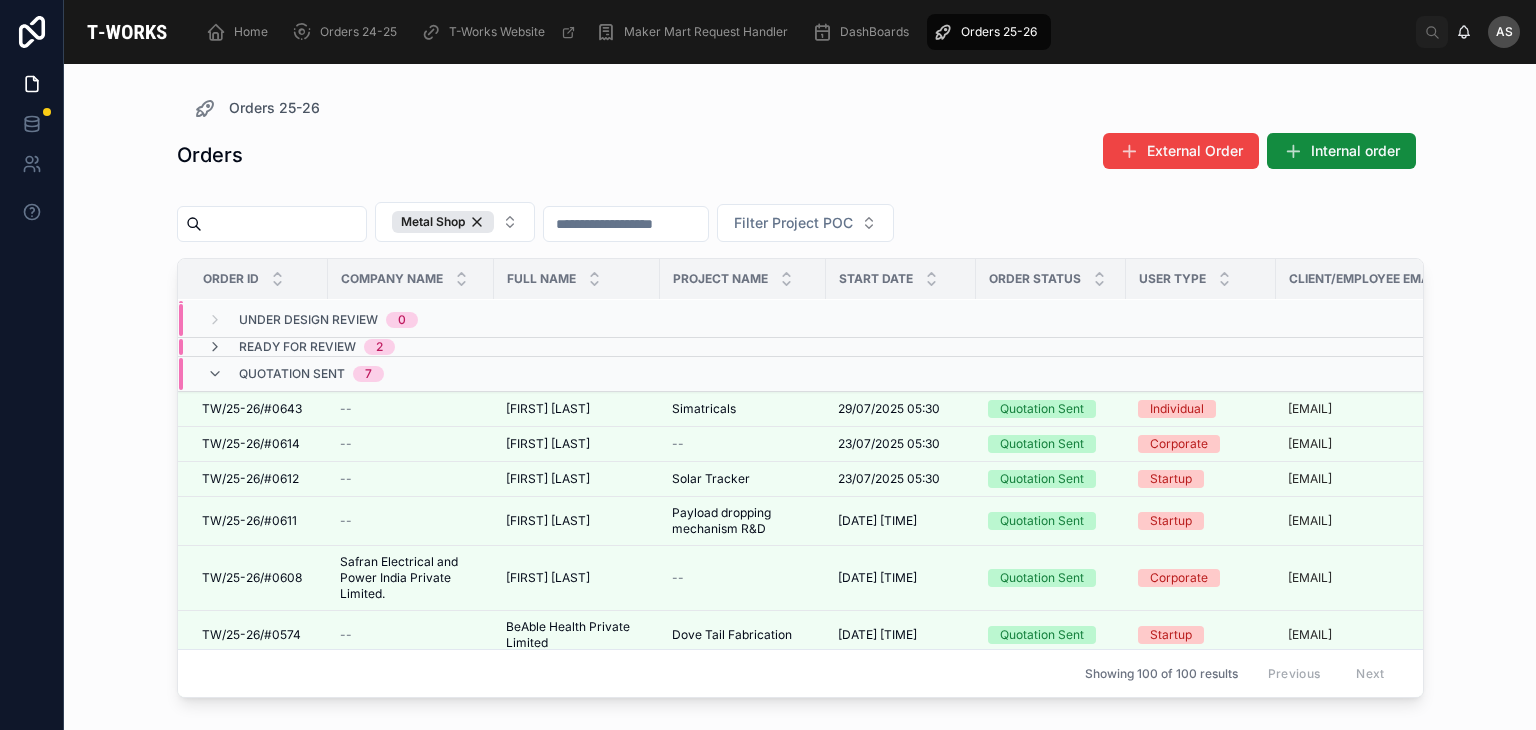 click on "Ready for Review 2" at bounding box center [419, 347] 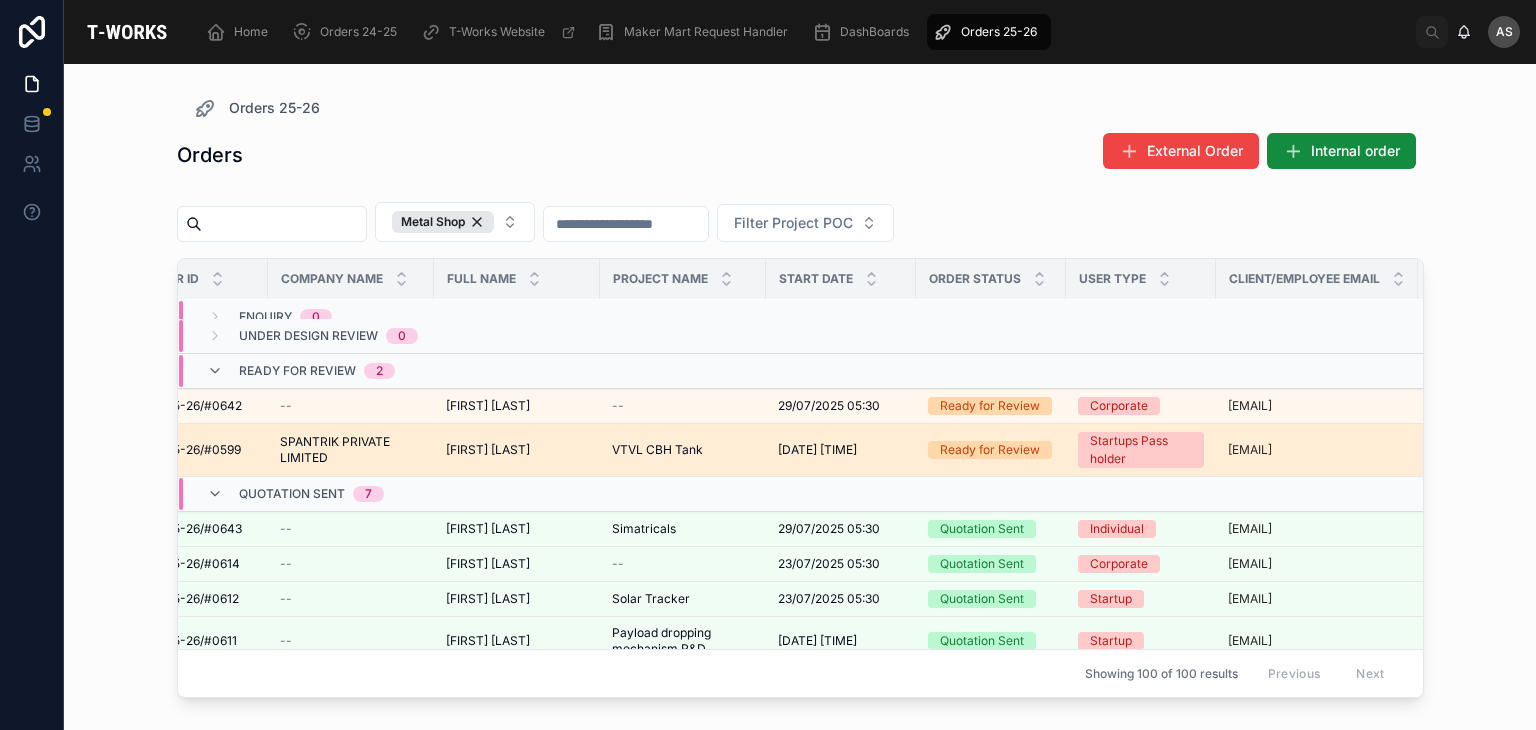 scroll, scrollTop: 16, scrollLeft: 0, axis: vertical 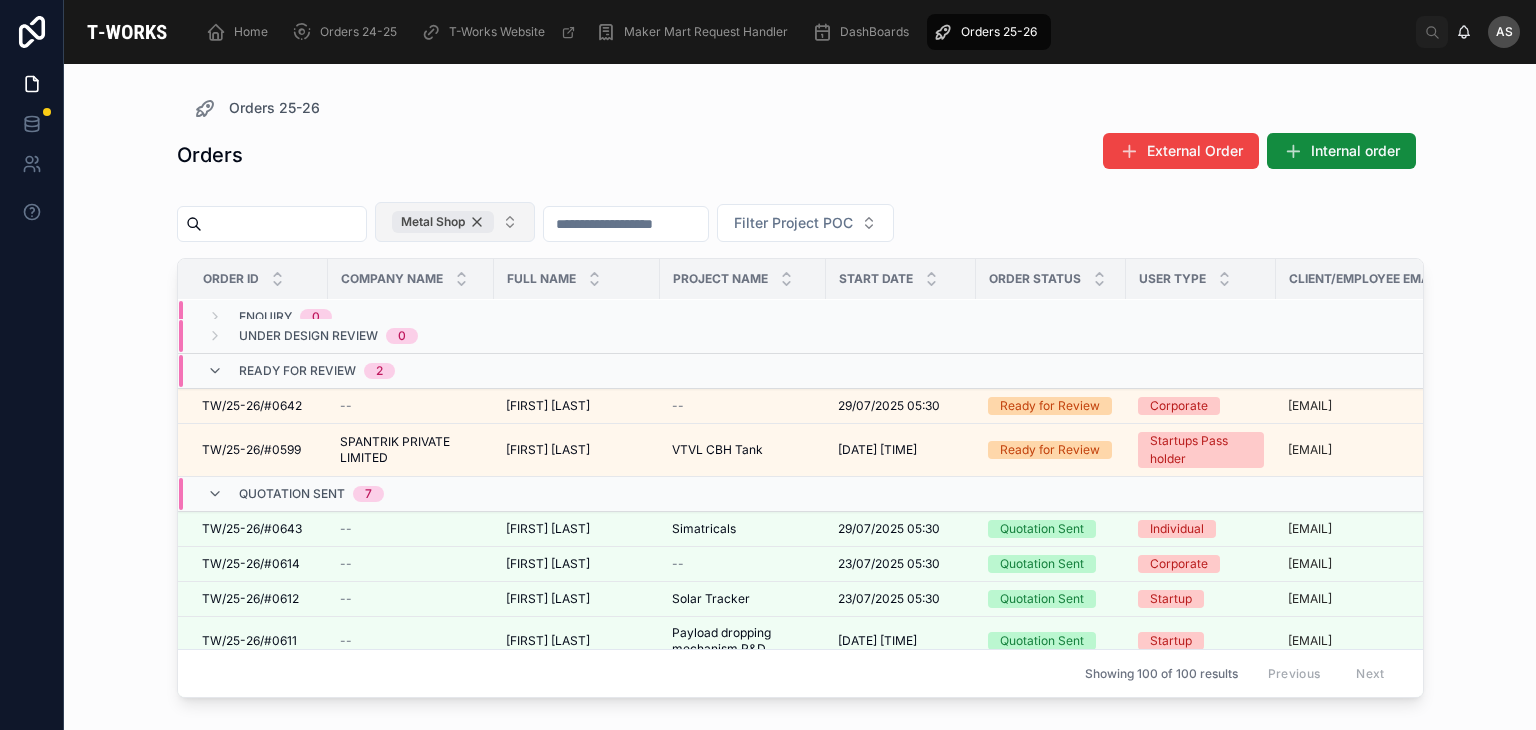 click on "Metal Shop" at bounding box center [443, 222] 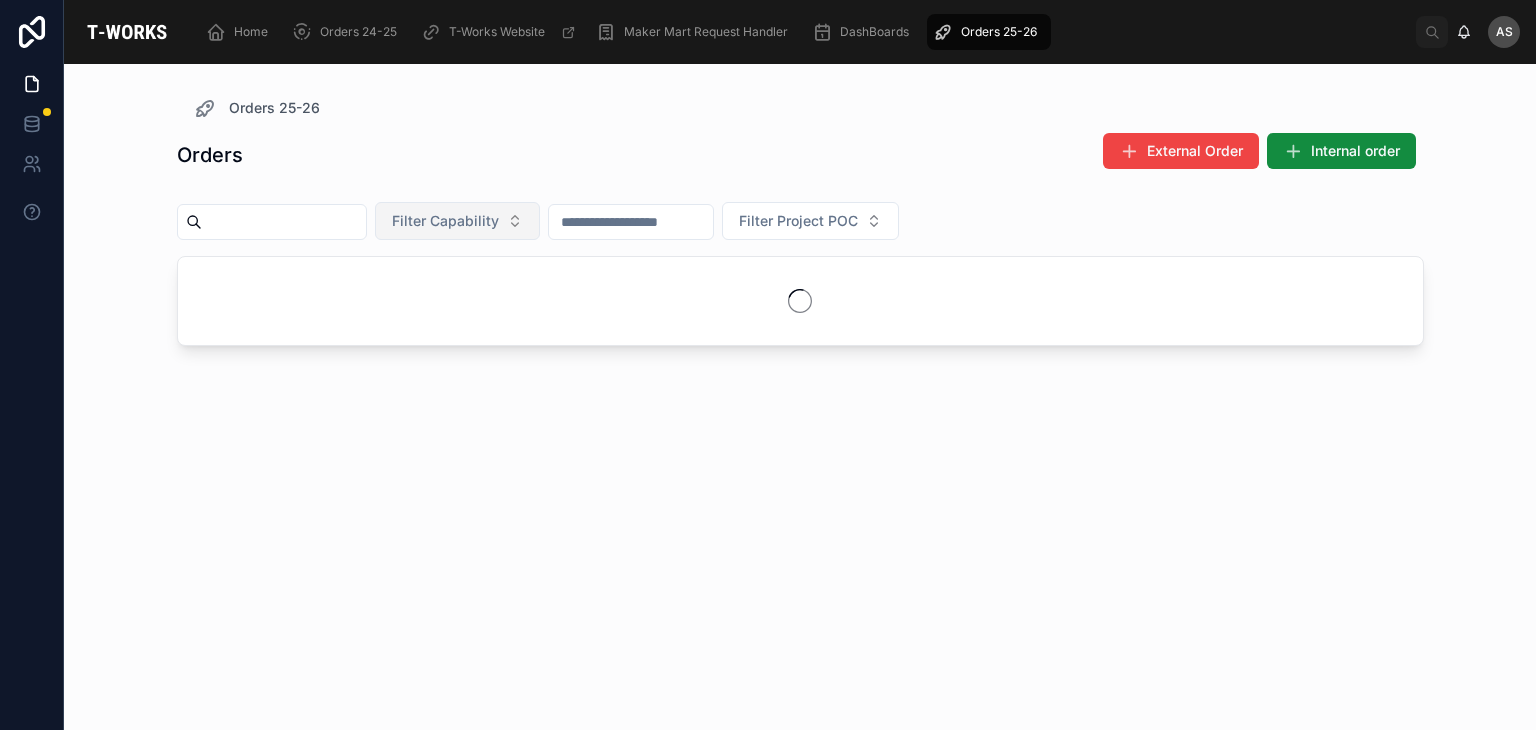 click on "Filter Capability" at bounding box center [445, 221] 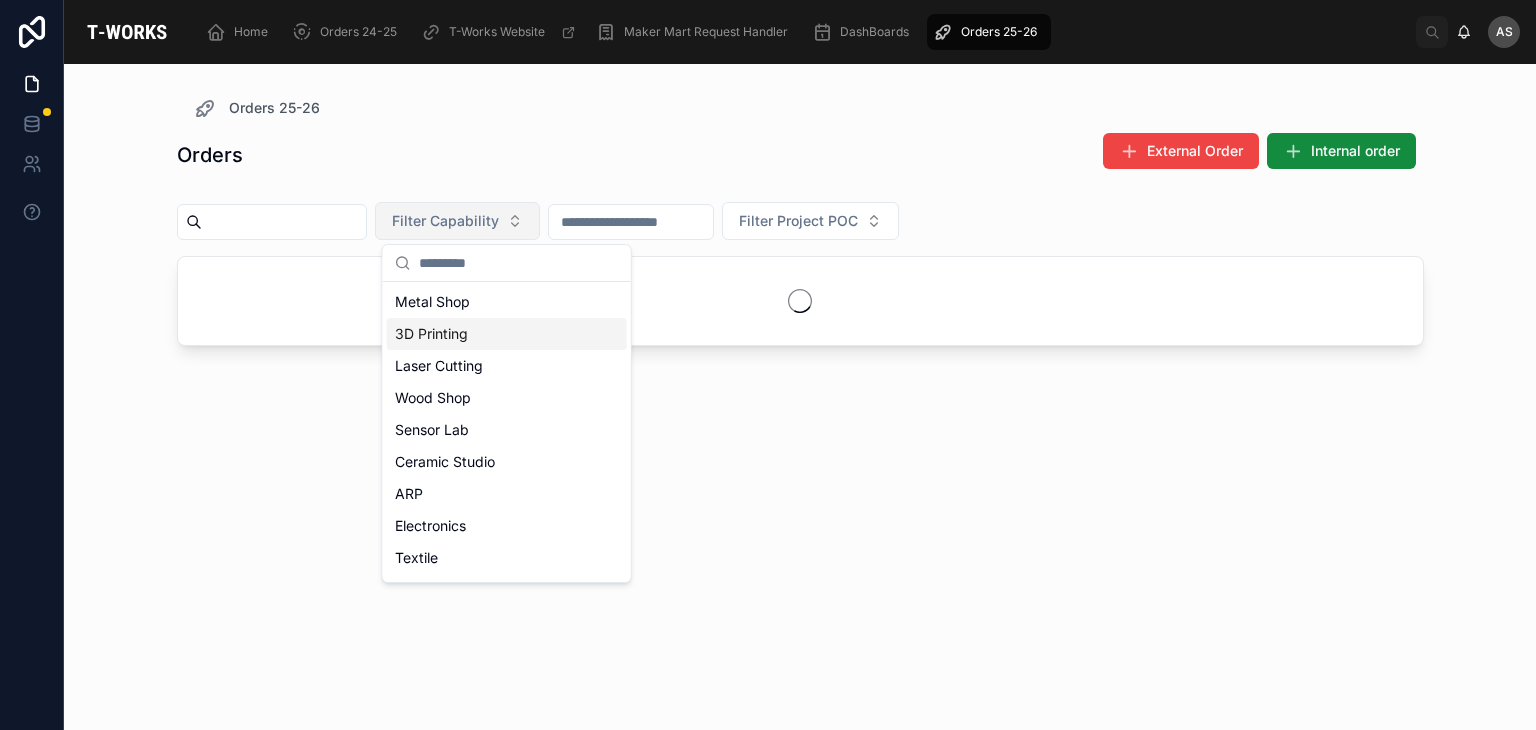 click on "3D Printing" at bounding box center [507, 334] 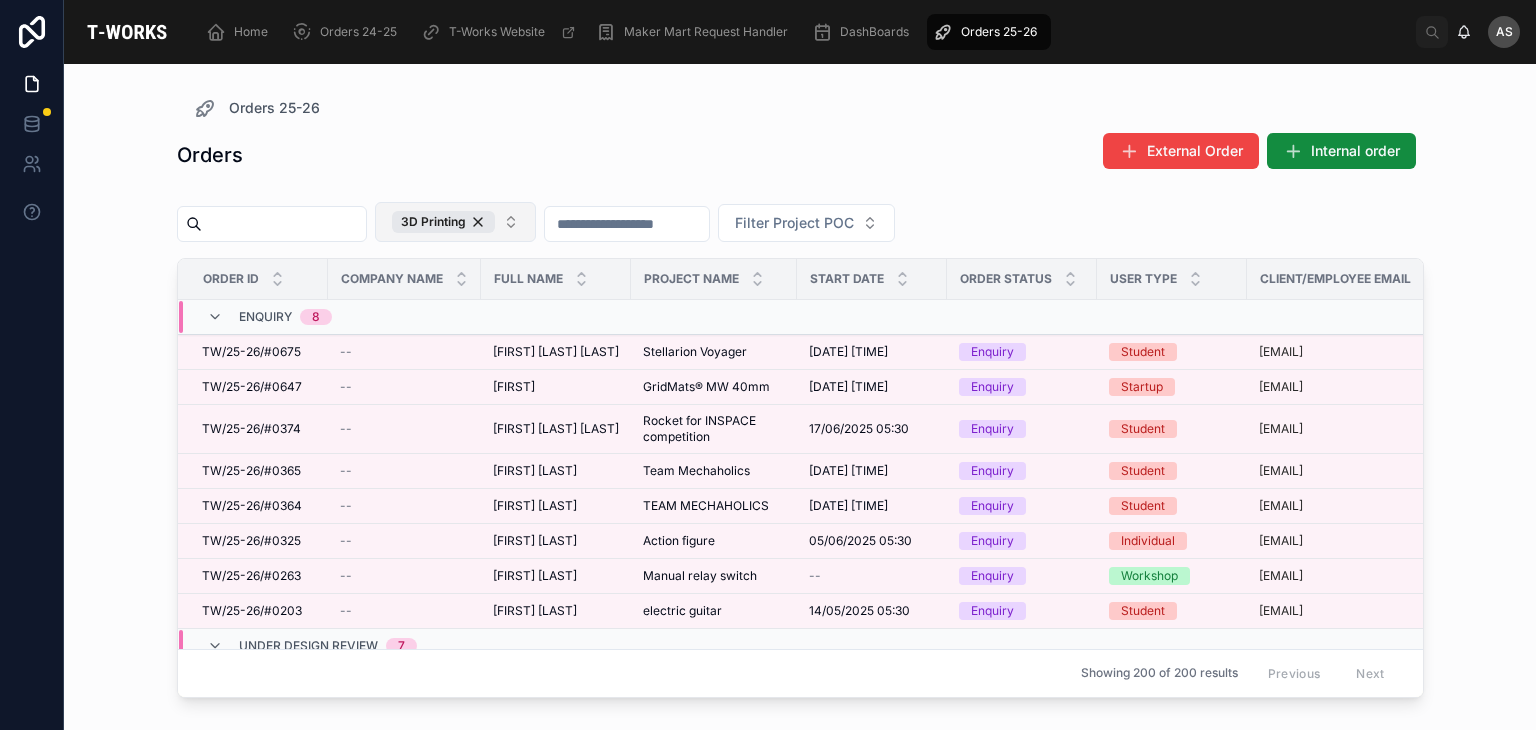click on "Orders External Order Internal order" at bounding box center [800, 155] 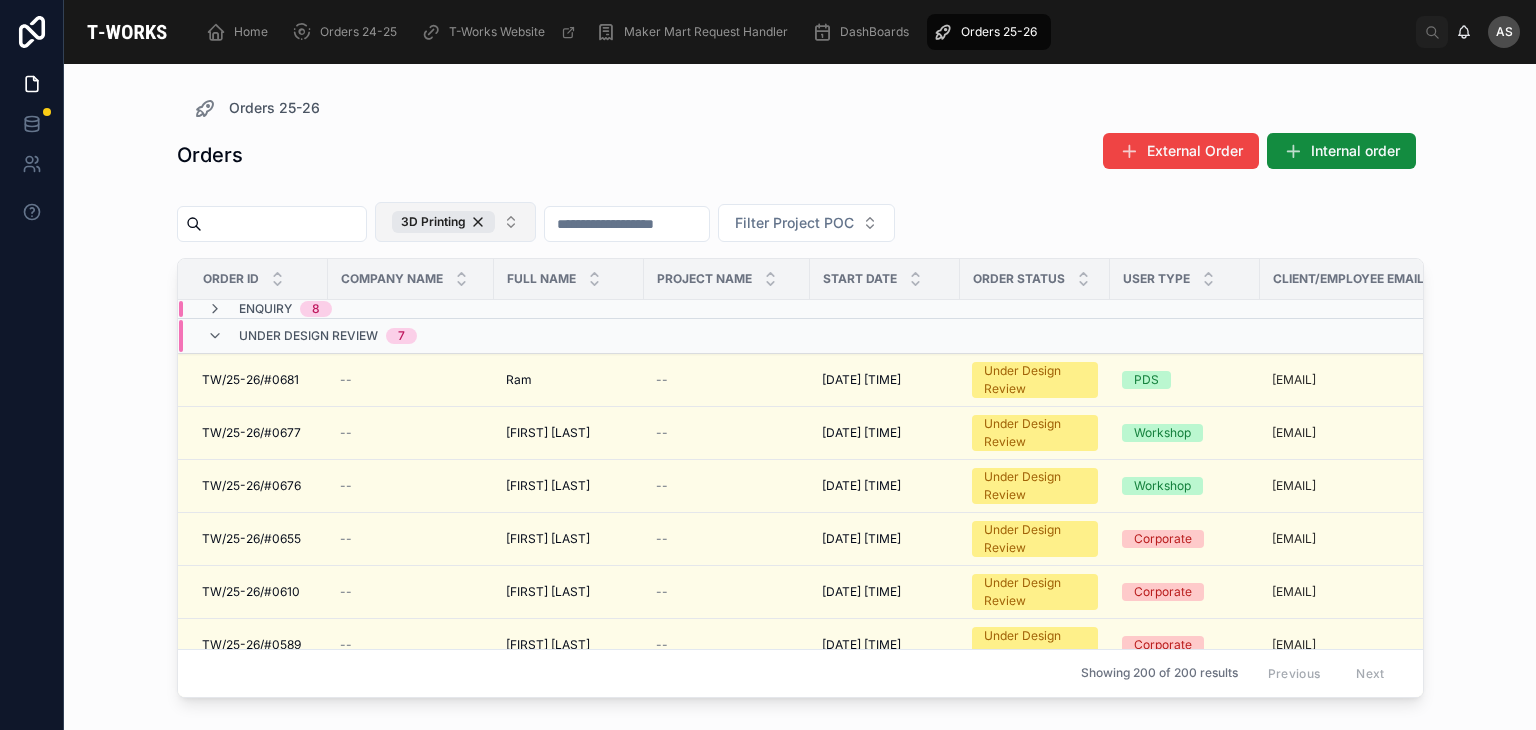 click on "7" at bounding box center (401, 336) 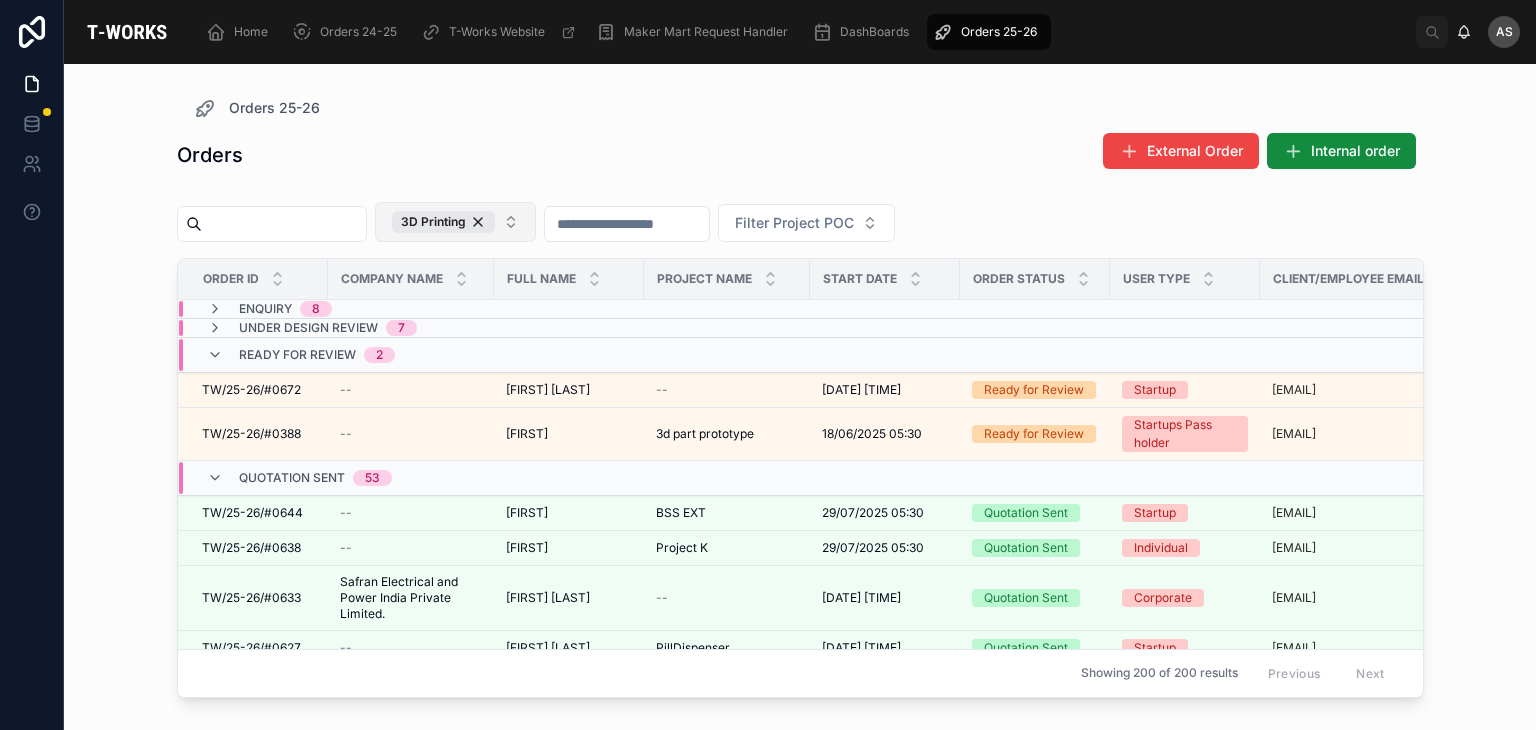 click on "Ready for Review 2" at bounding box center [301, 355] 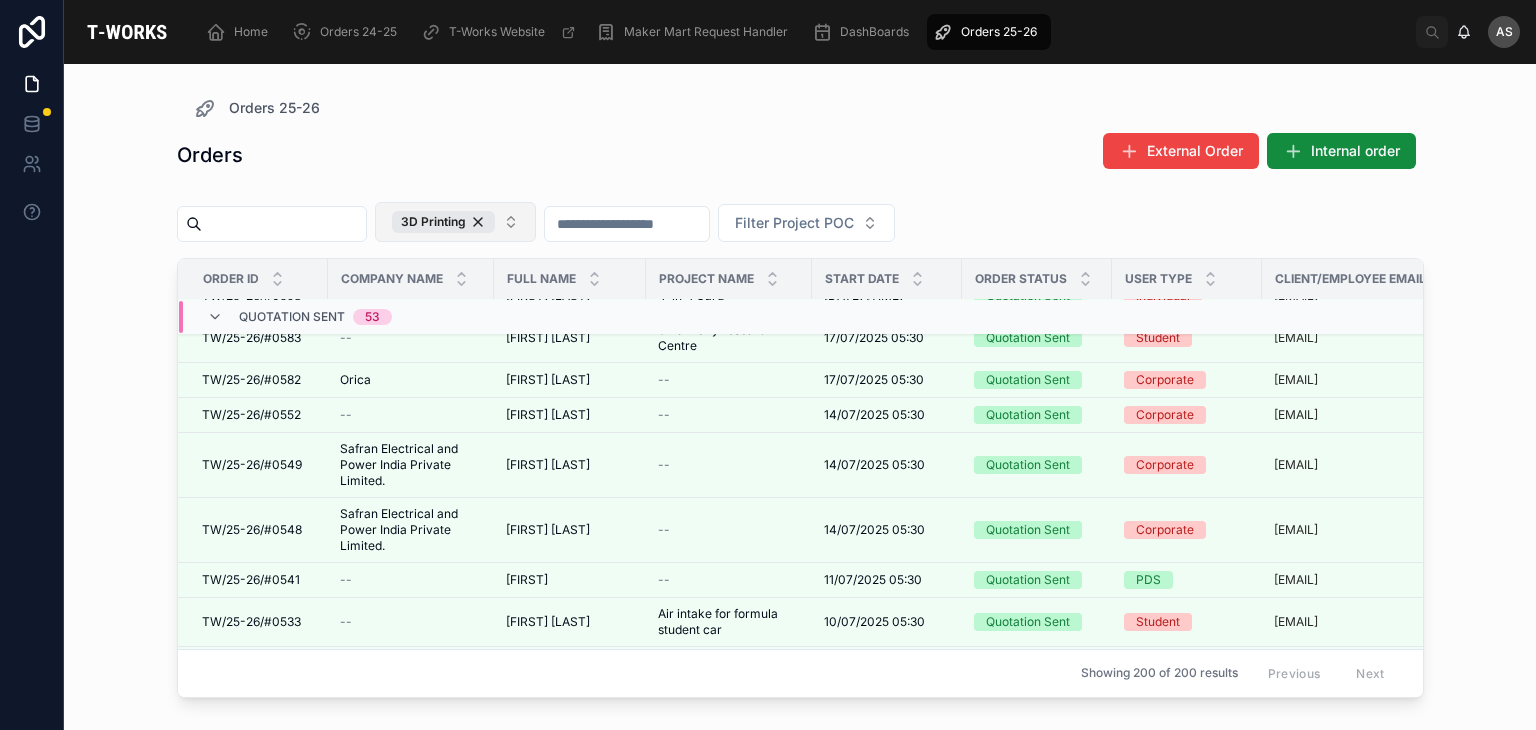 scroll, scrollTop: 320, scrollLeft: 0, axis: vertical 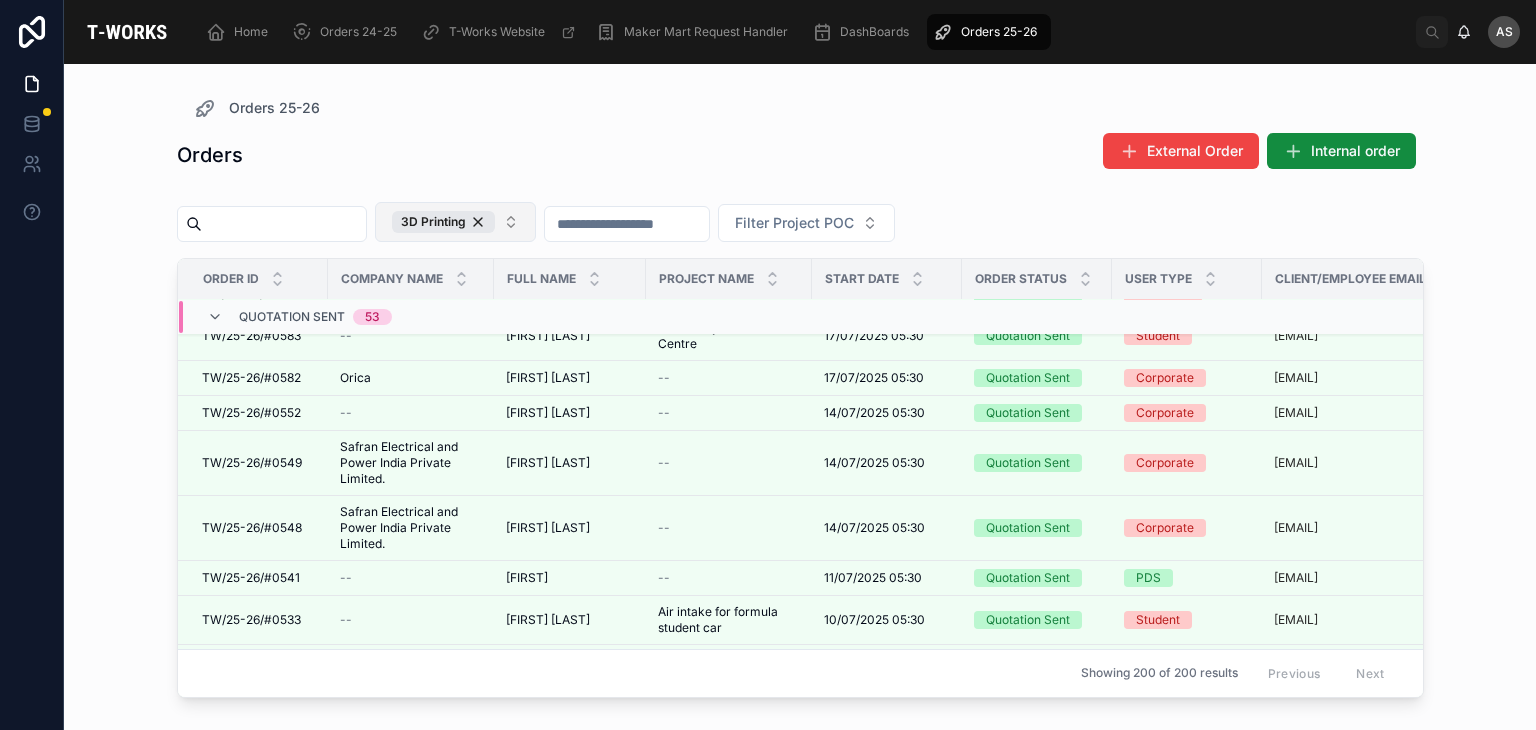 click on "Quotation Sent 53" at bounding box center (412, 317) 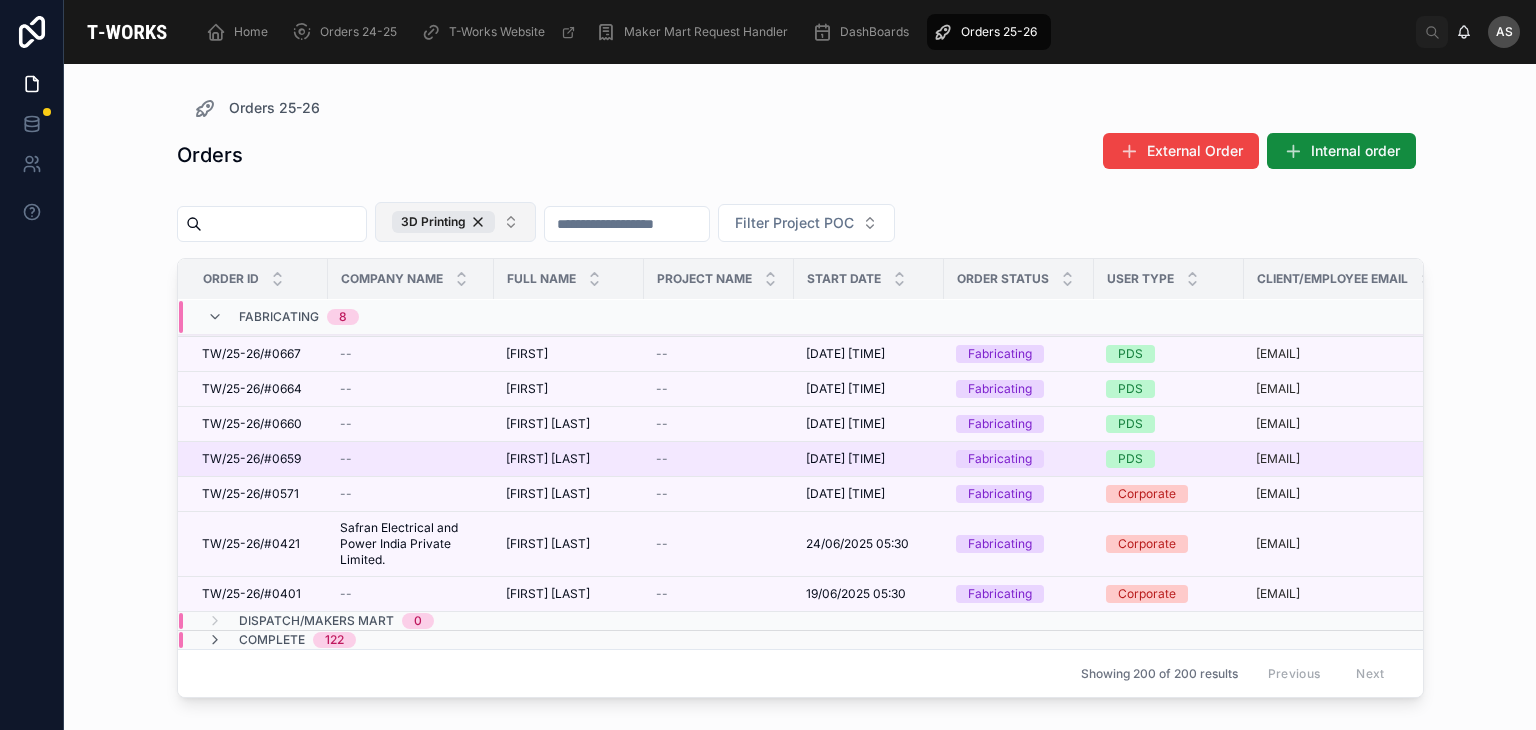 scroll, scrollTop: 0, scrollLeft: 0, axis: both 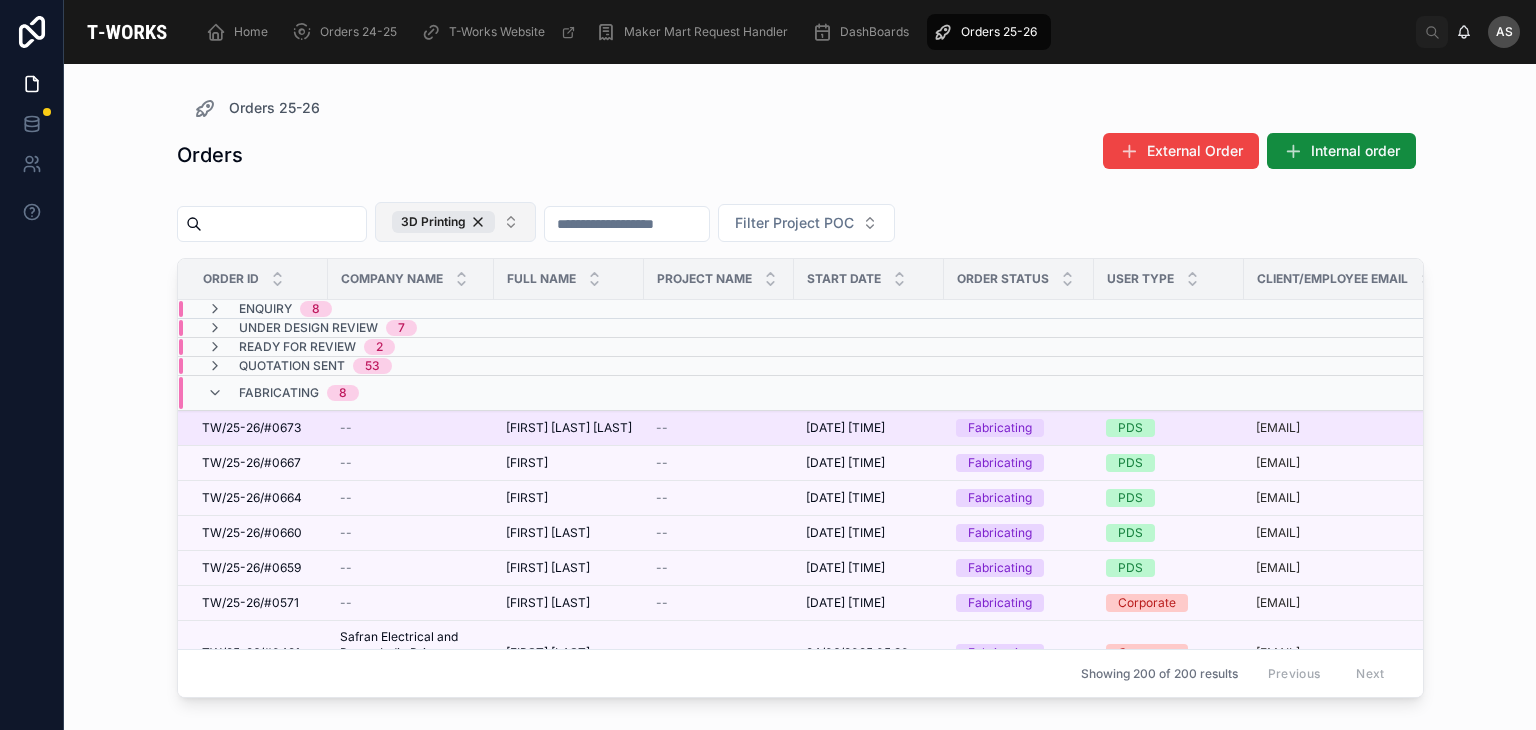 click on "--" at bounding box center (411, 428) 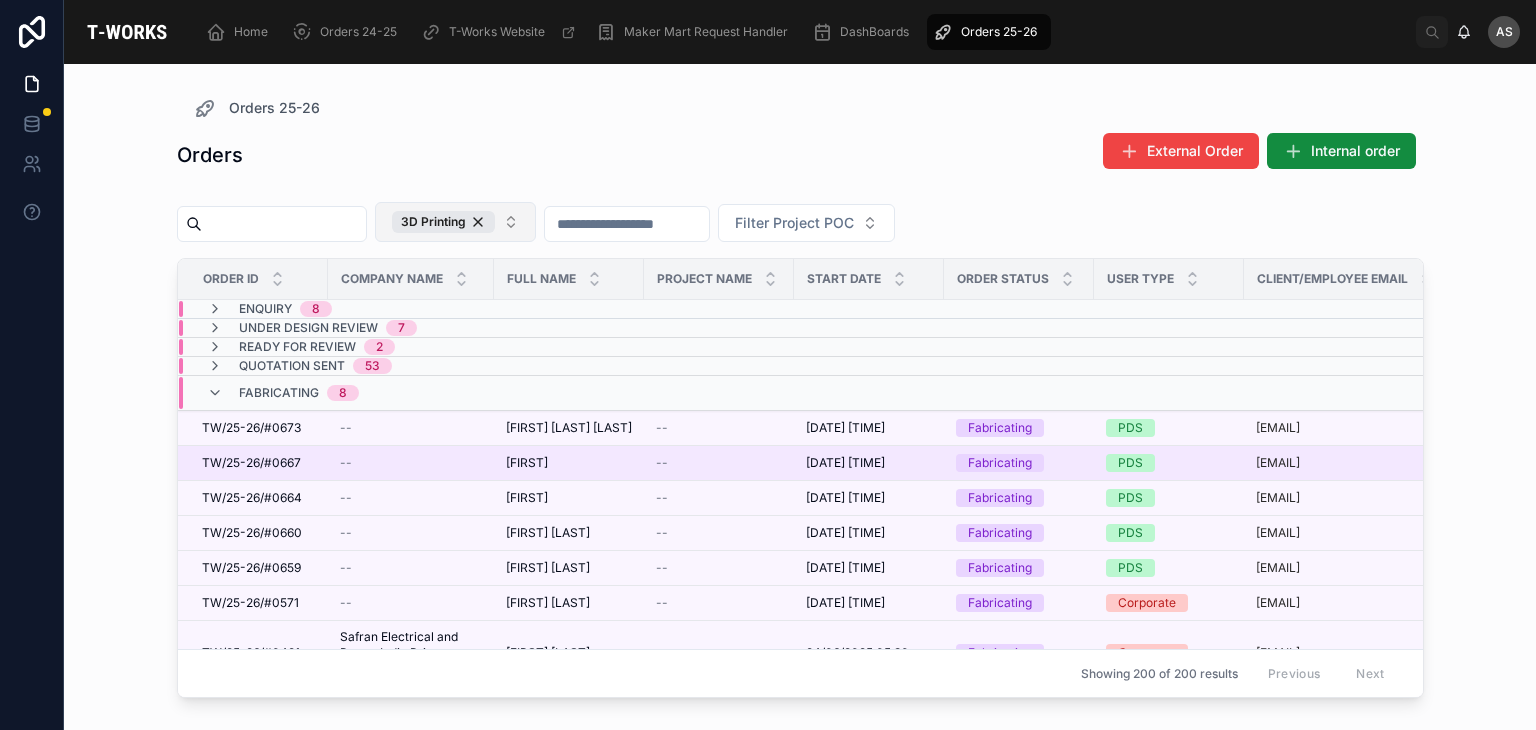 click on "[FIRST]" at bounding box center (527, 463) 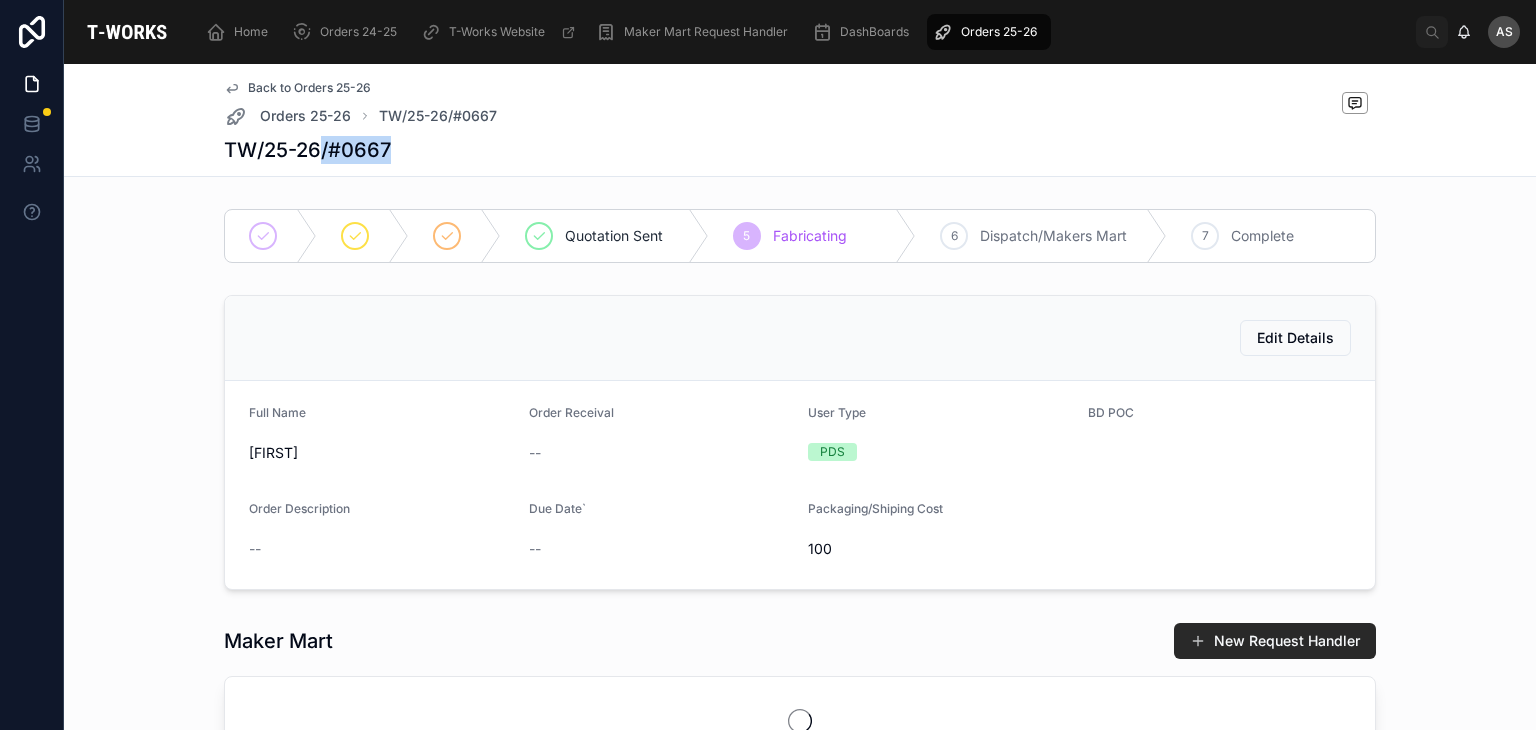 drag, startPoint x: 392, startPoint y: 150, endPoint x: 318, endPoint y: 153, distance: 74.06078 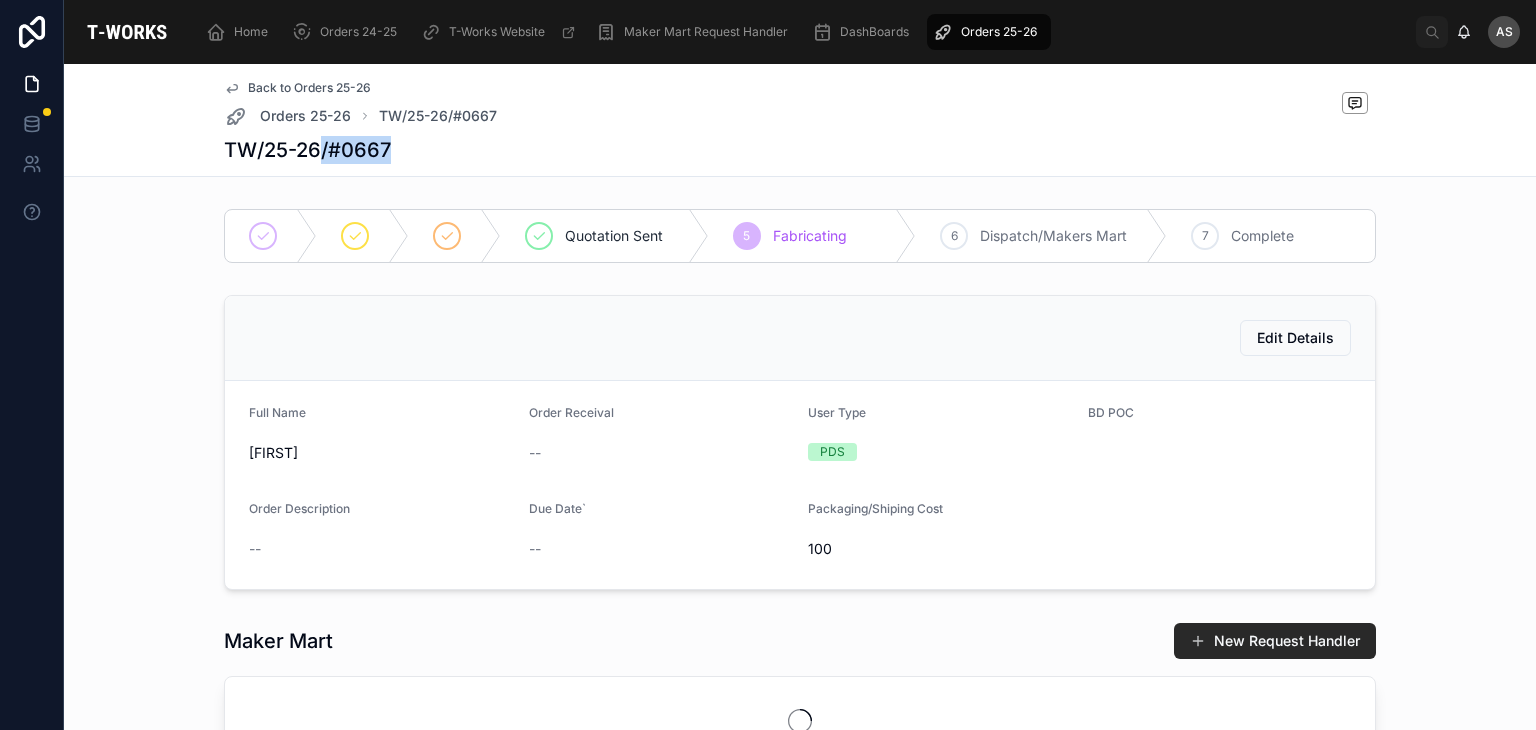 click on "TW/25-26/#0667" at bounding box center [800, 150] 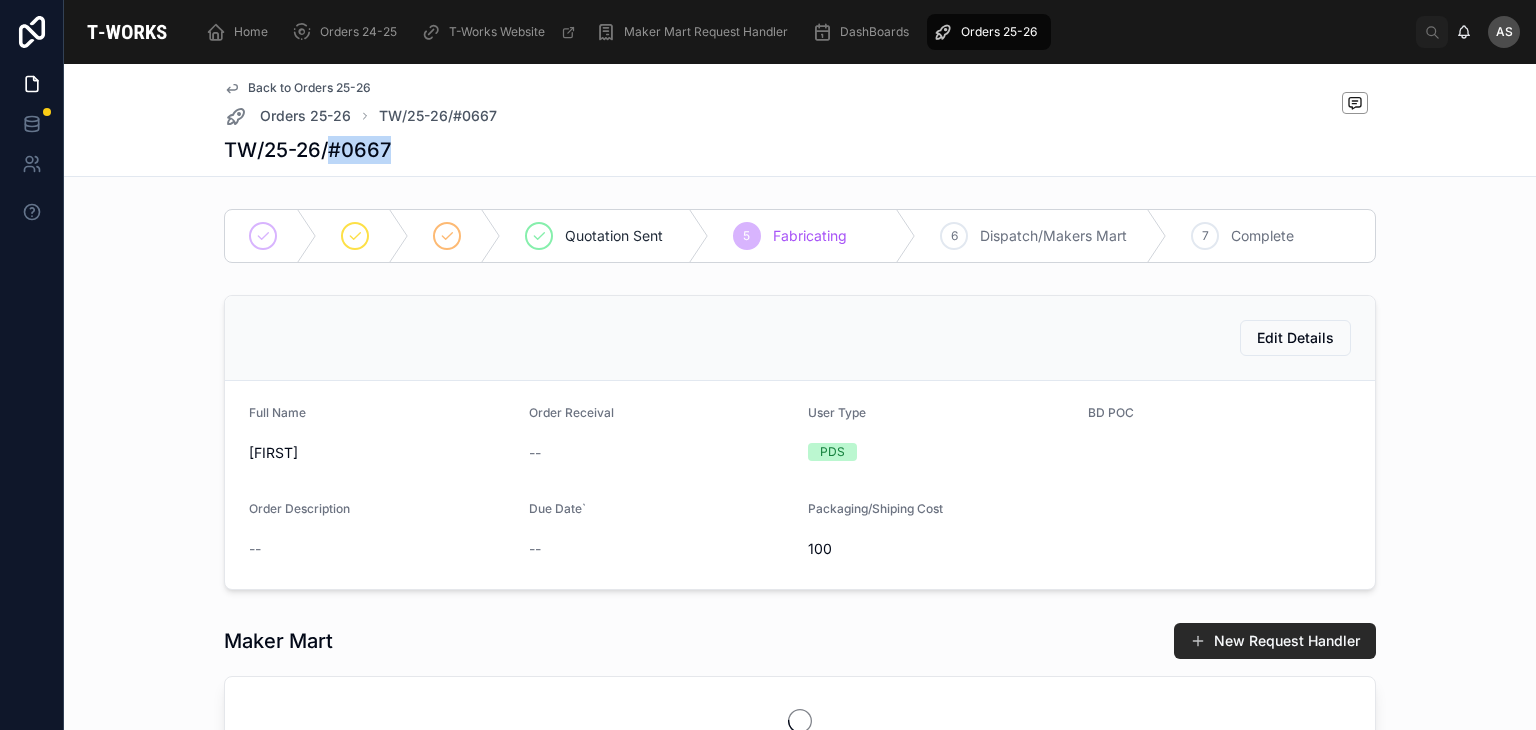 copy on "#0667" 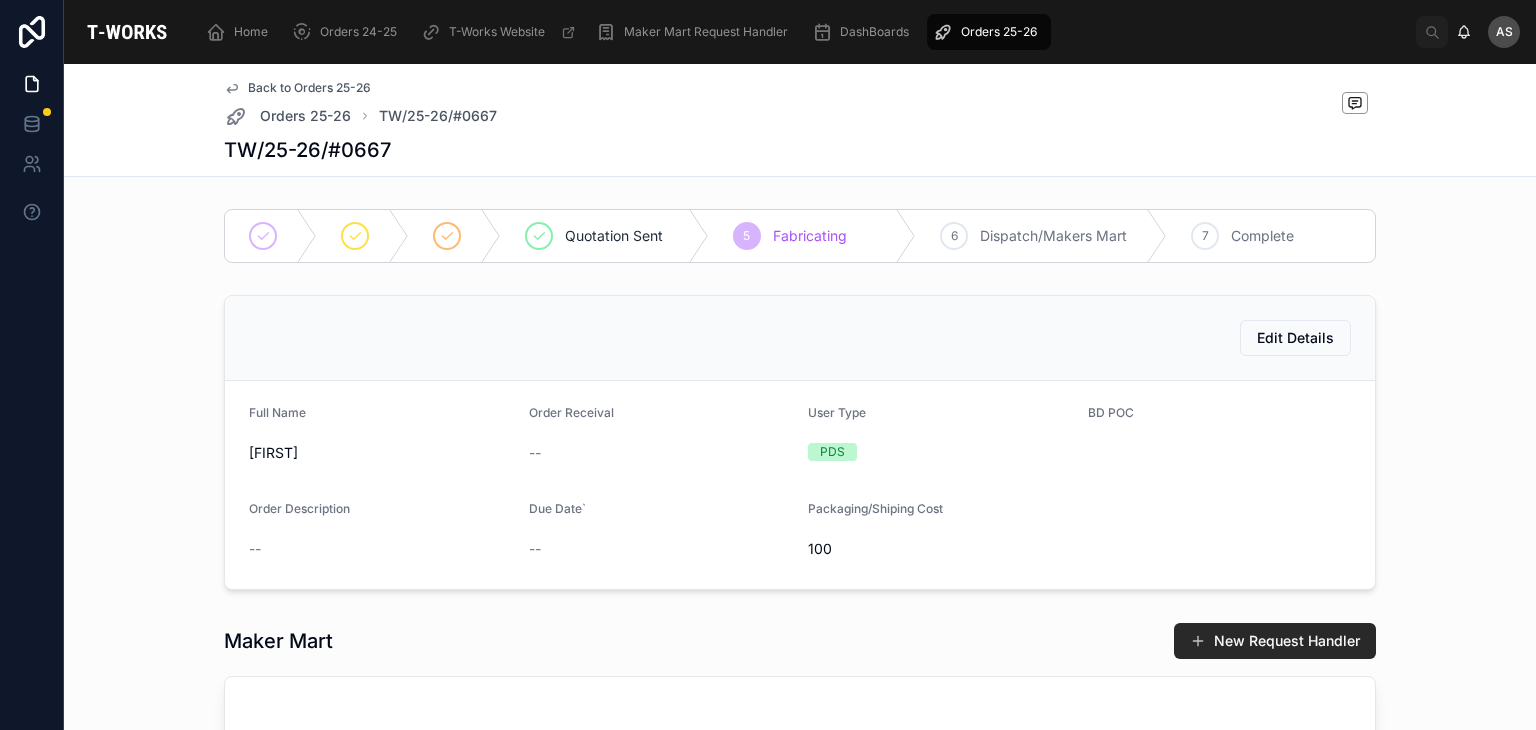 click on "Full Name" at bounding box center (381, 417) 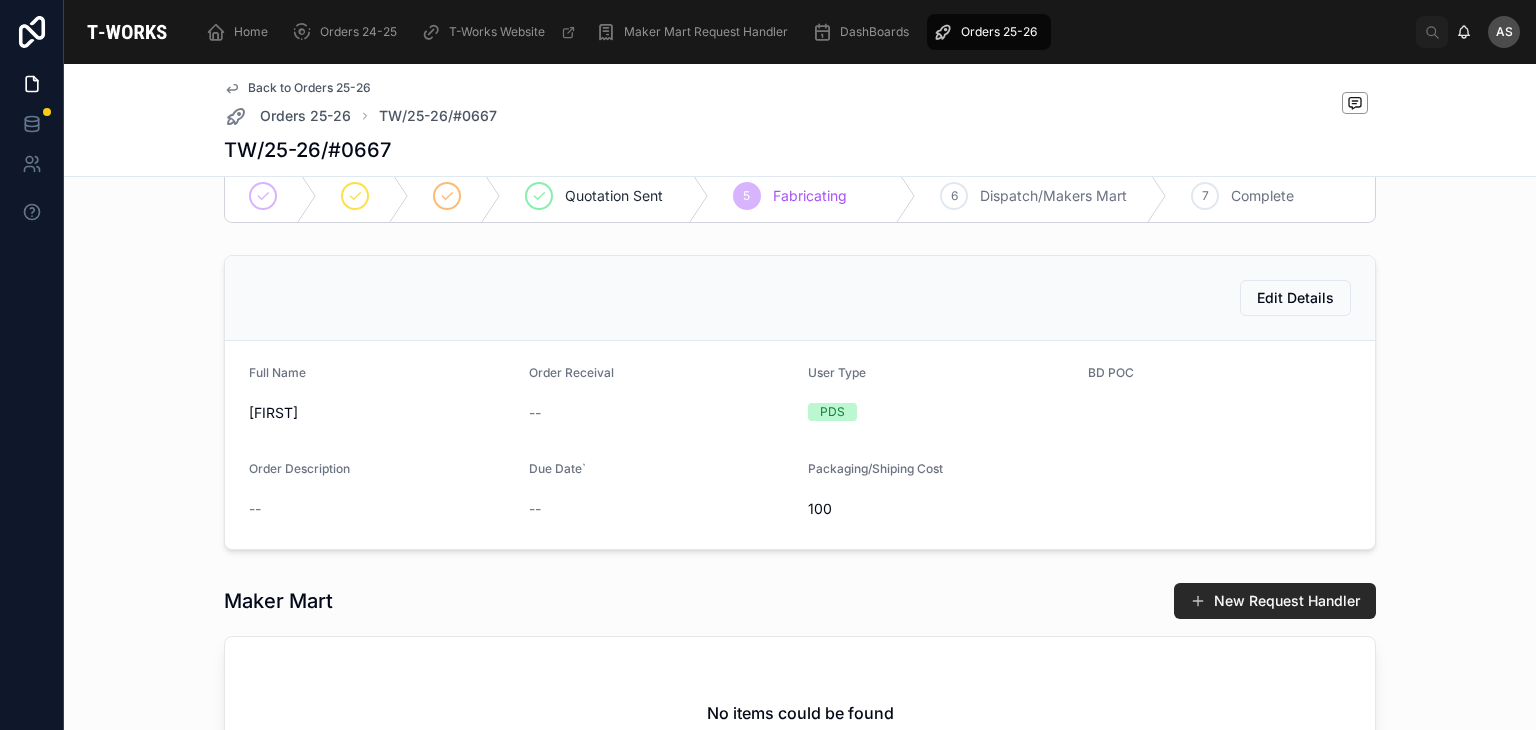 drag, startPoint x: 330, startPoint y: 414, endPoint x: 216, endPoint y: 410, distance: 114.07015 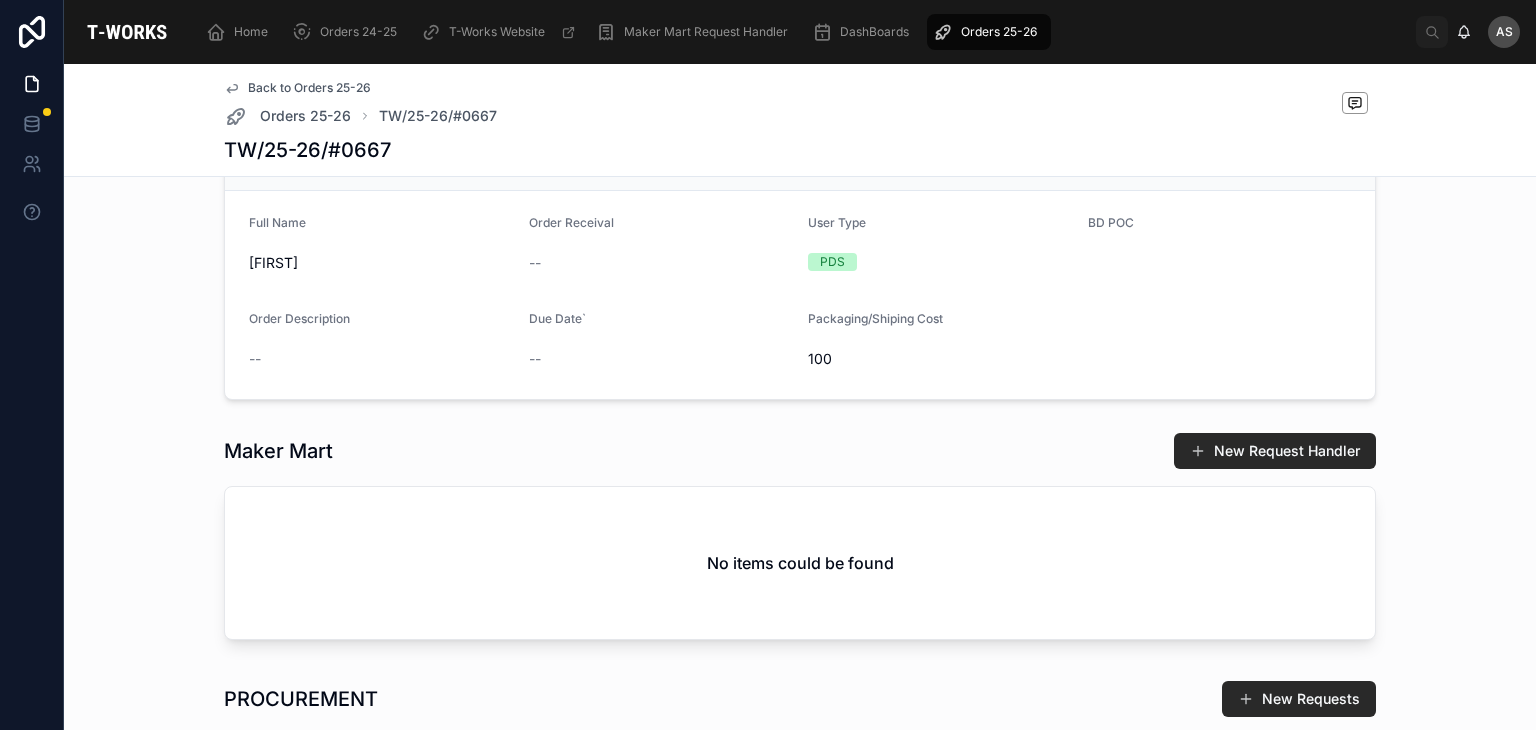 scroll, scrollTop: 194, scrollLeft: 0, axis: vertical 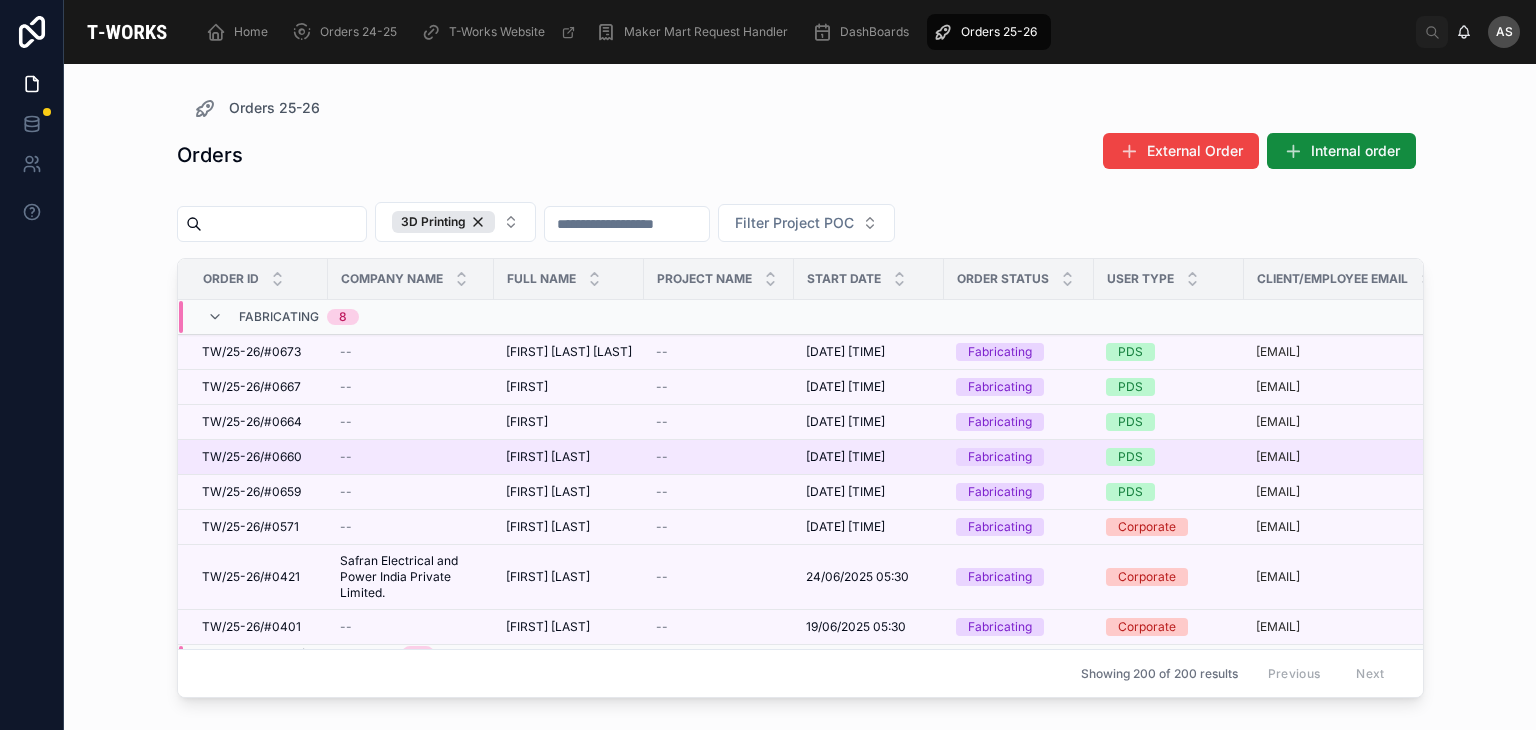 click on "[FIRST] [LAST]" at bounding box center [548, 457] 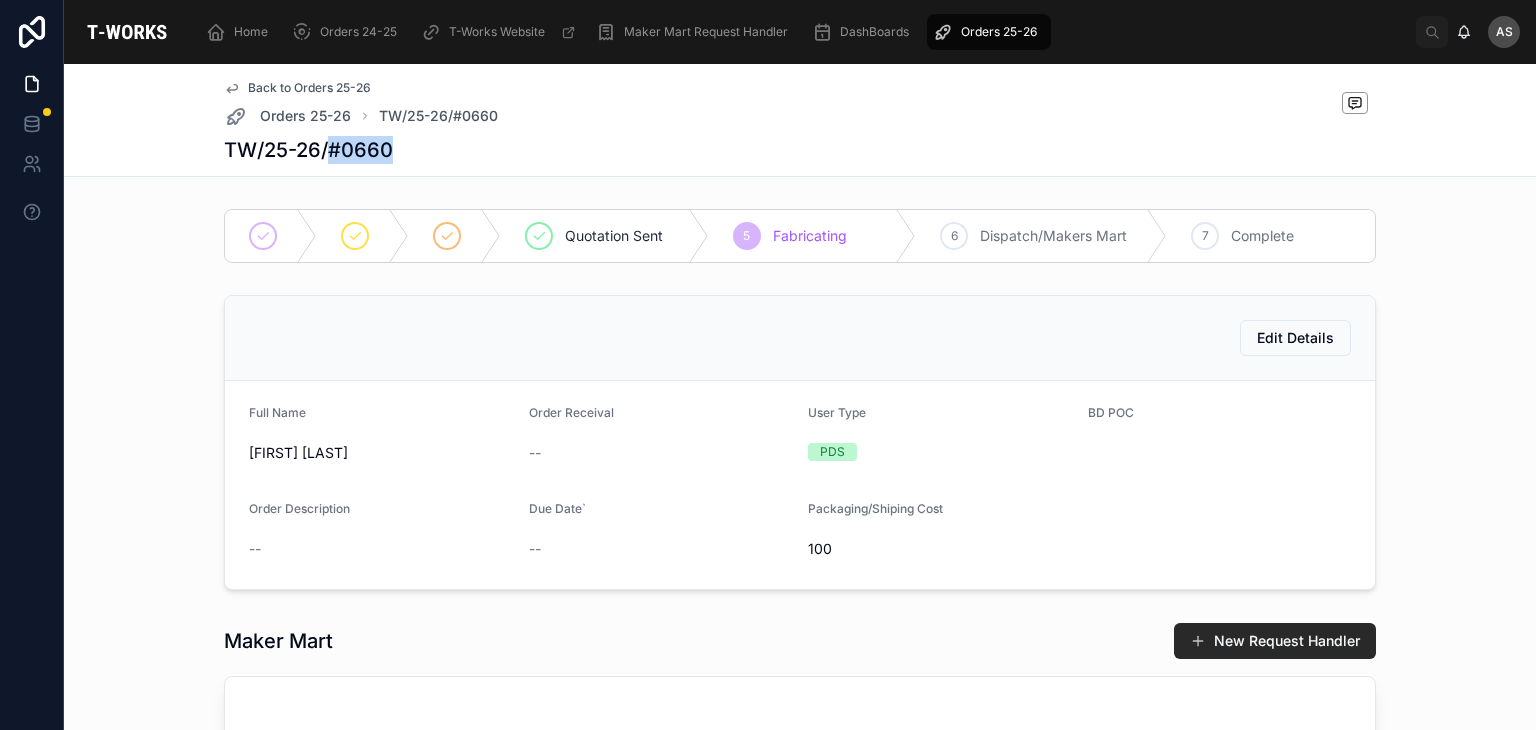 drag, startPoint x: 384, startPoint y: 143, endPoint x: 322, endPoint y: 153, distance: 62.801273 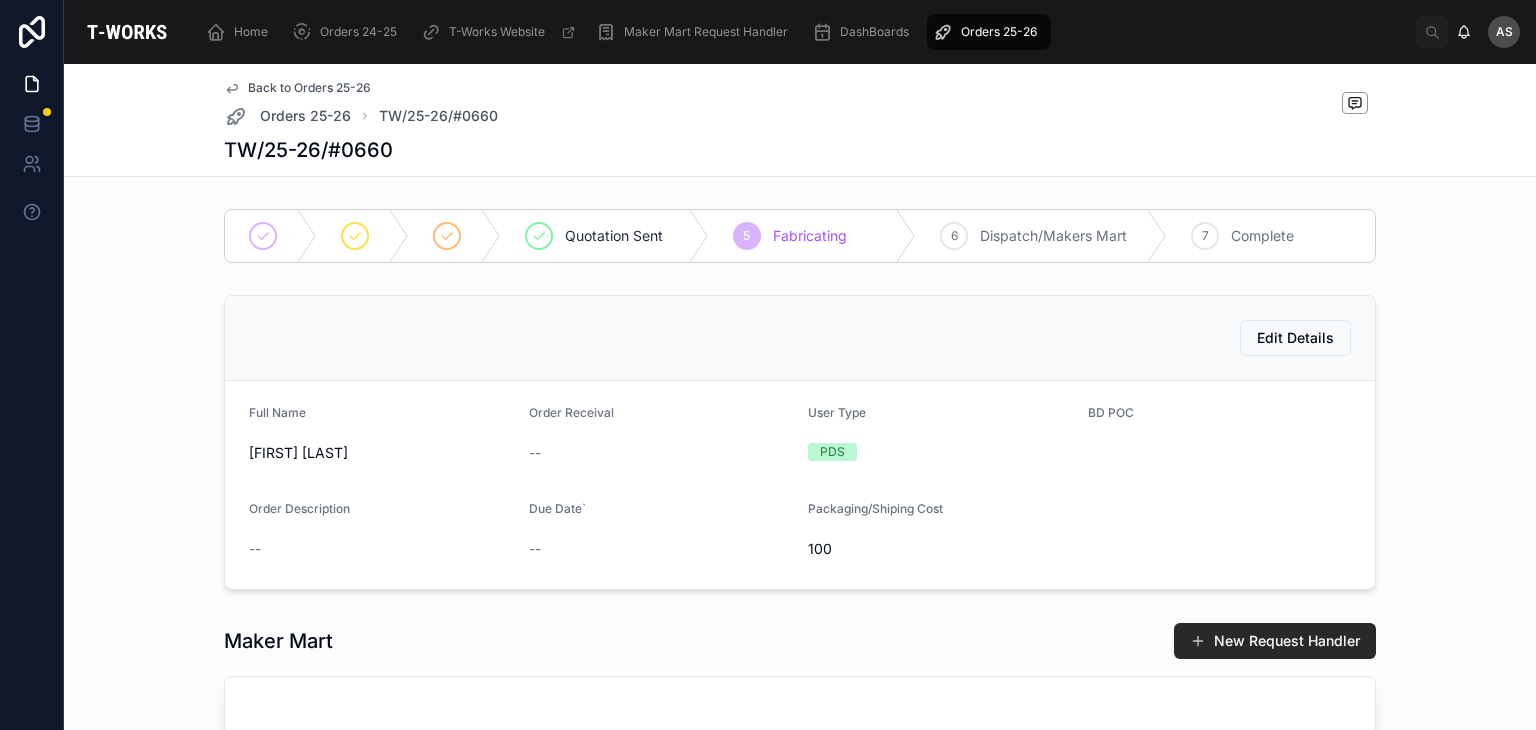 click on "[FIRST] [LAST] [FIRST] [LAST] [ORDER] [RECEIVAL] -- [USER] [PDS] [BD] [POC] [ORDER] [DESCRIPTION] -- [DUE] [DATE] ` -- [PACKAGING]/[SHIPING] [COST]" at bounding box center (800, 485) 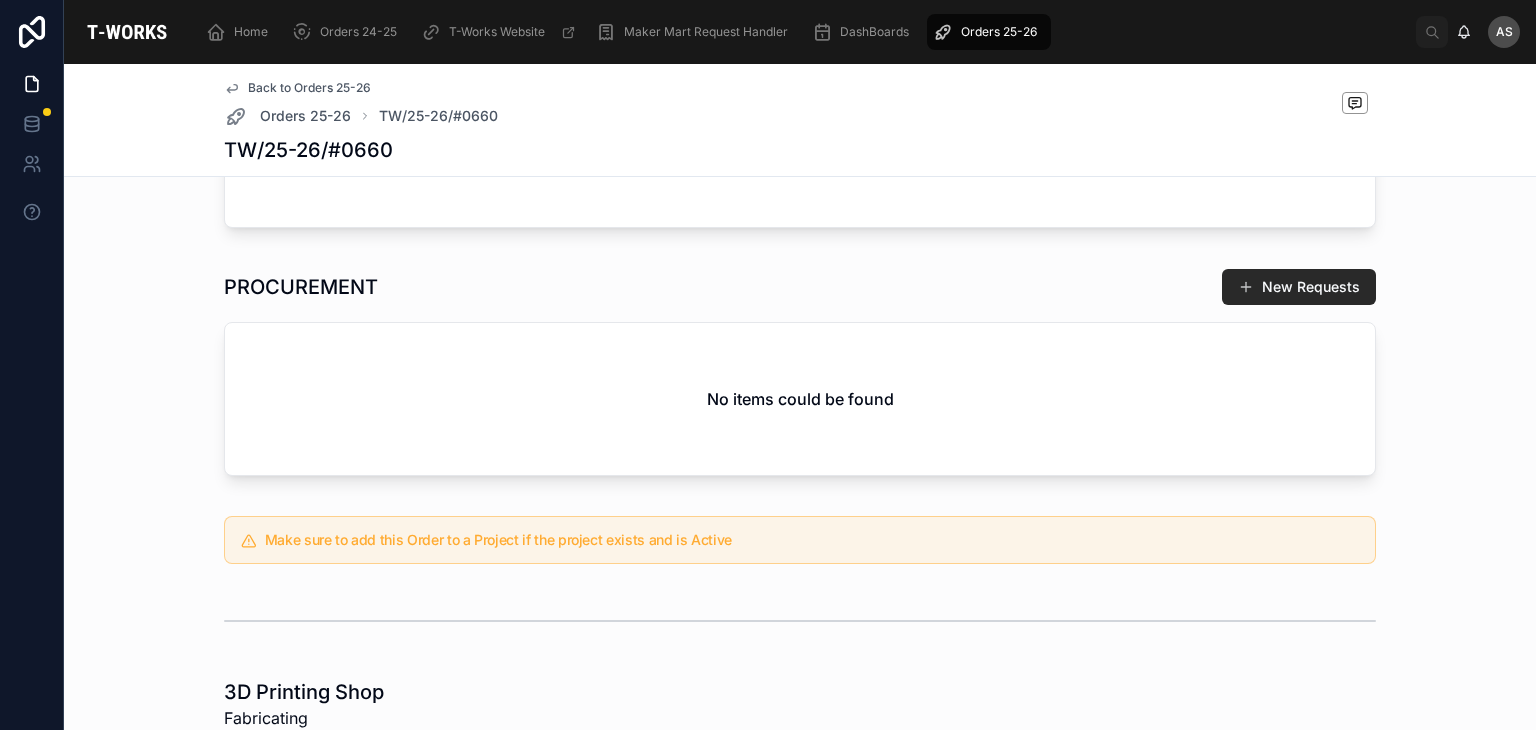 scroll, scrollTop: 602, scrollLeft: 0, axis: vertical 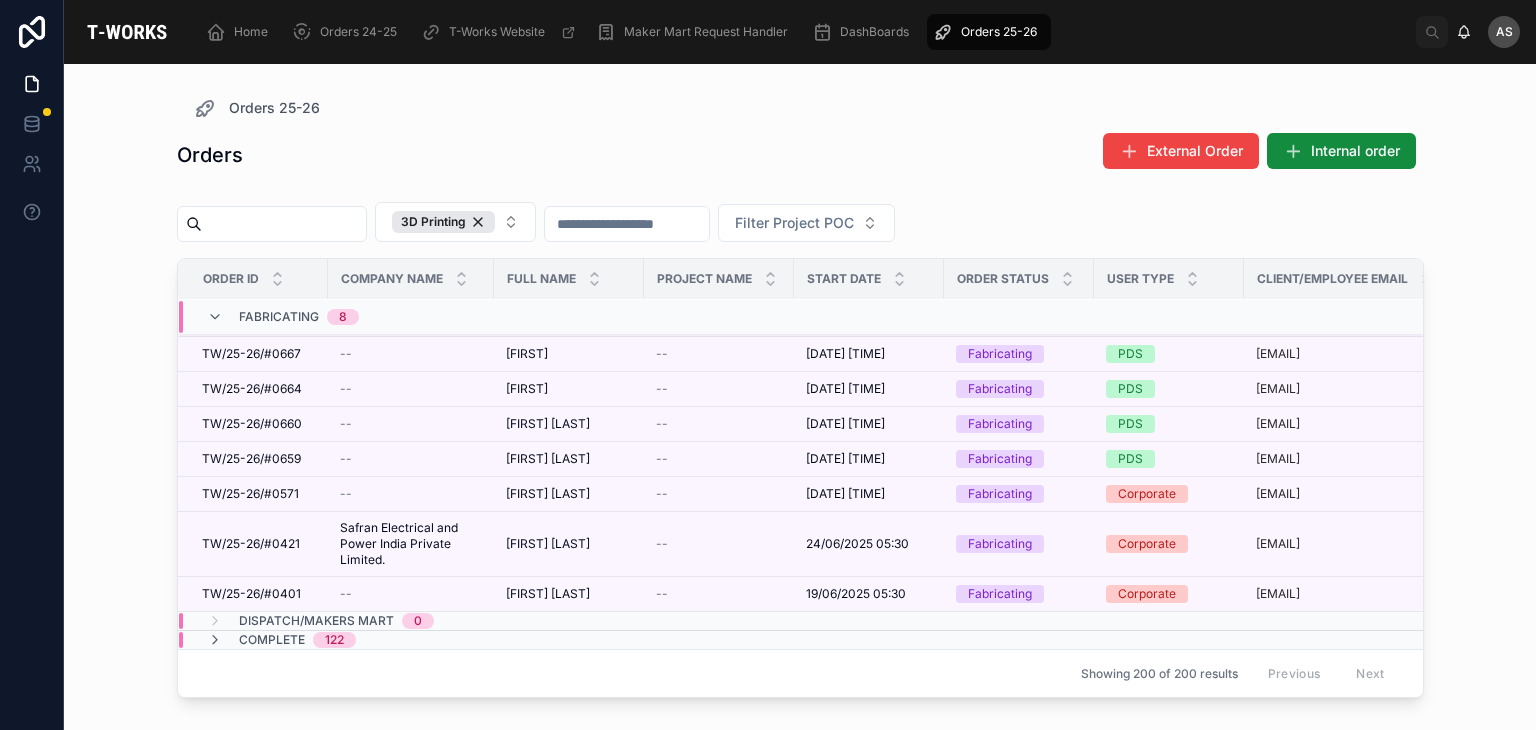 click on "Fabricating 8" at bounding box center (411, 317) 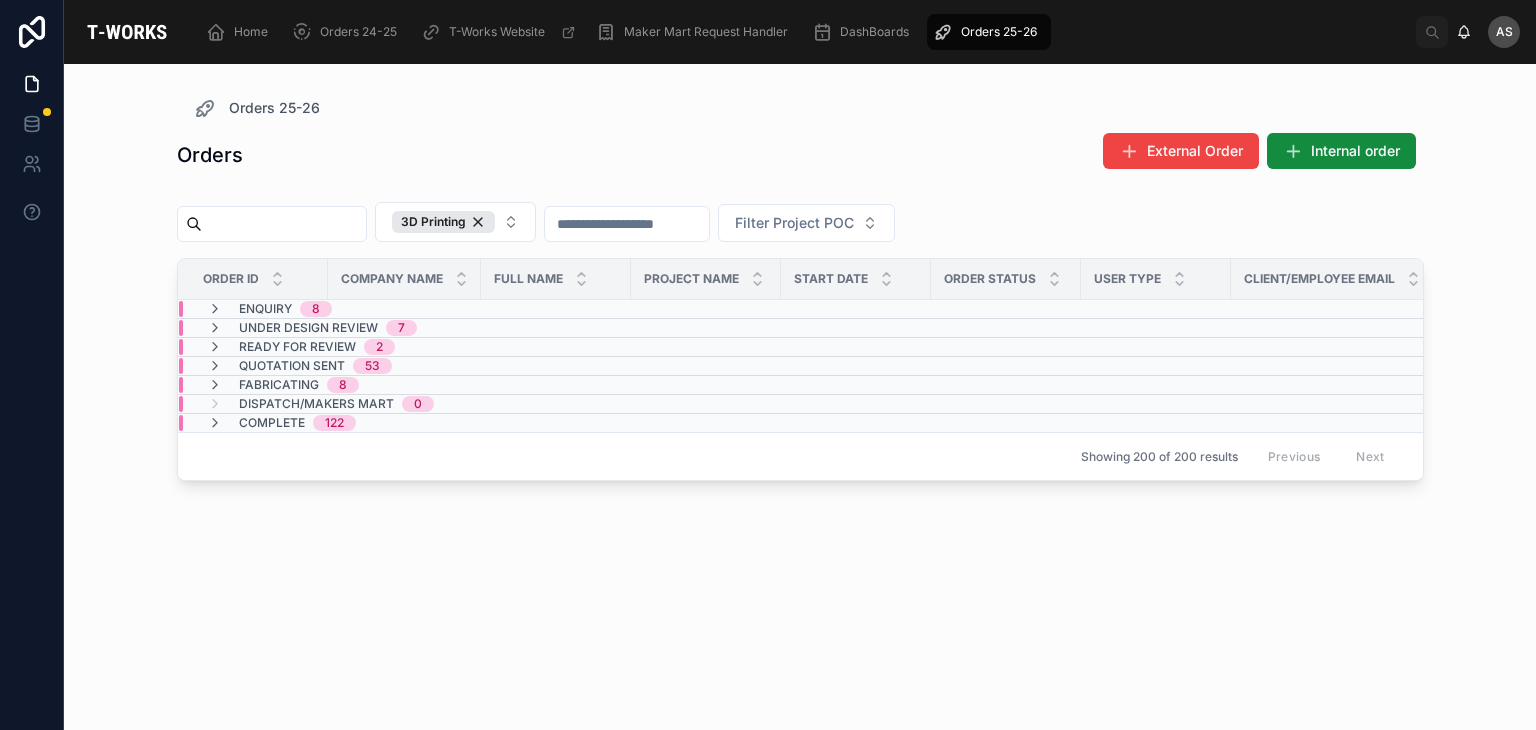 click on "0" at bounding box center [418, 404] 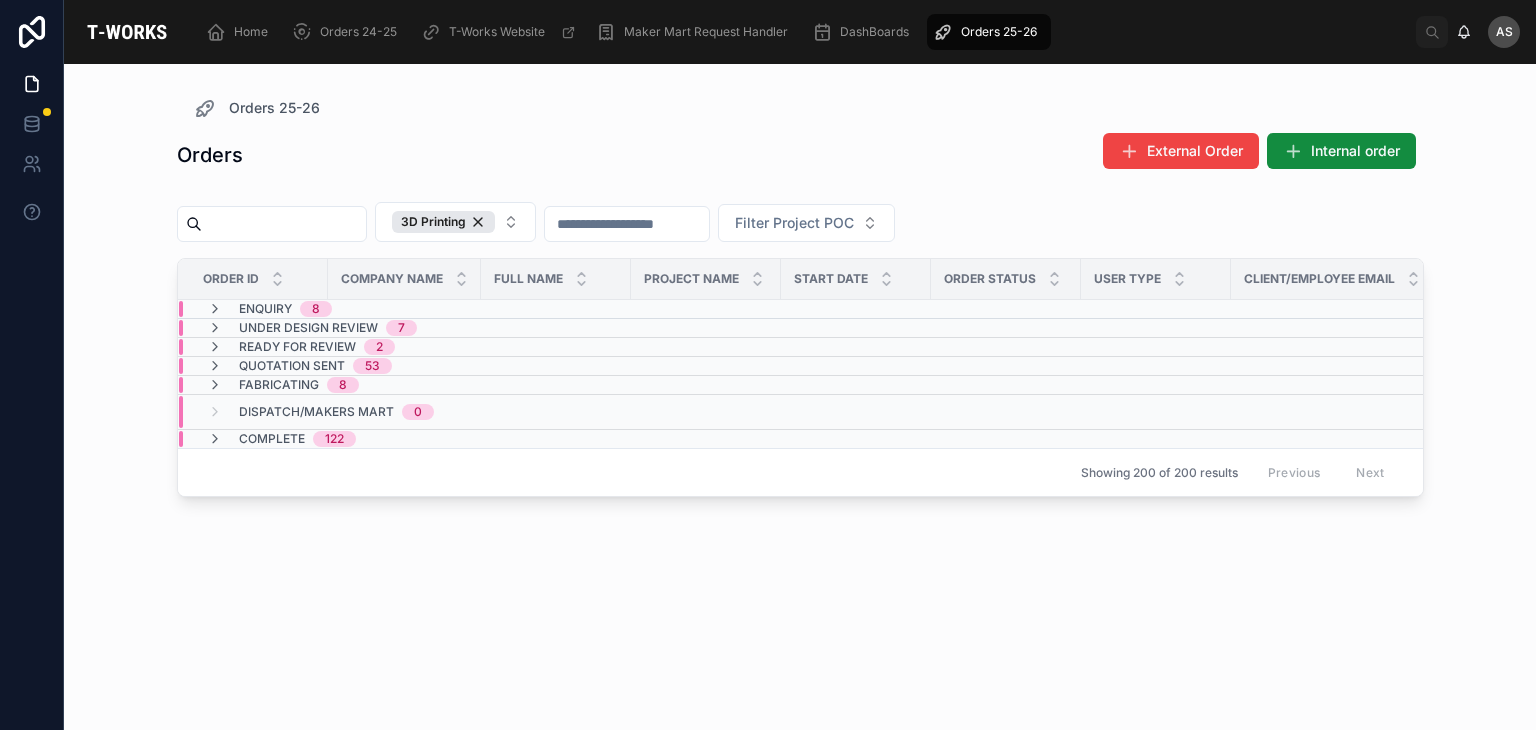 click on "Fabricating 8" at bounding box center [404, 385] 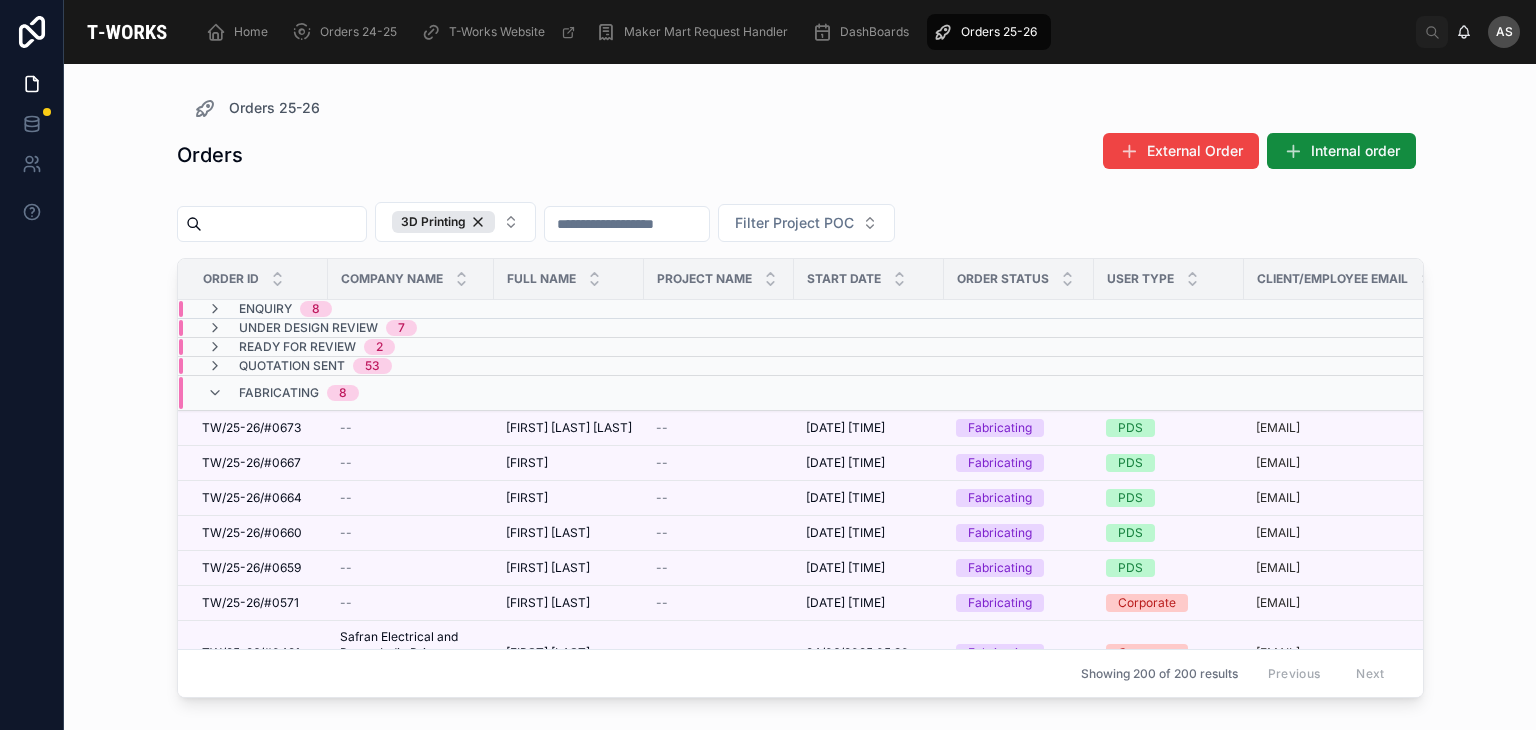 click on "Fabricating 8" at bounding box center [411, 393] 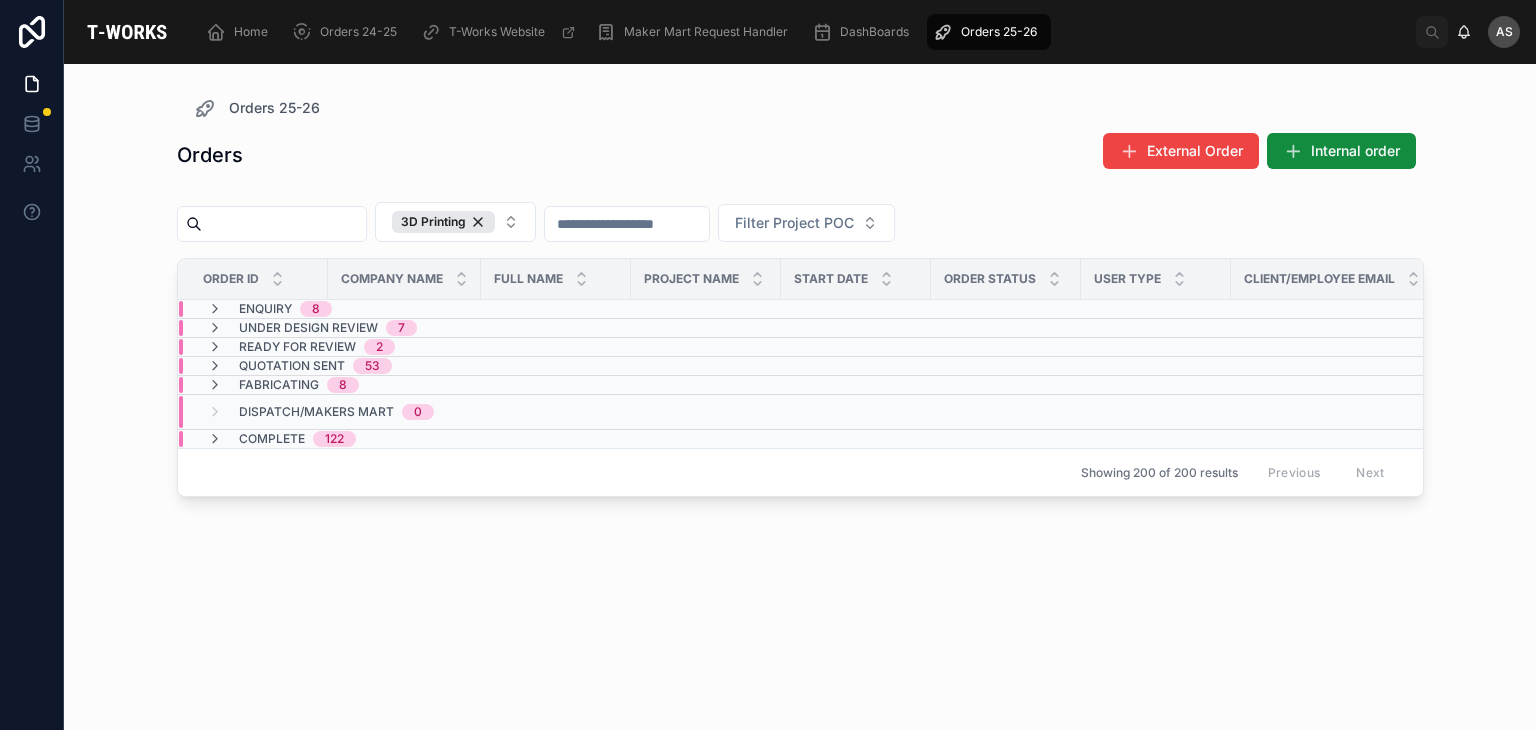 click on "Complete 122" at bounding box center (404, 439) 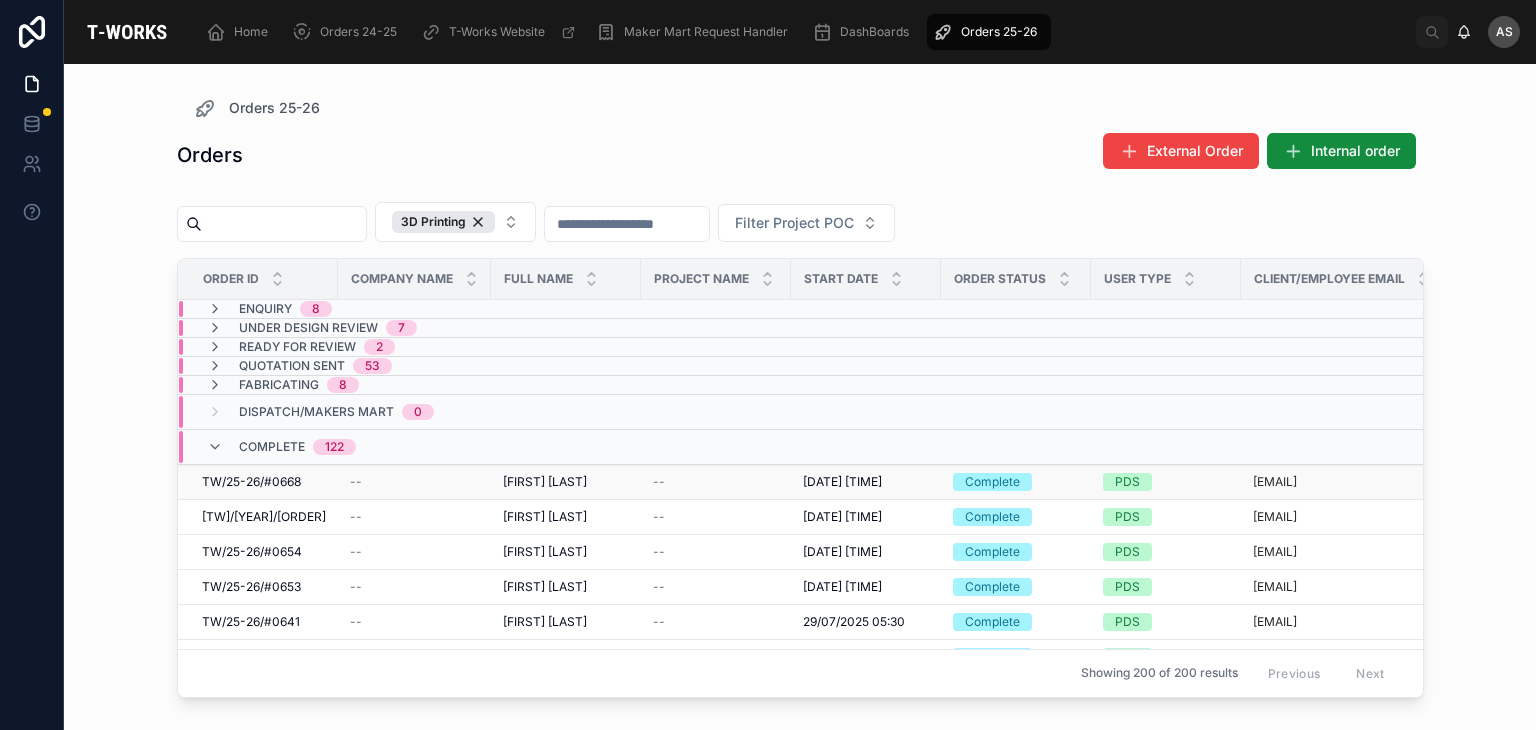 scroll, scrollTop: 0, scrollLeft: 0, axis: both 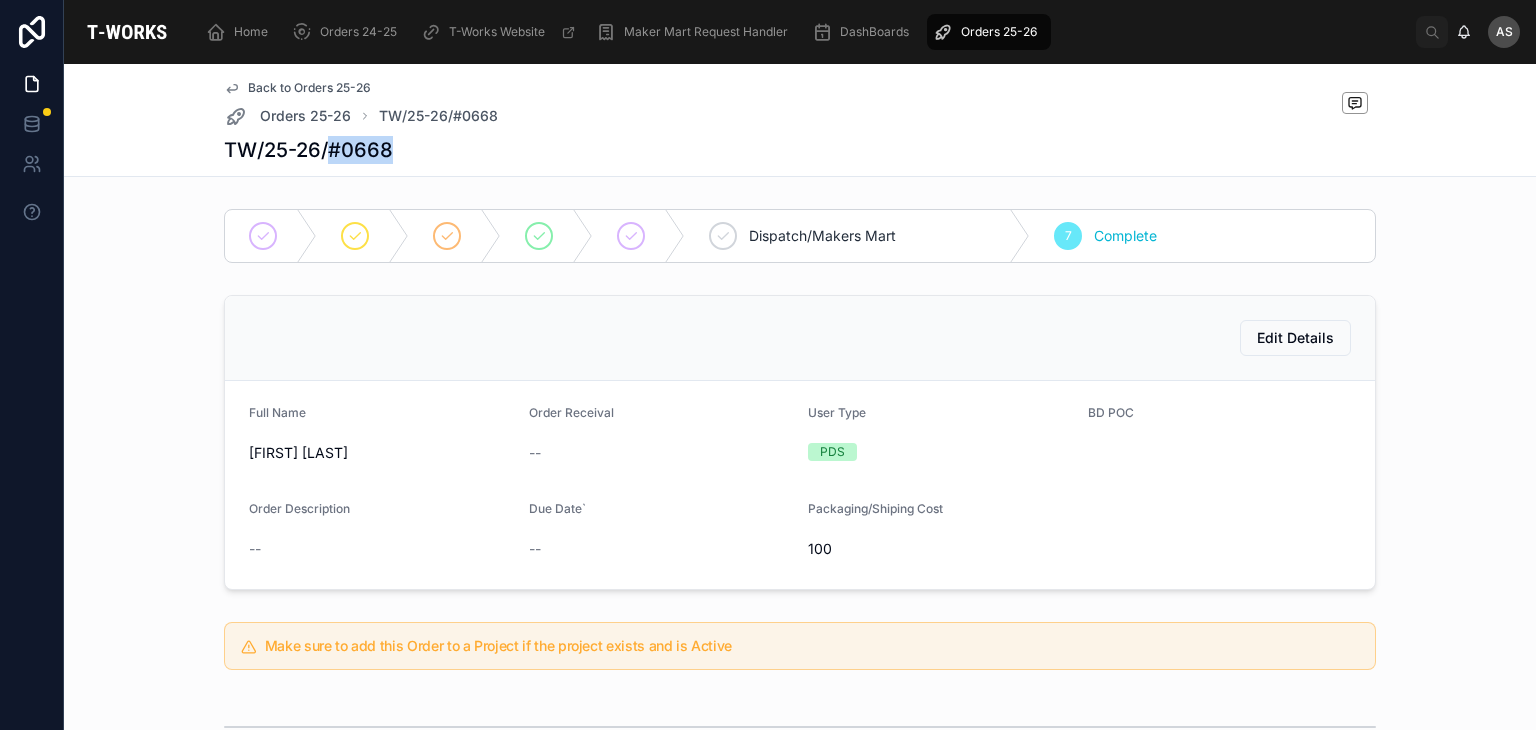 drag, startPoint x: 387, startPoint y: 149, endPoint x: 324, endPoint y: 157, distance: 63.505905 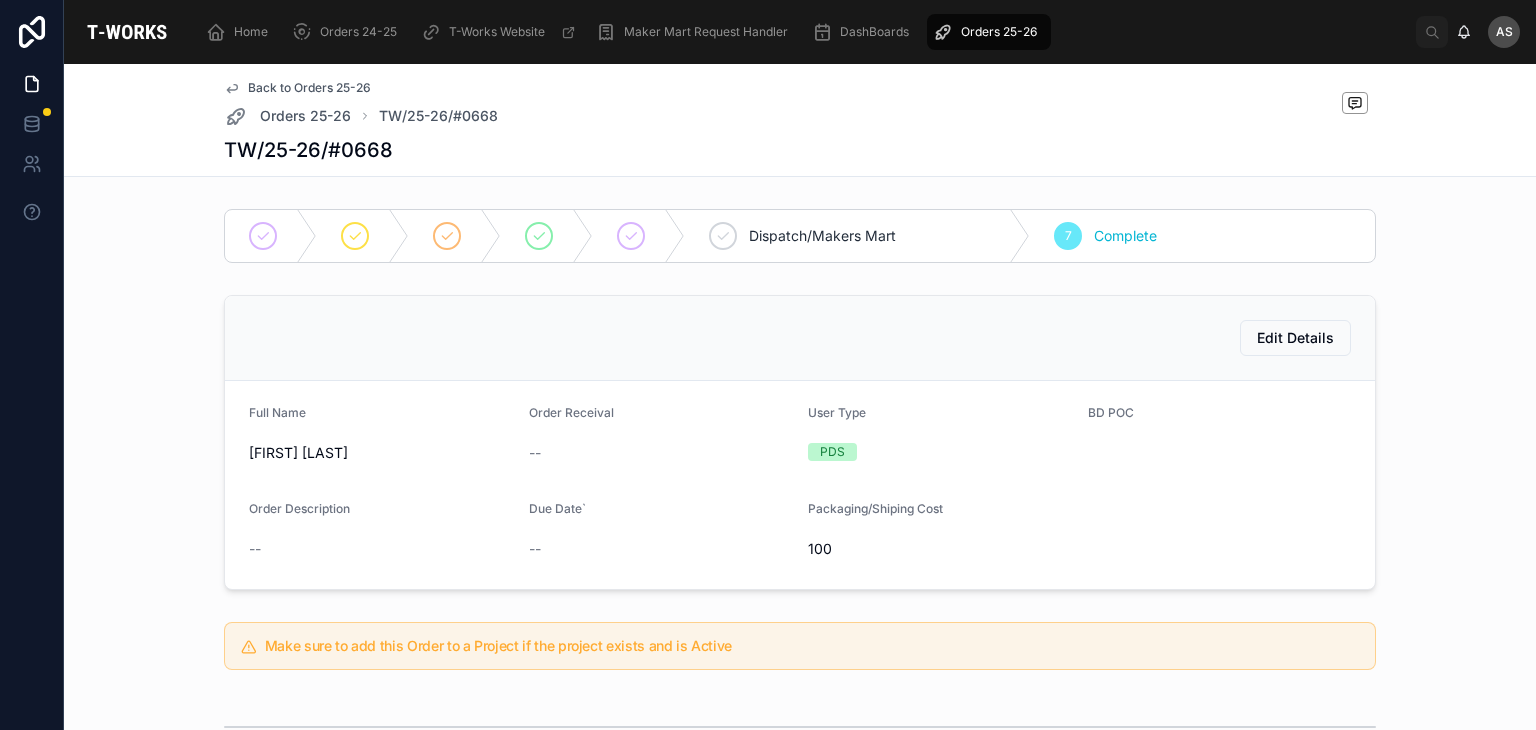 click on "Full Name [LAST] [LAST]" at bounding box center (381, 437) 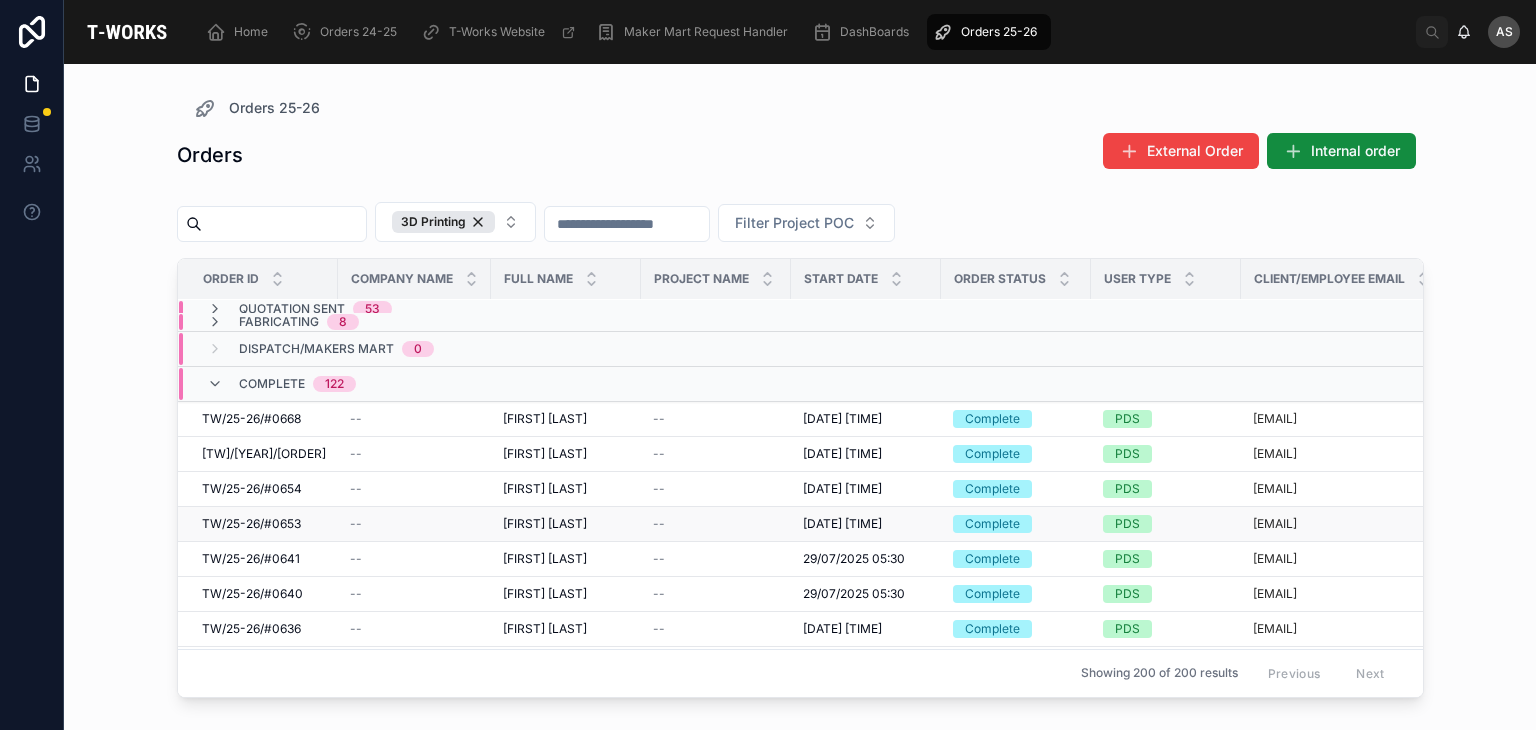scroll, scrollTop: 64, scrollLeft: 0, axis: vertical 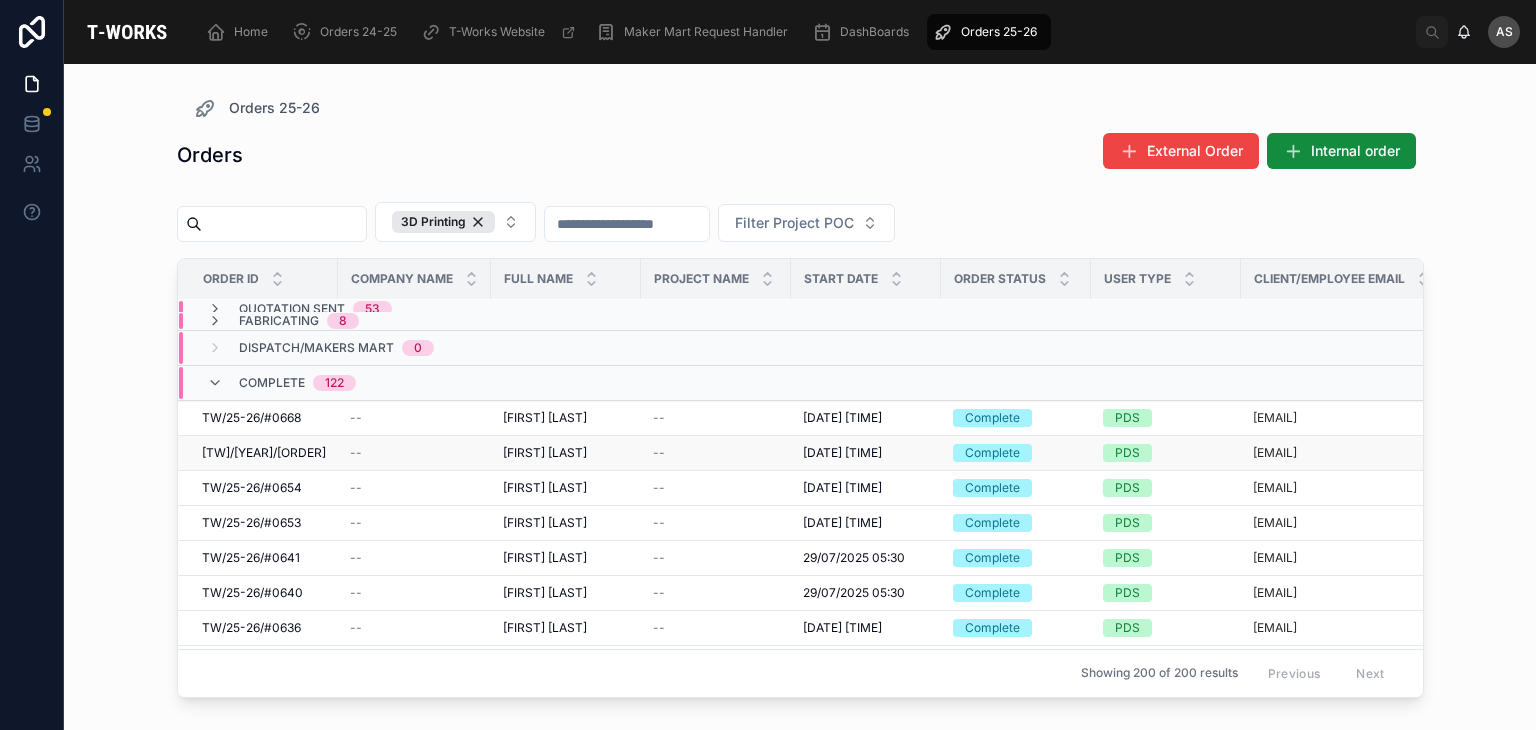 click on "[FIRST] [LAST]" at bounding box center [545, 453] 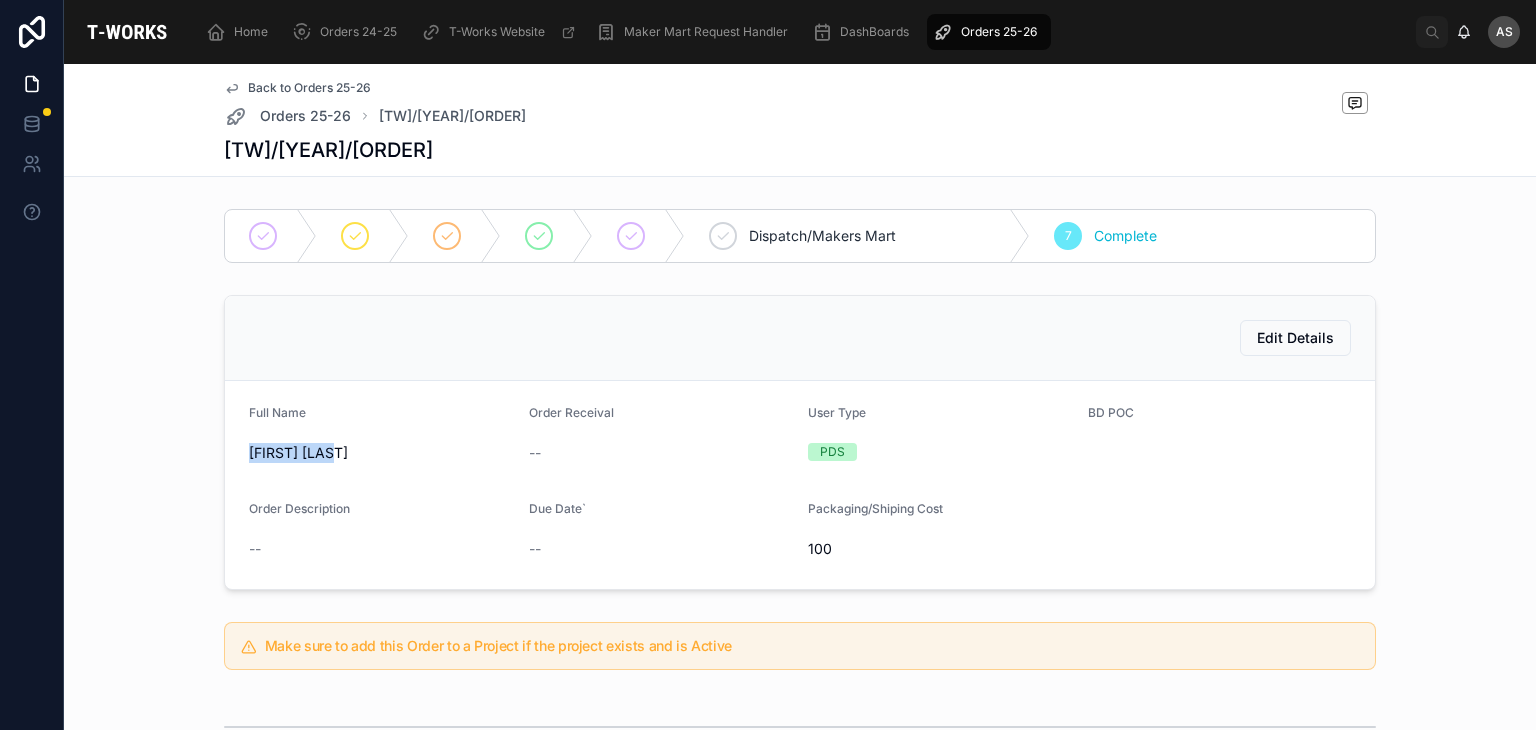drag, startPoint x: 342, startPoint y: 449, endPoint x: 228, endPoint y: 454, distance: 114.1096 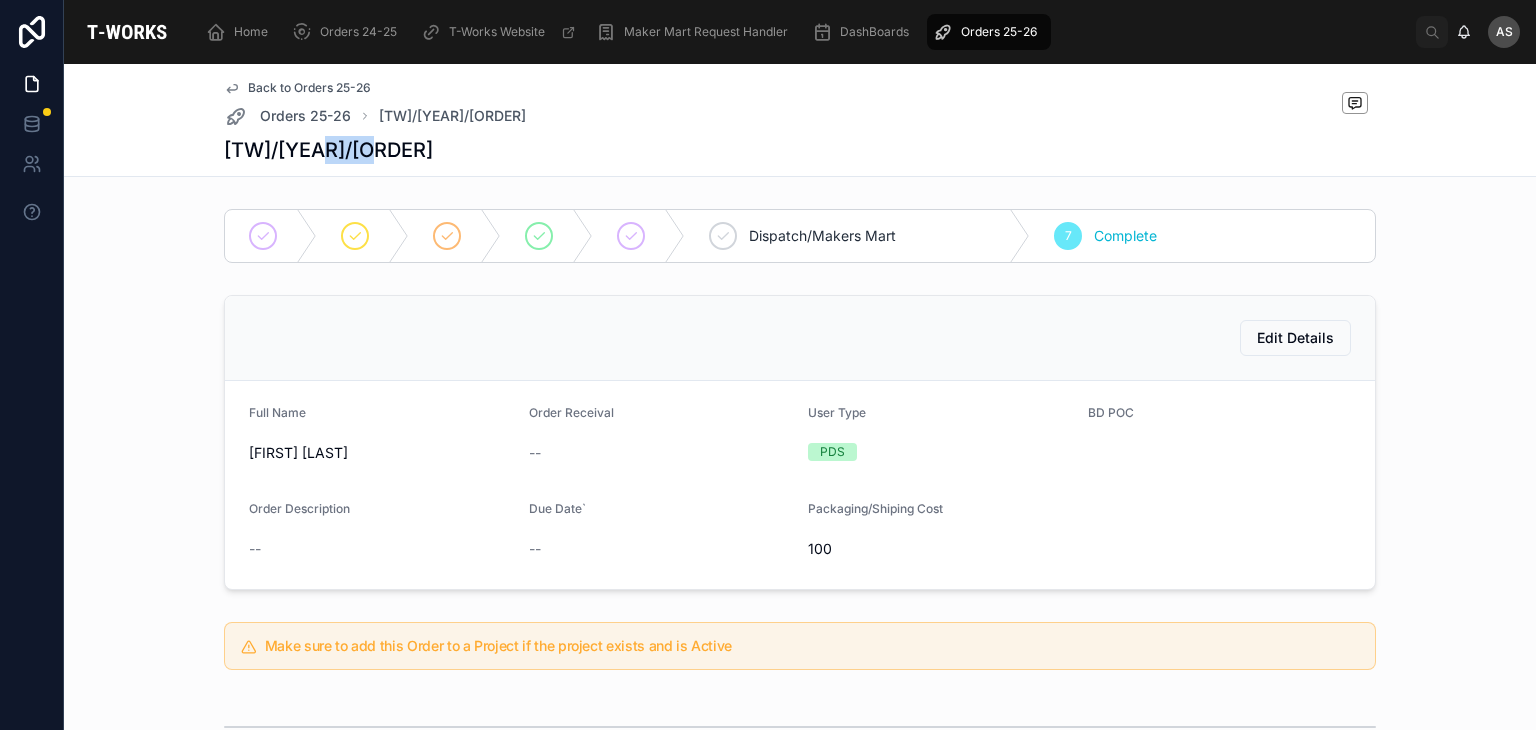 drag, startPoint x: 385, startPoint y: 151, endPoint x: 325, endPoint y: 159, distance: 60.530983 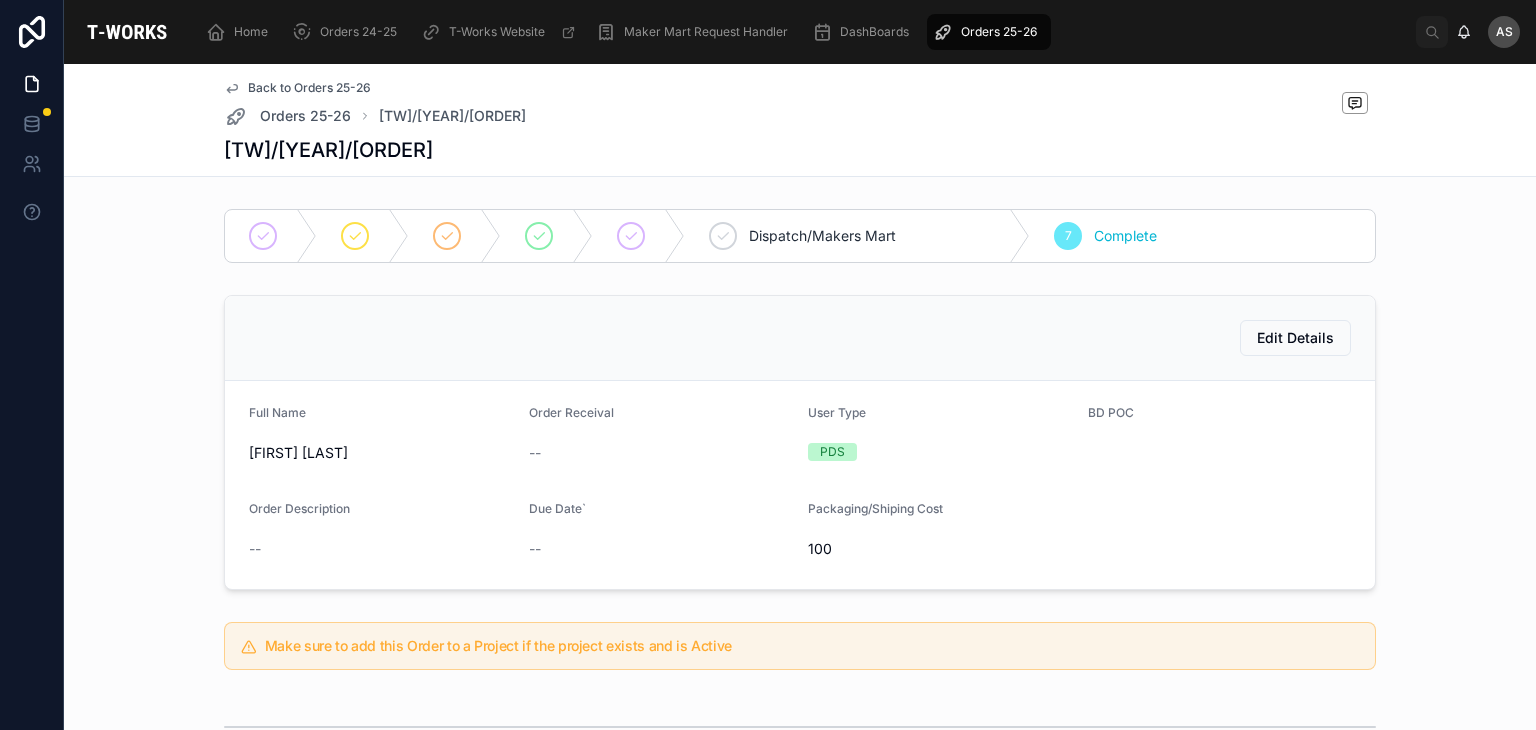 click on "Edit Details" at bounding box center (800, 338) 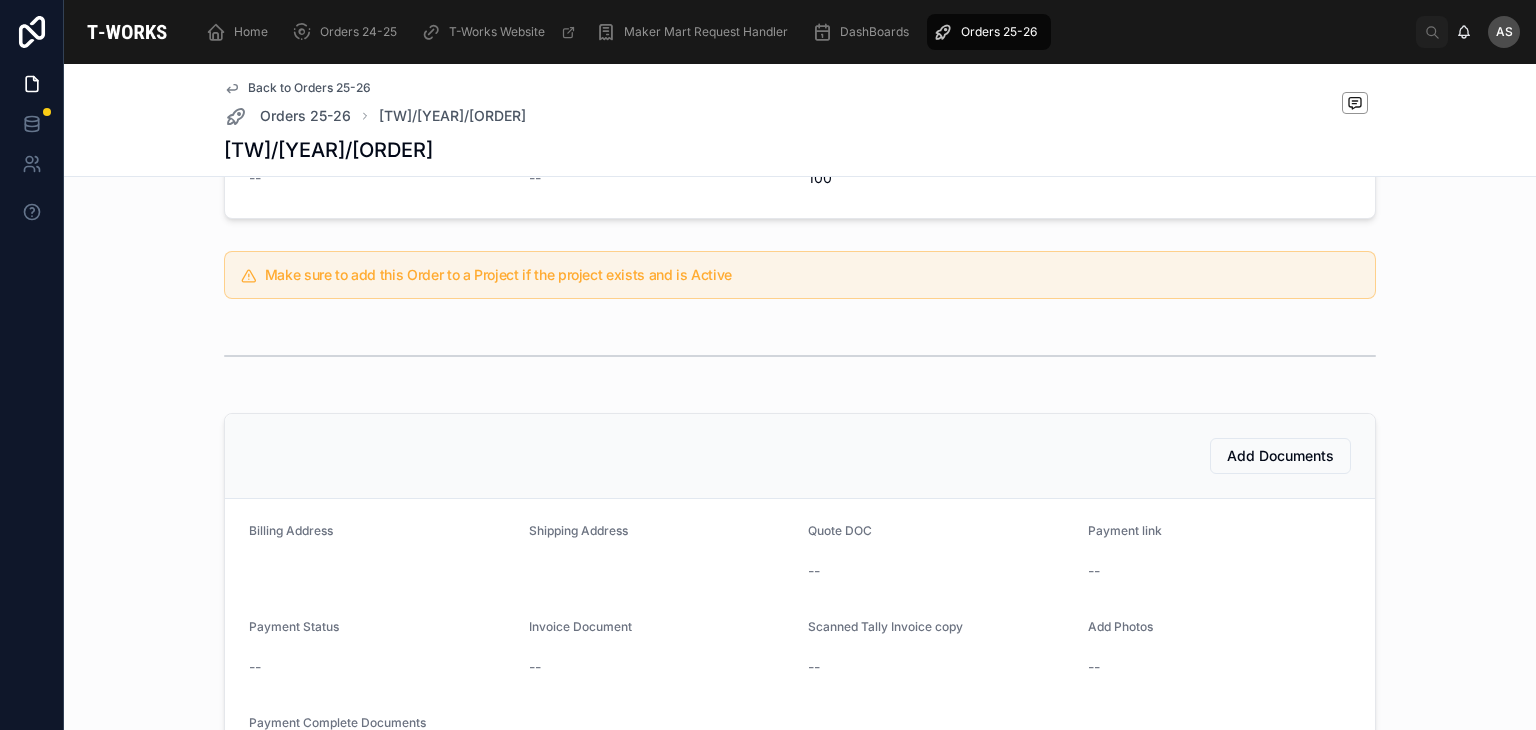 scroll, scrollTop: 647, scrollLeft: 0, axis: vertical 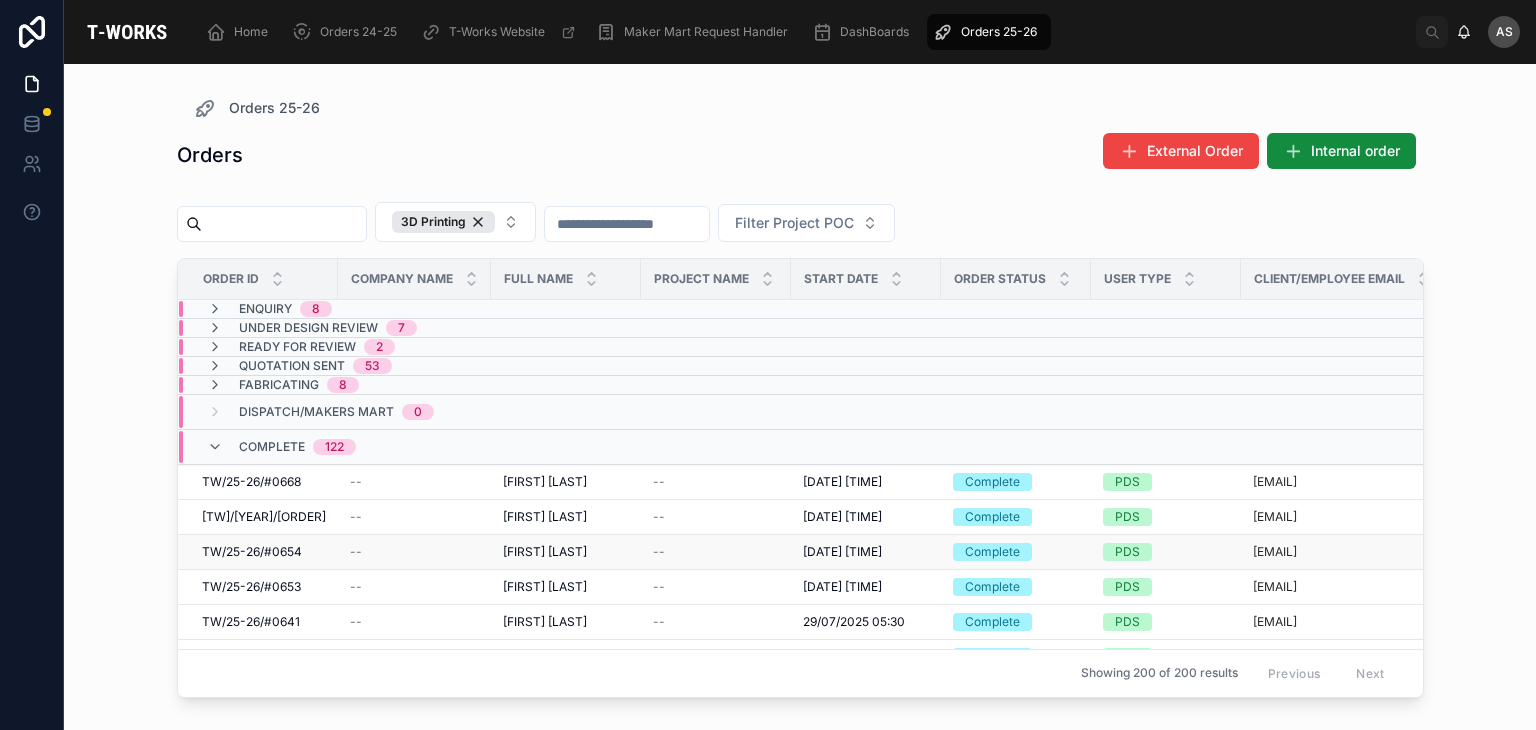 click on "[FIRST] [LAST] [FIRST] [LAST]" at bounding box center [566, 552] 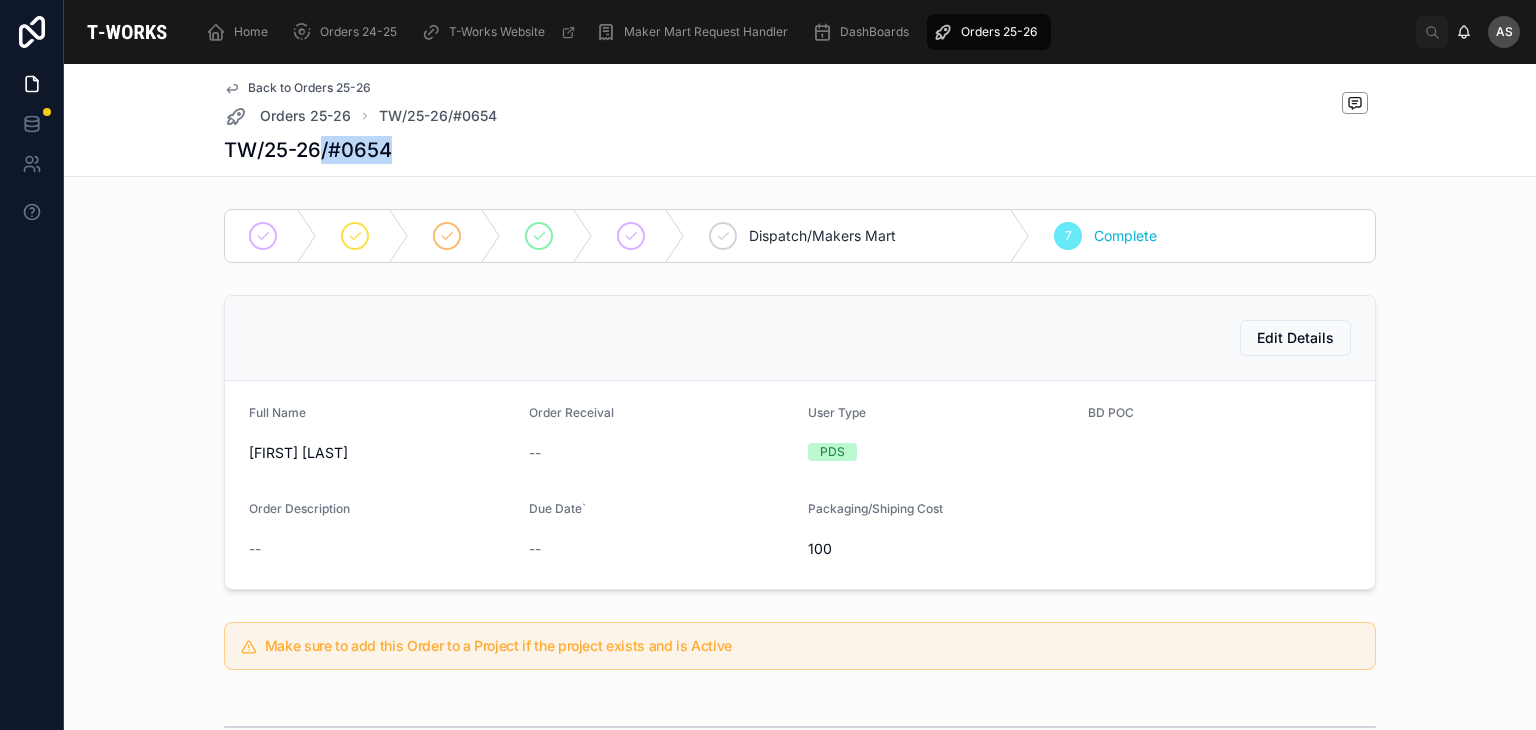 drag, startPoint x: 388, startPoint y: 156, endPoint x: 316, endPoint y: 154, distance: 72.02777 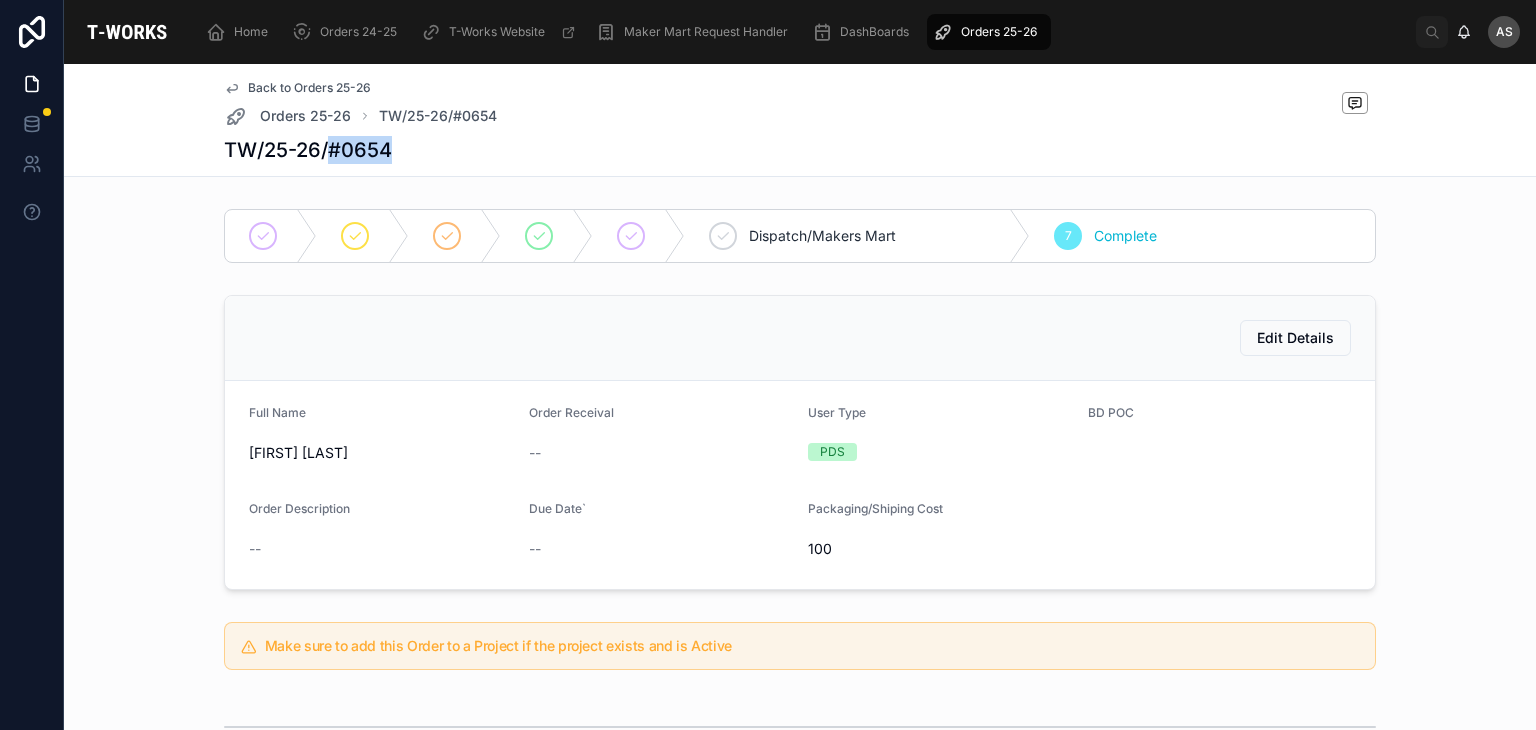 drag, startPoint x: 412, startPoint y: 145, endPoint x: 328, endPoint y: 153, distance: 84.38009 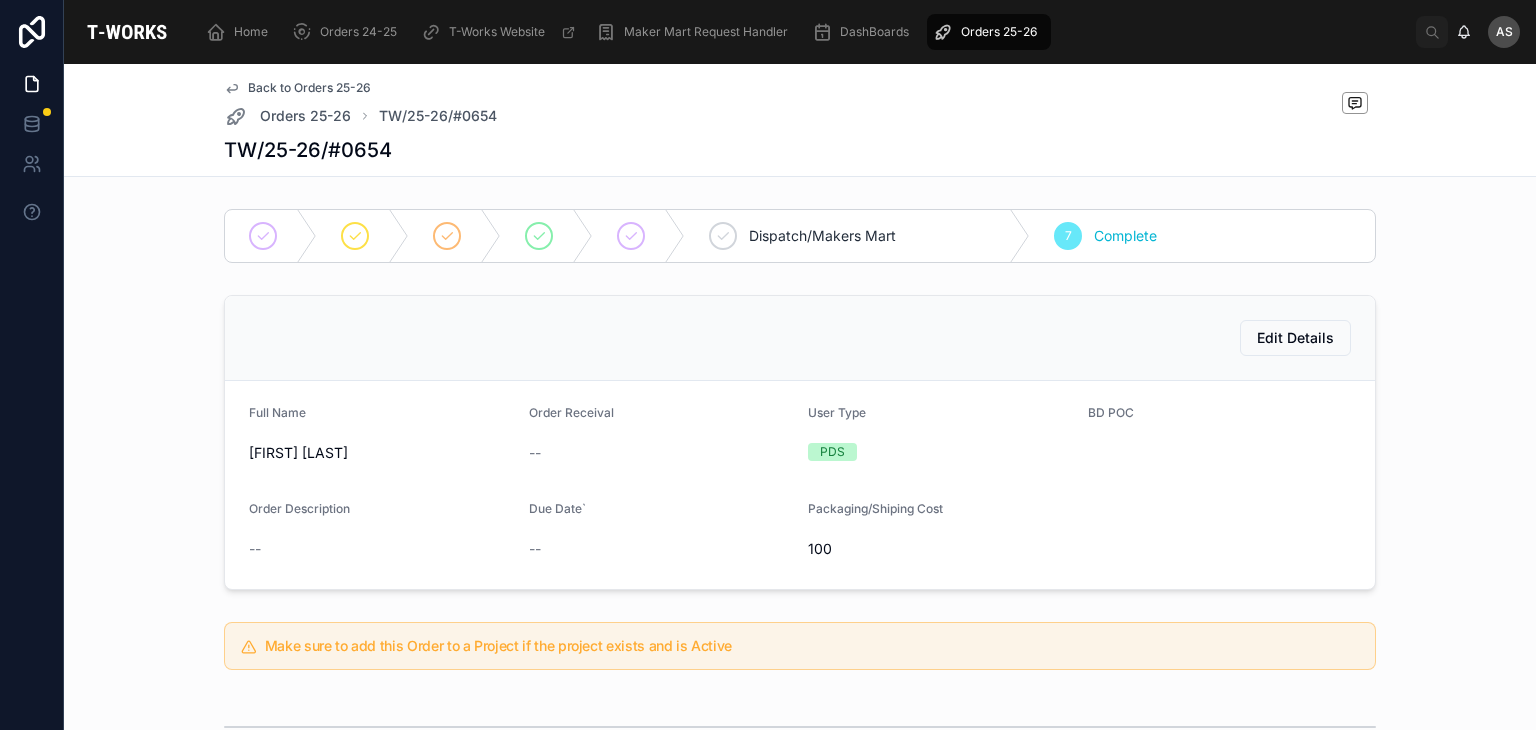 click on "Full Name [FIRST] [LAST]  Order Receival -- User Type PDS BD POC Order Description -- Due Date` -- Packaging/Shiping Cost 100" at bounding box center [800, 485] 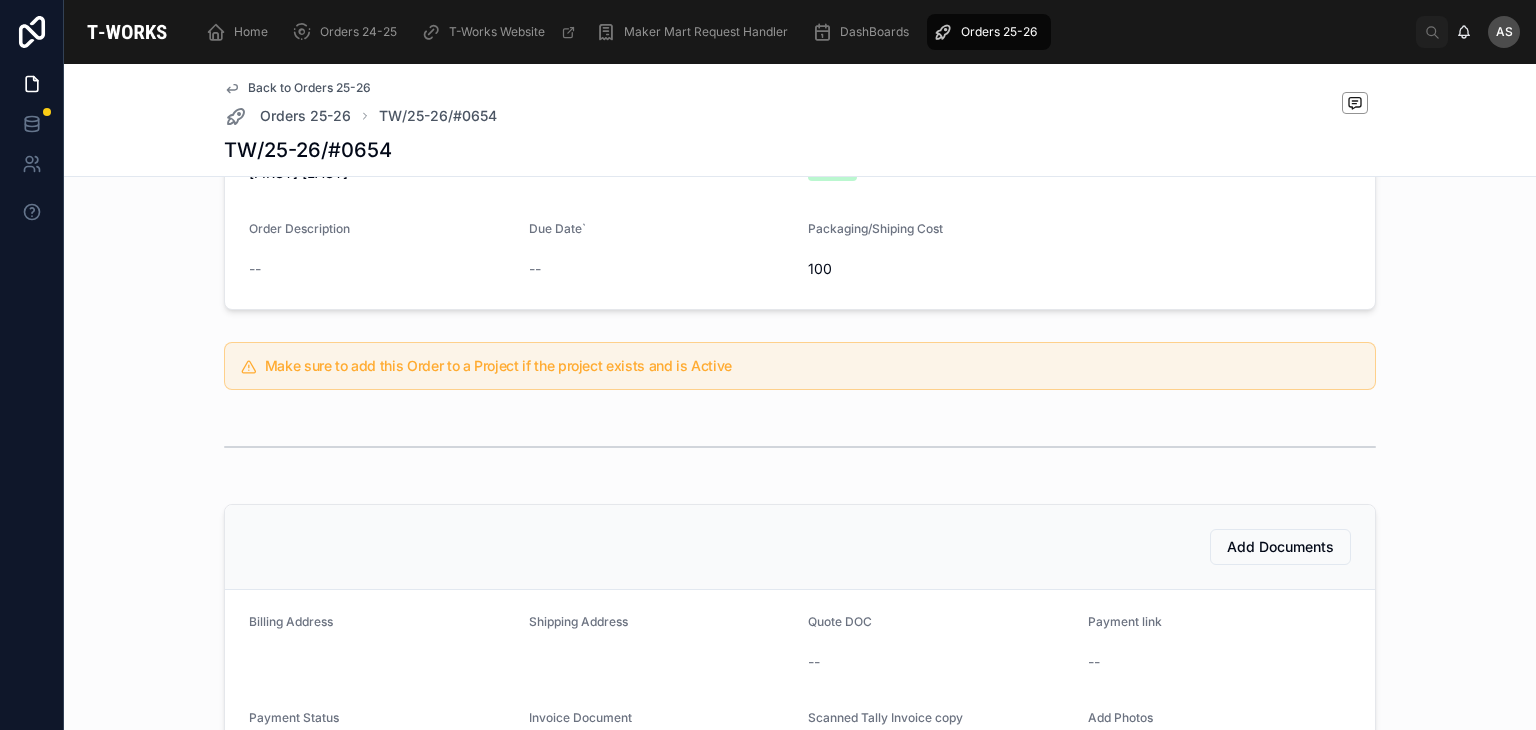 scroll, scrollTop: 280, scrollLeft: 0, axis: vertical 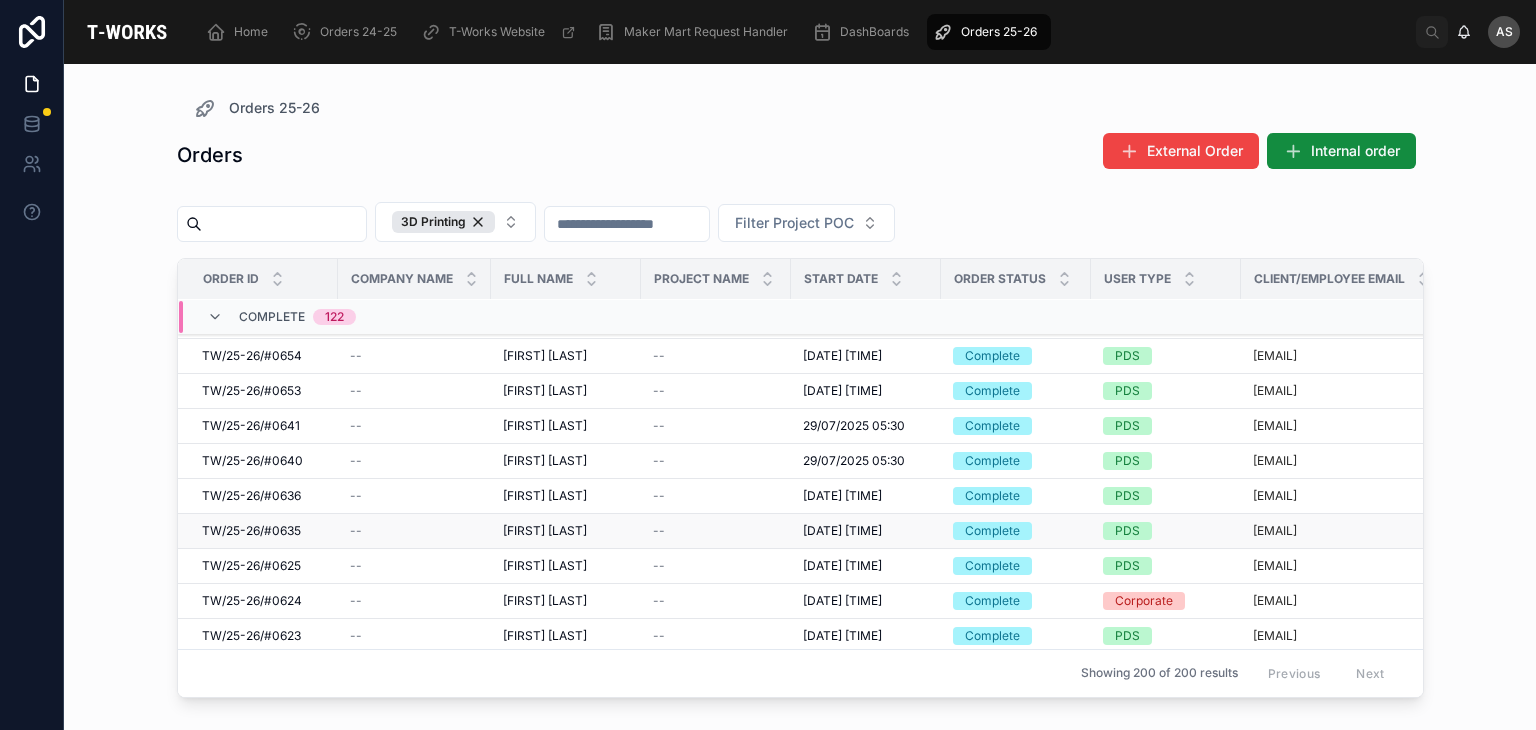 click on "[FIRST] [LAST]" at bounding box center (545, 531) 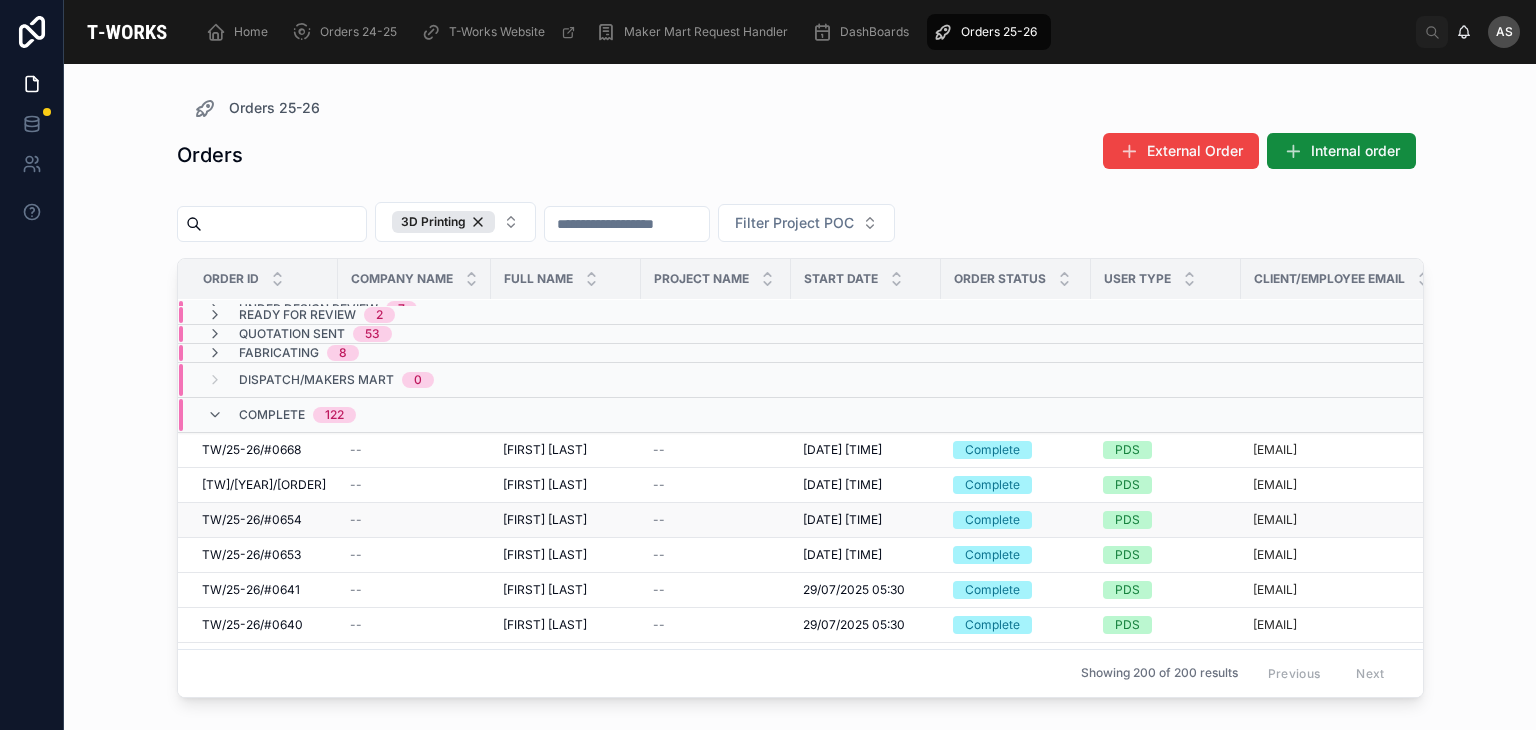 scroll, scrollTop: 32, scrollLeft: 0, axis: vertical 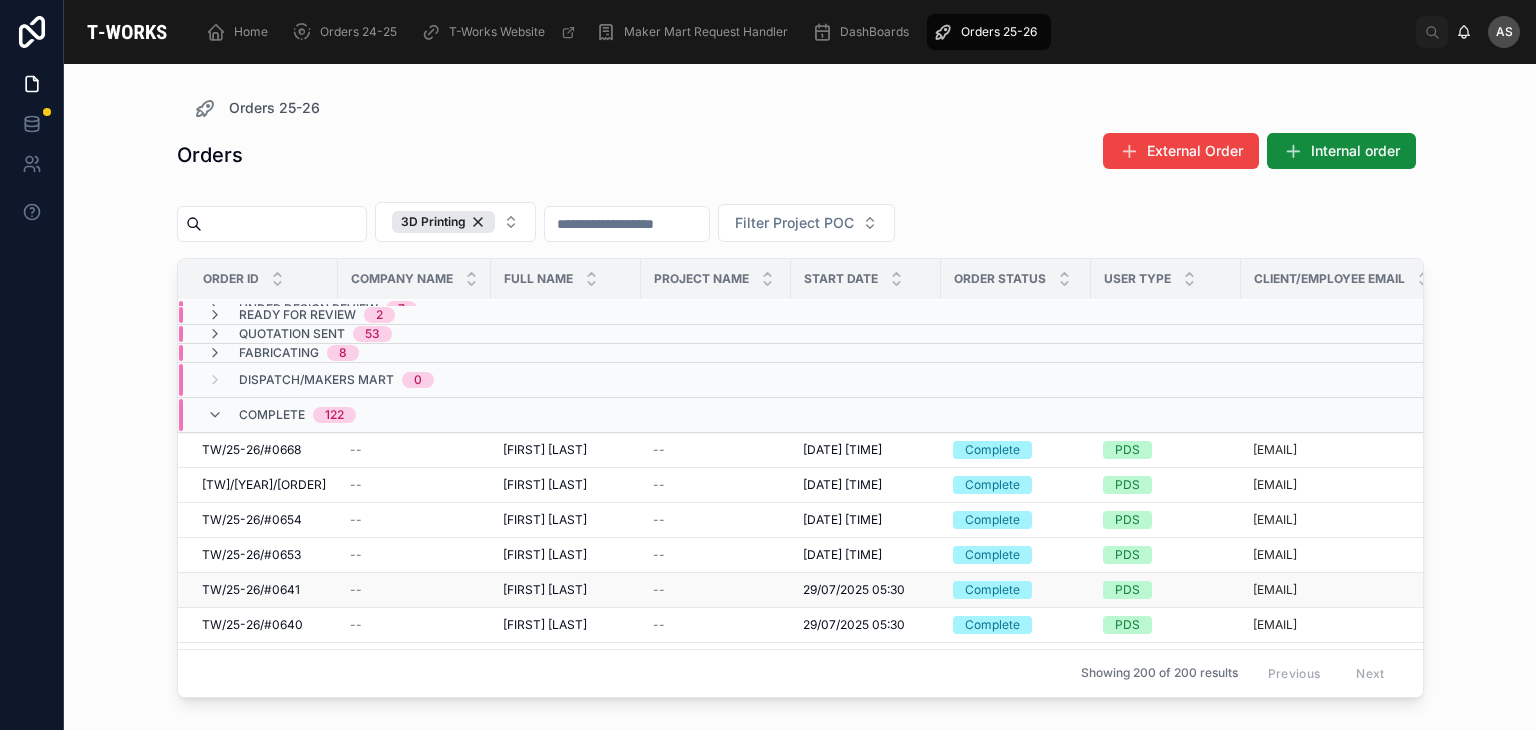 click on "[FIRST] [LAST]" at bounding box center [545, 590] 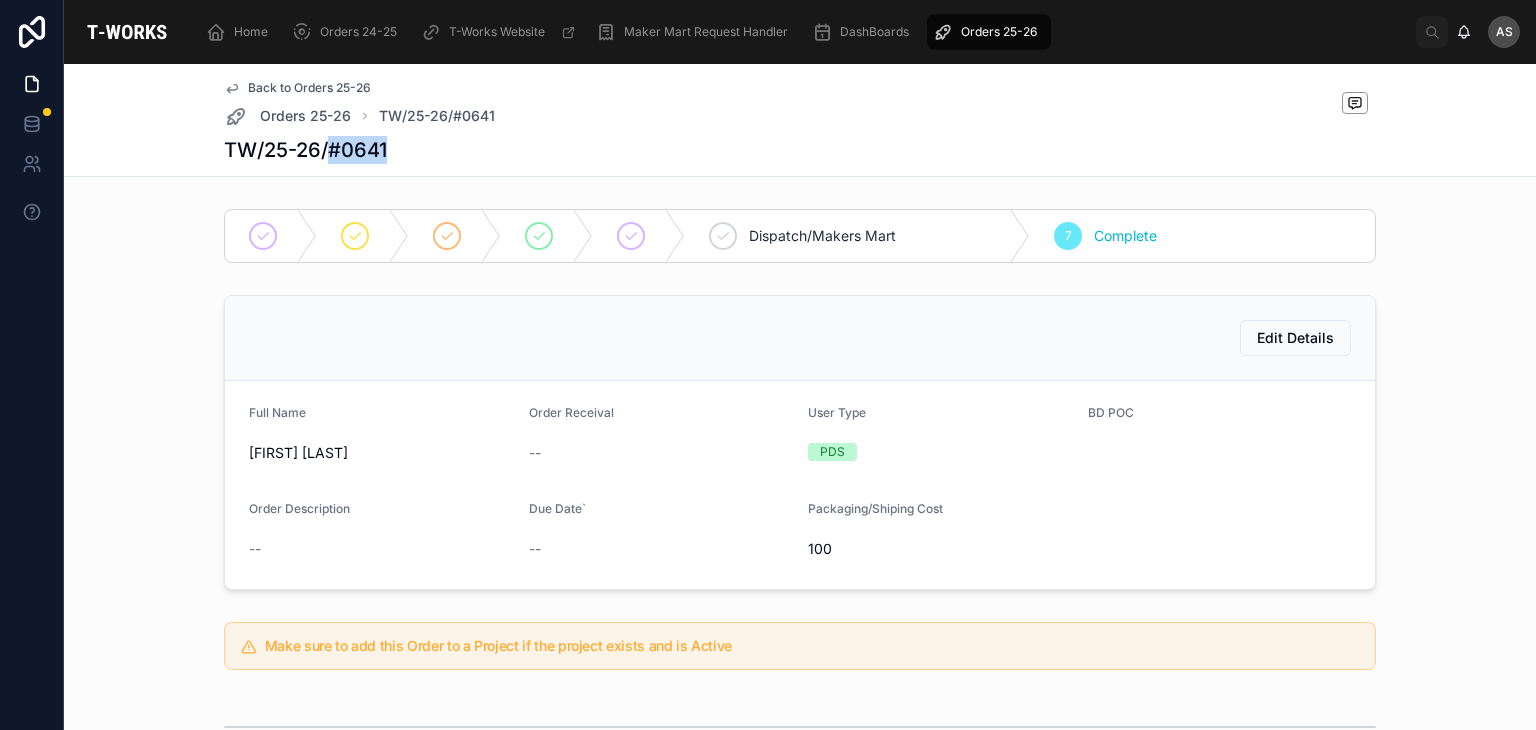 drag, startPoint x: 388, startPoint y: 136, endPoint x: 324, endPoint y: 159, distance: 68.007355 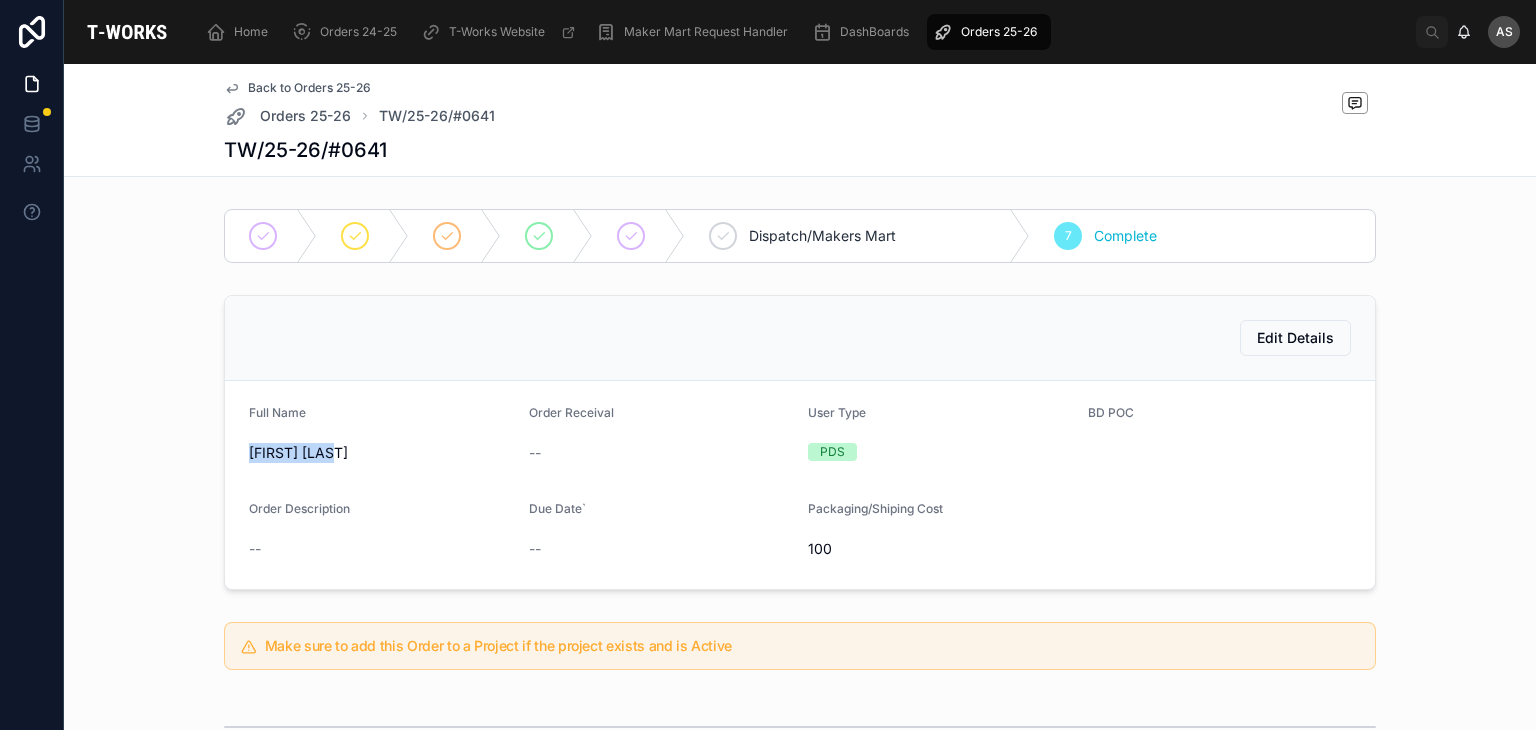 drag, startPoint x: 340, startPoint y: 453, endPoint x: 236, endPoint y: 457, distance: 104.0769 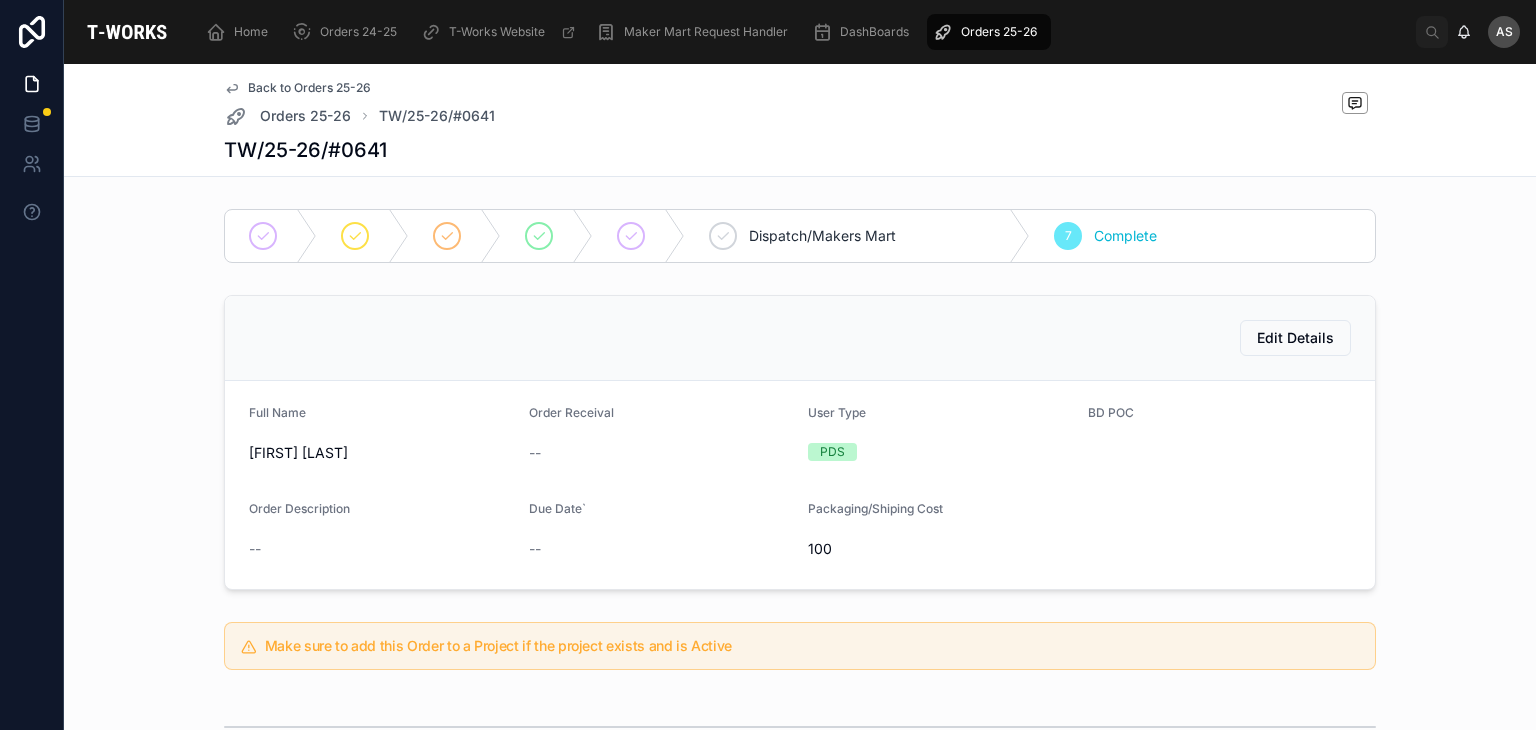 click on "[FIRST] [LAST] [FIRST] [LAST] [ORDER] [RECEIVAL] -- [USER] [PDS] [BD] [POC] [ORDER] [DESCRIPTION] -- [DUE] [DATE] ` -- [PACKAGING]/[SHIPING] [COST]" at bounding box center (800, 485) 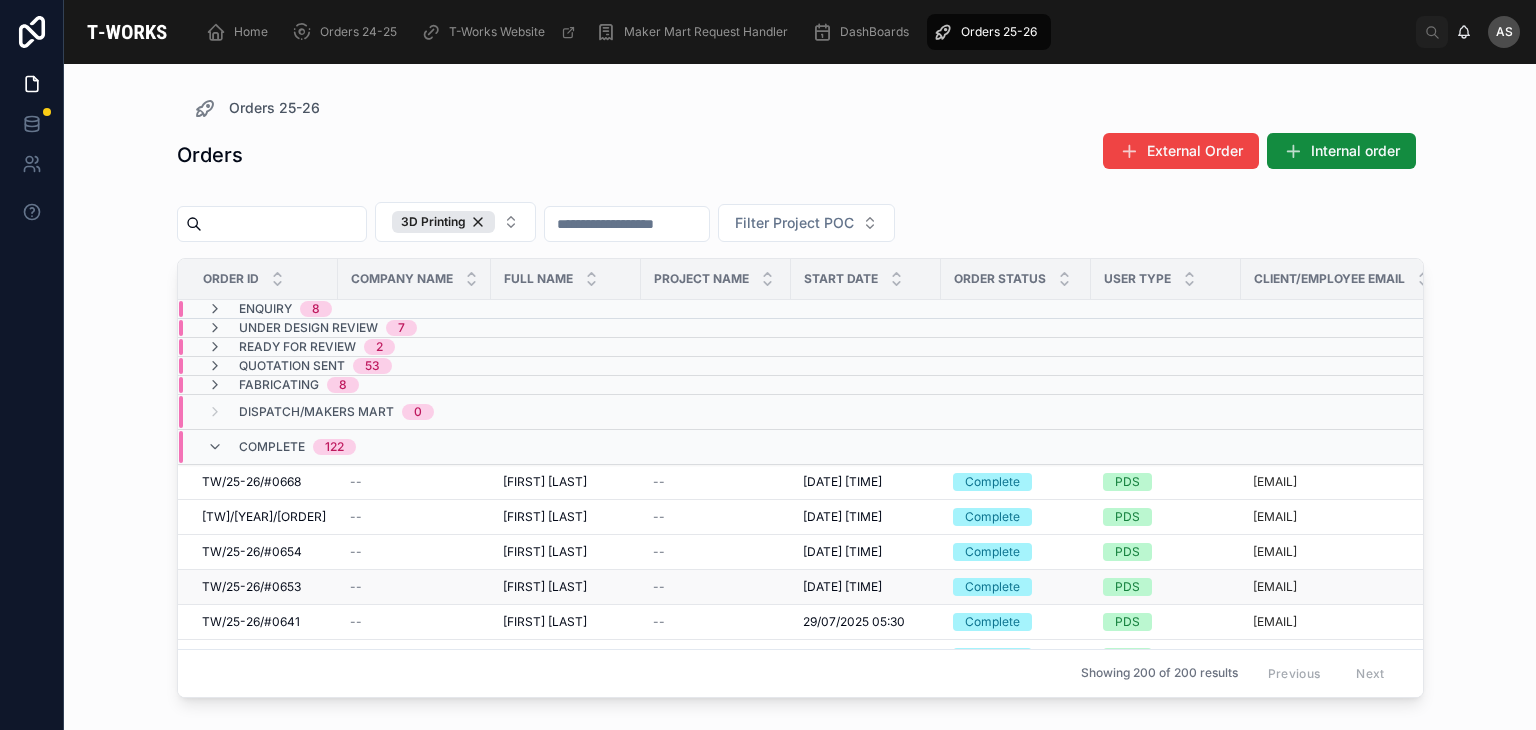 scroll, scrollTop: 95, scrollLeft: 0, axis: vertical 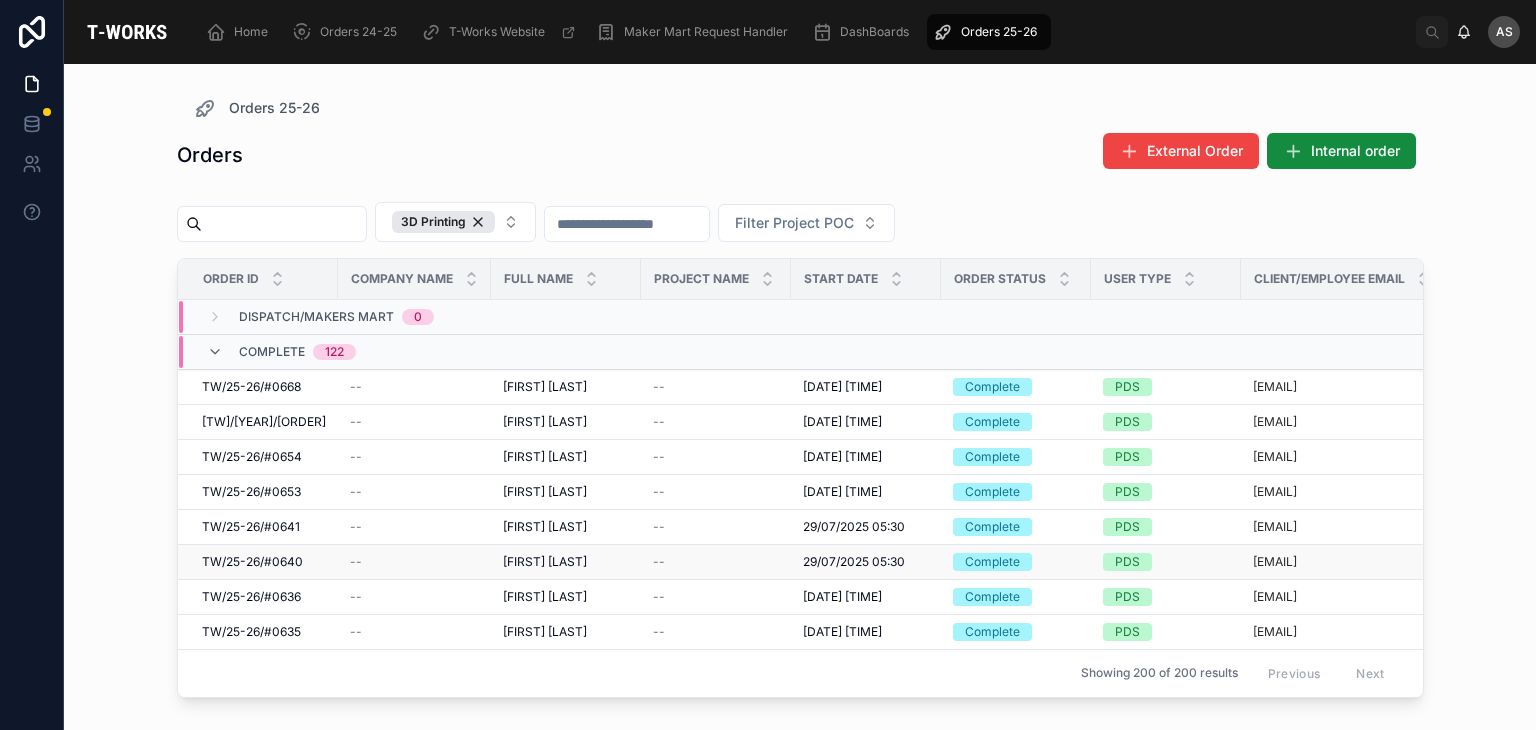 click on "[FIRST] [LAST]" at bounding box center (545, 562) 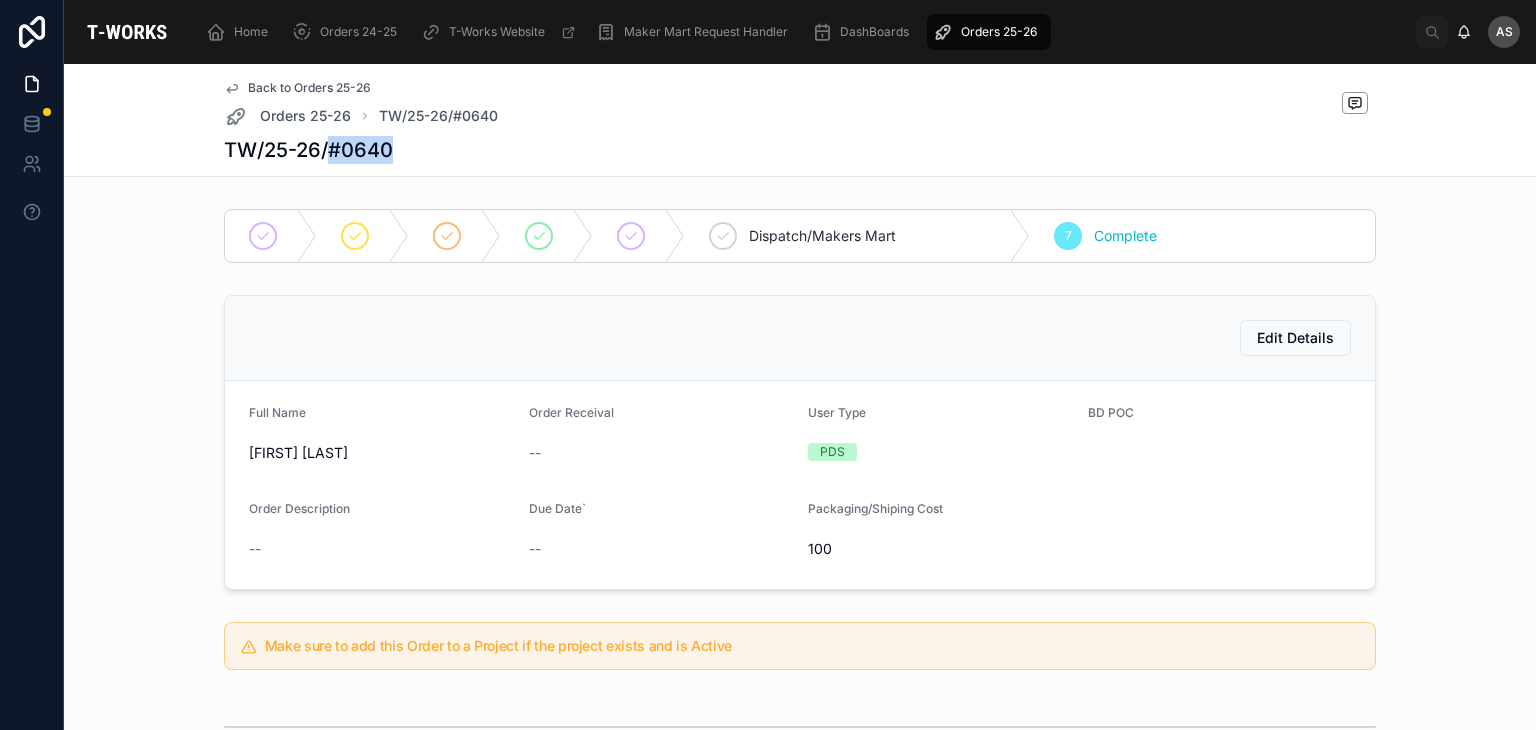 drag, startPoint x: 385, startPoint y: 154, endPoint x: 324, endPoint y: 160, distance: 61.294373 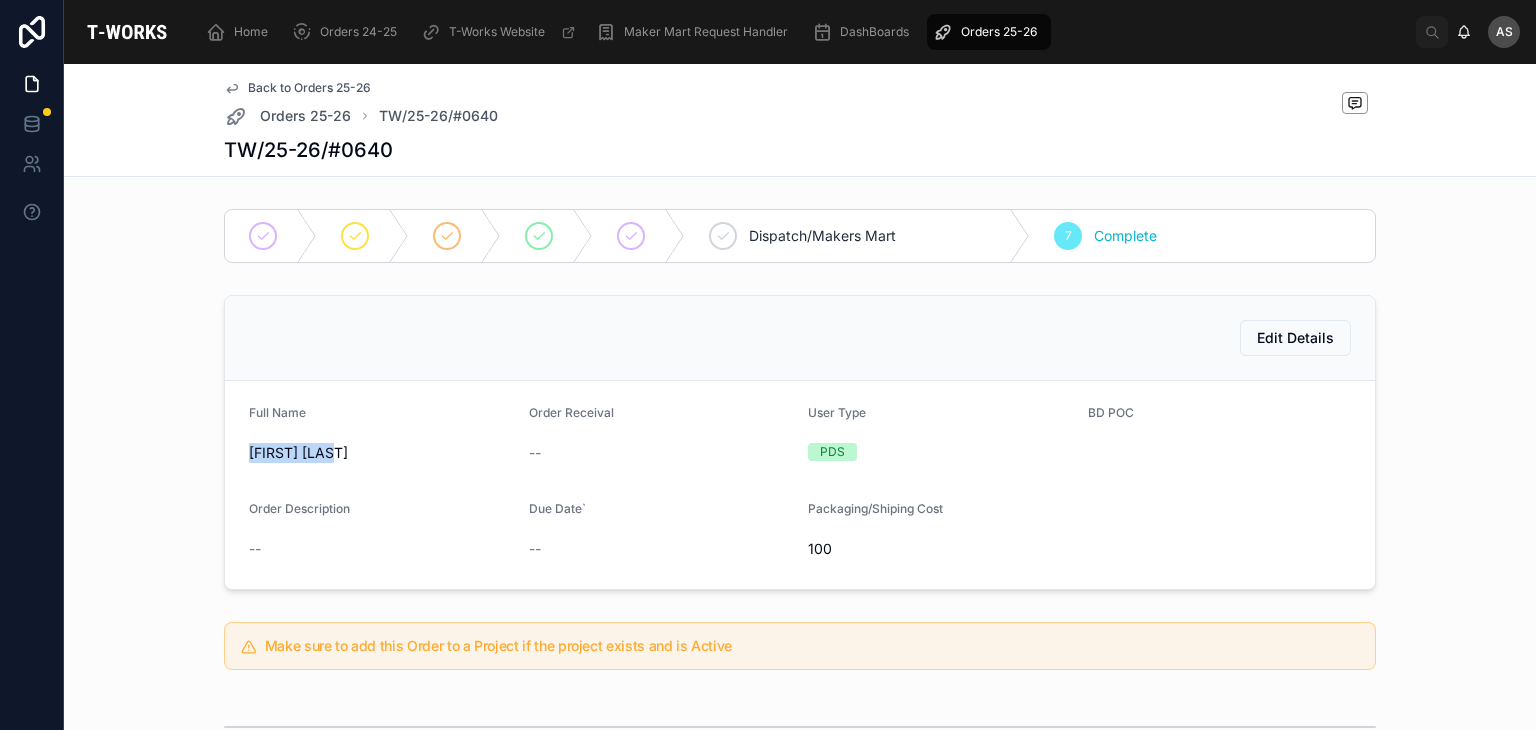 drag, startPoint x: 344, startPoint y: 449, endPoint x: 230, endPoint y: 465, distance: 115.11733 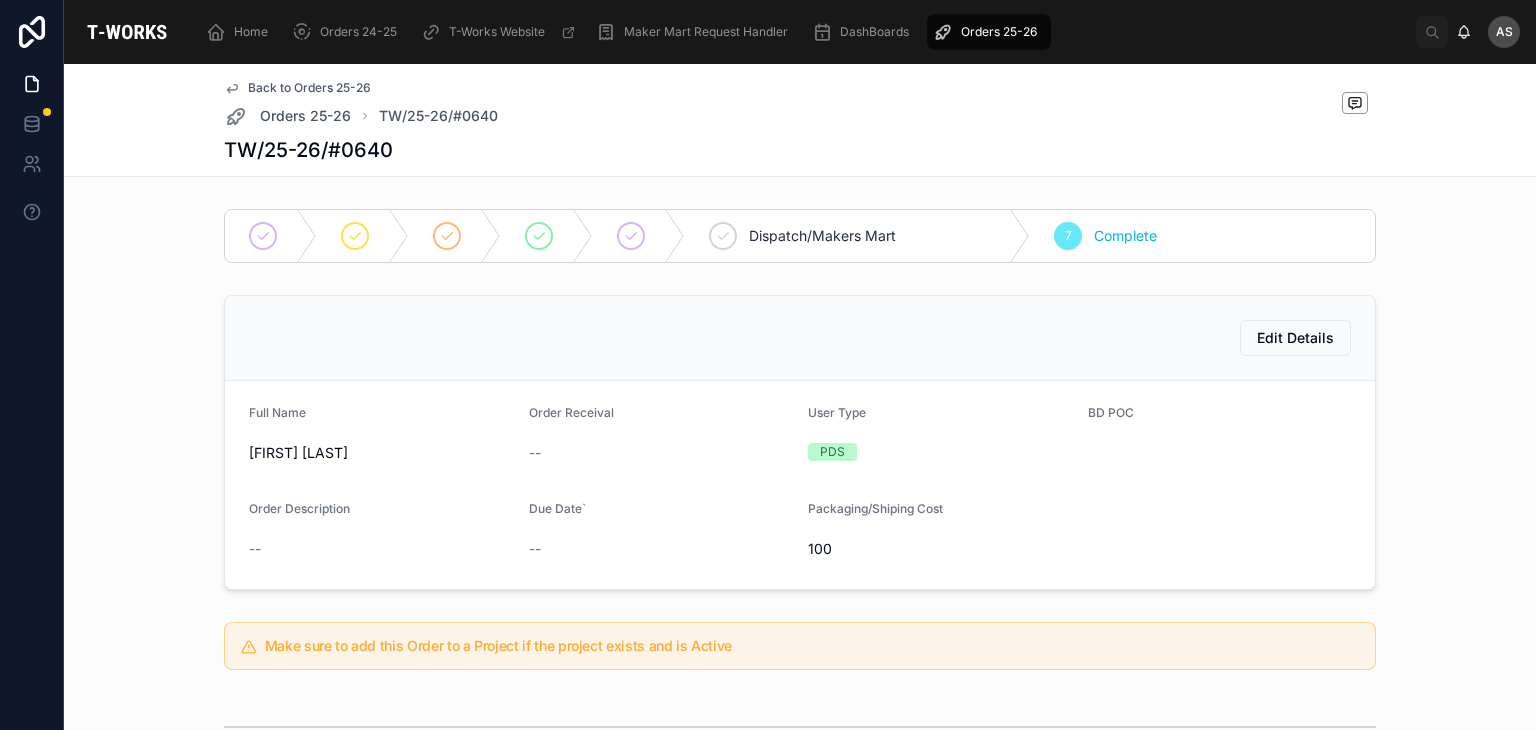 click on "[FIRST] [LAST] [FIRST] [LAST] [ORDER] [RECEIVAL] -- [USER] [PDS] [BD] [POC] [ORDER] [DESCRIPTION] -- [DUE] [DATE] ` -- [PACKAGING]/[SHIPING] [COST]" at bounding box center [800, 485] 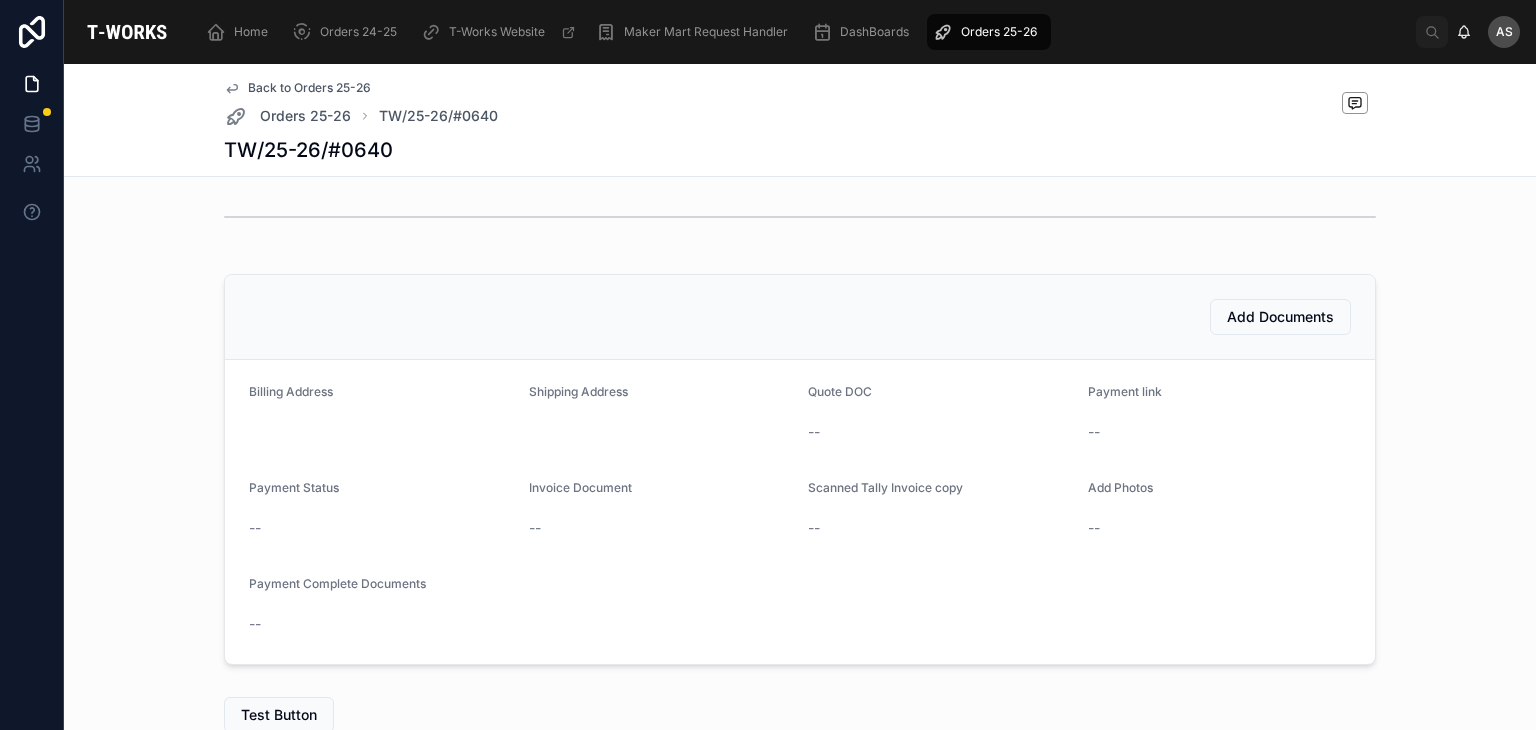 scroll, scrollTop: 519, scrollLeft: 0, axis: vertical 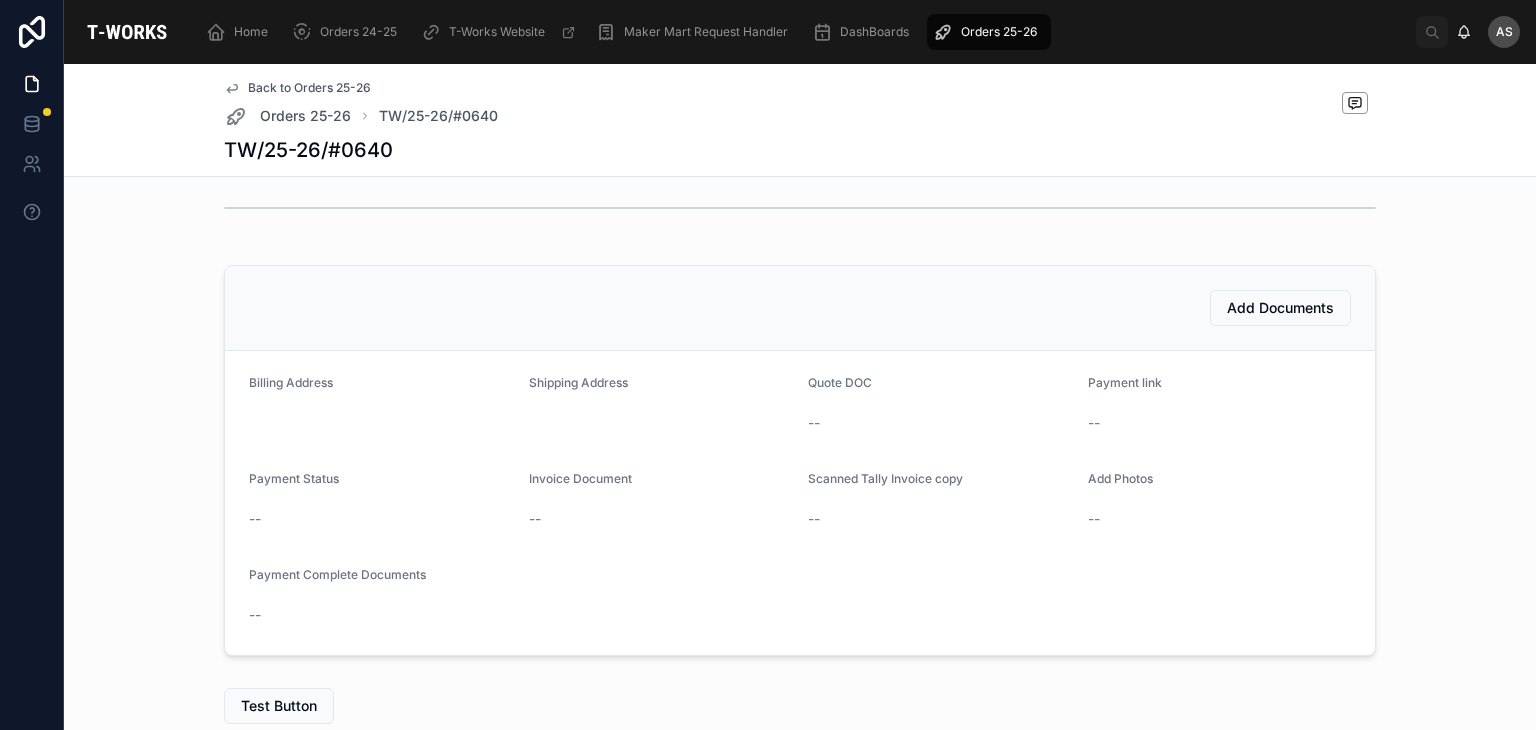 click on "Full Name [FIRST] [LAST] Order Receival -- User Type PDS BD POC Order Description -- Due Date` -- Packaging/Shiping Cost 100" at bounding box center (800, 207) 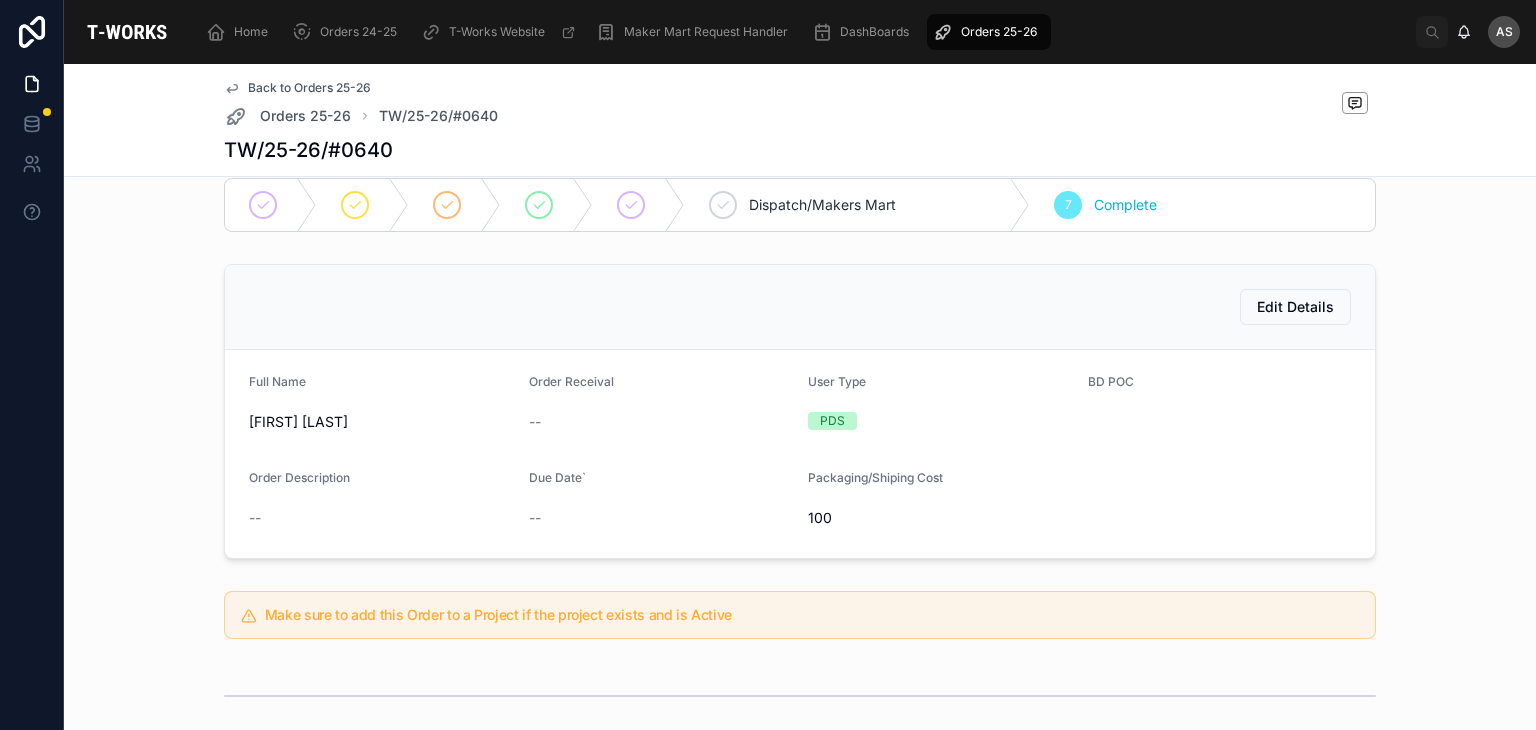 scroll, scrollTop: 0, scrollLeft: 0, axis: both 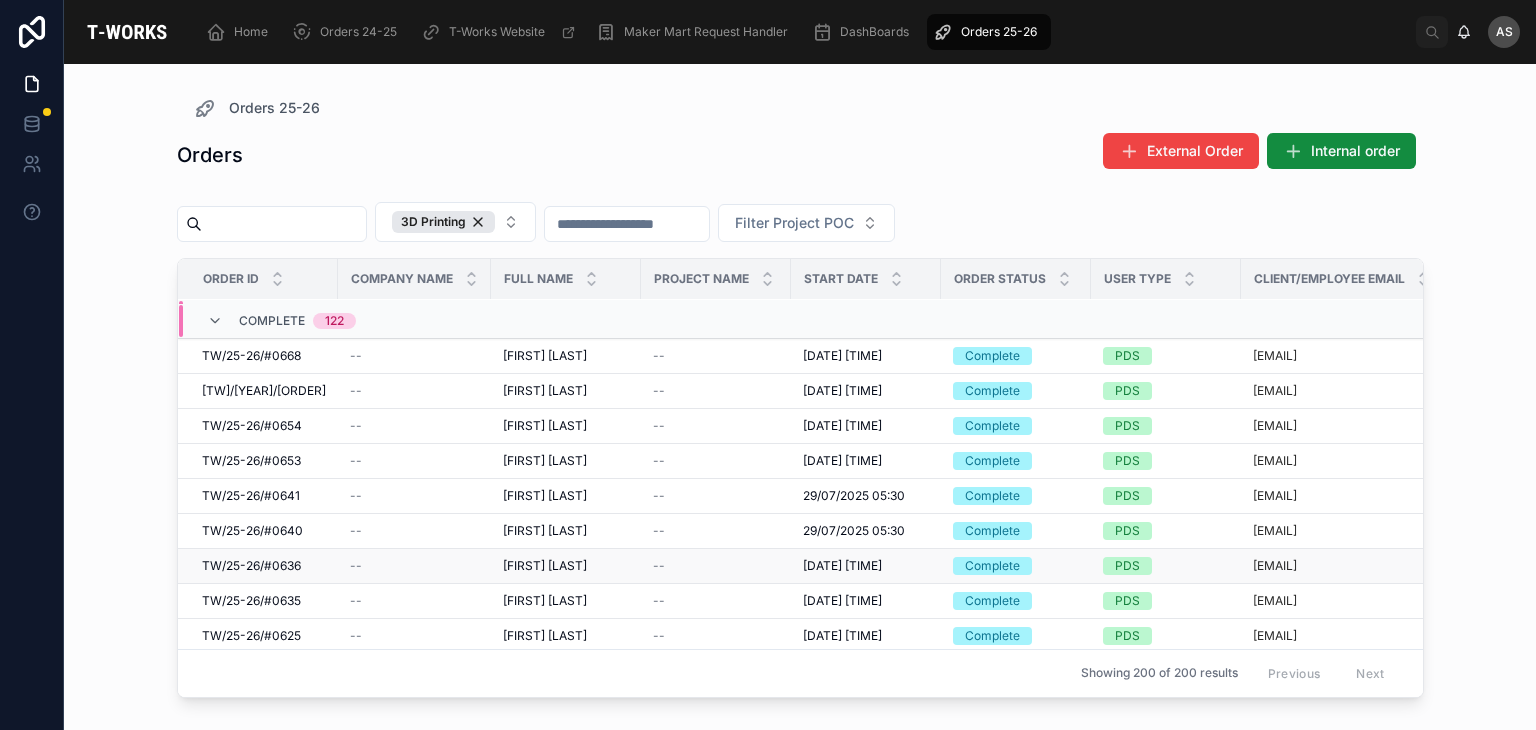 click on "TW/25-26/#0636" at bounding box center (251, 566) 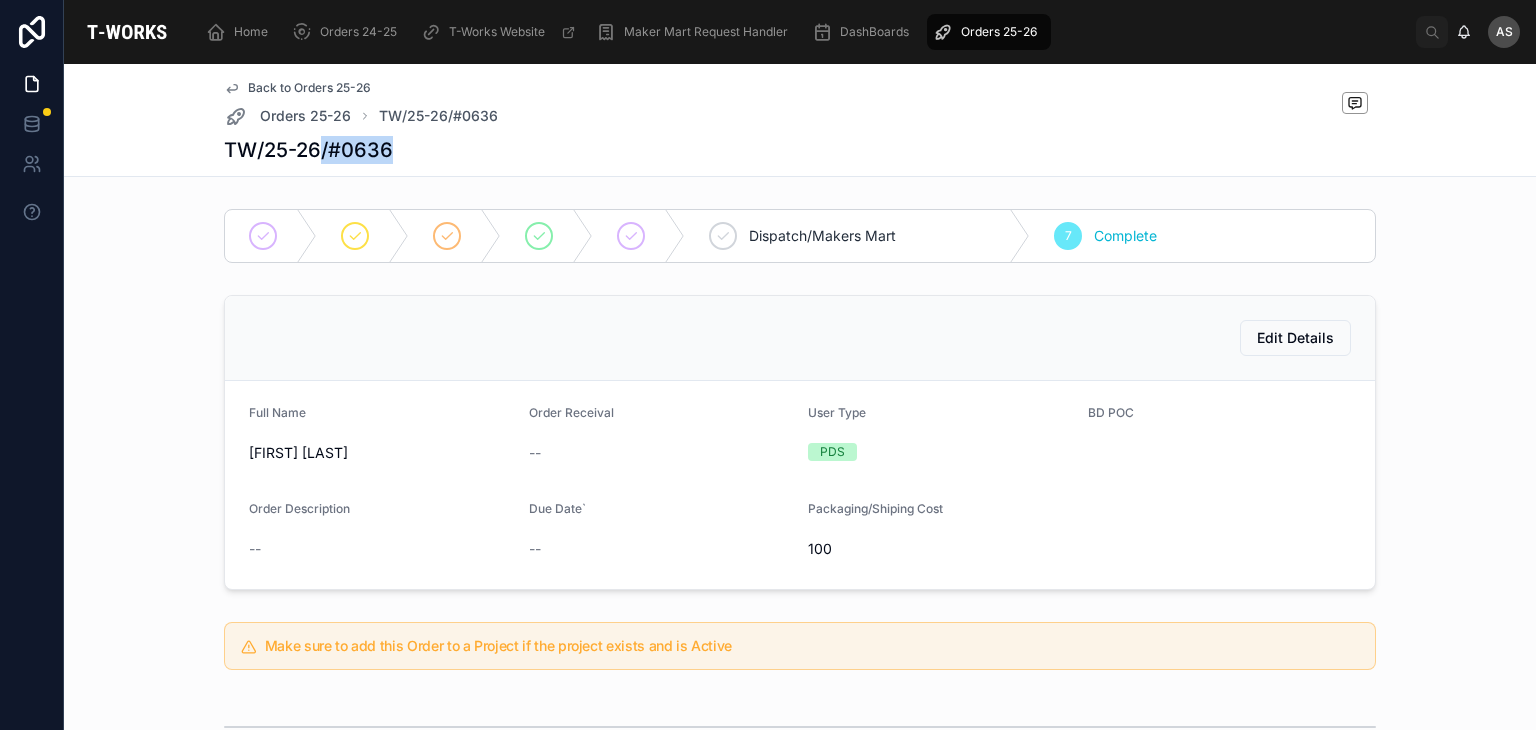 drag, startPoint x: 386, startPoint y: 154, endPoint x: 316, endPoint y: 157, distance: 70.064255 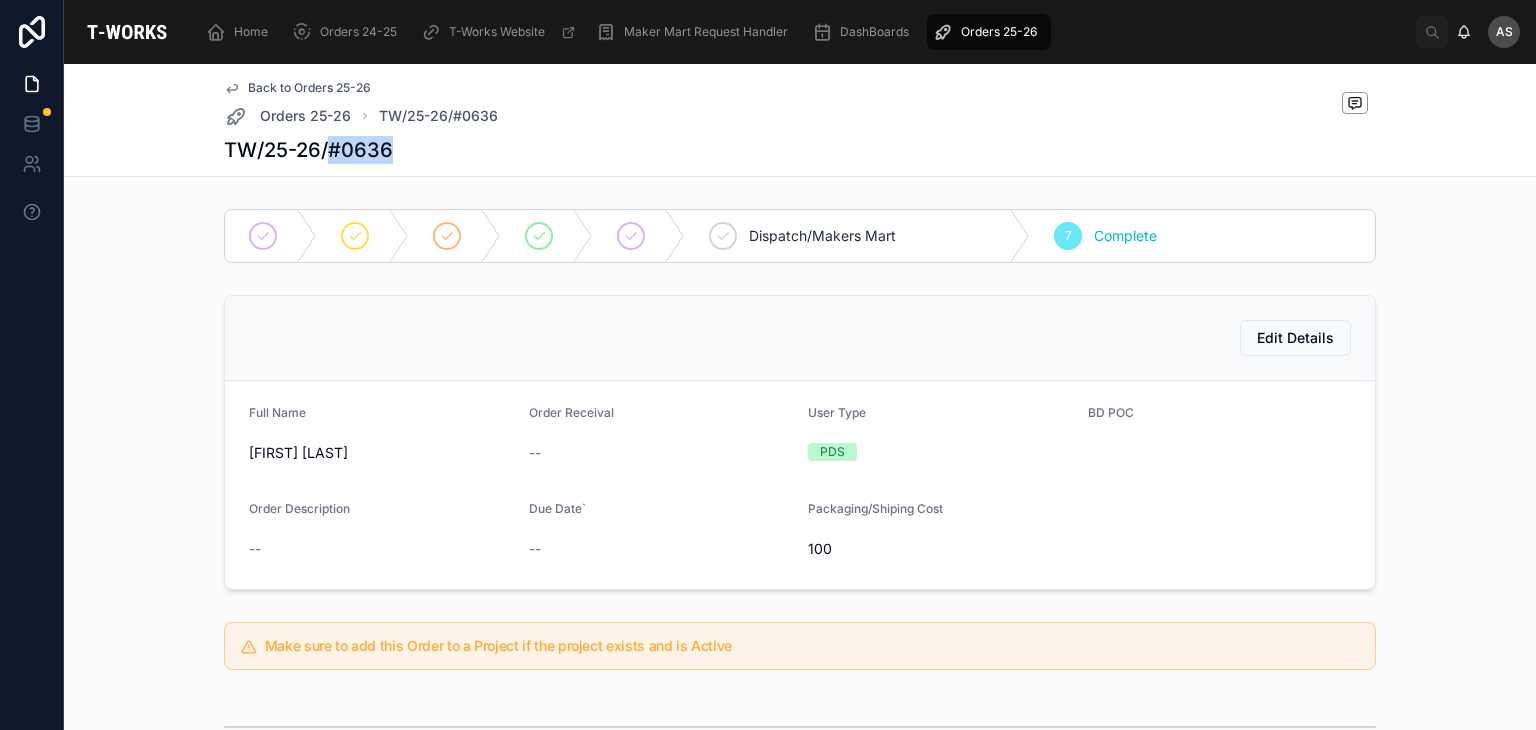 drag, startPoint x: 388, startPoint y: 149, endPoint x: 325, endPoint y: 154, distance: 63.1981 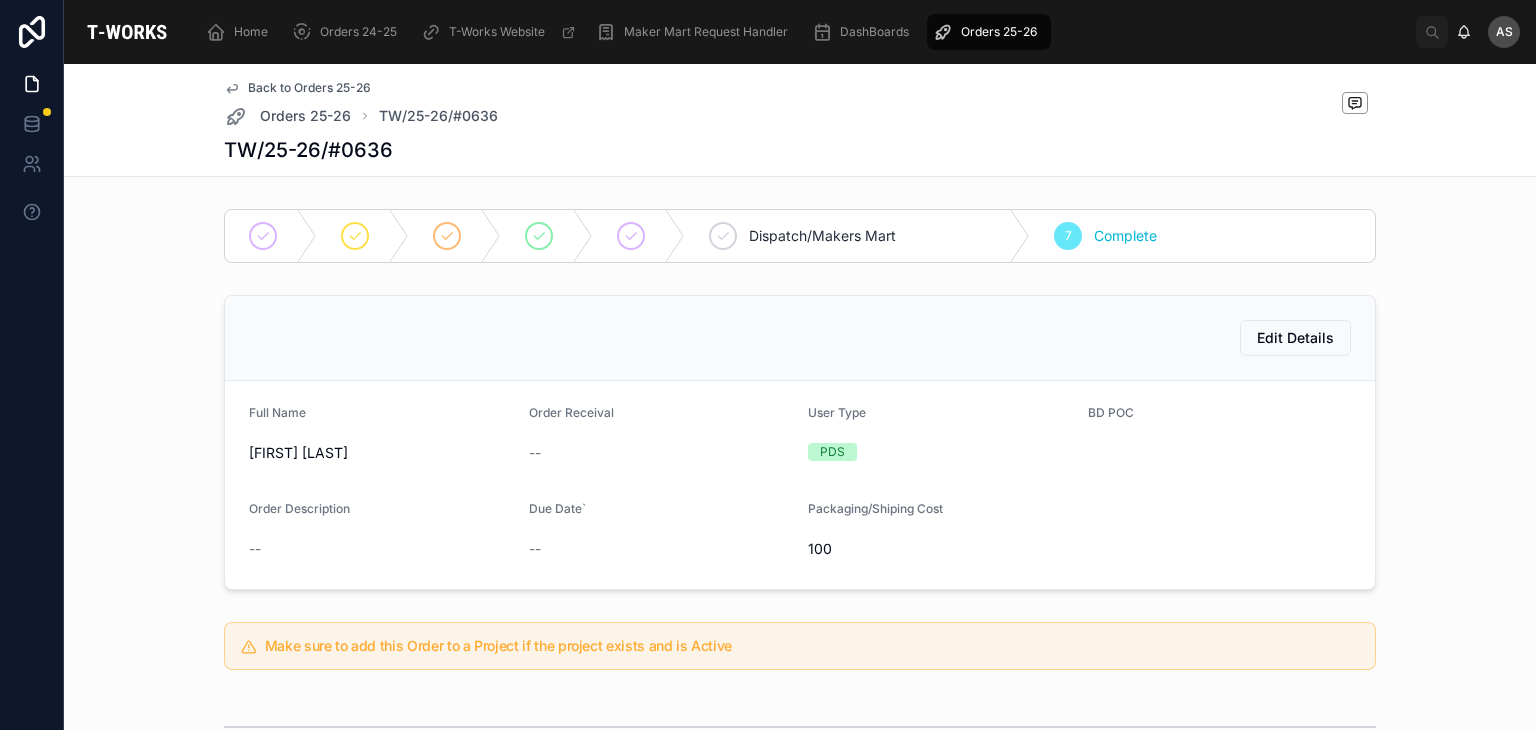 click on "Full Name" at bounding box center (381, 417) 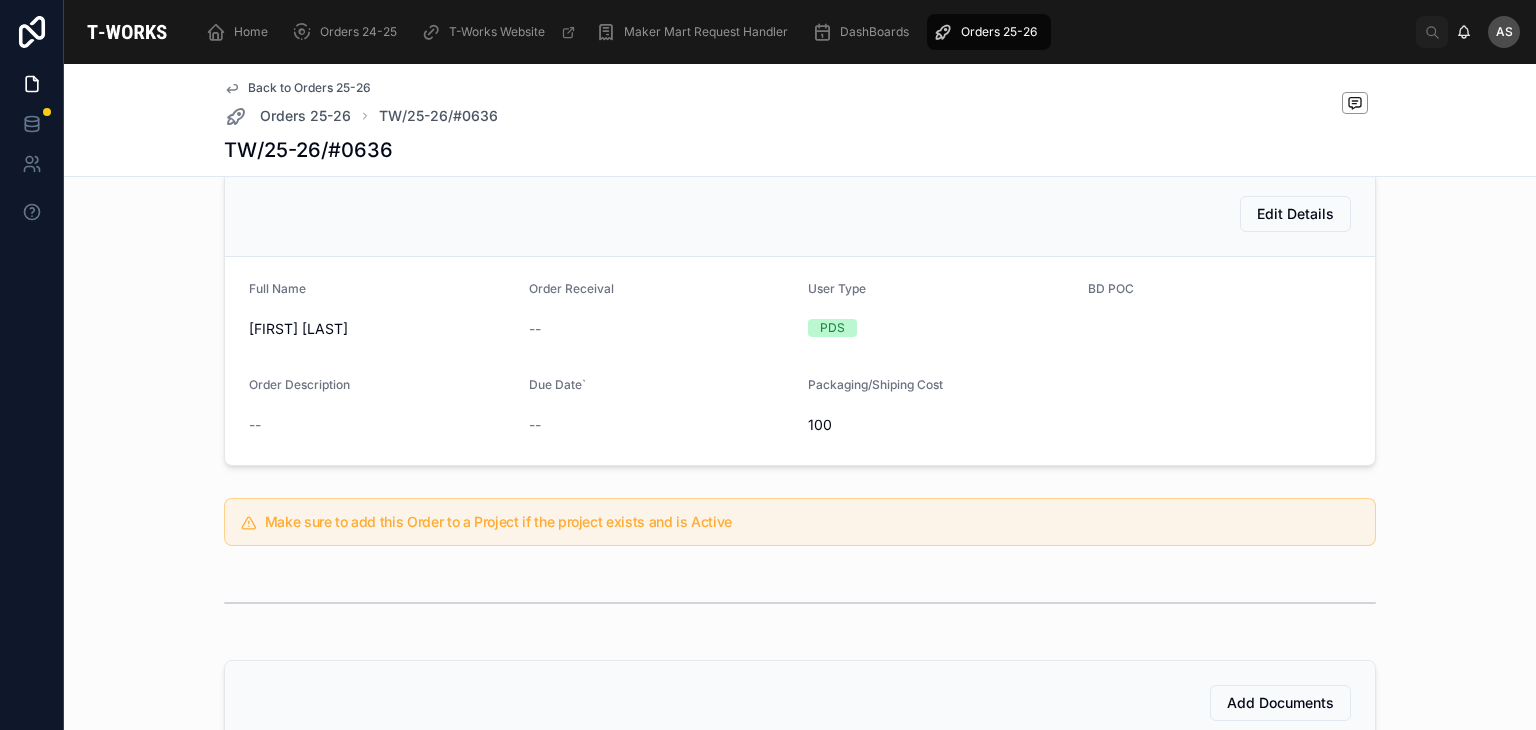 scroll, scrollTop: 124, scrollLeft: 0, axis: vertical 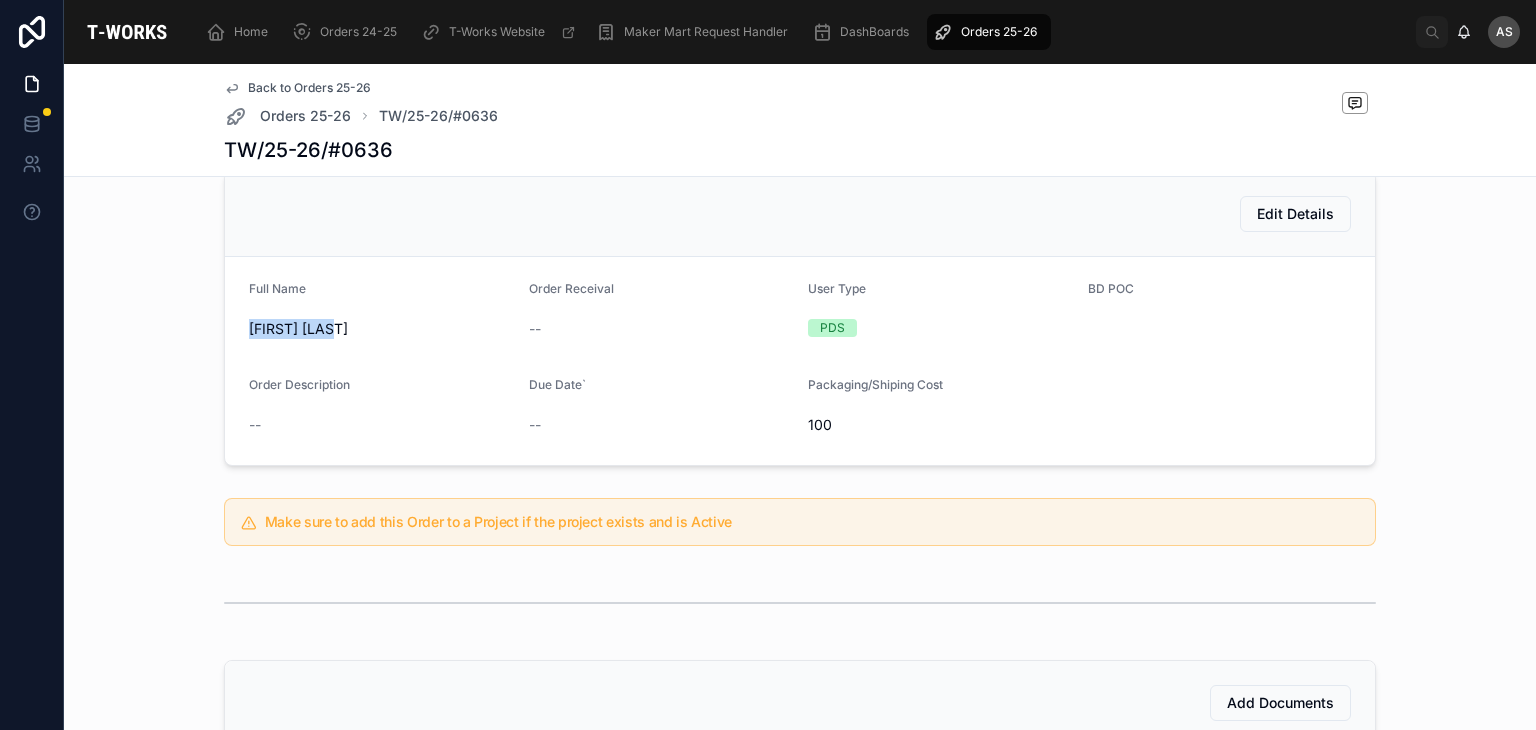 drag, startPoint x: 340, startPoint y: 333, endPoint x: 236, endPoint y: 334, distance: 104.00481 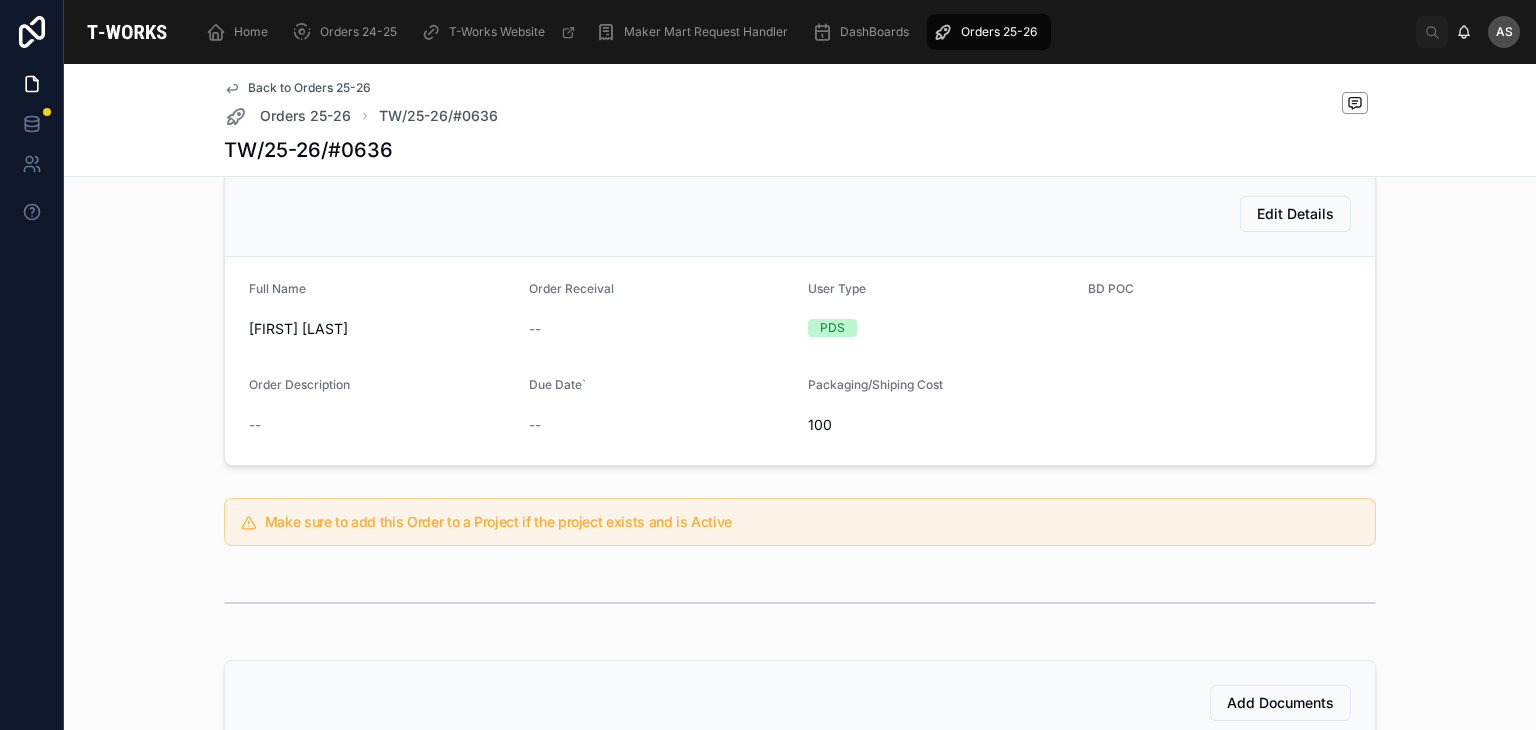 click on "Due Date`" at bounding box center [557, 384] 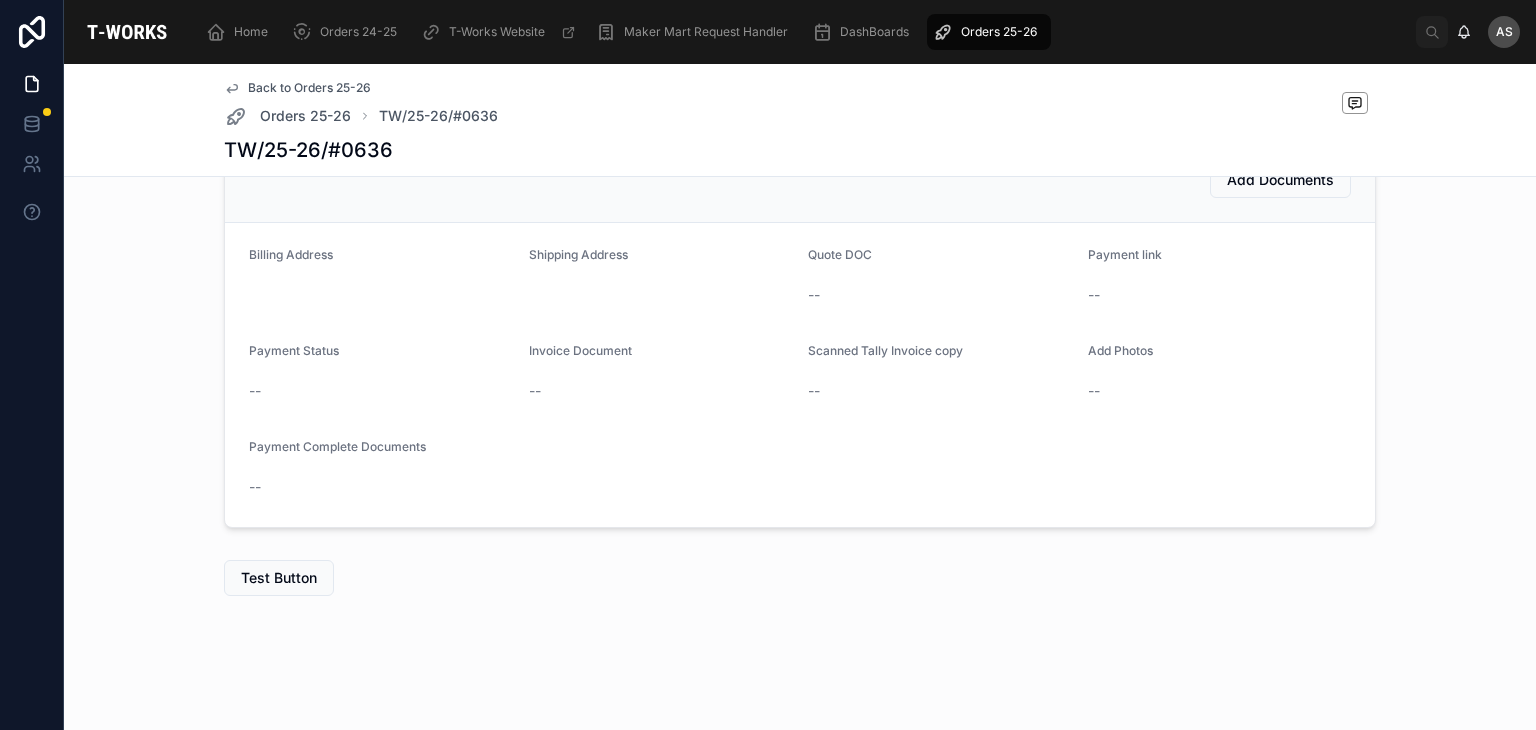 scroll, scrollTop: 647, scrollLeft: 0, axis: vertical 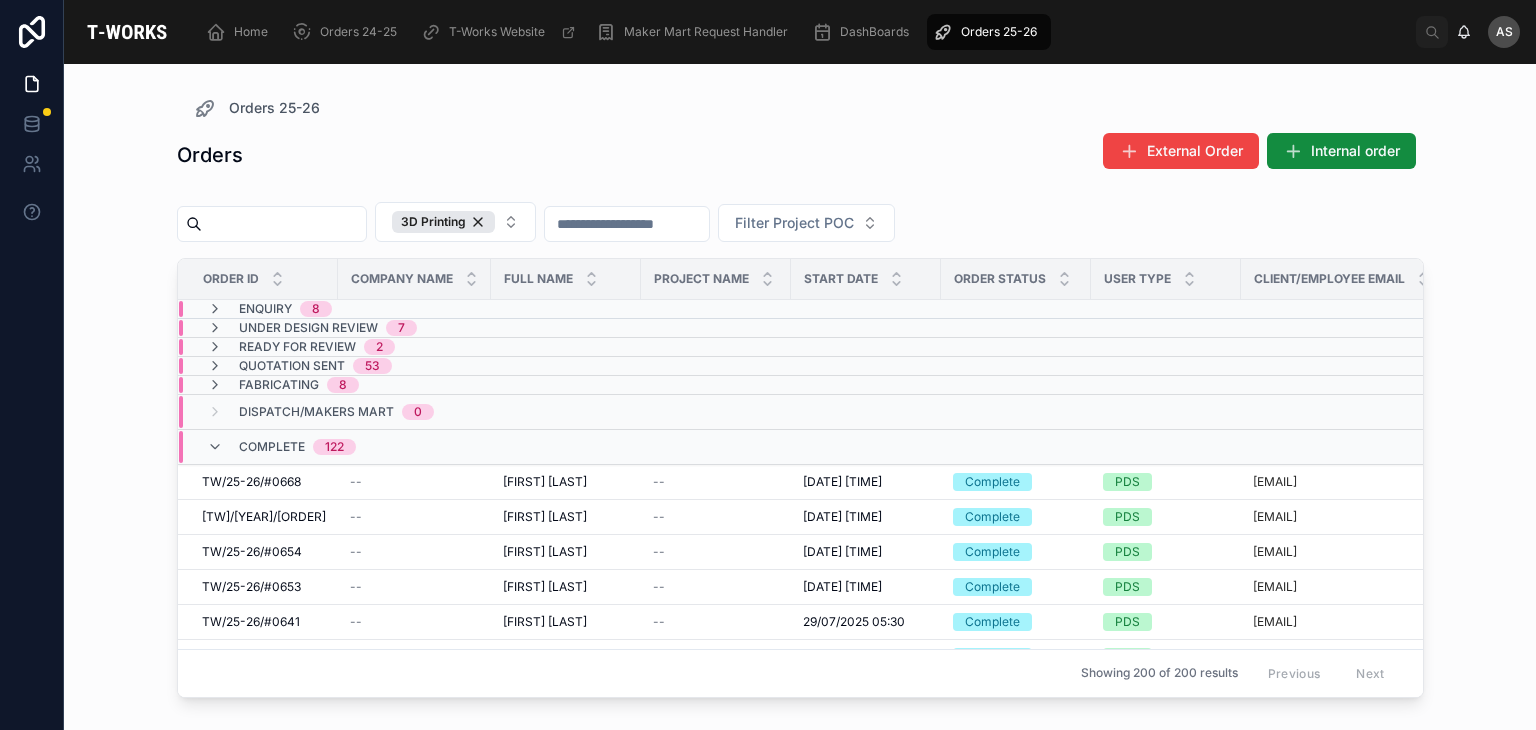 click on "Enquiry 8" at bounding box center (409, 309) 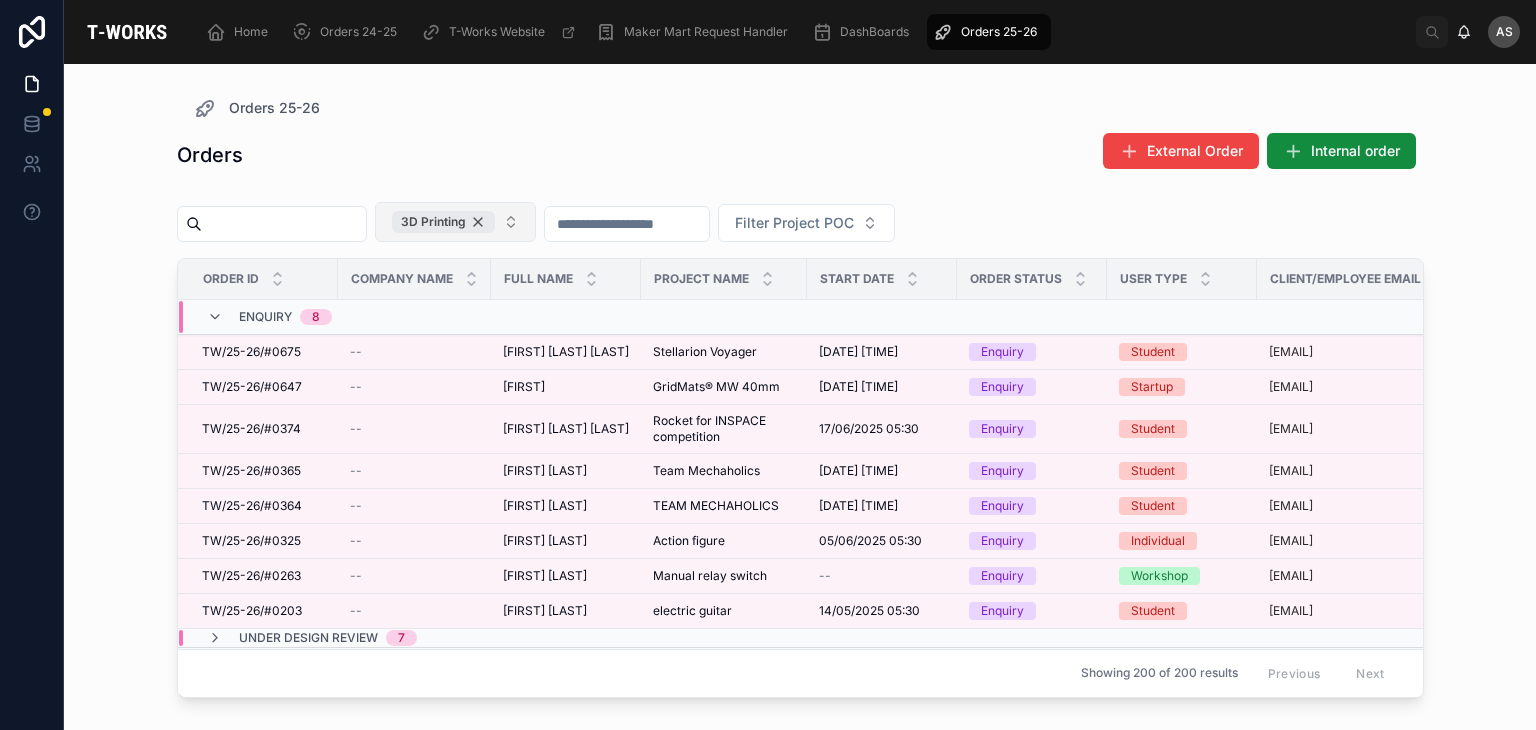 click on "3D Printing" at bounding box center [443, 222] 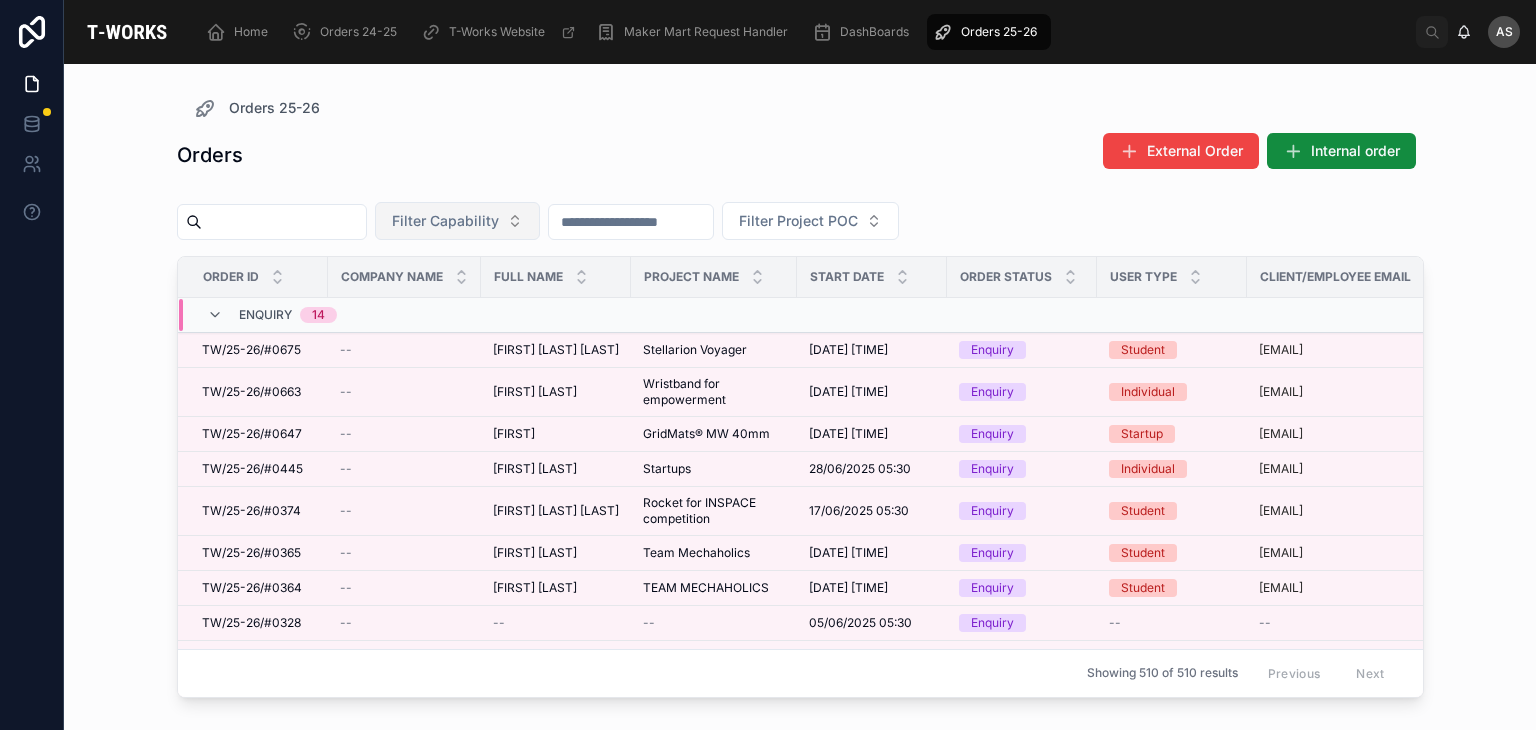 click on "Enquiry 14" at bounding box center [404, 315] 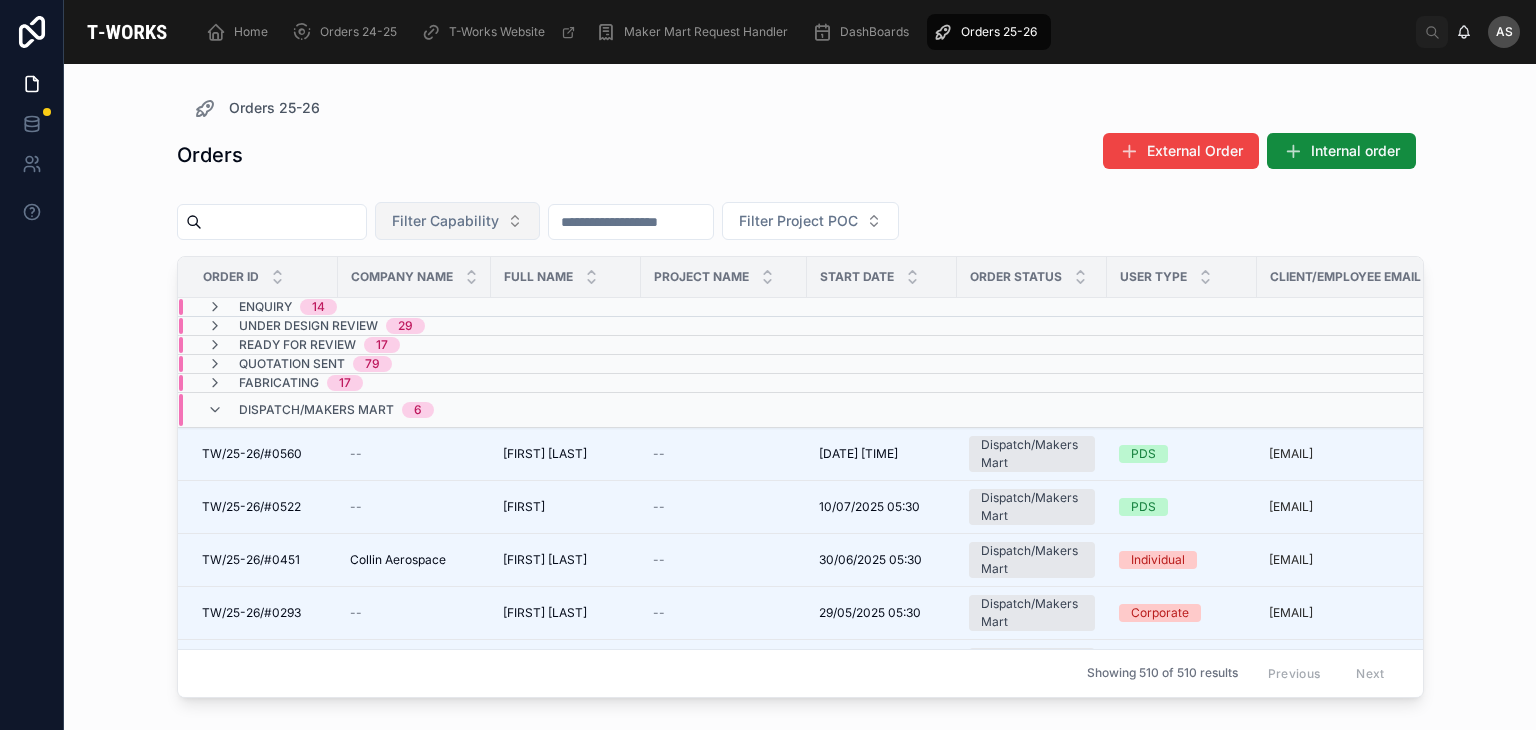 click on "Dispatch/Makers Mart 6" at bounding box center [320, 410] 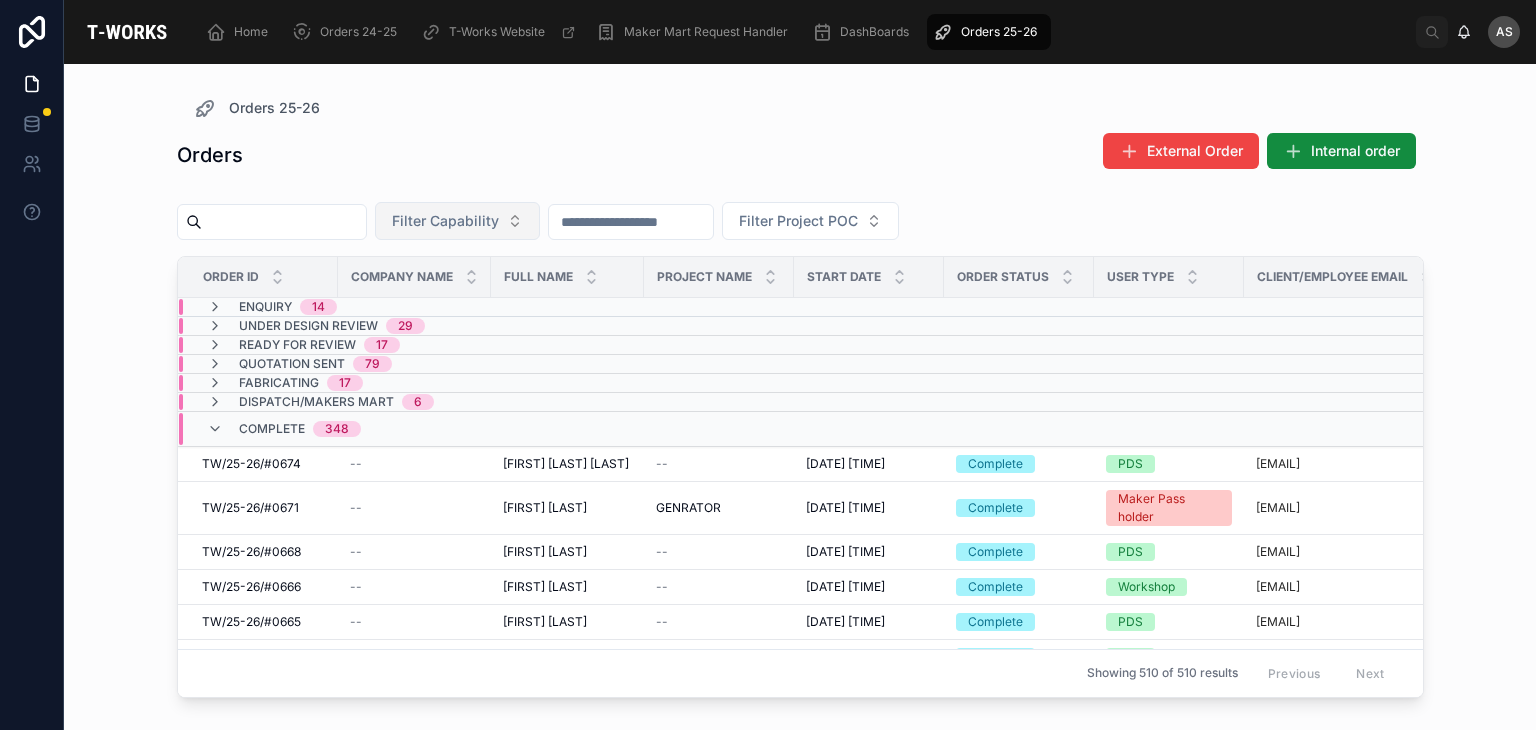 click on "Complete 348" at bounding box center [411, 429] 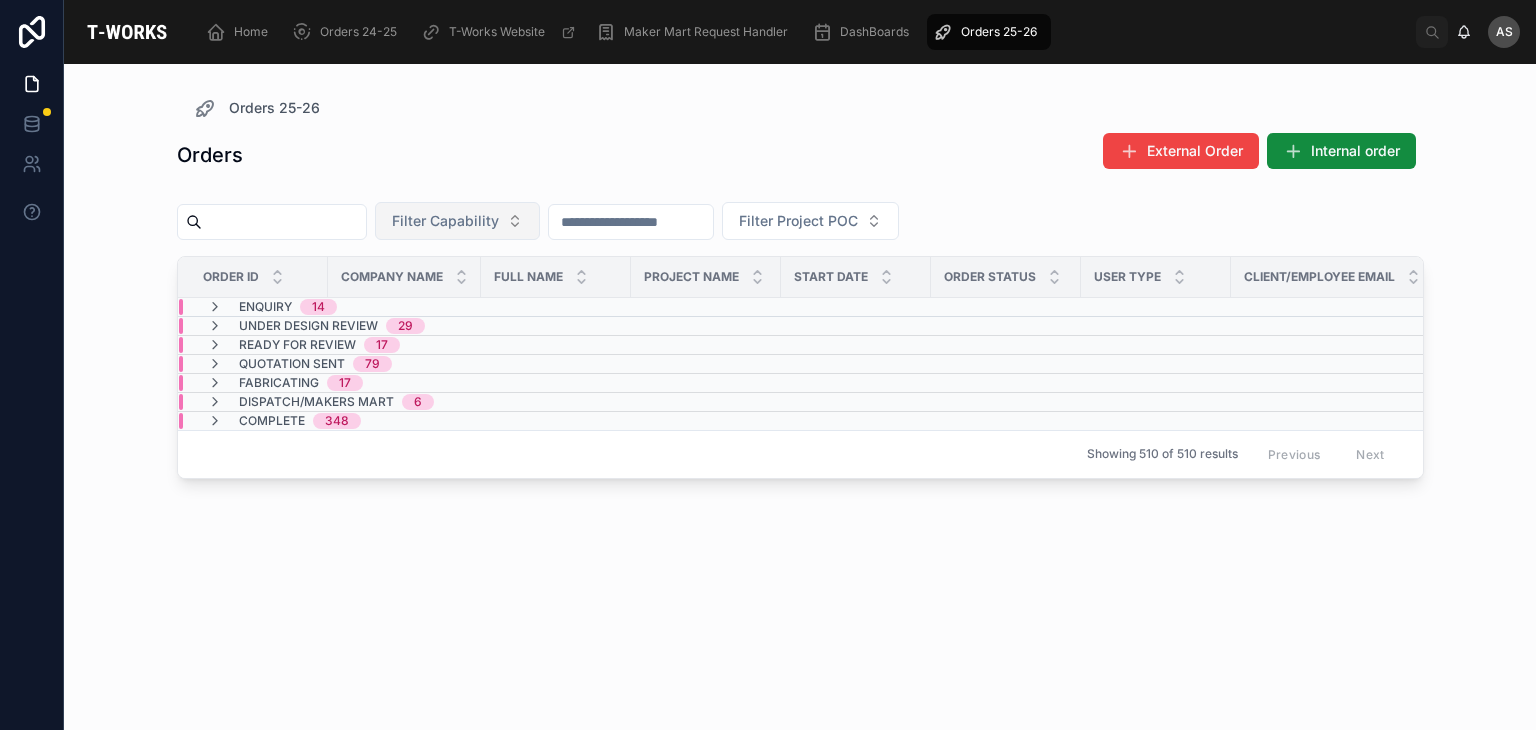 click on "Complete 348" at bounding box center [284, 421] 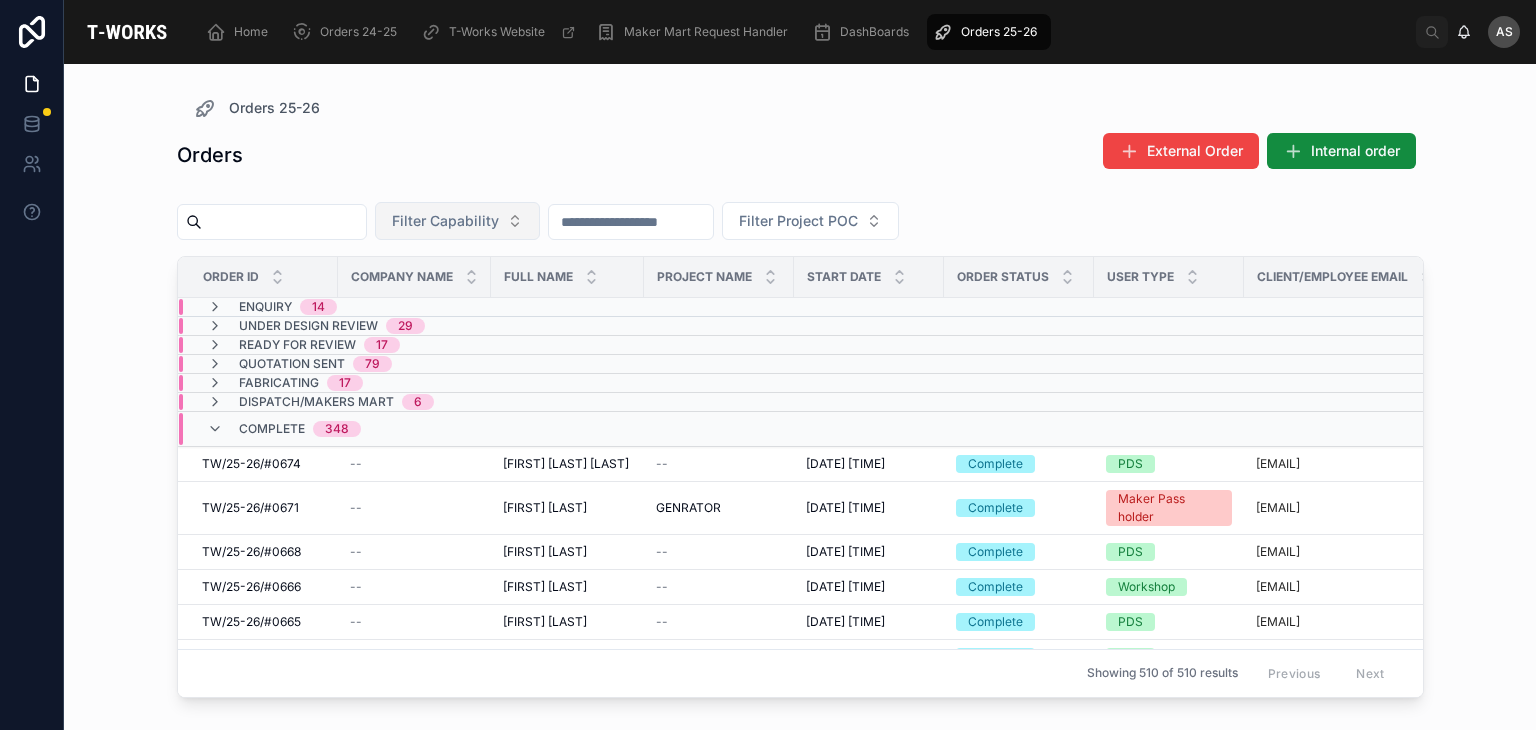 click on "Complete 348" at bounding box center (284, 429) 